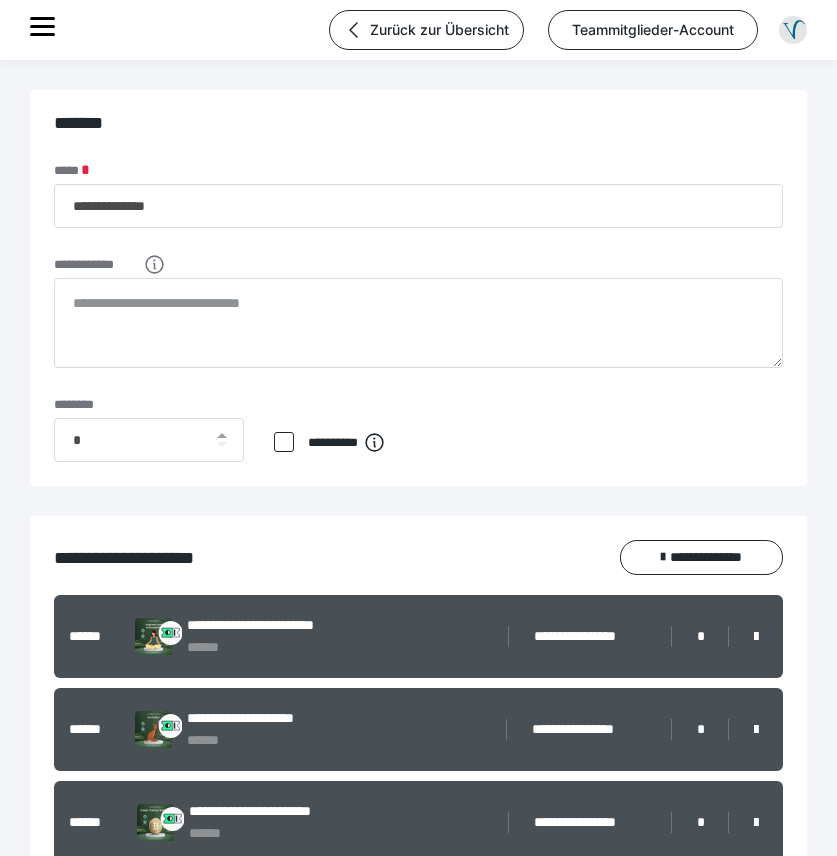 scroll, scrollTop: 1365, scrollLeft: 0, axis: vertical 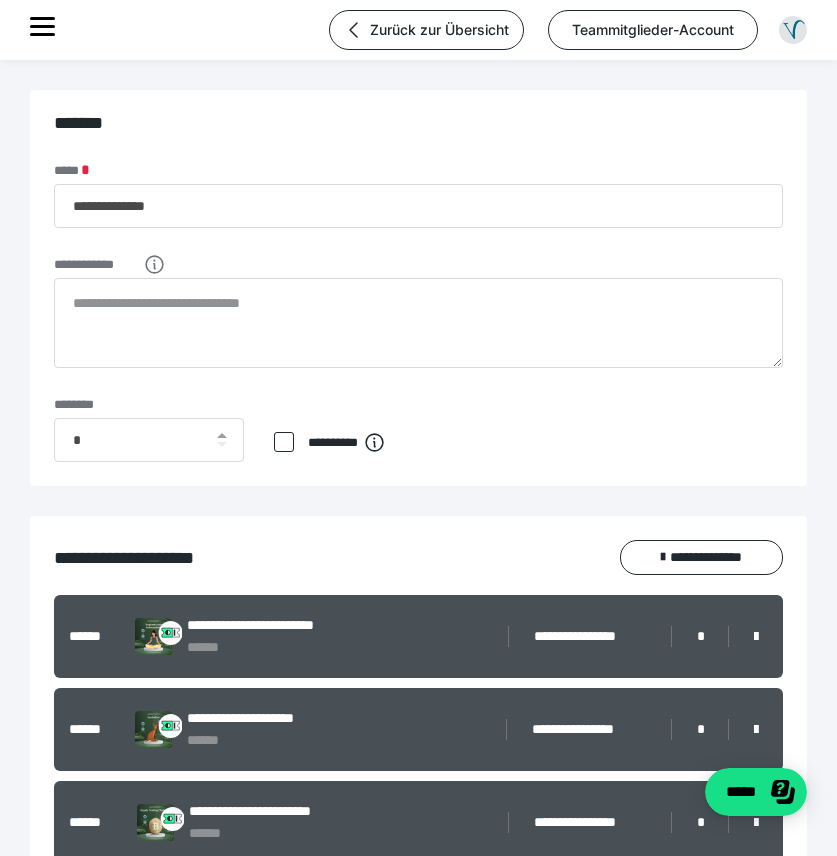 click 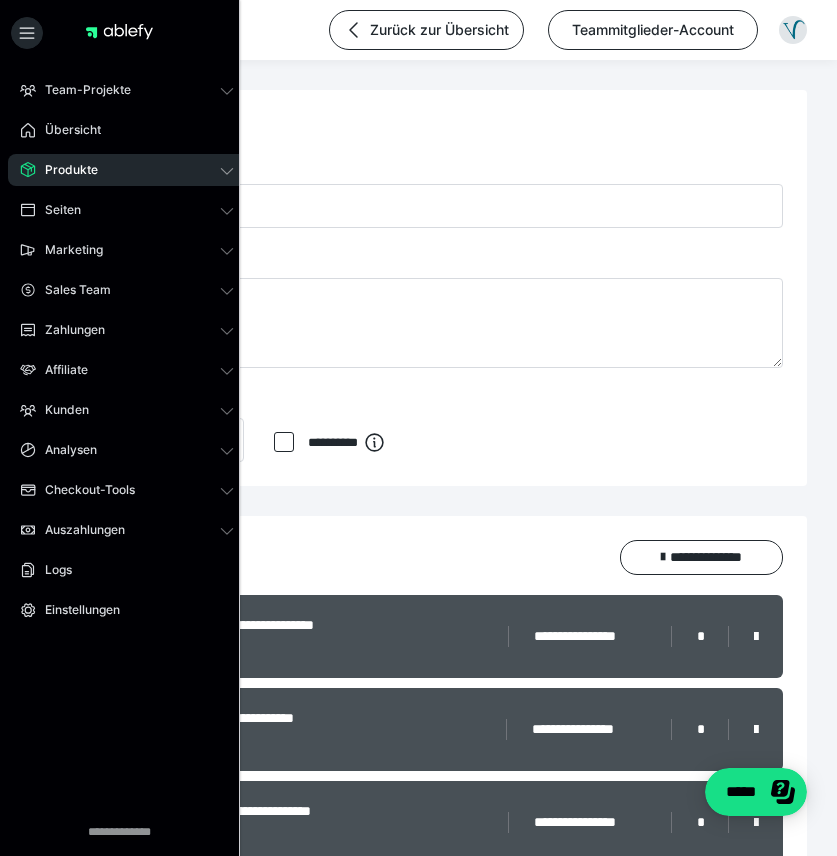 click on "Produkte" at bounding box center [127, 170] 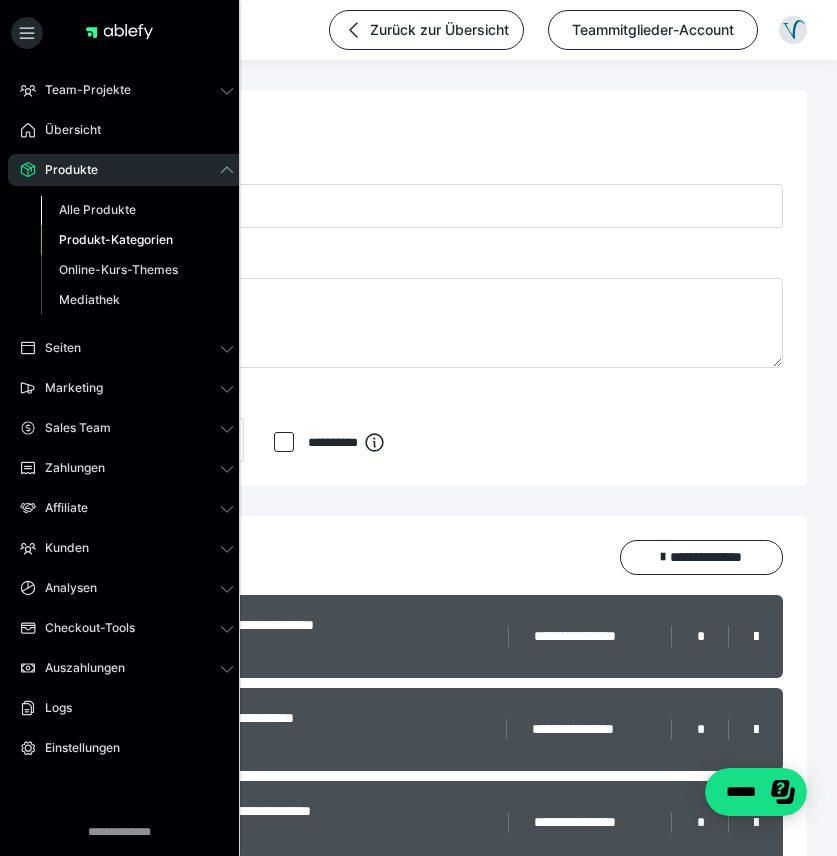 click on "Alle Produkte" at bounding box center [137, 210] 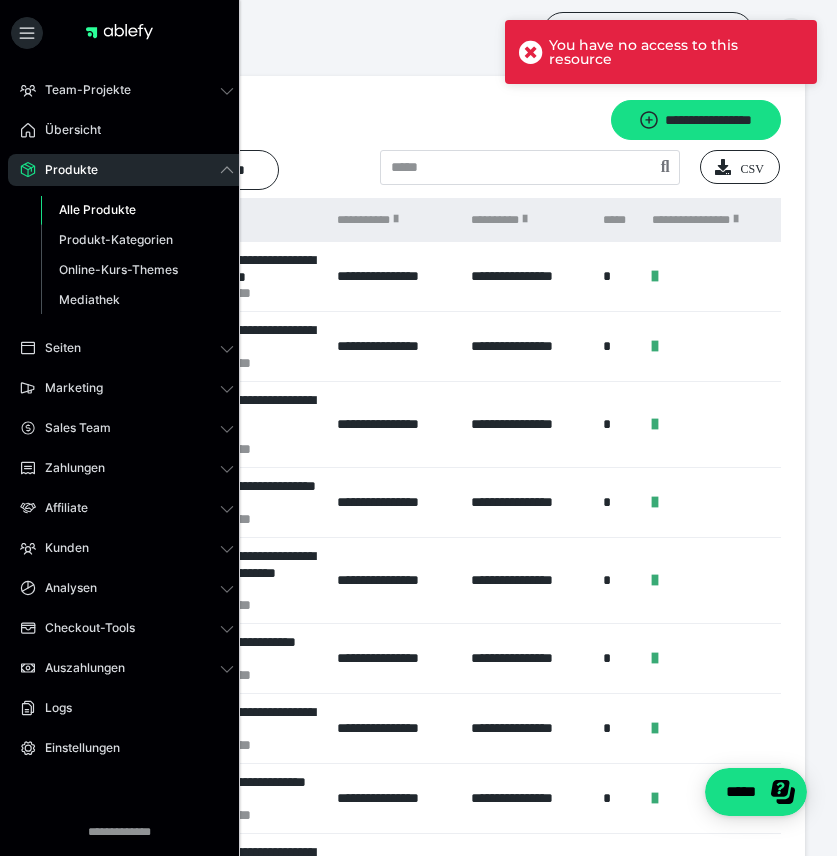 click on "**********" at bounding box center (418, 620) 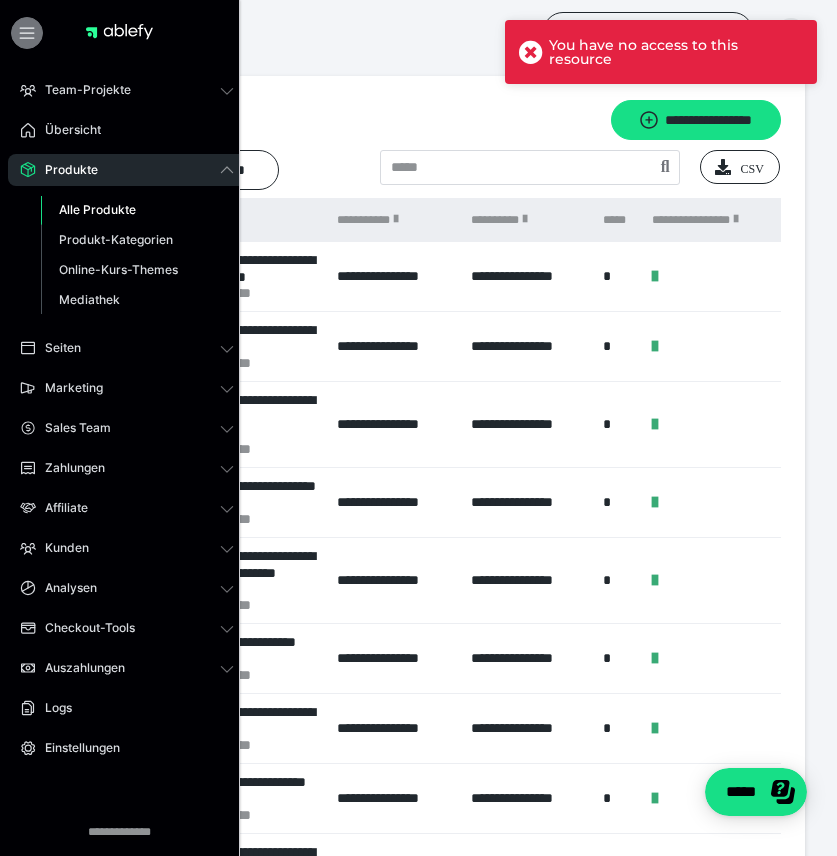 click 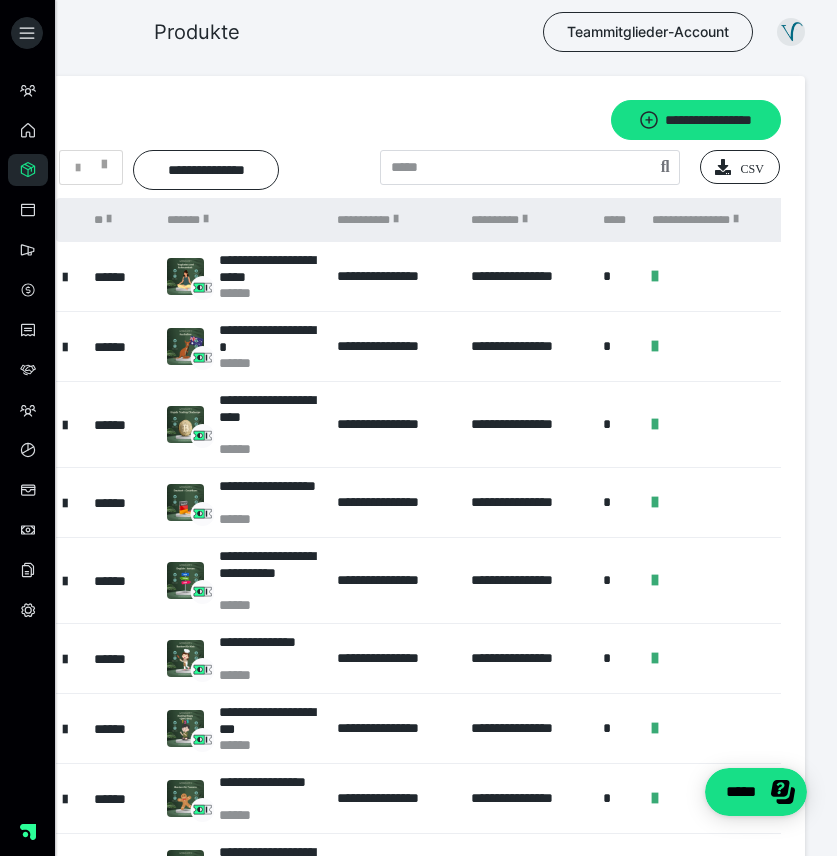 click at bounding box center [65, 276] 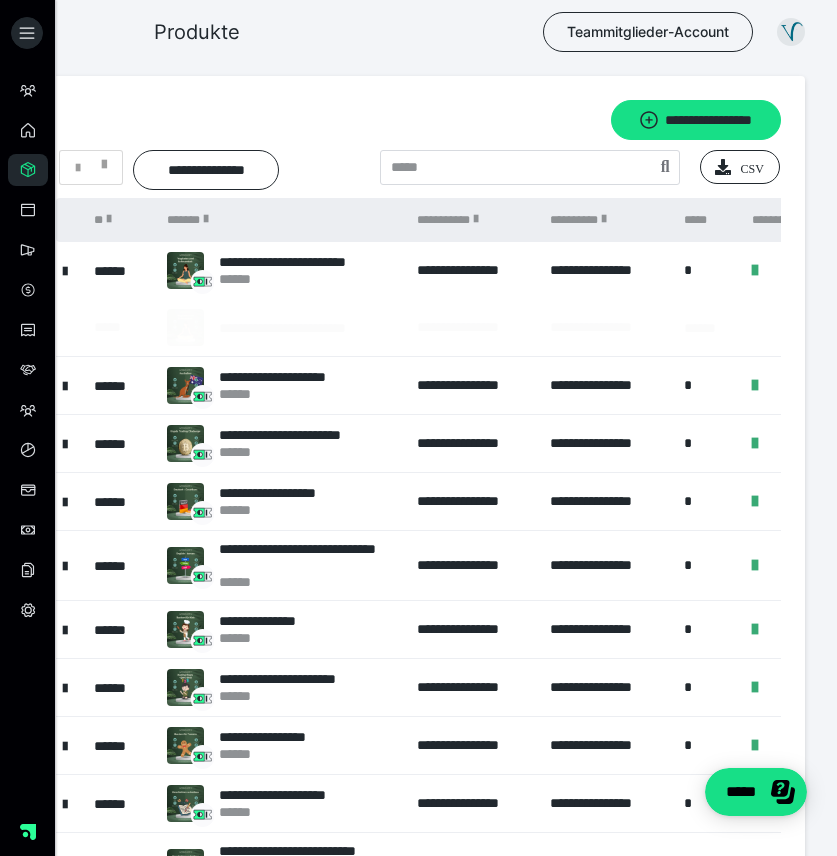 click at bounding box center (65, 270) 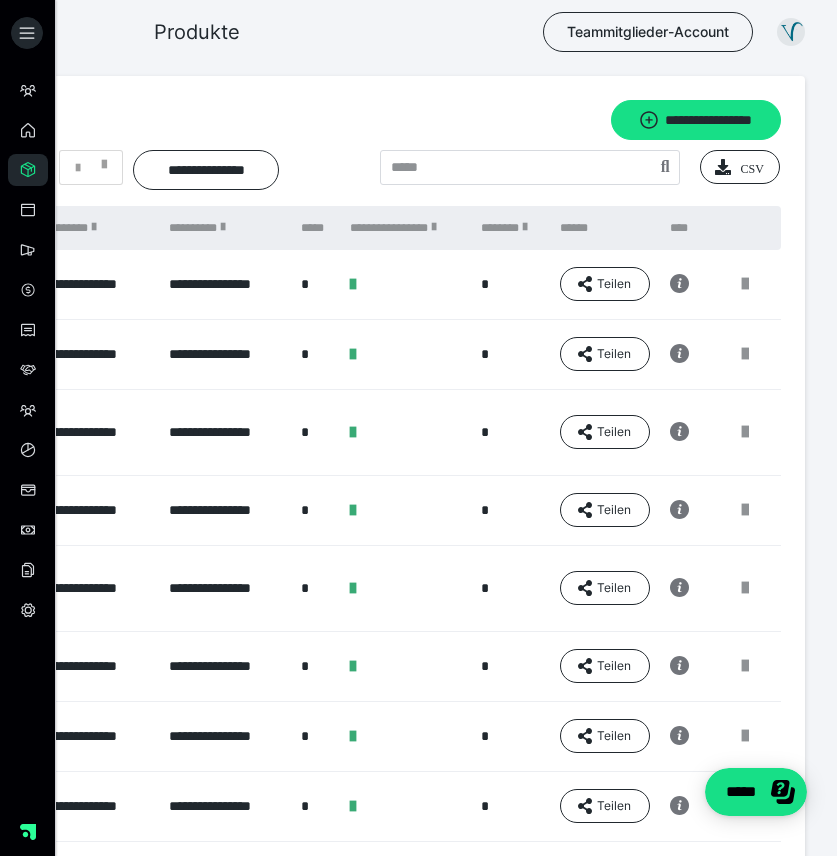 scroll, scrollTop: 0, scrollLeft: 302, axis: horizontal 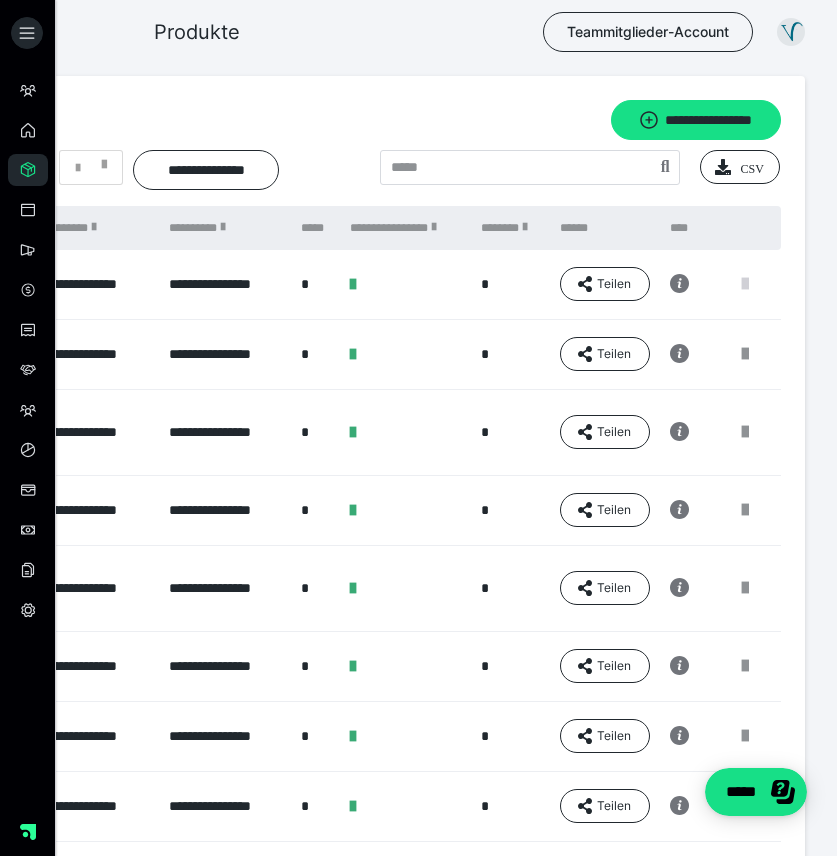 click at bounding box center [745, 284] 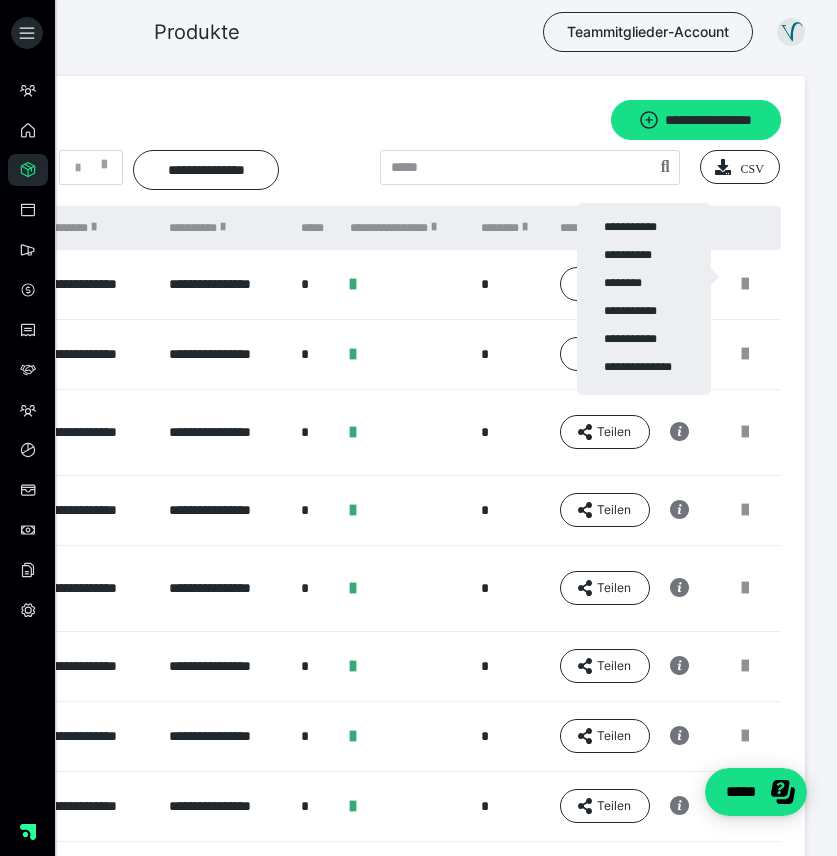 drag, startPoint x: 771, startPoint y: 256, endPoint x: 738, endPoint y: 260, distance: 33.24154 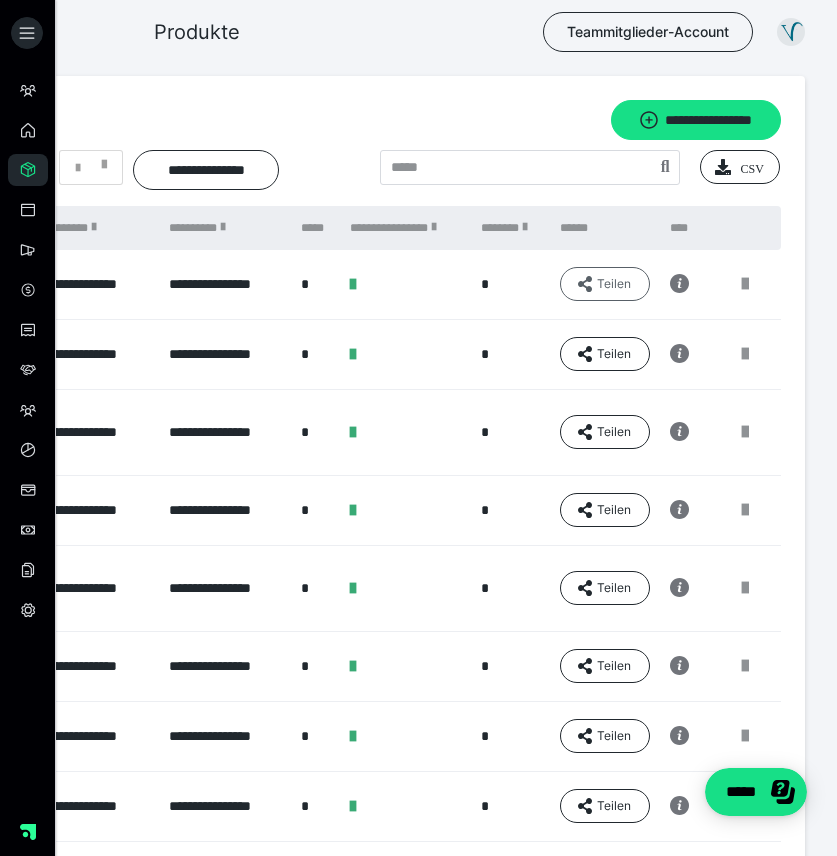 click on "Teilen" at bounding box center (605, 284) 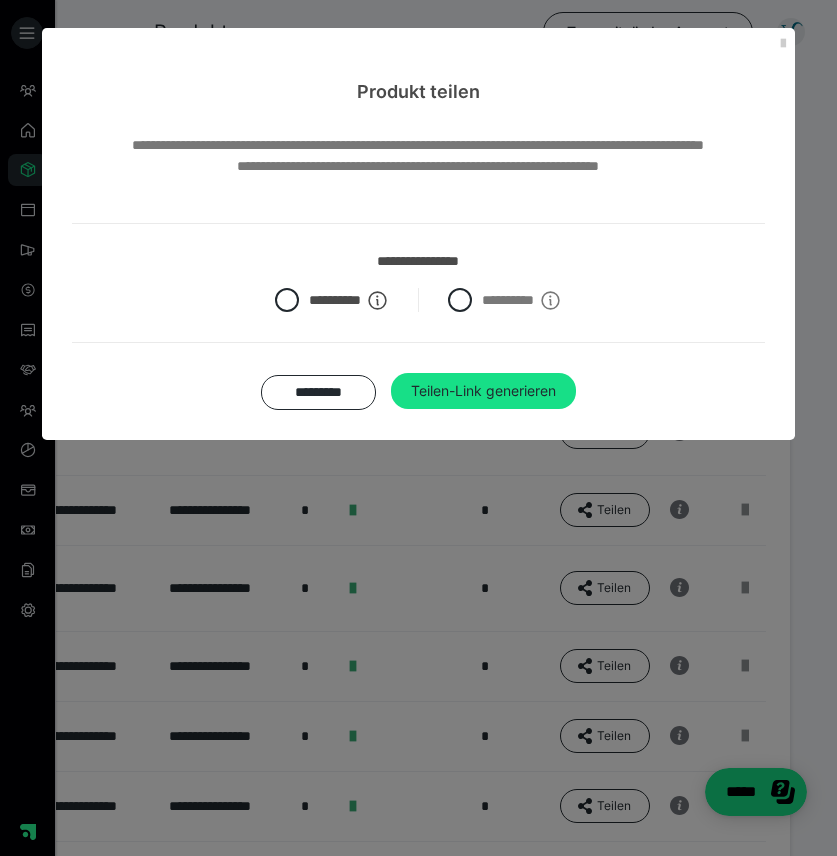 click on "*********" at bounding box center (318, 392) 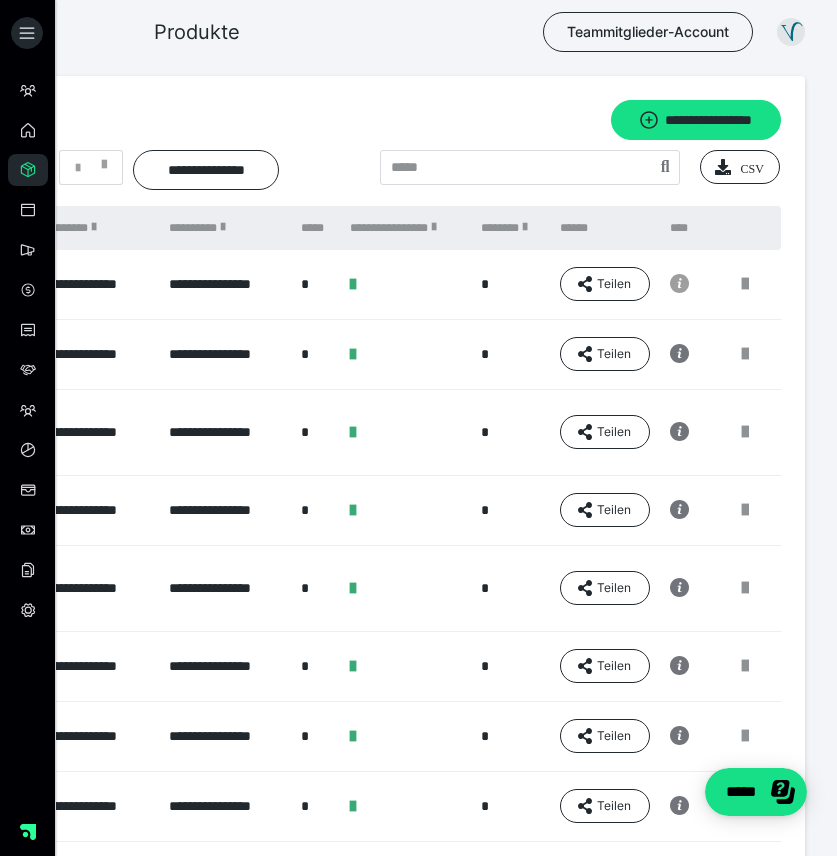click 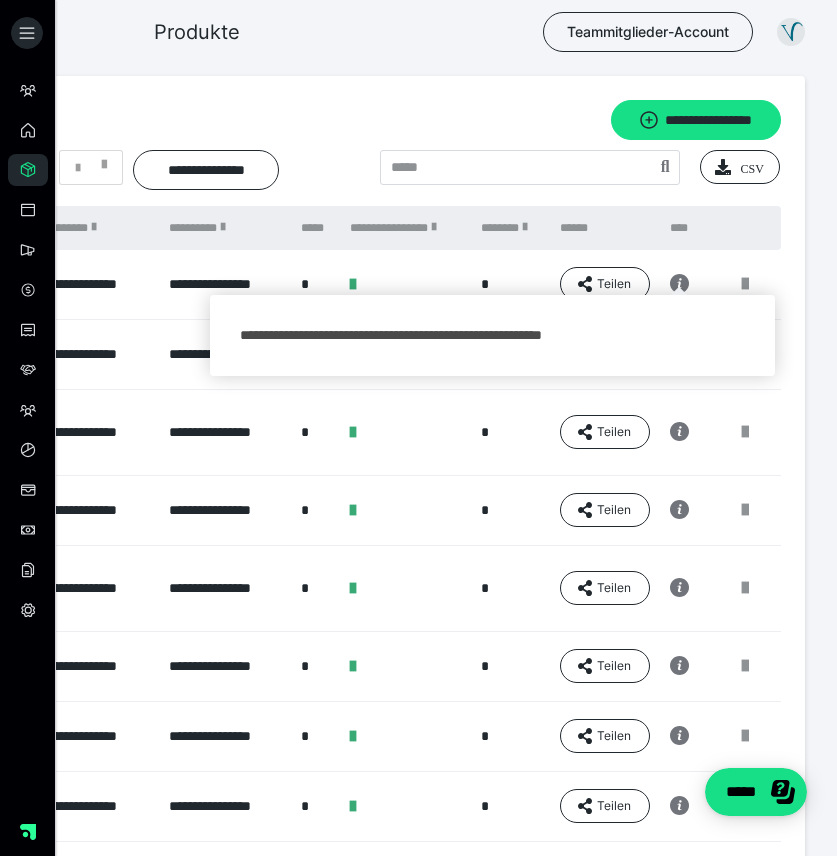 click at bounding box center [685, 285] 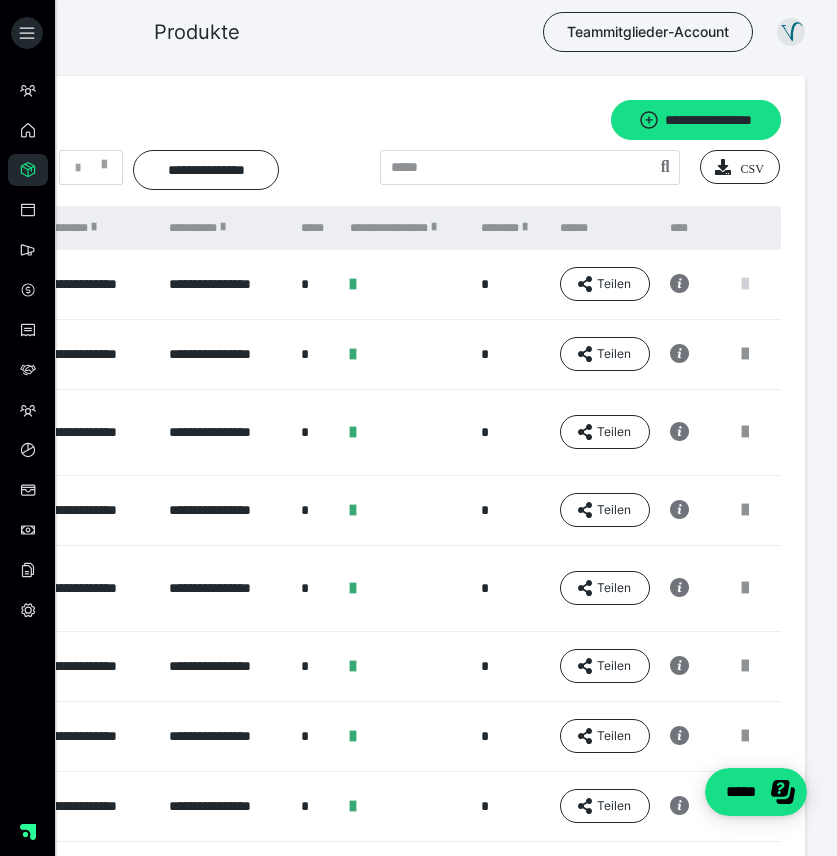 click at bounding box center [745, 284] 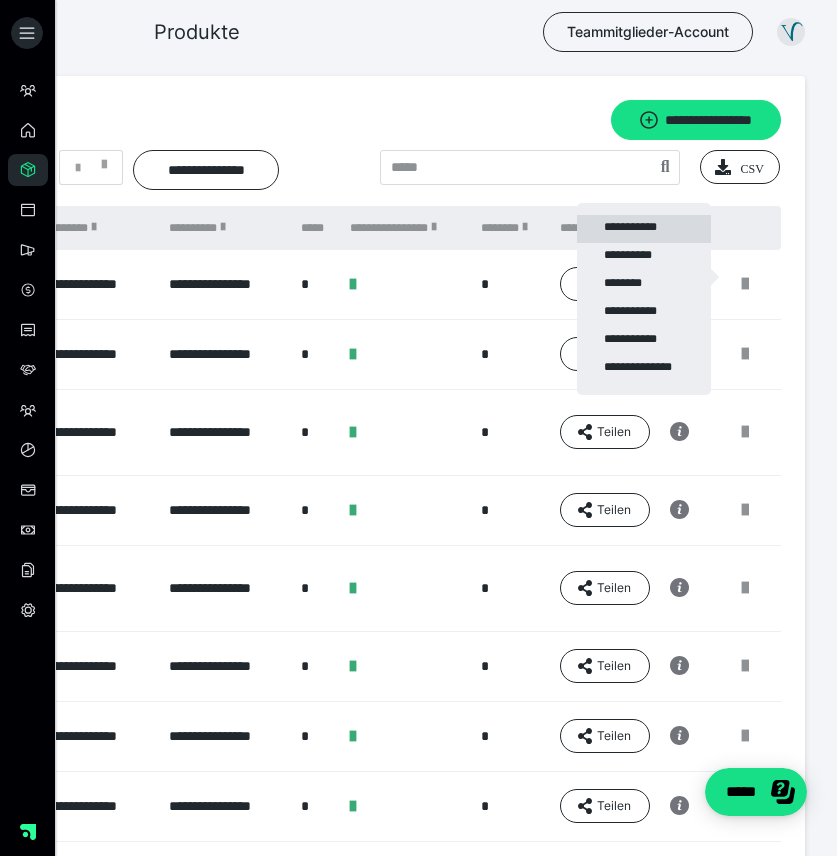 click on "**********" at bounding box center (644, 229) 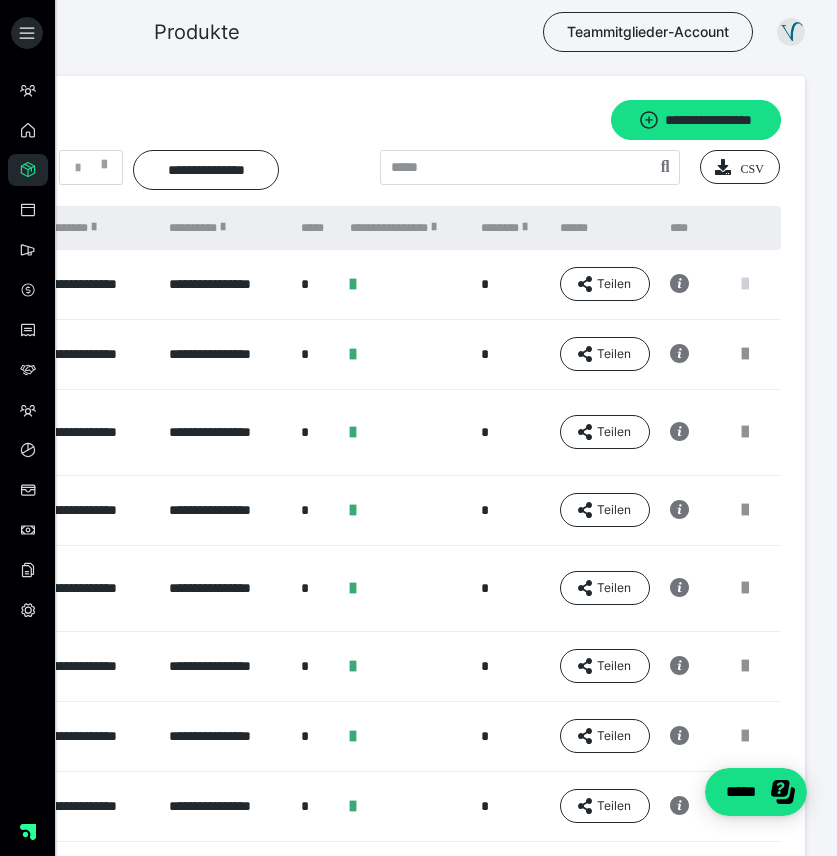 scroll, scrollTop: 0, scrollLeft: 302, axis: horizontal 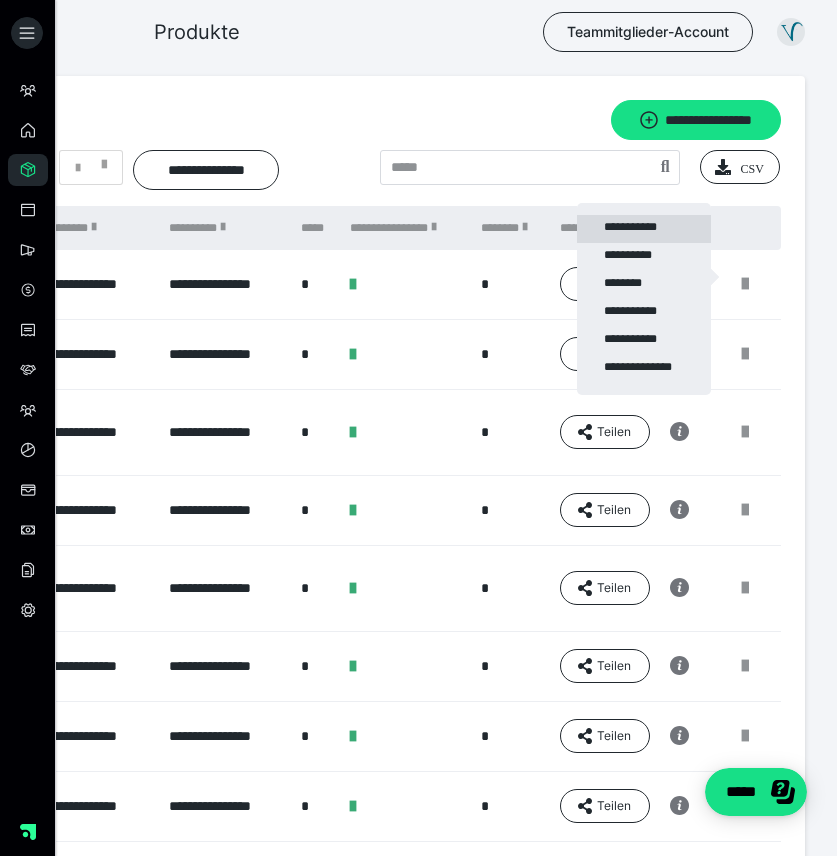 click on "**********" at bounding box center (644, 229) 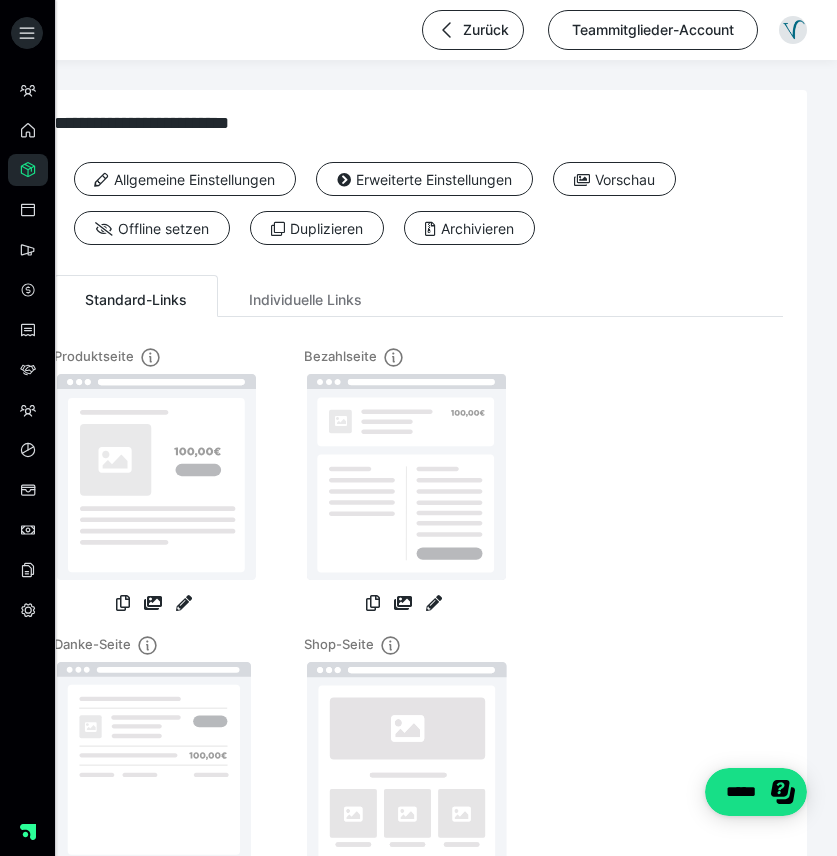 click at bounding box center [154, 483] 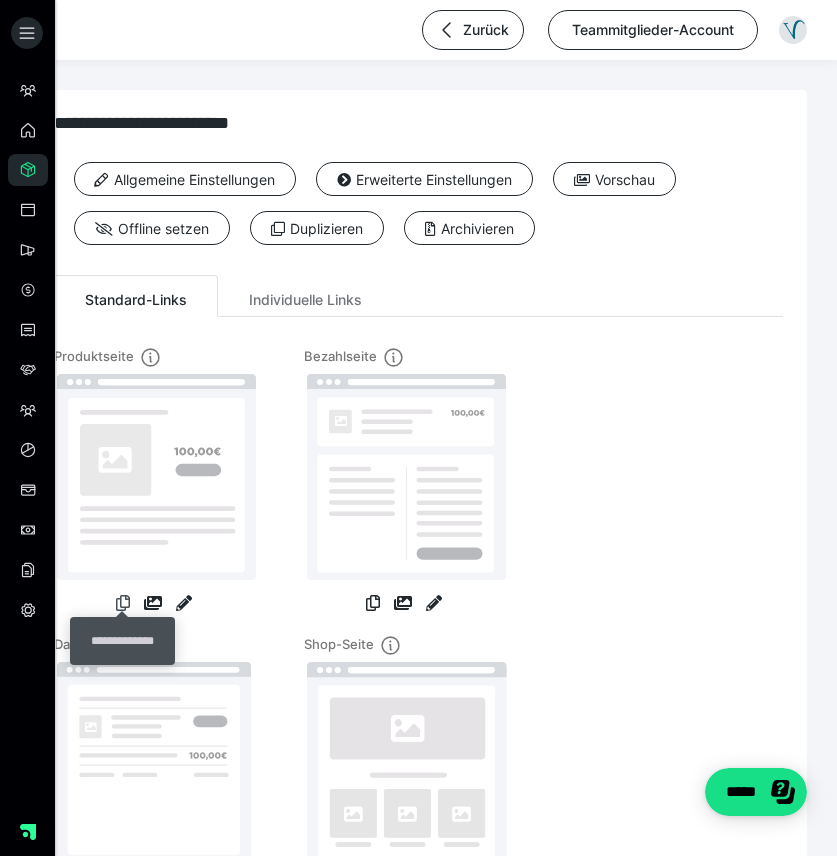 click at bounding box center [123, 603] 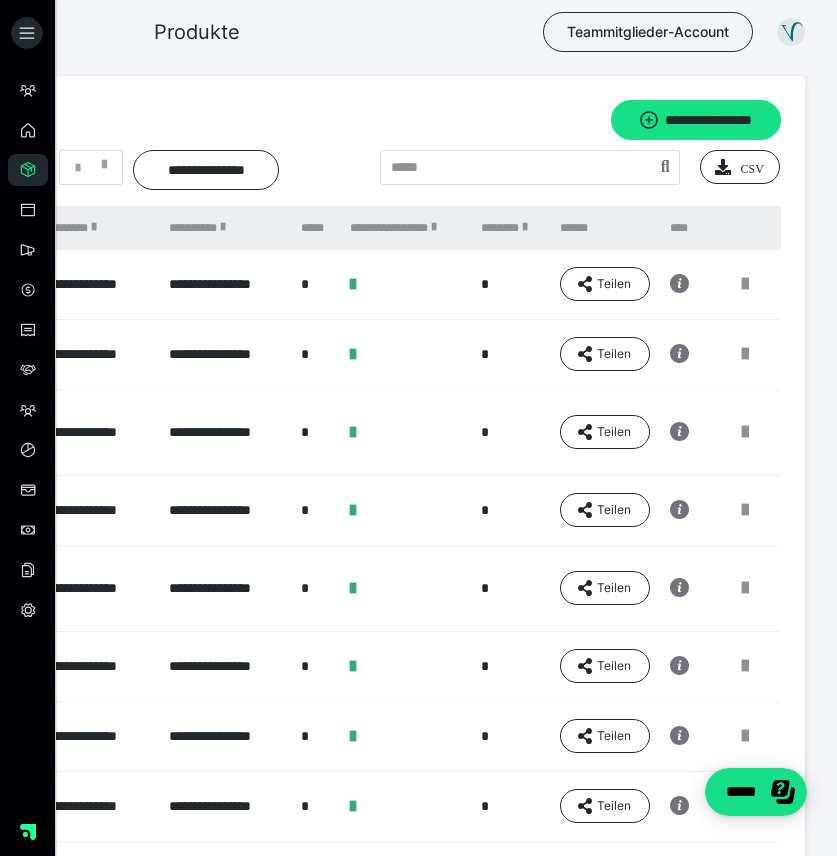 scroll, scrollTop: 0, scrollLeft: 302, axis: horizontal 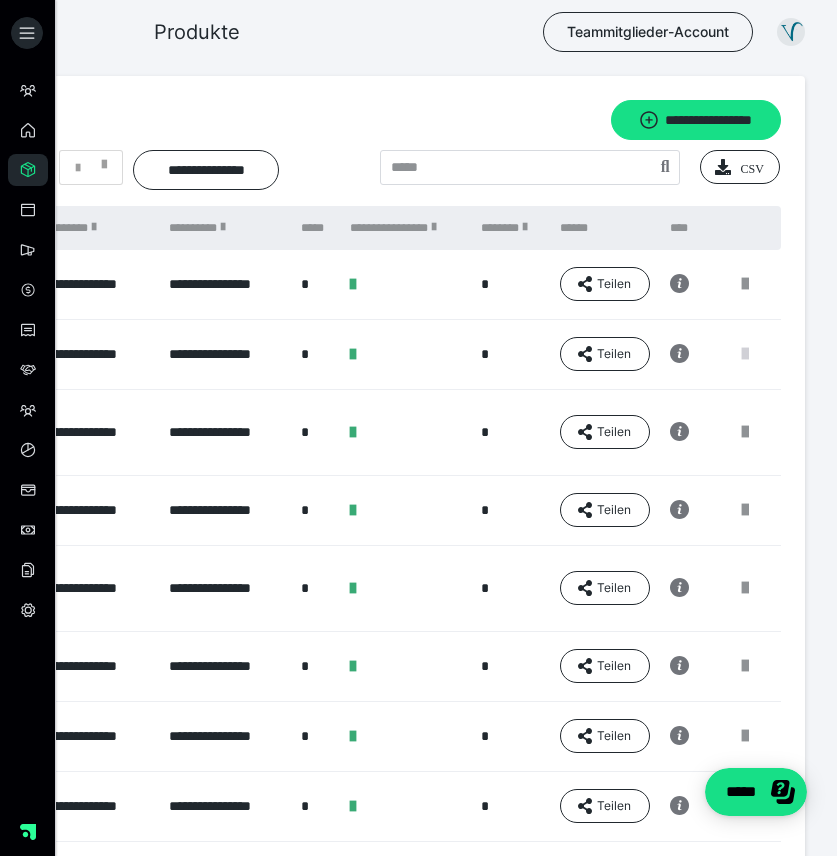 click at bounding box center [745, 354] 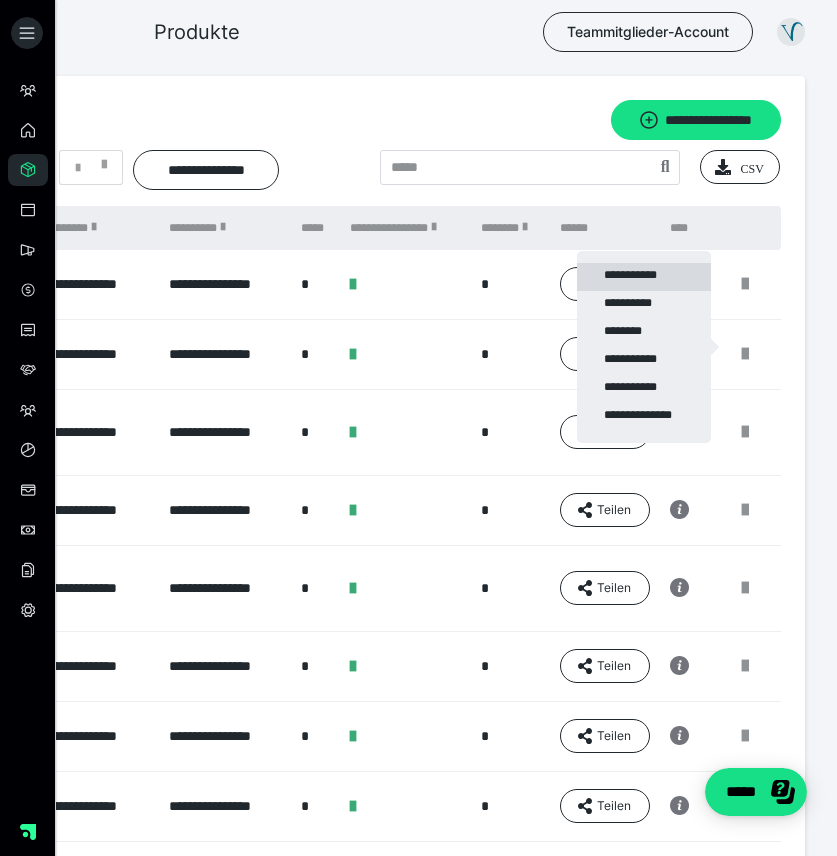 click on "**********" at bounding box center (644, 277) 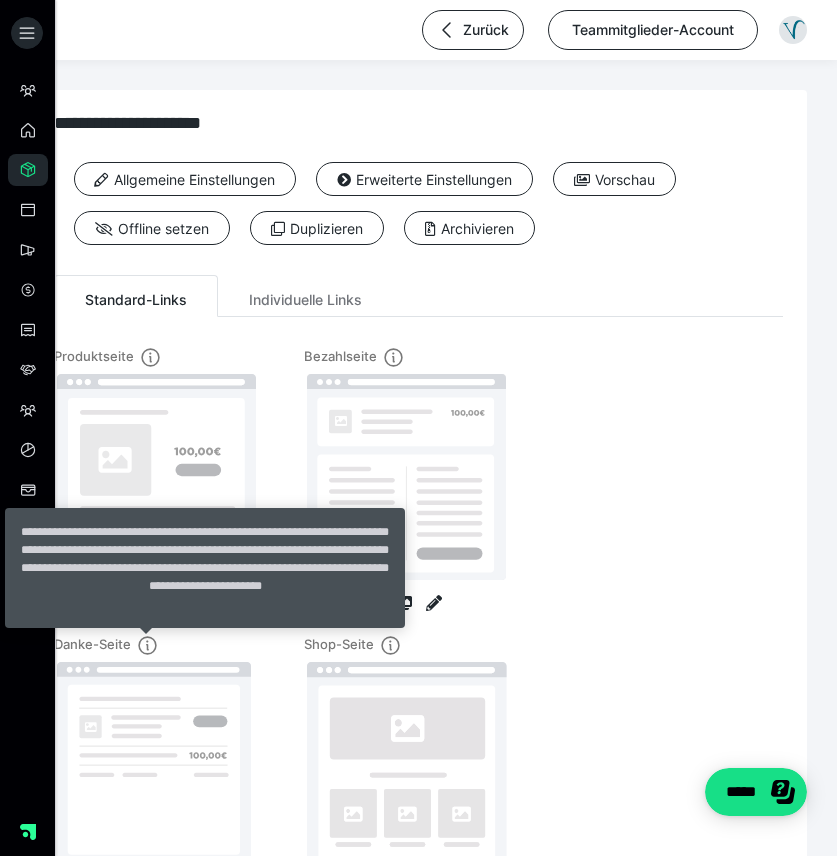 click on "**********" at bounding box center (205, 568) 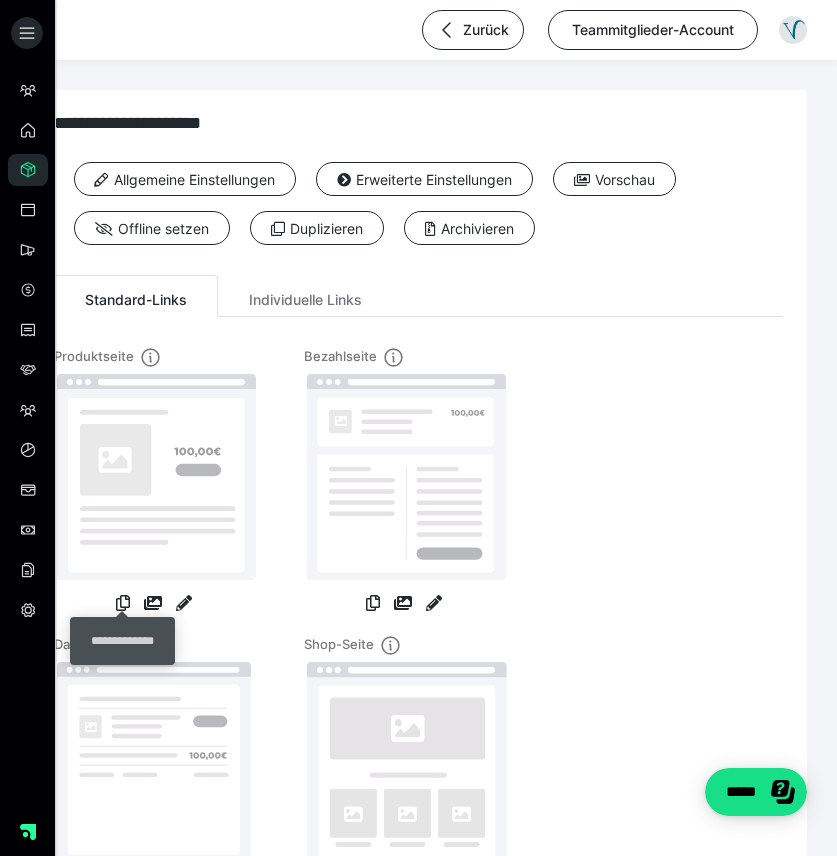 drag, startPoint x: 120, startPoint y: 602, endPoint x: 133, endPoint y: 603, distance: 13.038404 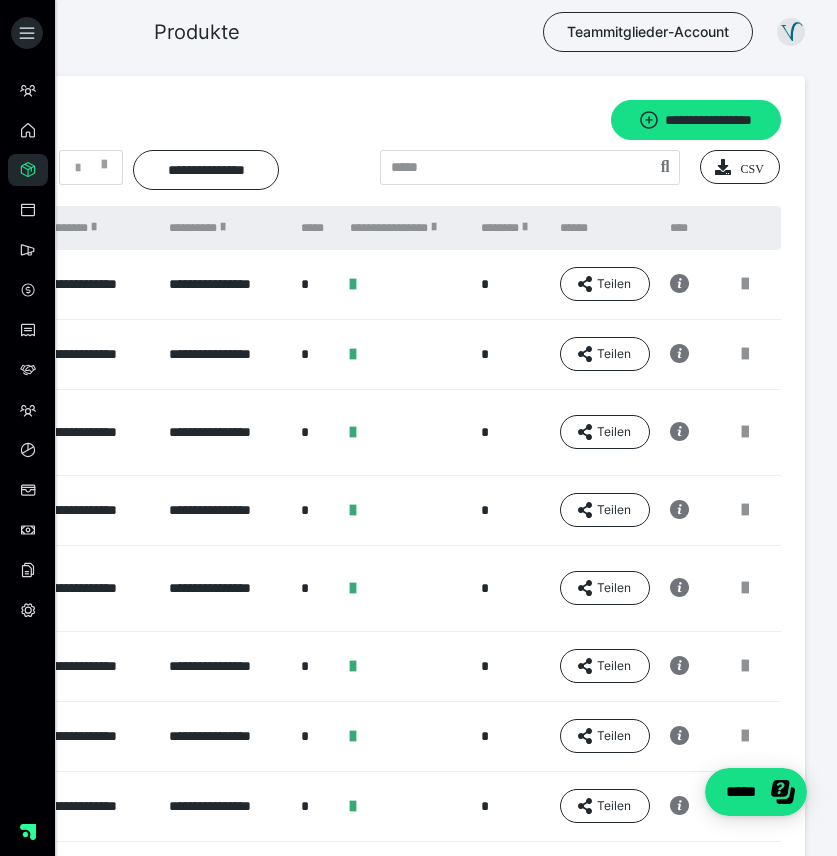 scroll, scrollTop: 0, scrollLeft: 302, axis: horizontal 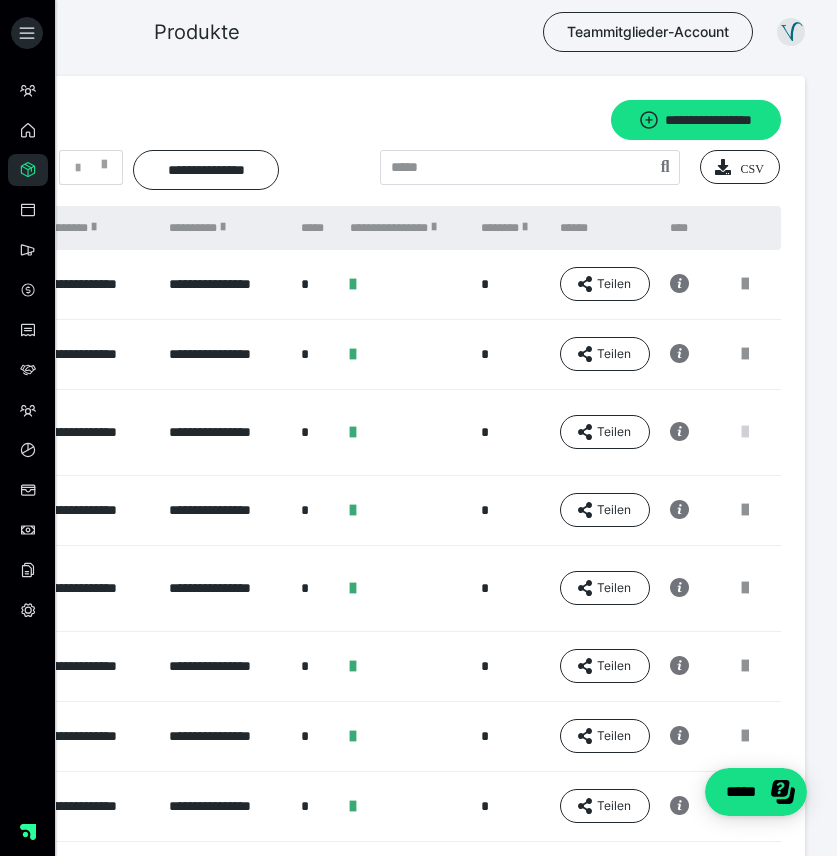 click at bounding box center [745, 432] 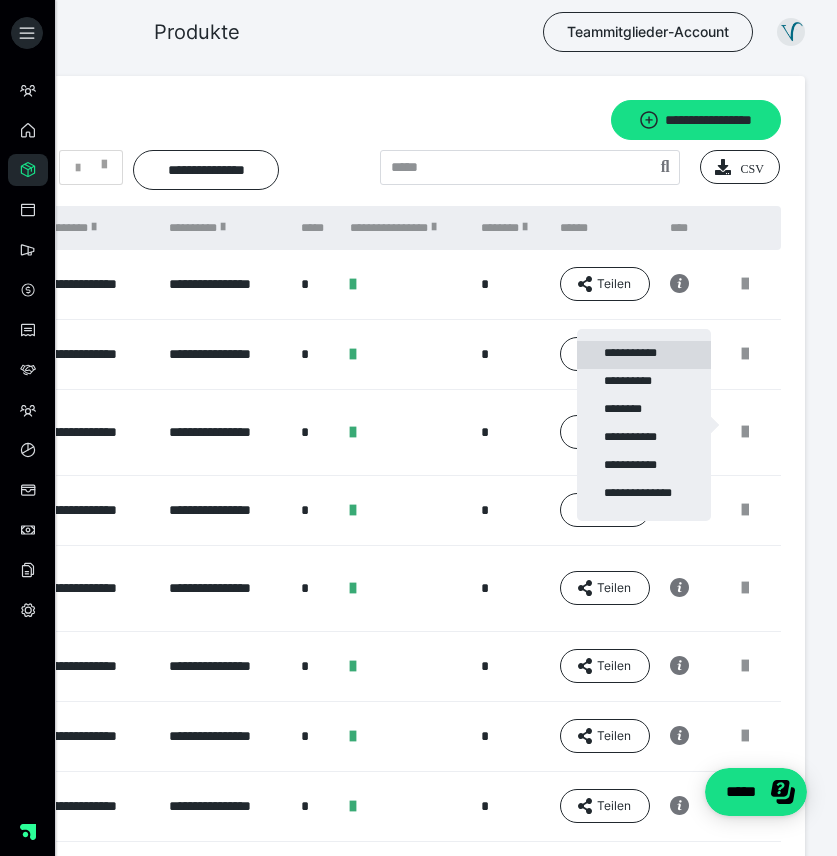 click on "**********" at bounding box center [644, 355] 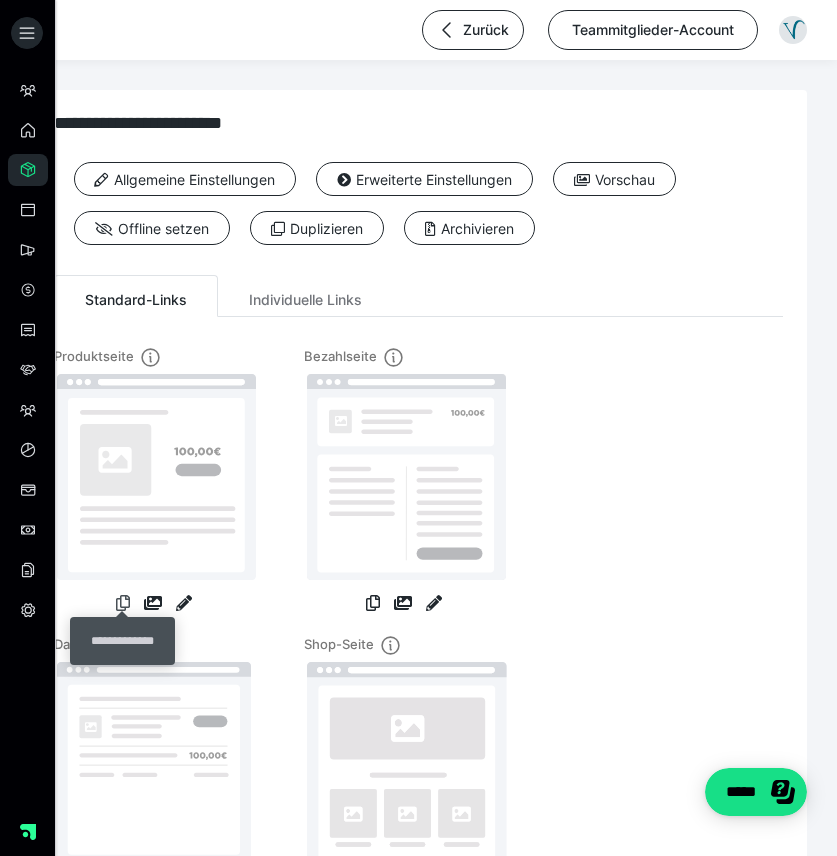 click at bounding box center (123, 603) 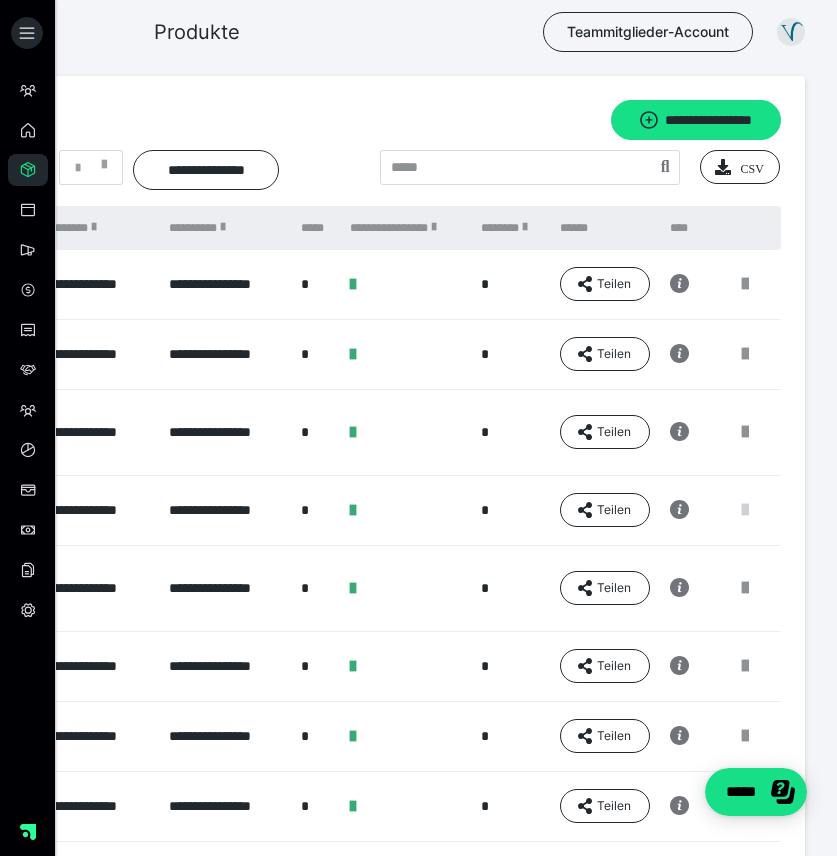 scroll, scrollTop: 0, scrollLeft: 302, axis: horizontal 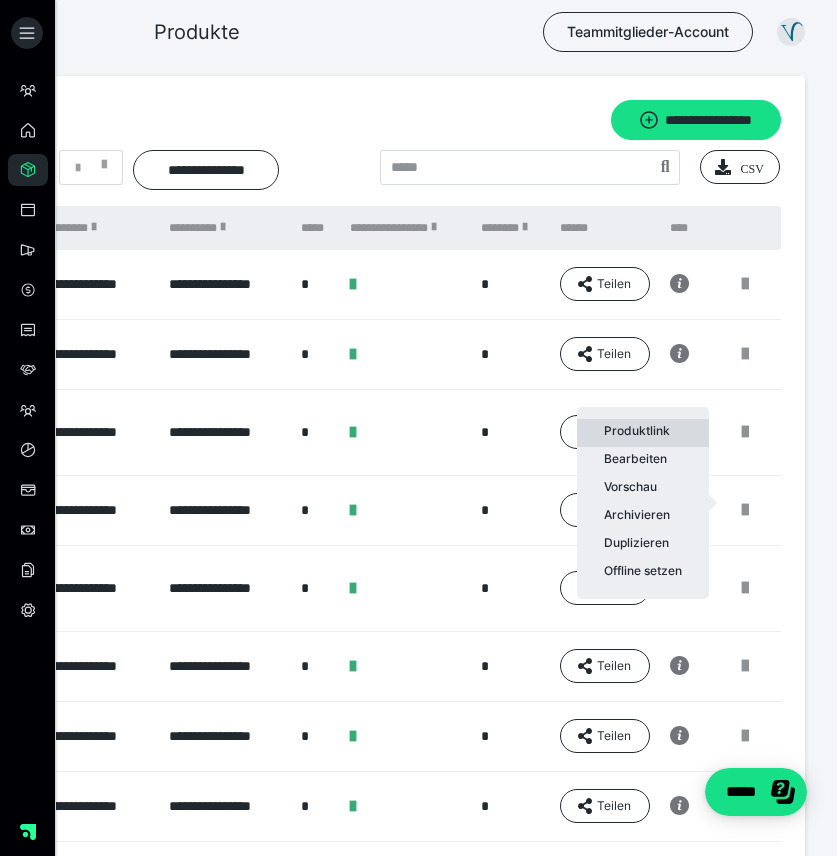 click on "Produktlink" at bounding box center [643, 433] 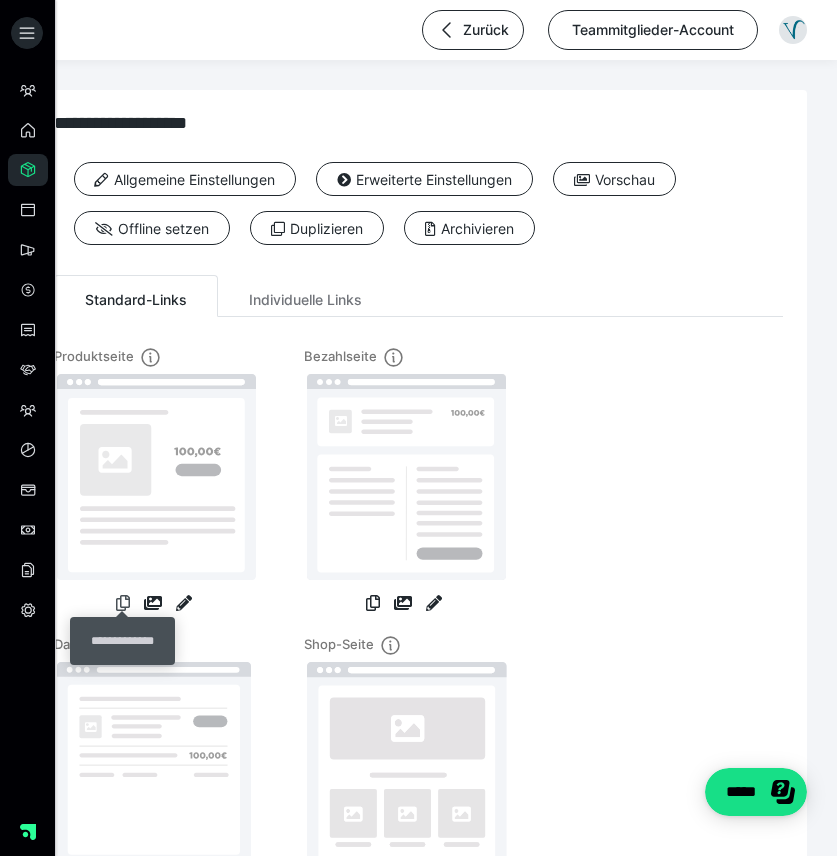 click at bounding box center (123, 603) 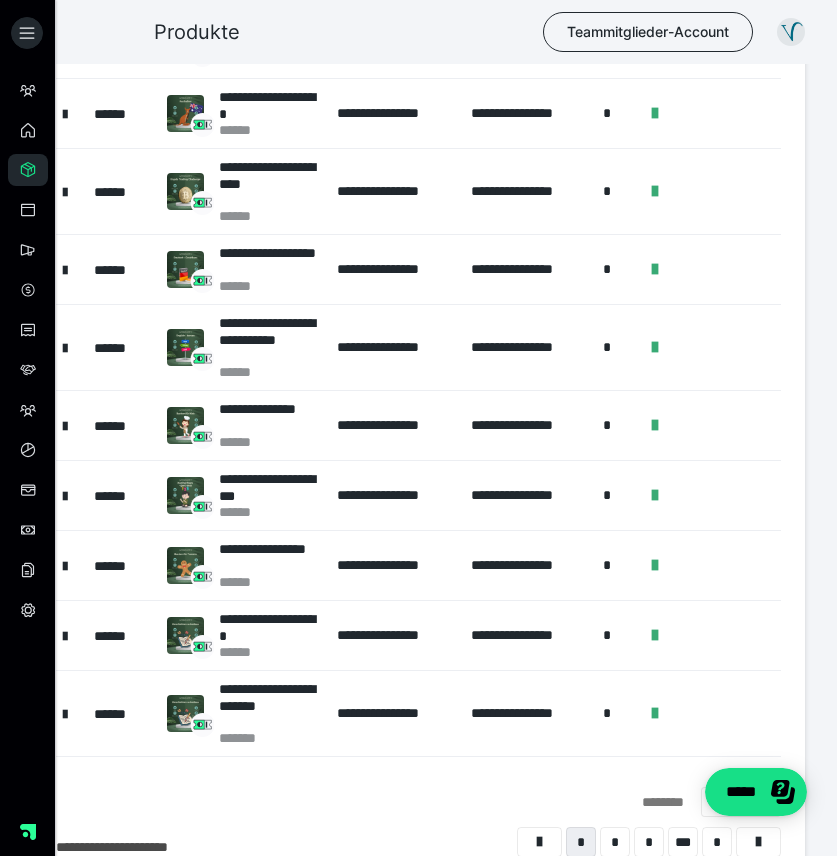 scroll, scrollTop: 235, scrollLeft: 0, axis: vertical 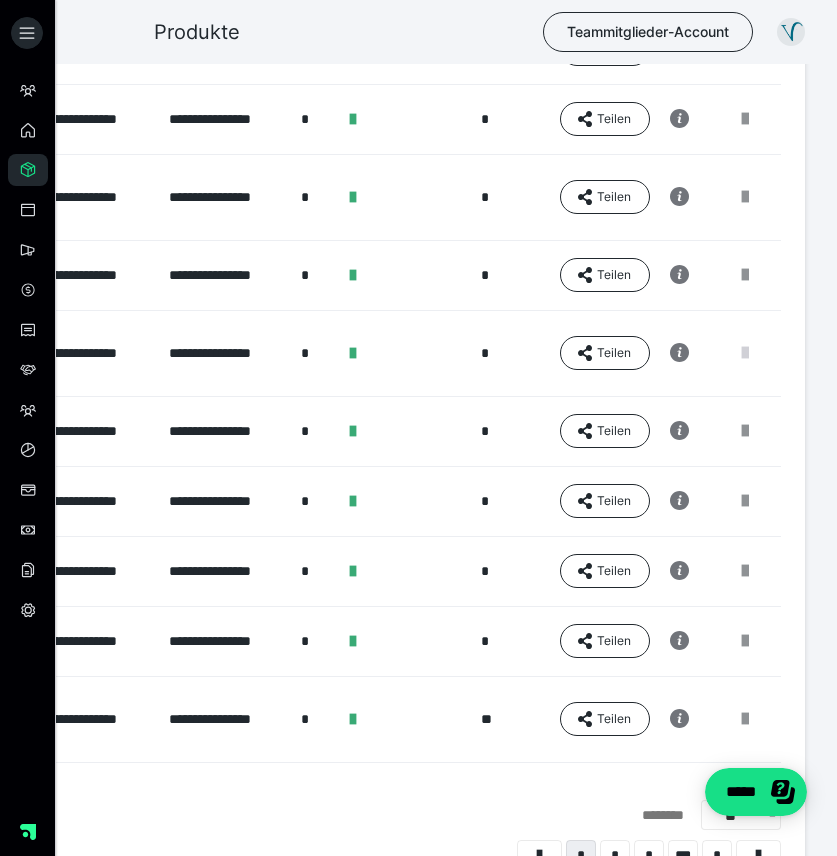 click at bounding box center (745, 353) 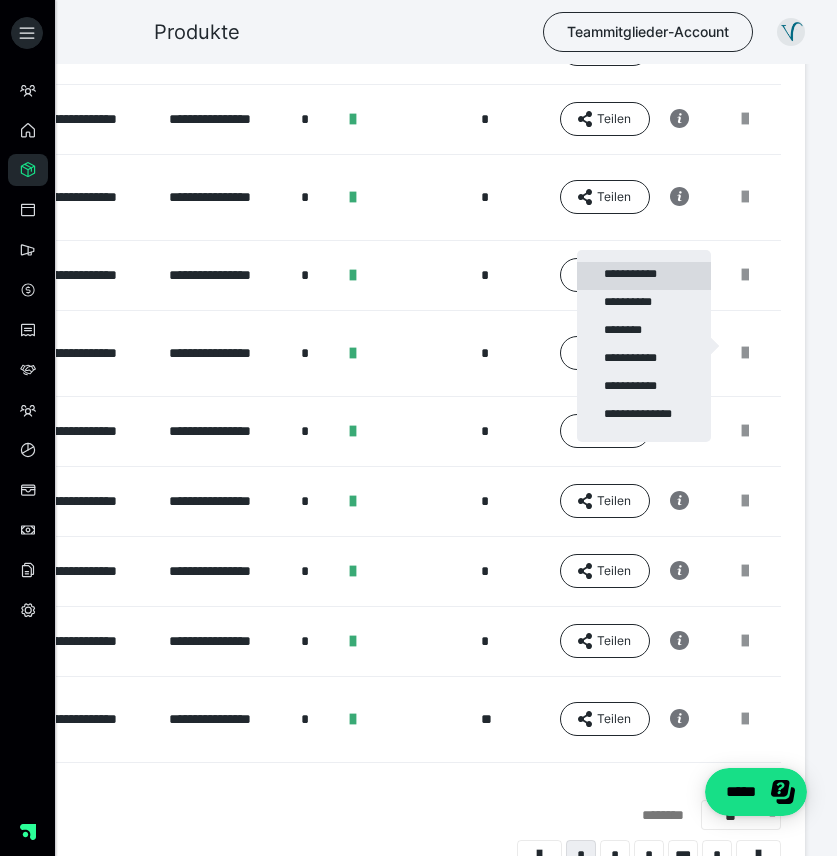 click on "**********" at bounding box center [644, 276] 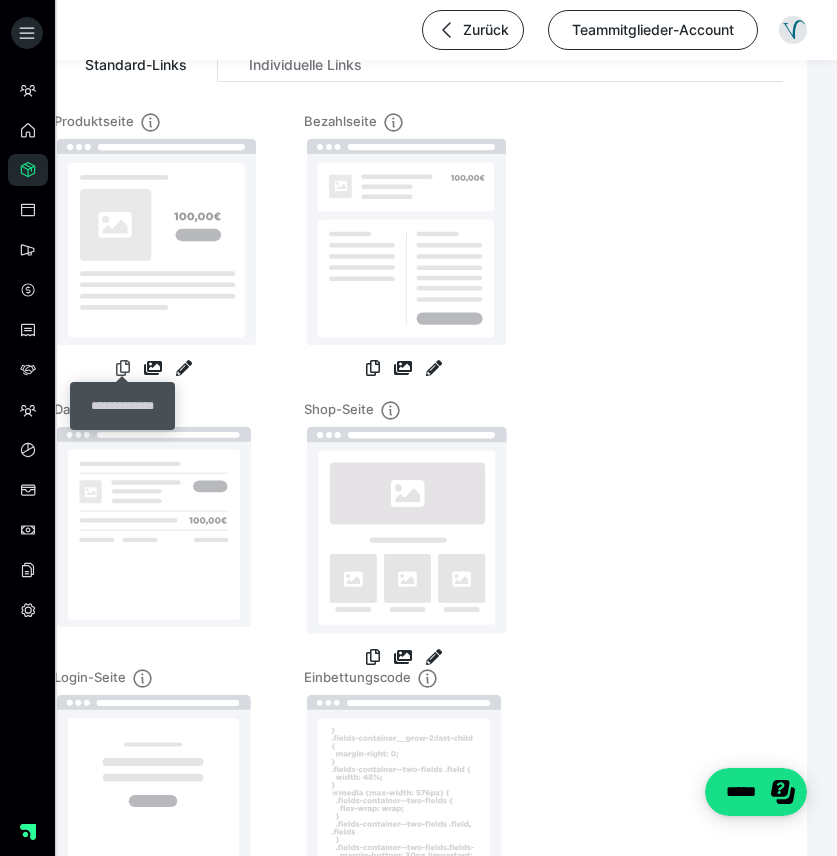 click at bounding box center [123, 368] 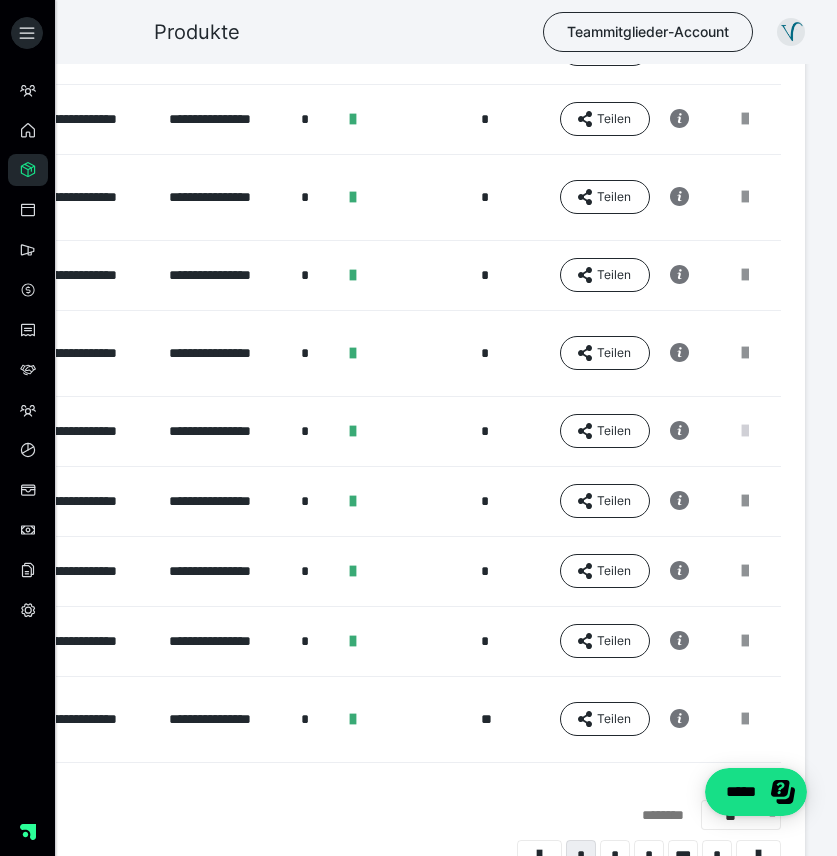 scroll, scrollTop: 0, scrollLeft: 302, axis: horizontal 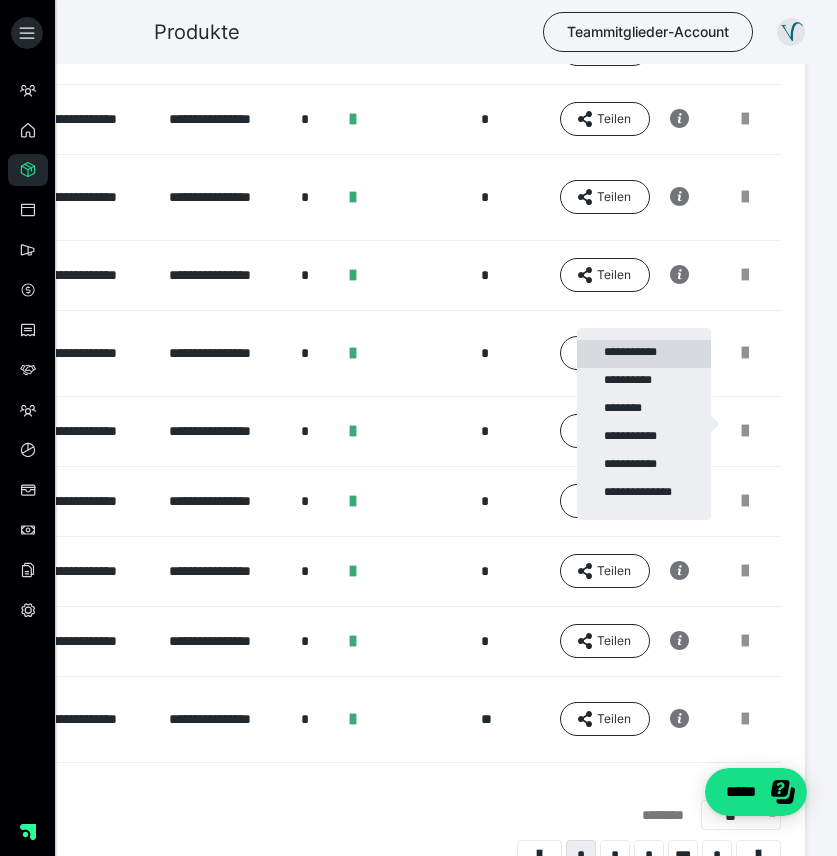 click on "**********" at bounding box center [644, 354] 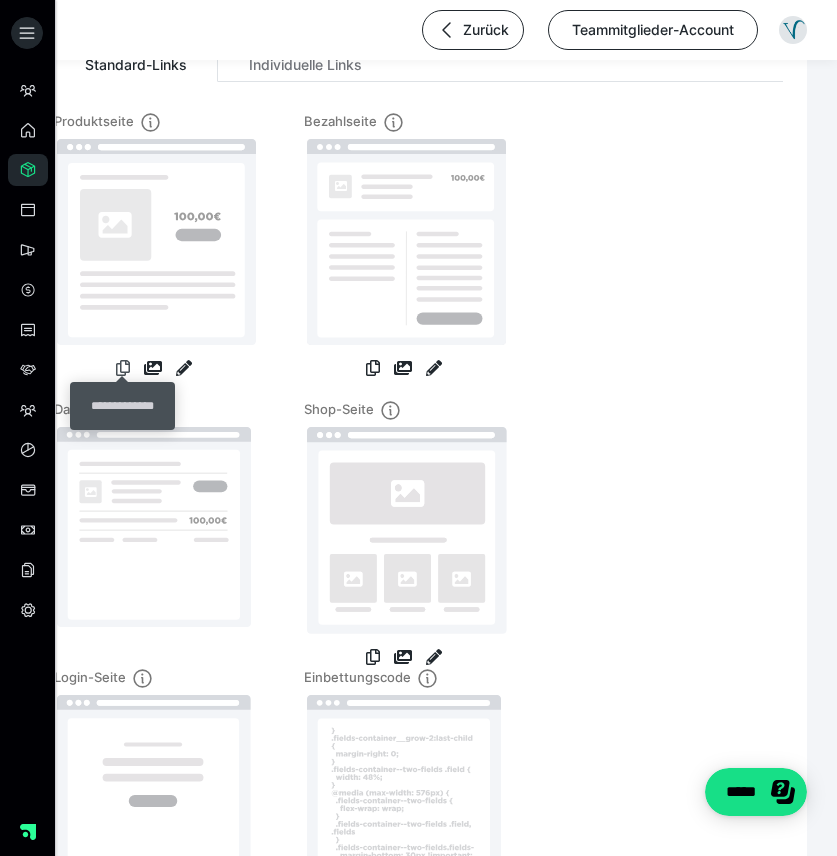 click at bounding box center (123, 368) 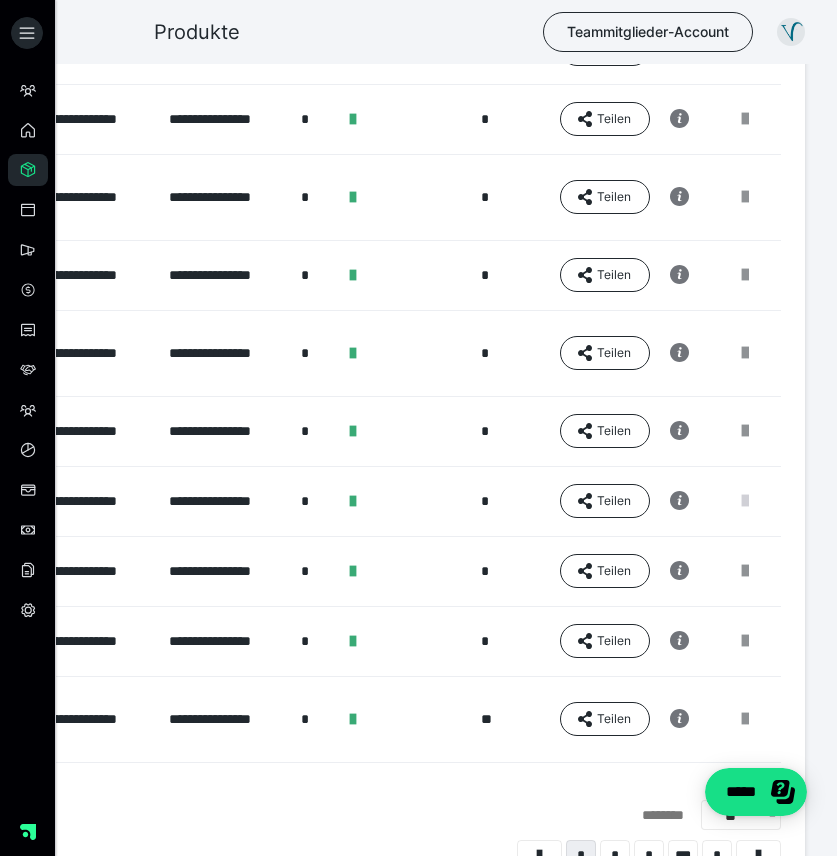 scroll, scrollTop: 0, scrollLeft: 302, axis: horizontal 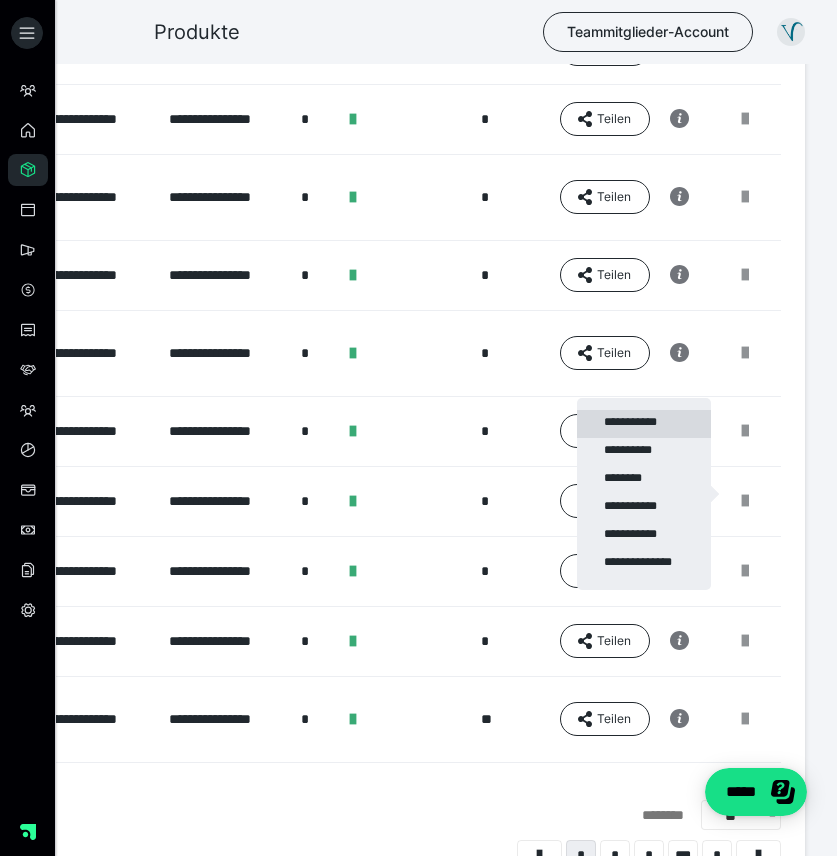 click on "**********" at bounding box center (644, 424) 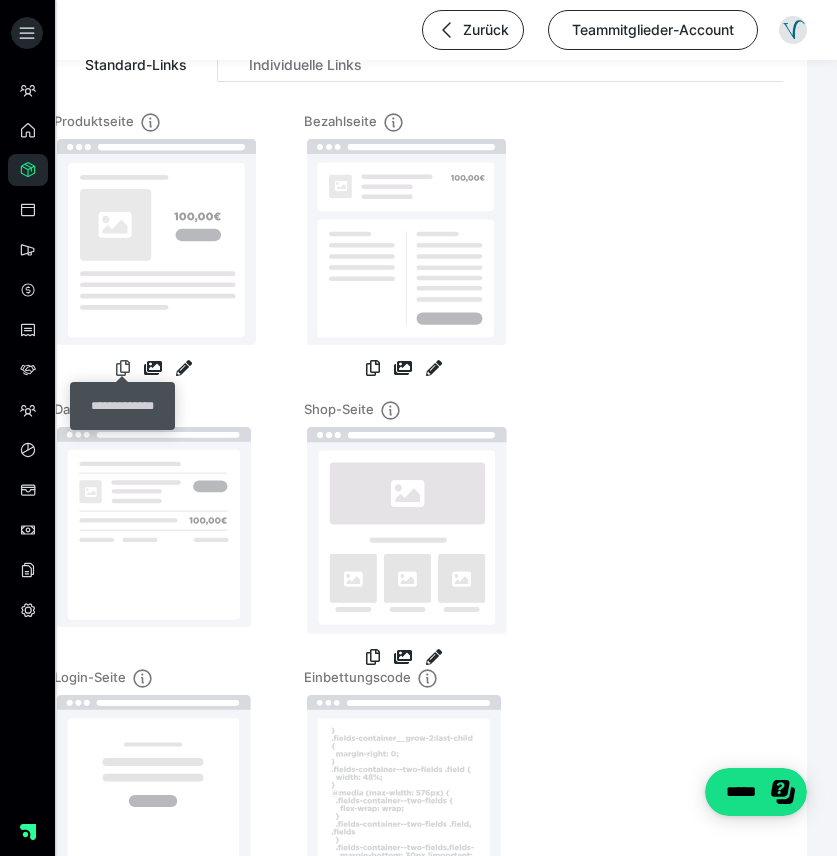 click at bounding box center [123, 368] 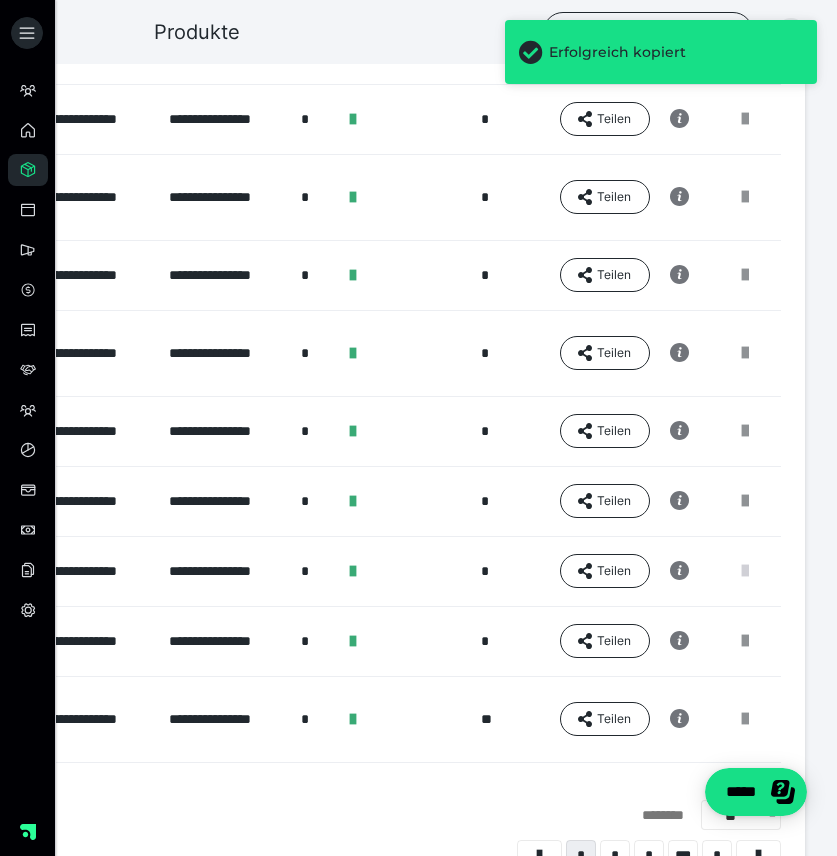 scroll, scrollTop: 0, scrollLeft: 302, axis: horizontal 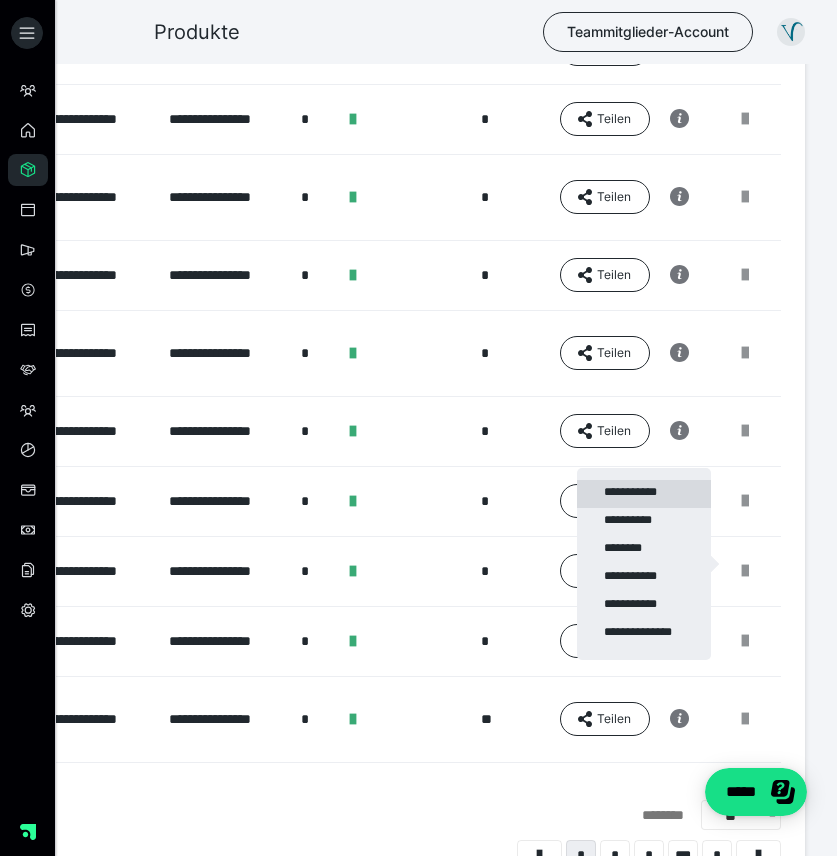 click on "**********" at bounding box center (644, 494) 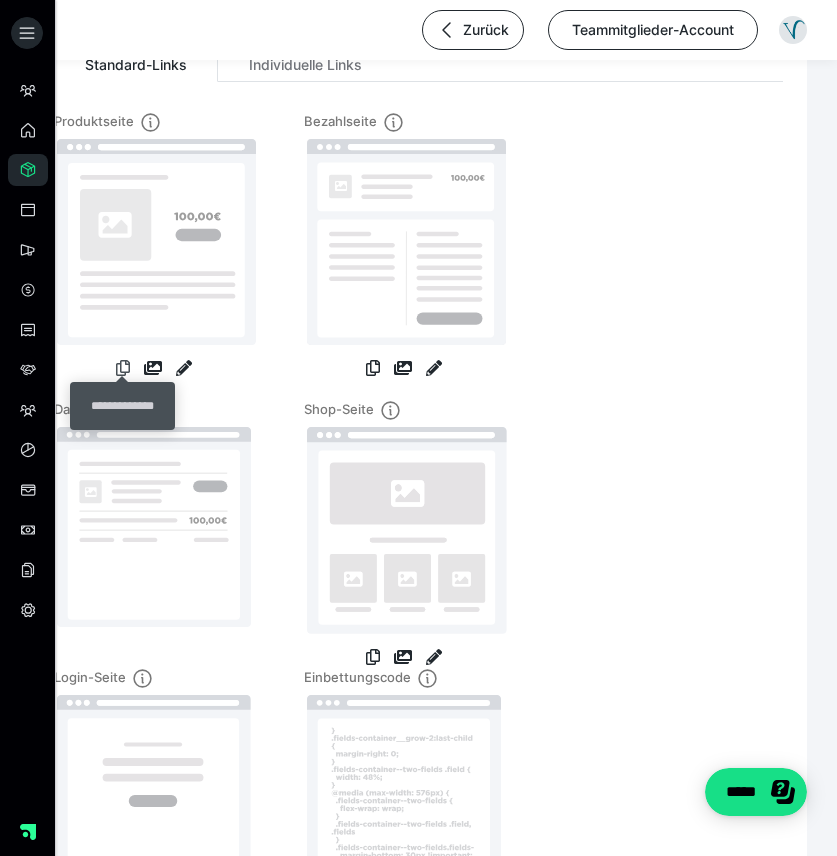 click at bounding box center (123, 368) 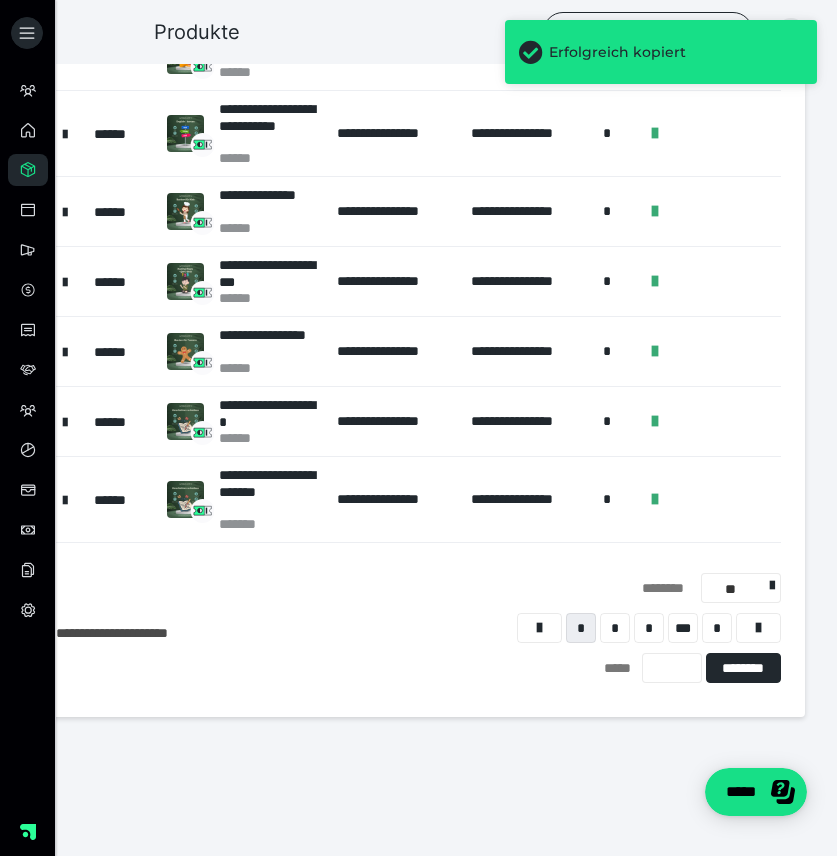 scroll, scrollTop: 451, scrollLeft: 0, axis: vertical 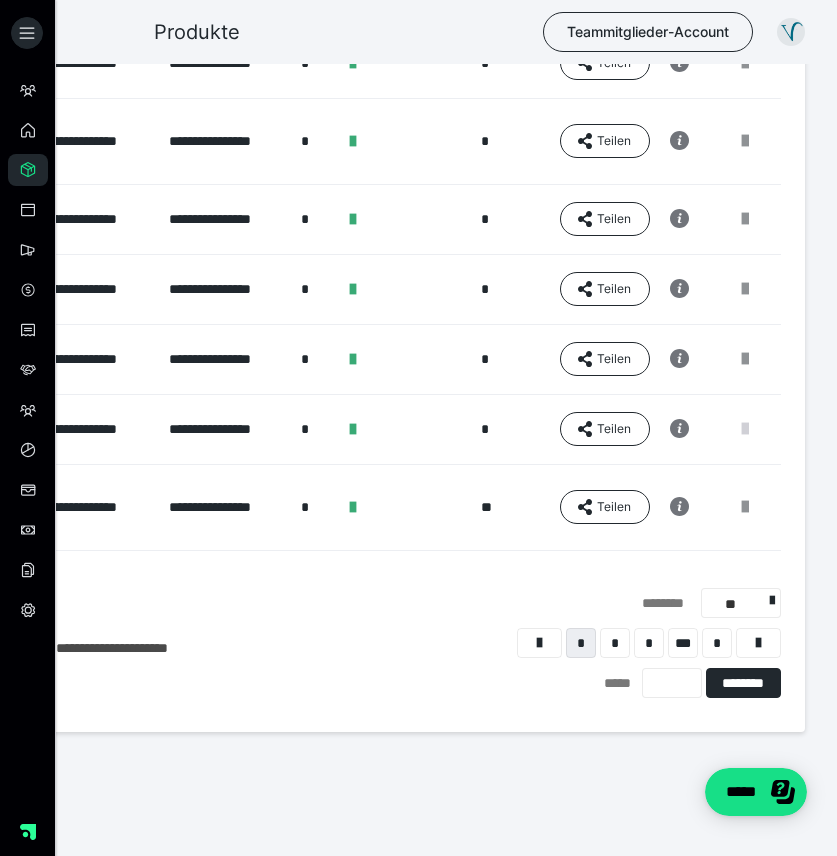 click at bounding box center (745, 429) 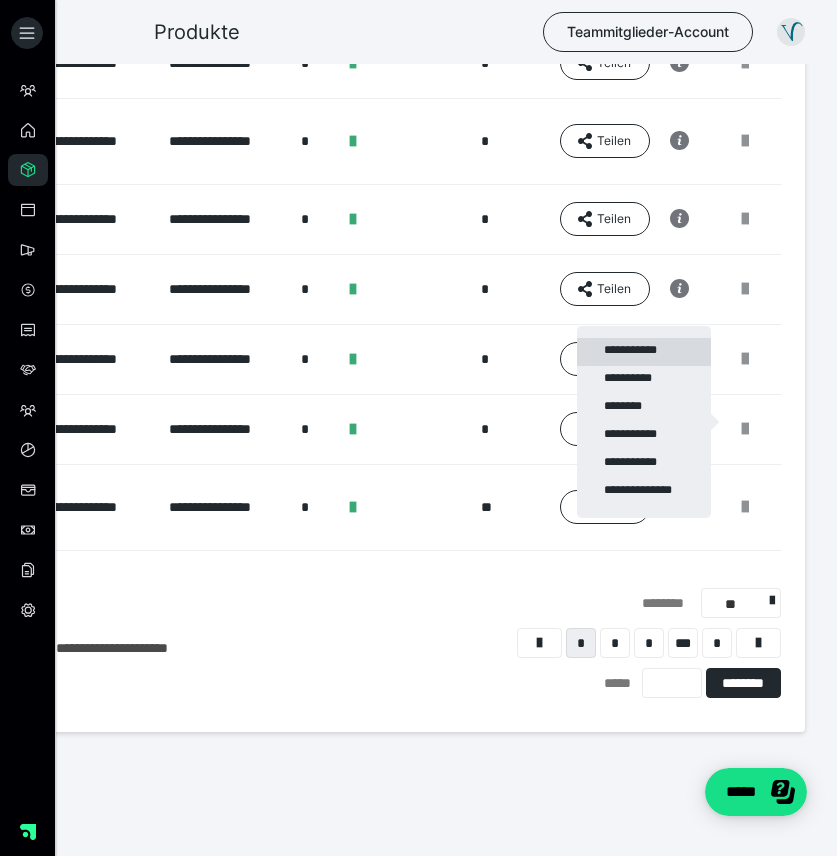 click on "**********" at bounding box center [644, 352] 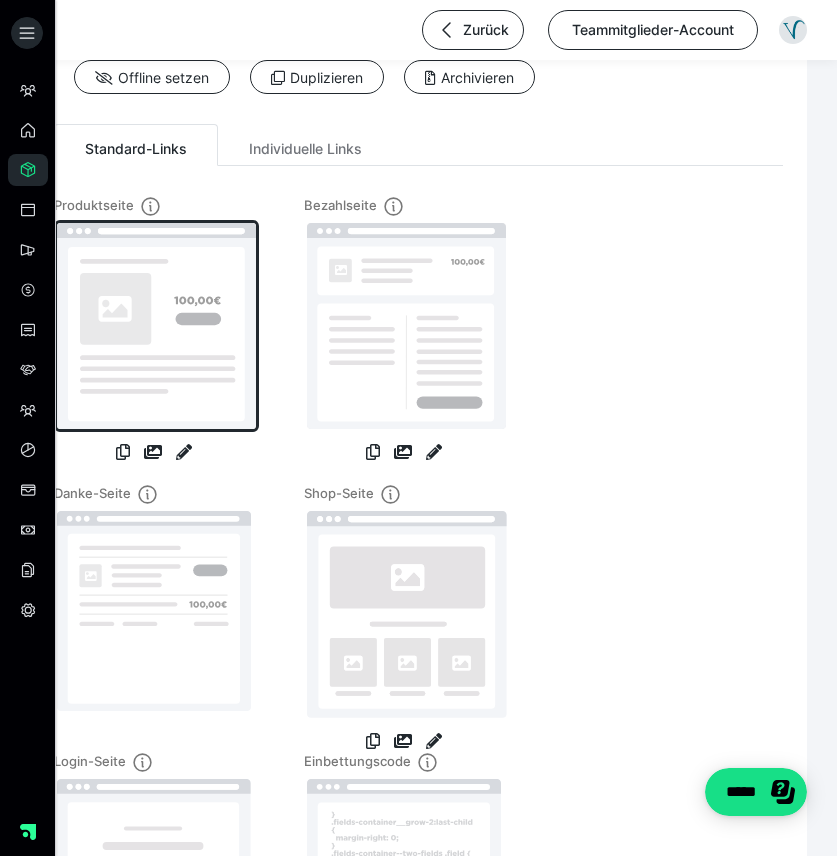 scroll, scrollTop: 133, scrollLeft: 0, axis: vertical 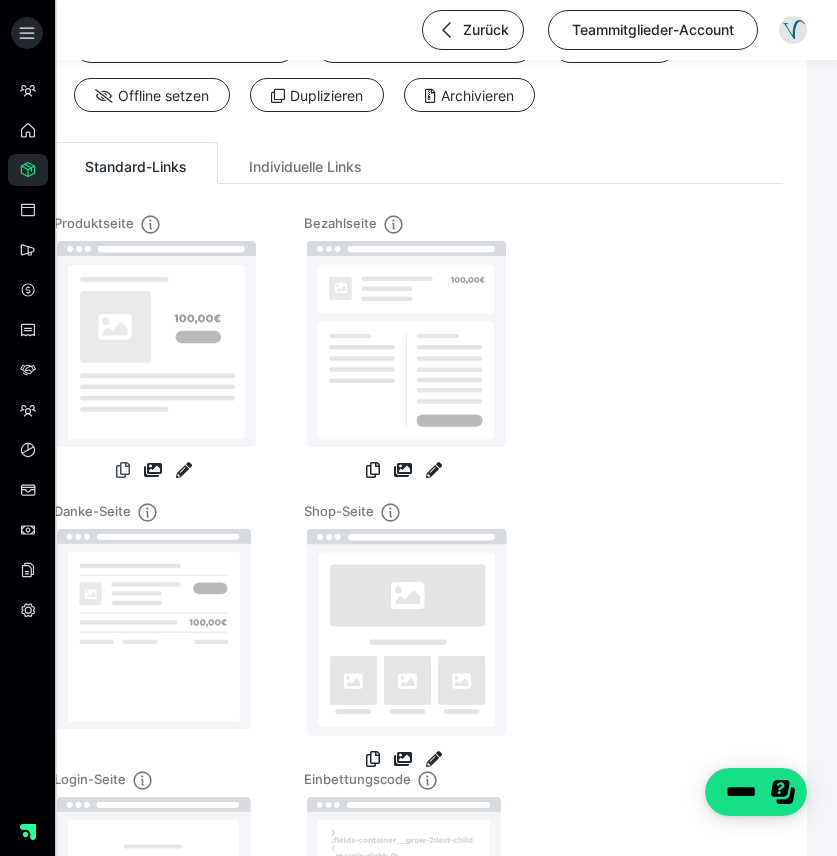 click at bounding box center [123, 470] 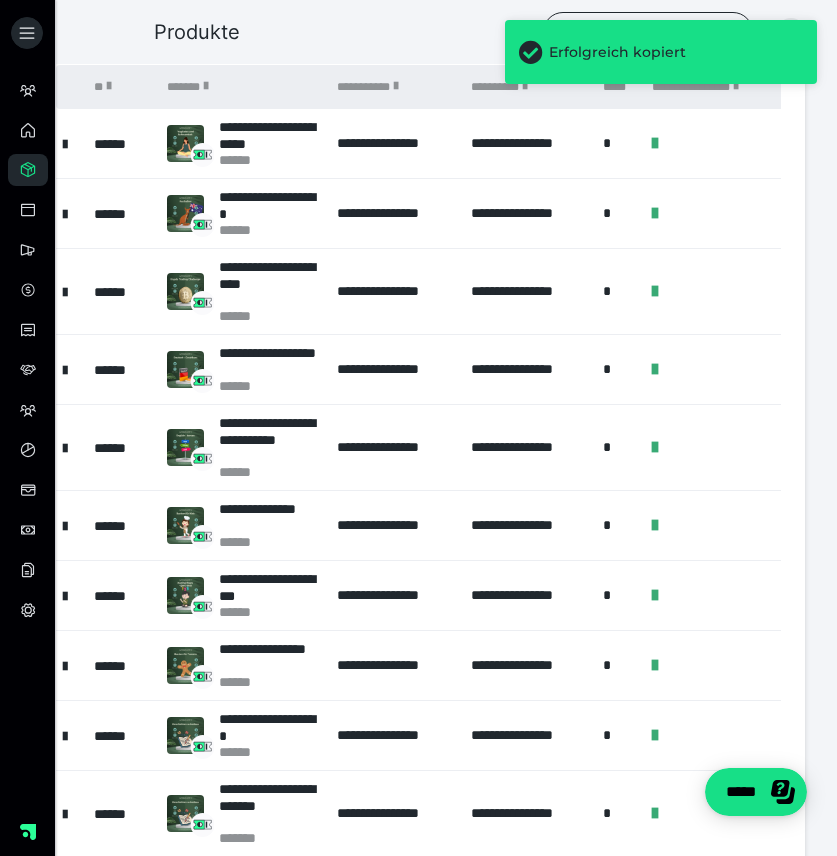 scroll, scrollTop: 292, scrollLeft: 0, axis: vertical 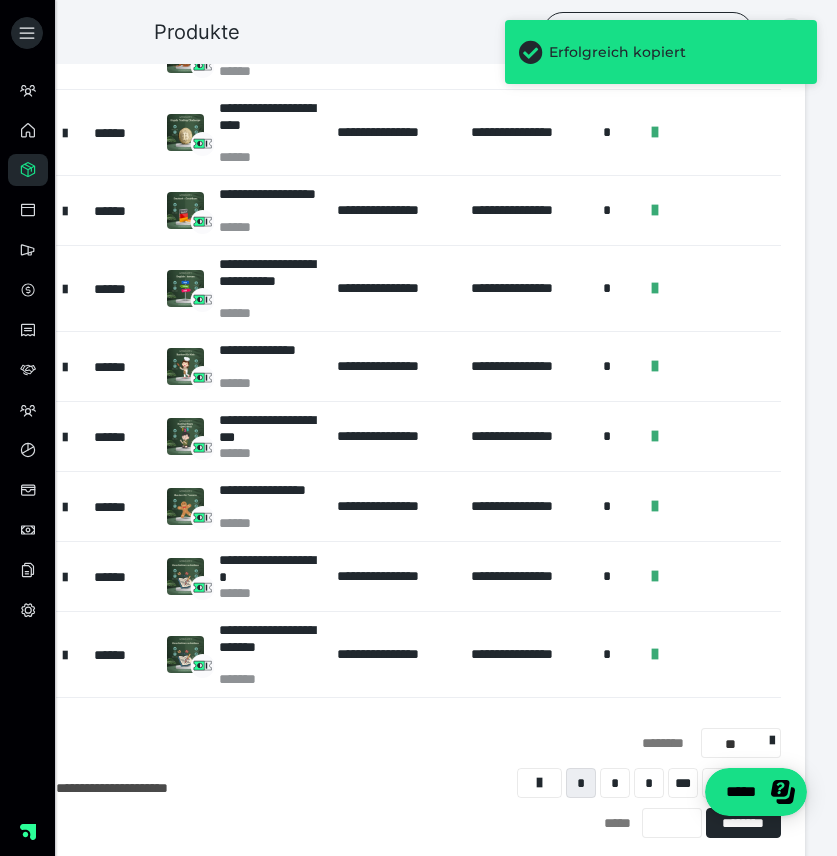 click on "**********" at bounding box center [527, 577] 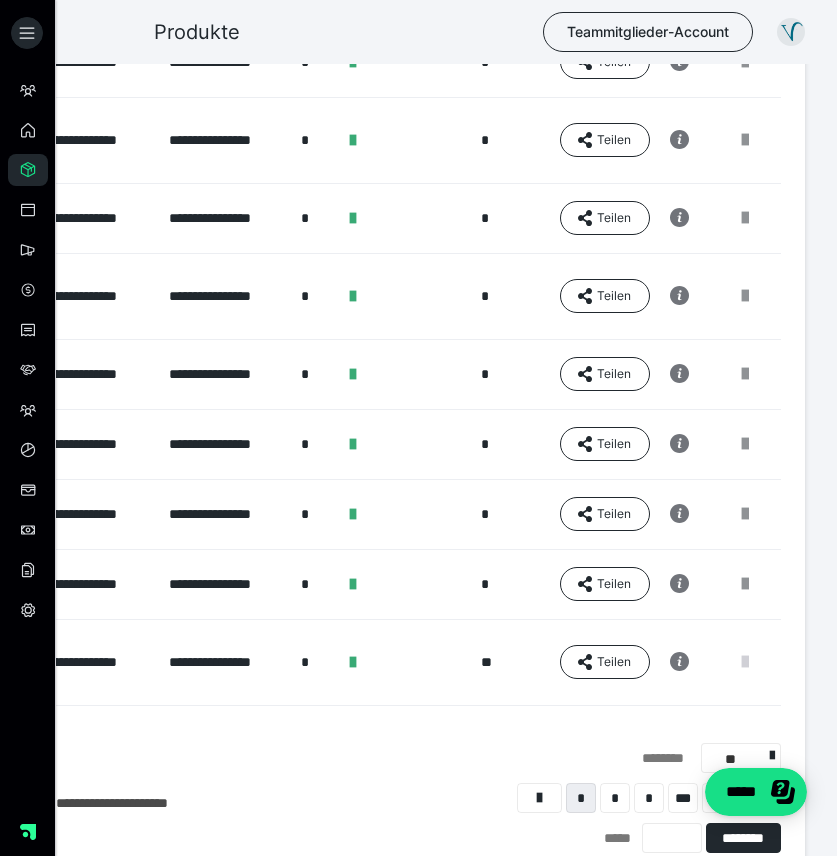 scroll, scrollTop: 0, scrollLeft: 302, axis: horizontal 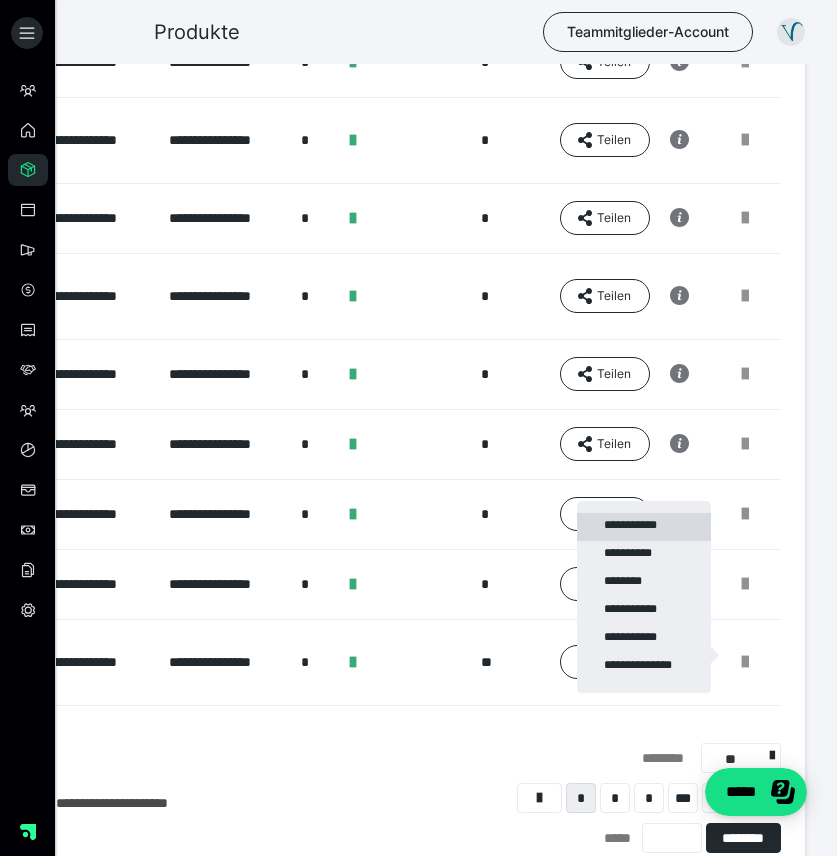 click on "**********" at bounding box center [644, 527] 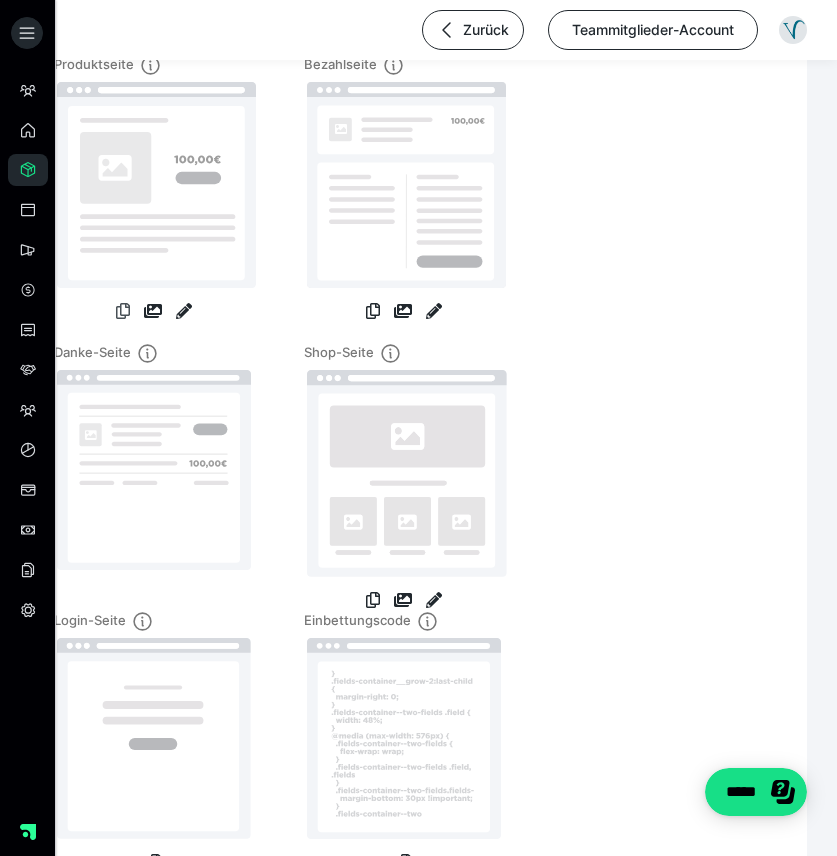 click at bounding box center [123, 311] 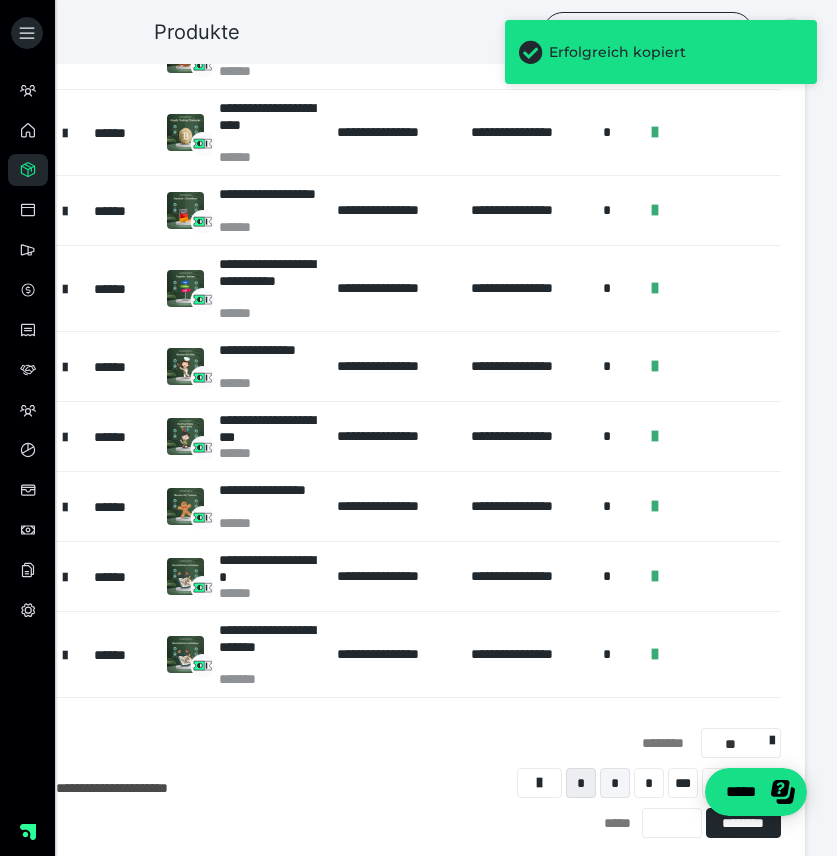 click on "*" at bounding box center (615, 783) 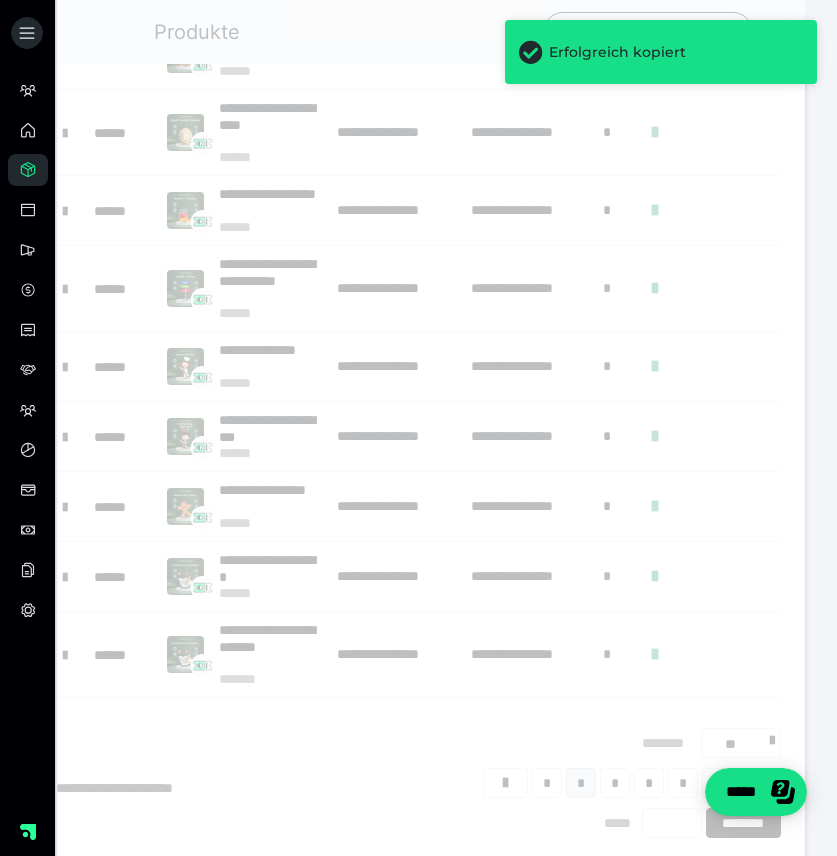 scroll, scrollTop: 16, scrollLeft: 0, axis: vertical 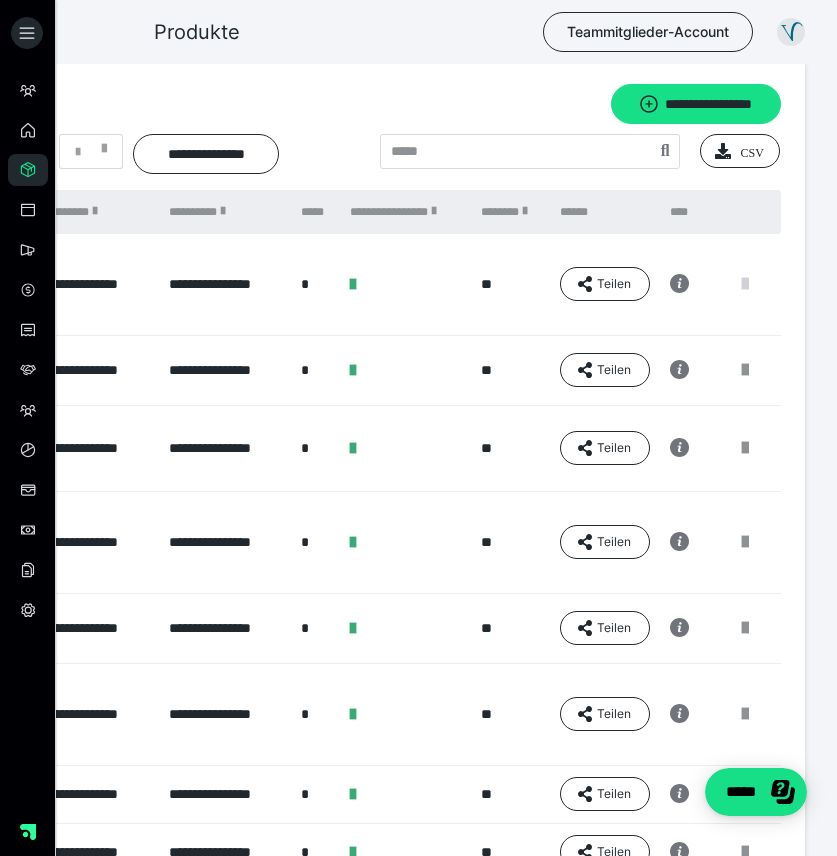 click at bounding box center [745, 284] 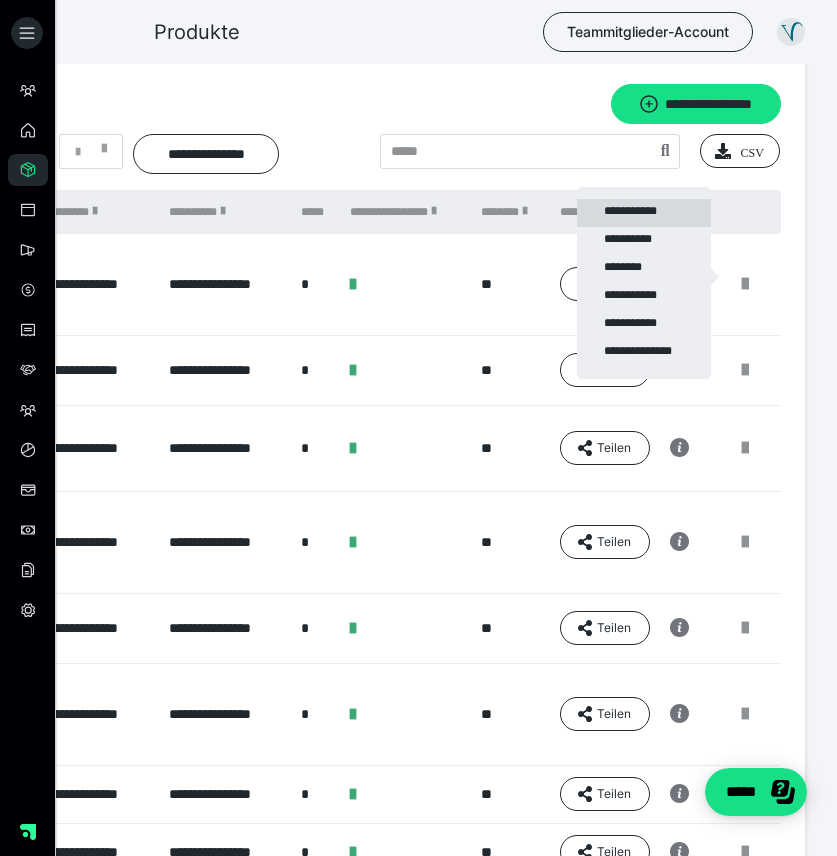 click on "**********" at bounding box center (644, 213) 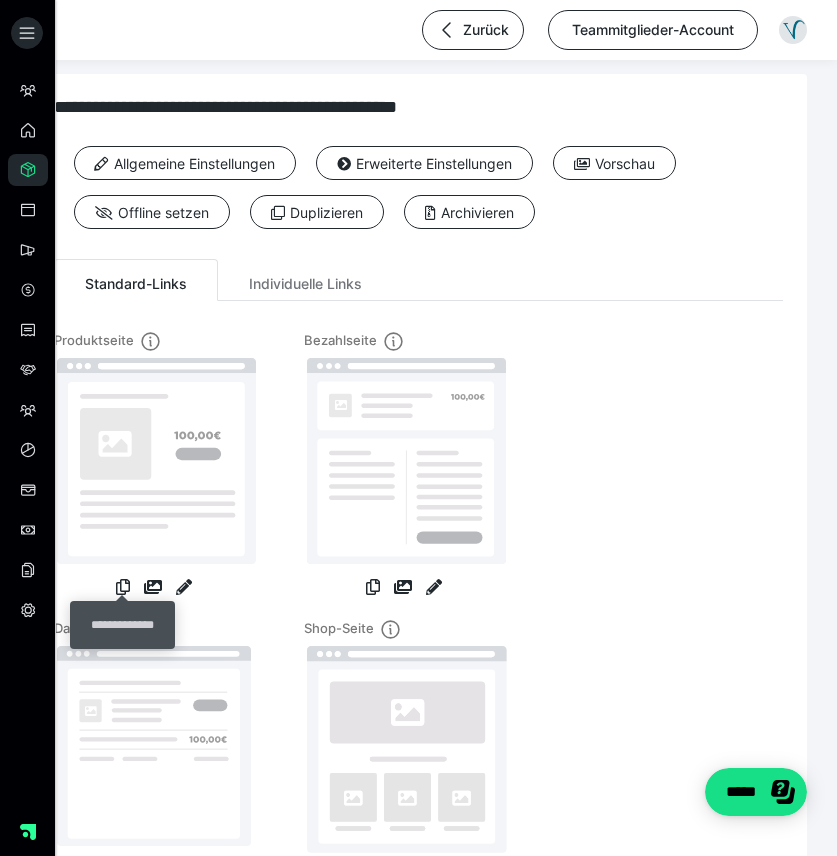 click at bounding box center (123, 587) 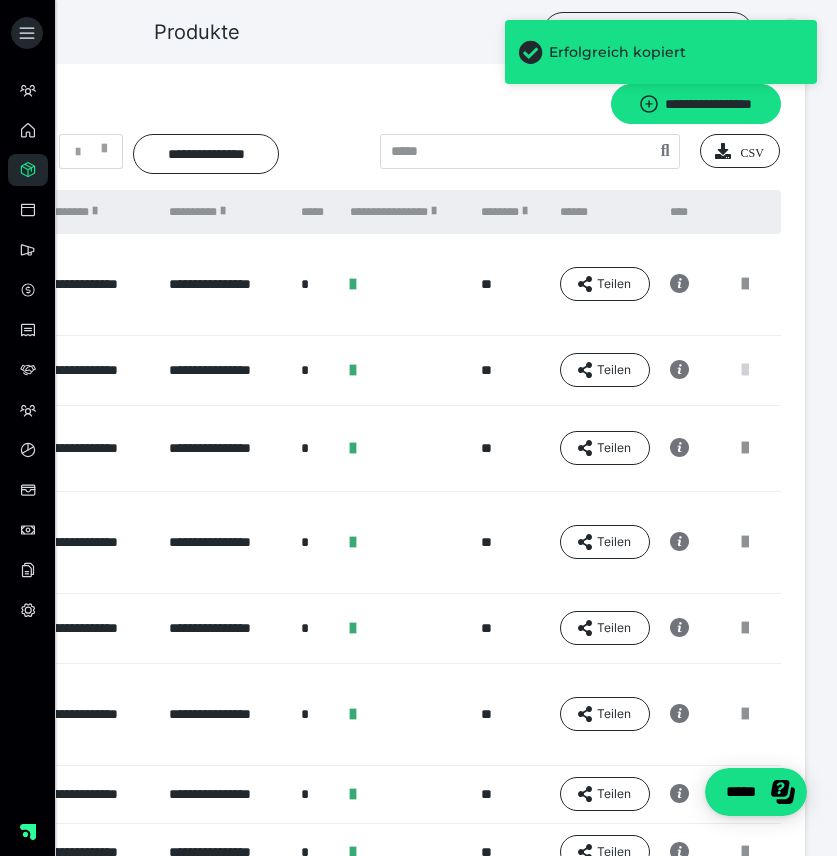 scroll, scrollTop: 0, scrollLeft: 327, axis: horizontal 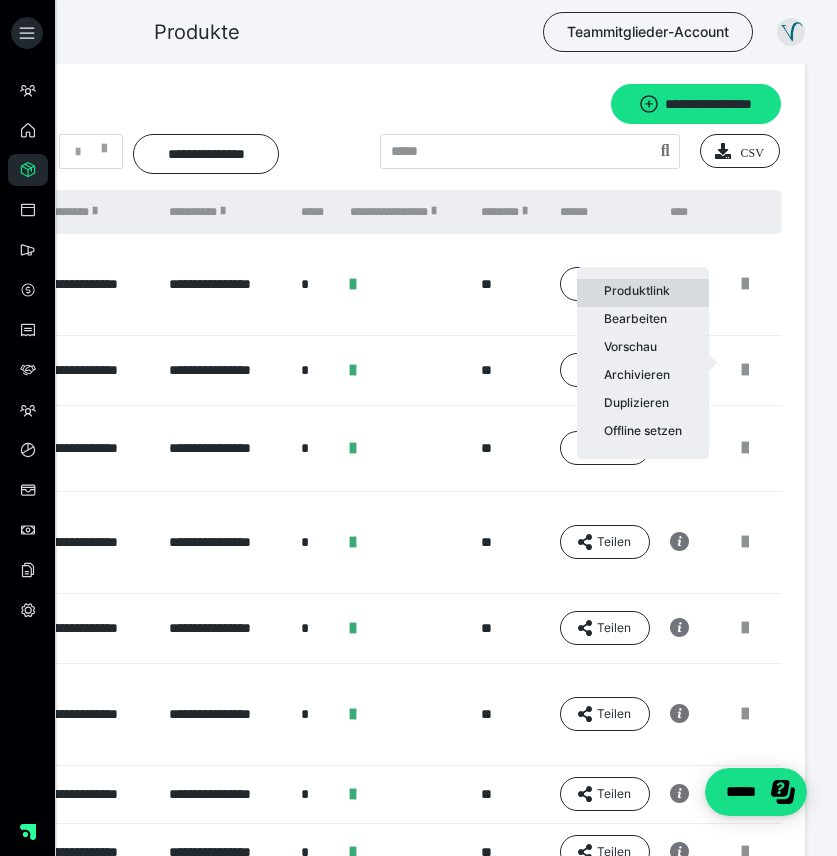 click on "Produktlink" at bounding box center [643, 293] 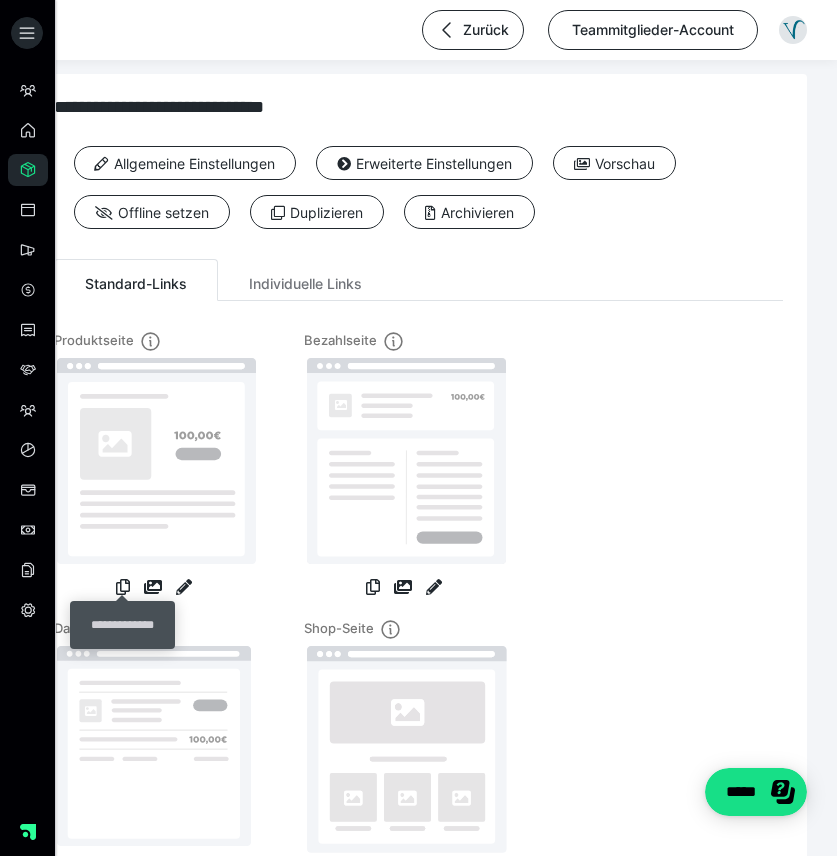 drag, startPoint x: 121, startPoint y: 588, endPoint x: 172, endPoint y: 581, distance: 51.47815 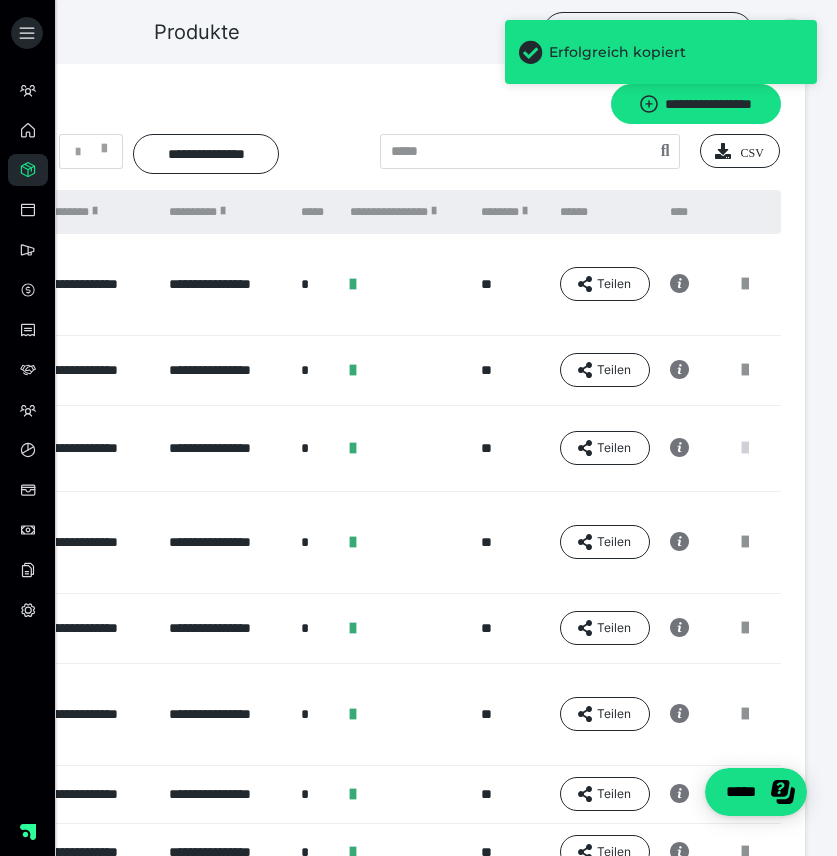 scroll, scrollTop: 0, scrollLeft: 327, axis: horizontal 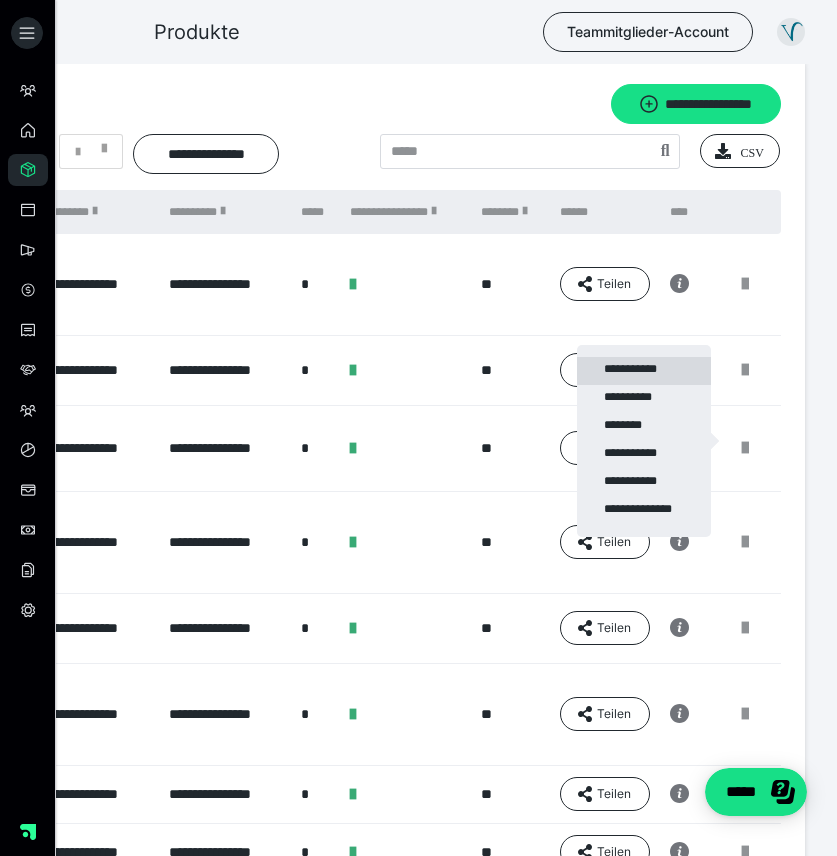 click on "**********" at bounding box center [644, 371] 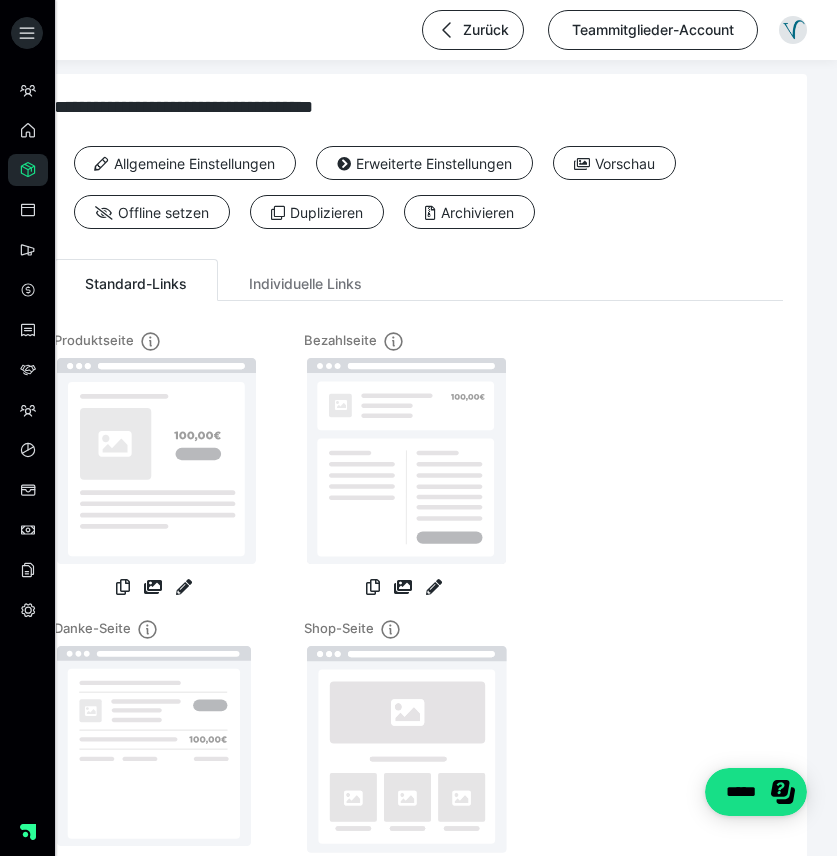 click at bounding box center (123, 589) 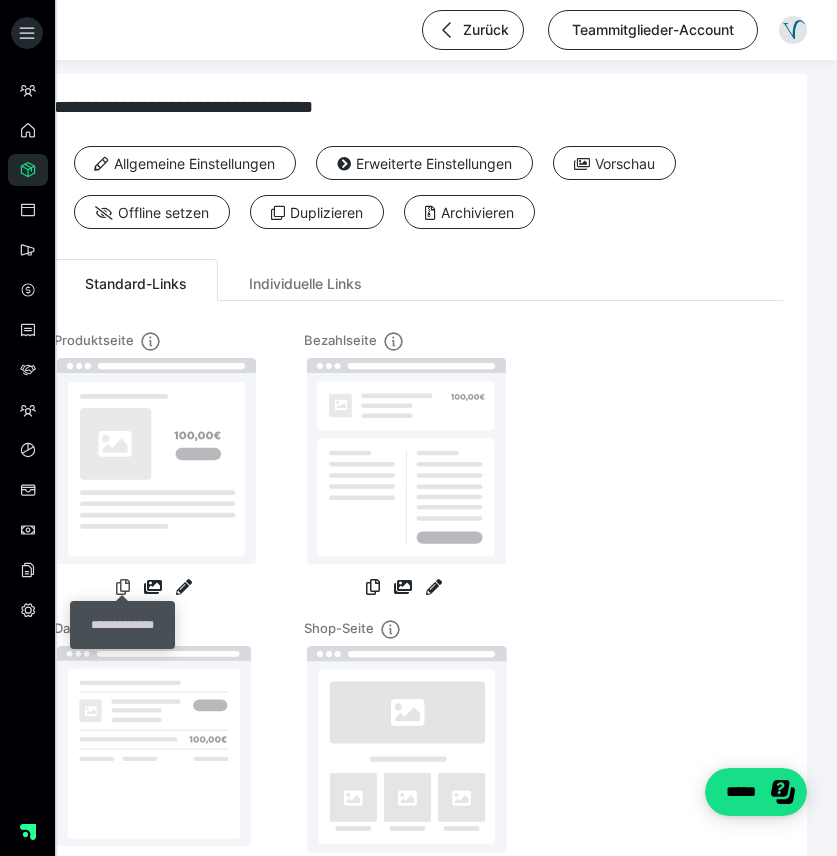 click at bounding box center (123, 587) 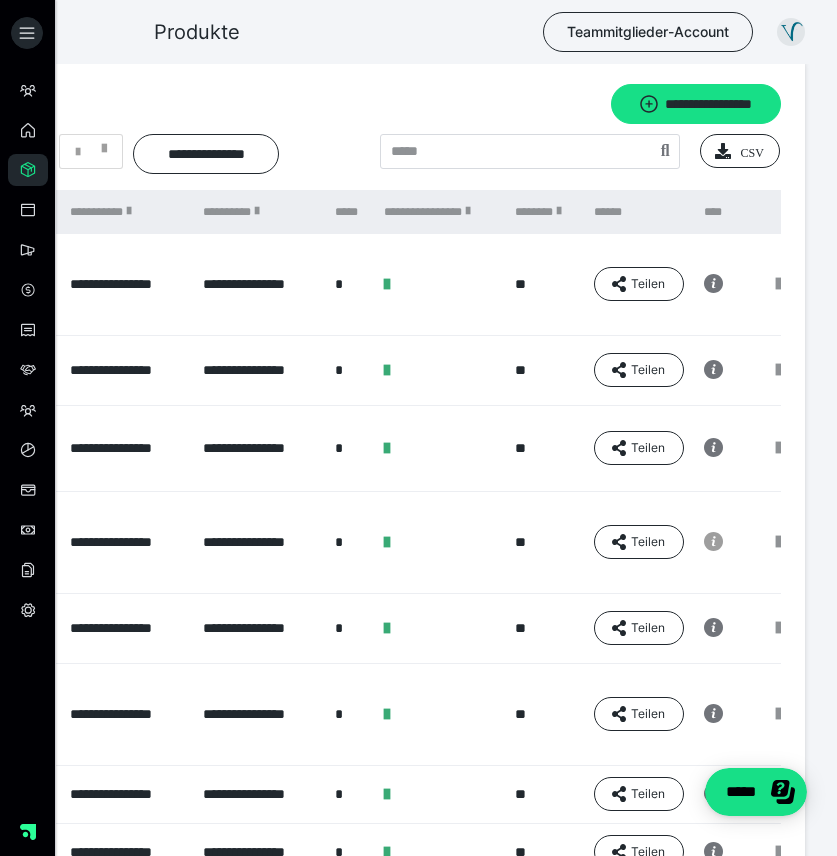 scroll, scrollTop: 0, scrollLeft: 295, axis: horizontal 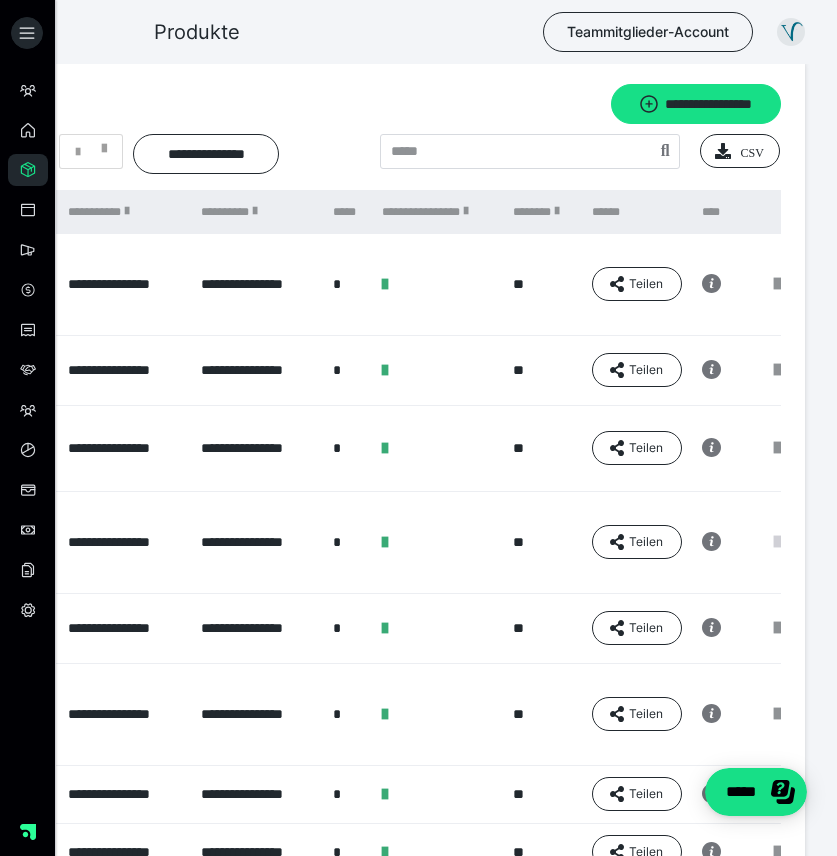 click at bounding box center [777, 542] 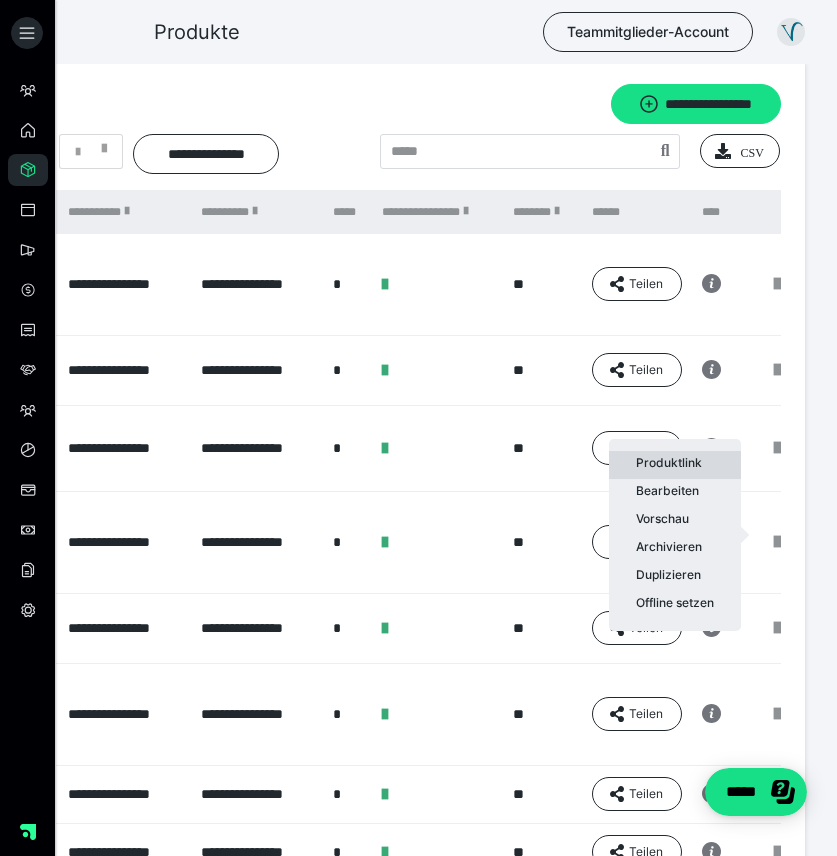 click on "Produktlink" at bounding box center (675, 465) 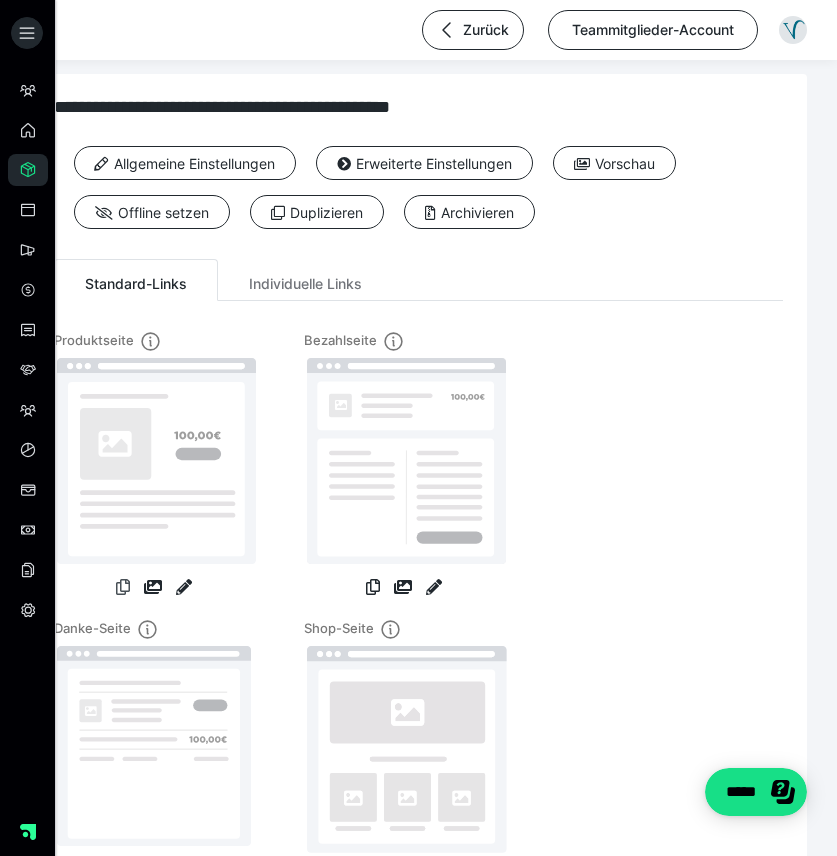 click at bounding box center (123, 587) 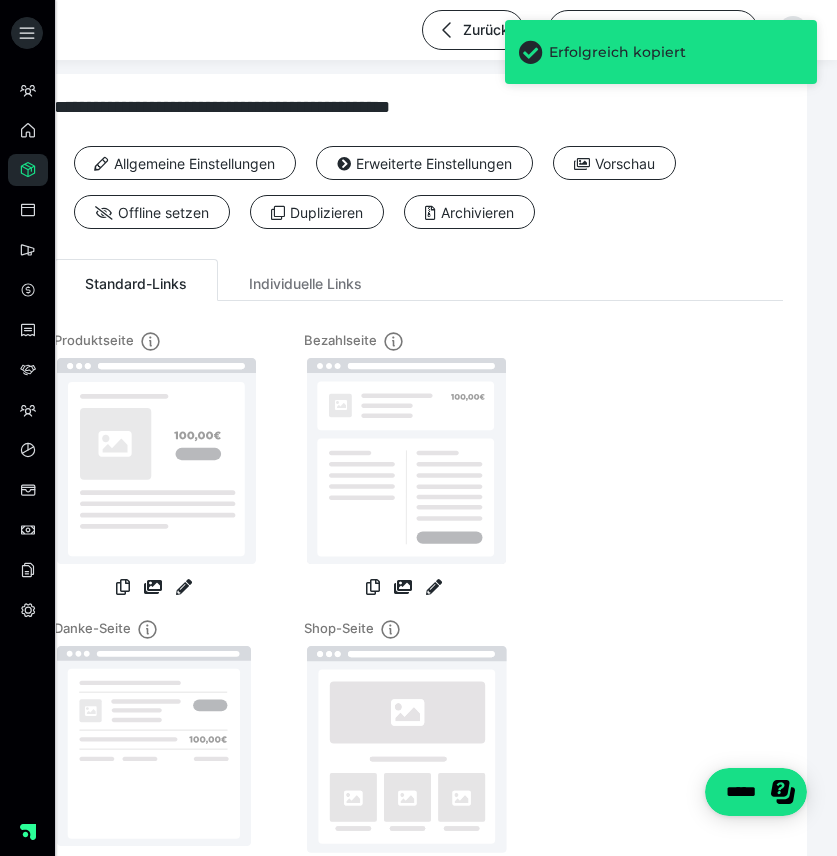 click on "**********" at bounding box center [418, 623] 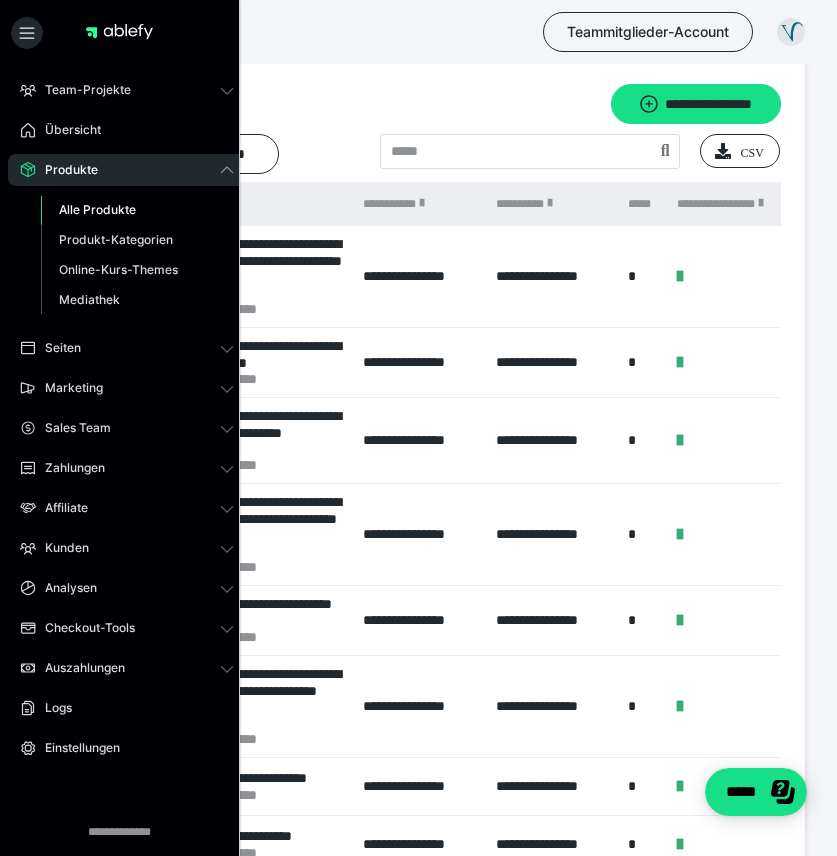 drag, startPoint x: 124, startPoint y: 234, endPoint x: 234, endPoint y: 251, distance: 111.305885 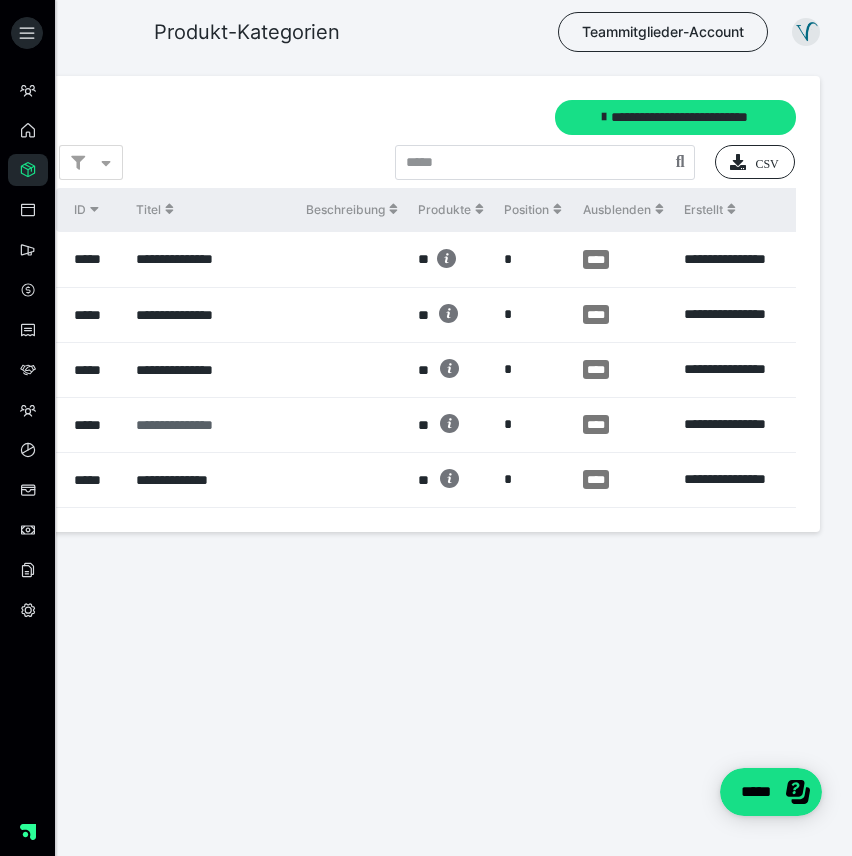 click on "**********" at bounding box center (136, 425) 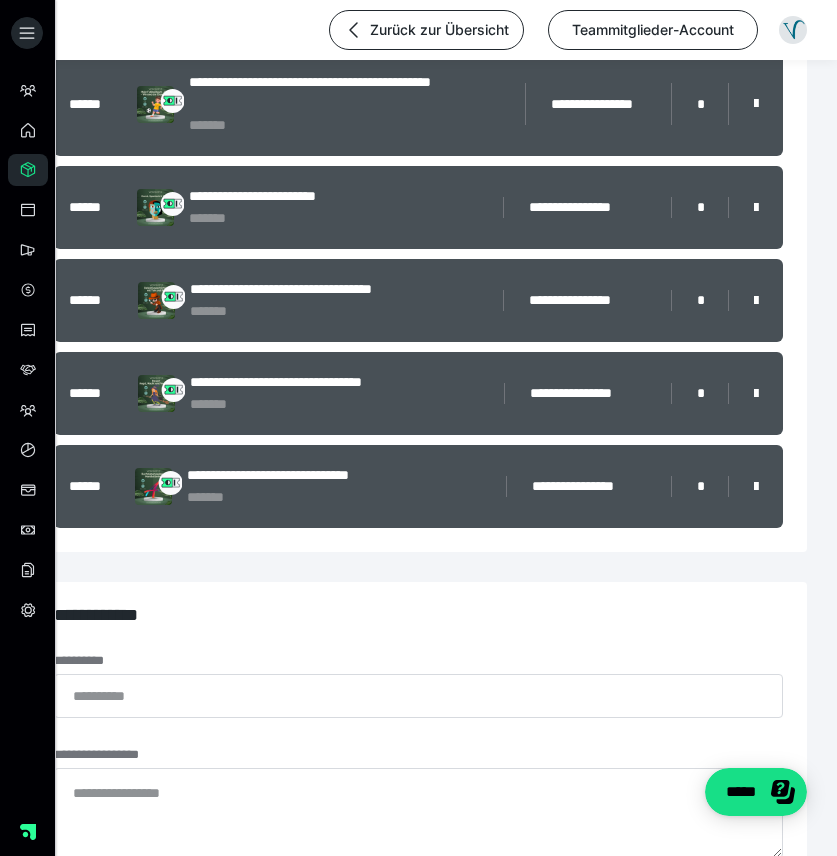 scroll, scrollTop: 1326, scrollLeft: 0, axis: vertical 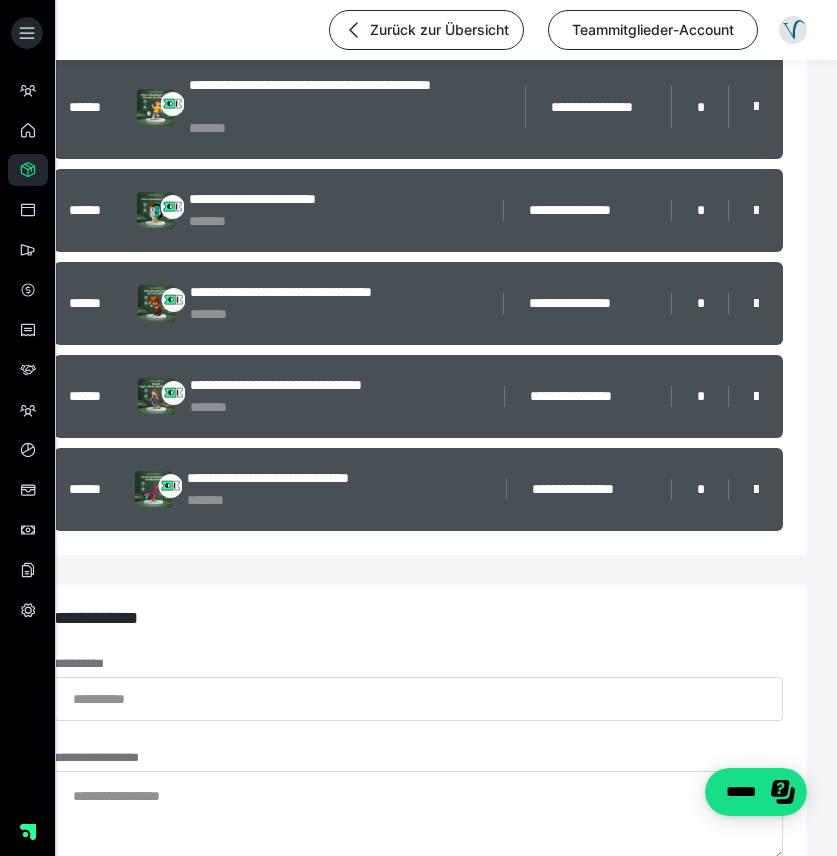 click on "**********" at bounding box center (418, -128) 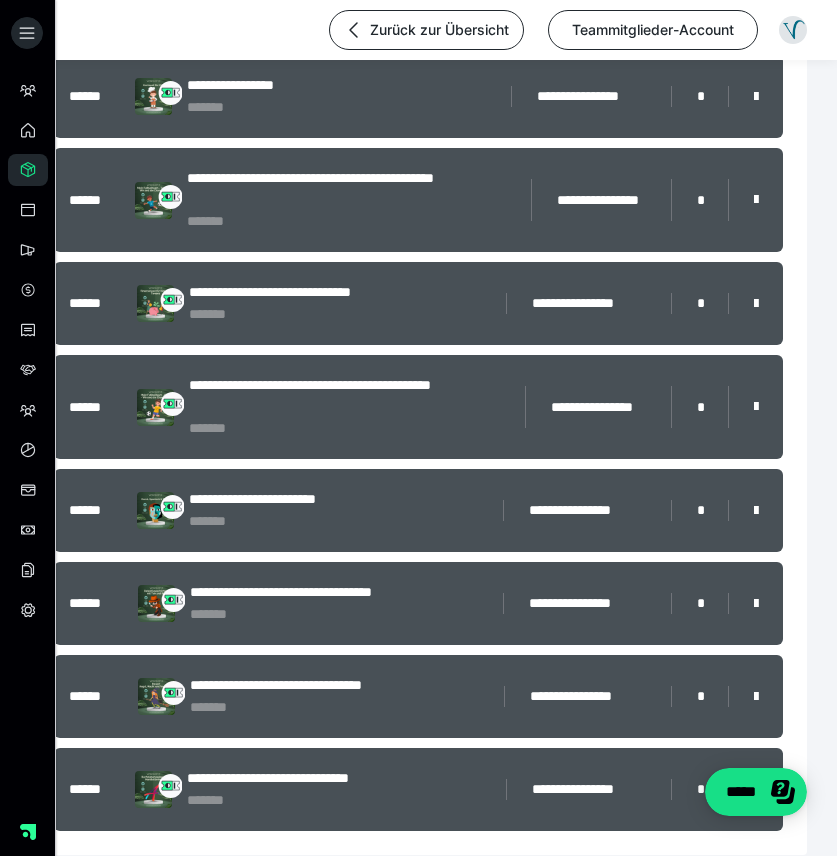 scroll, scrollTop: 1082, scrollLeft: 0, axis: vertical 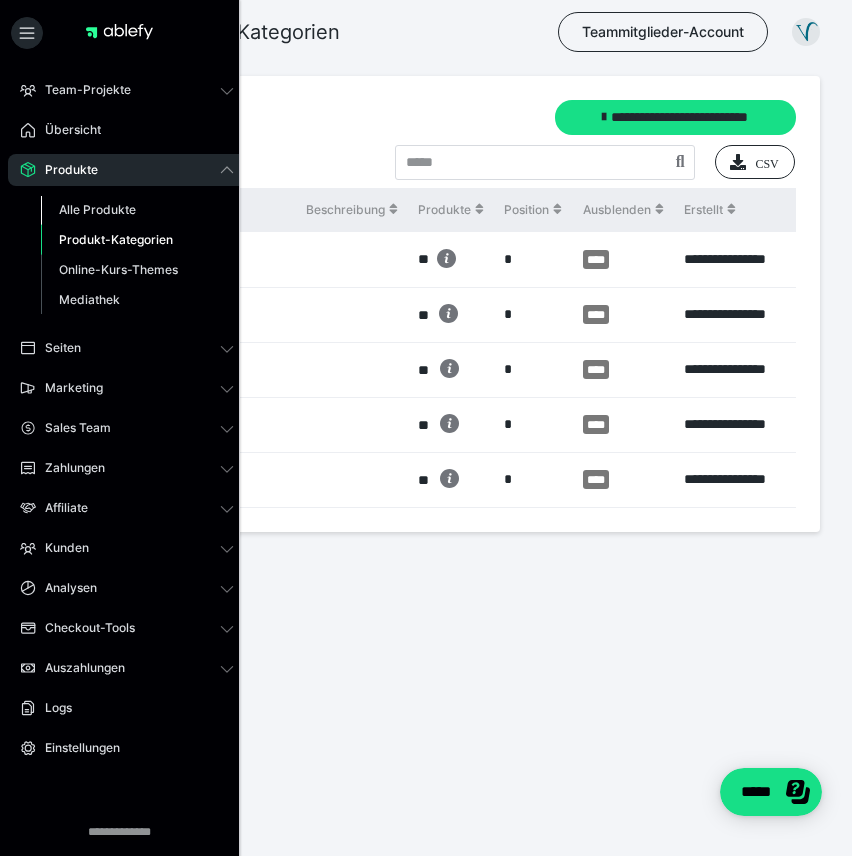 click on "Alle Produkte" at bounding box center [97, 209] 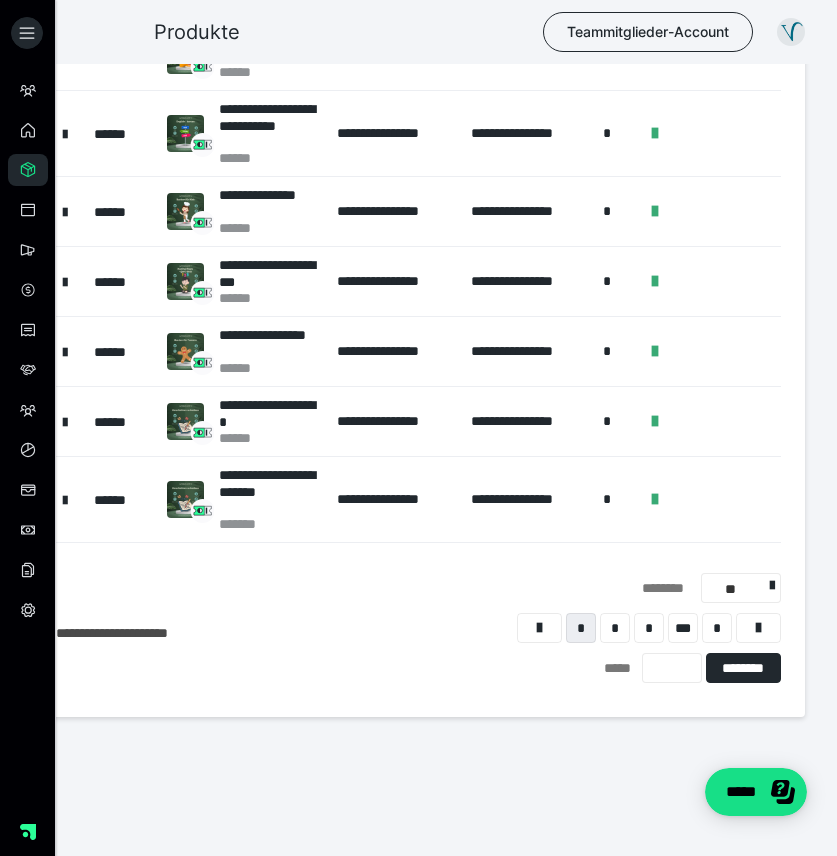 scroll, scrollTop: 447, scrollLeft: 0, axis: vertical 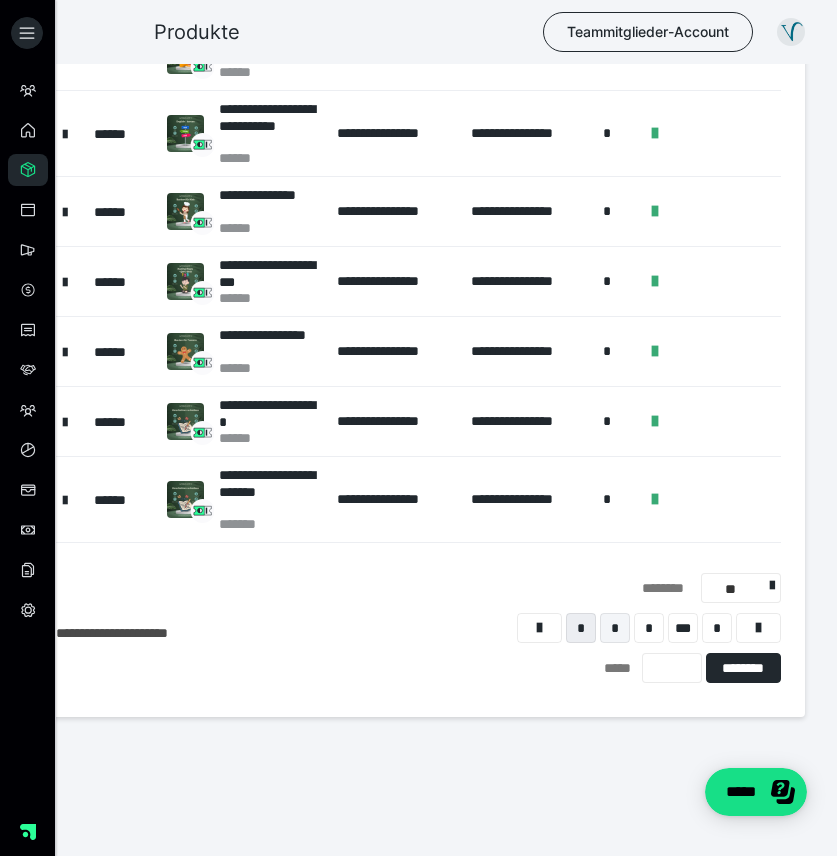 click on "*" at bounding box center [615, 628] 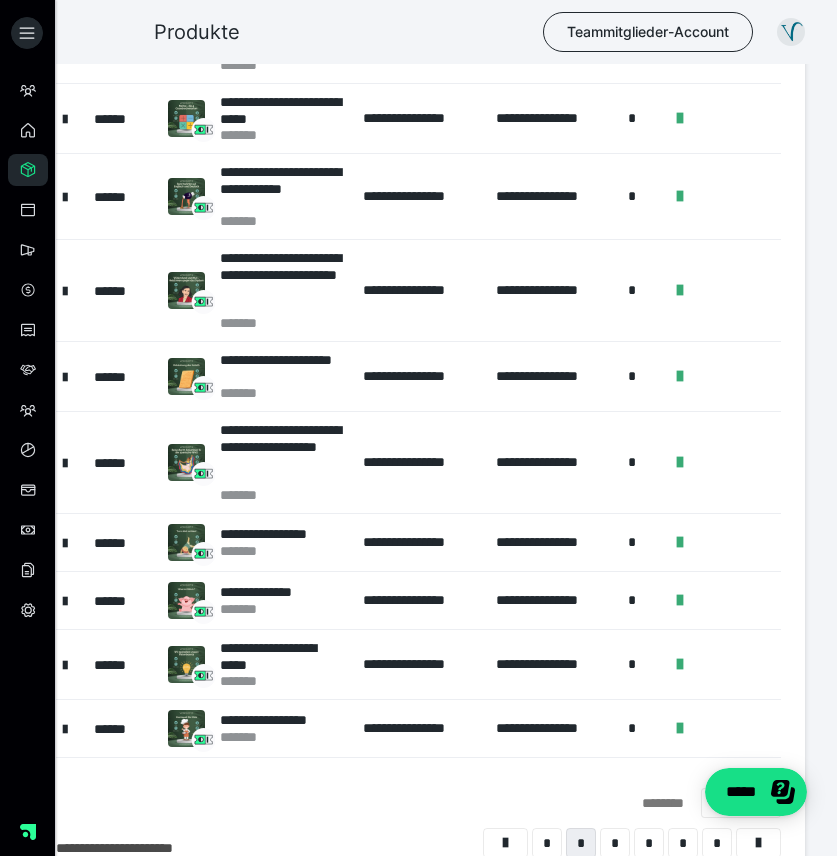 scroll, scrollTop: 305, scrollLeft: 0, axis: vertical 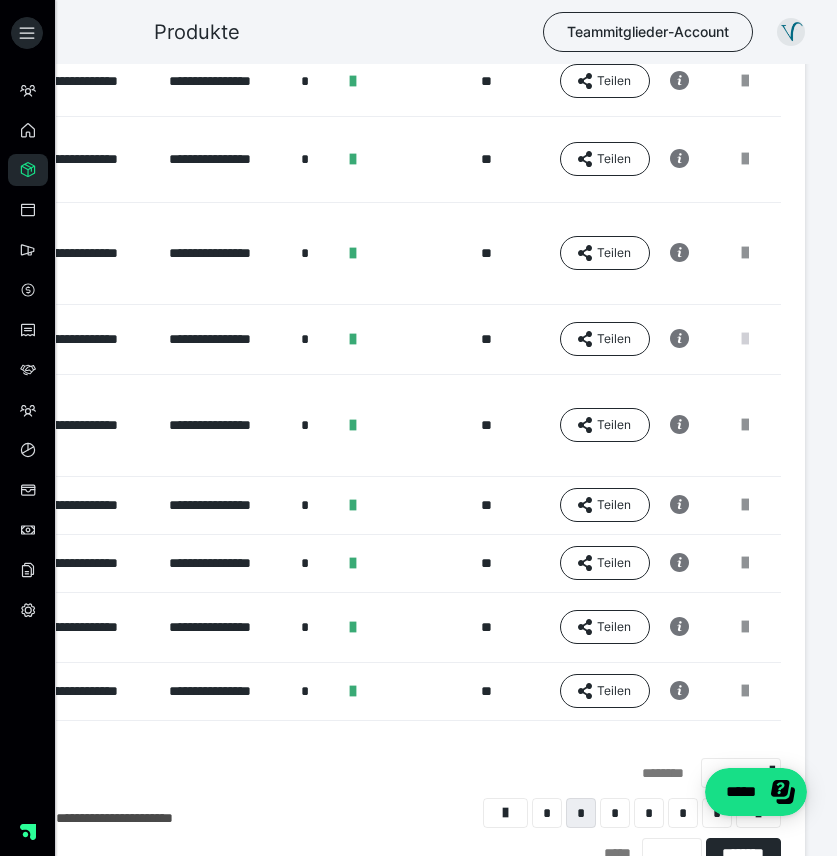 click at bounding box center (745, 339) 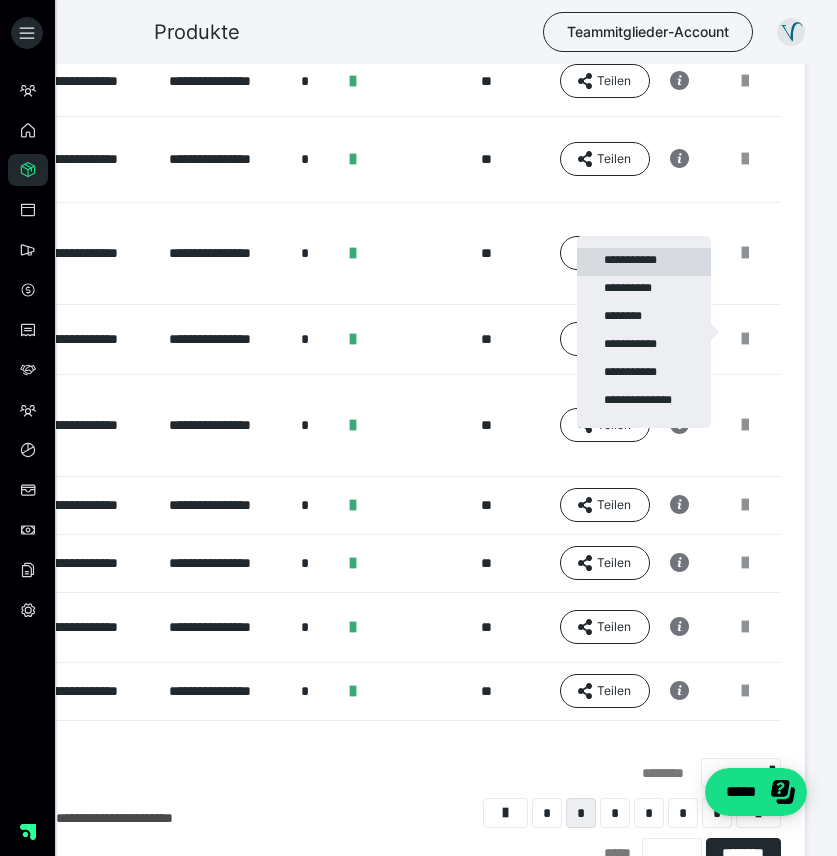 click on "**********" at bounding box center (644, 262) 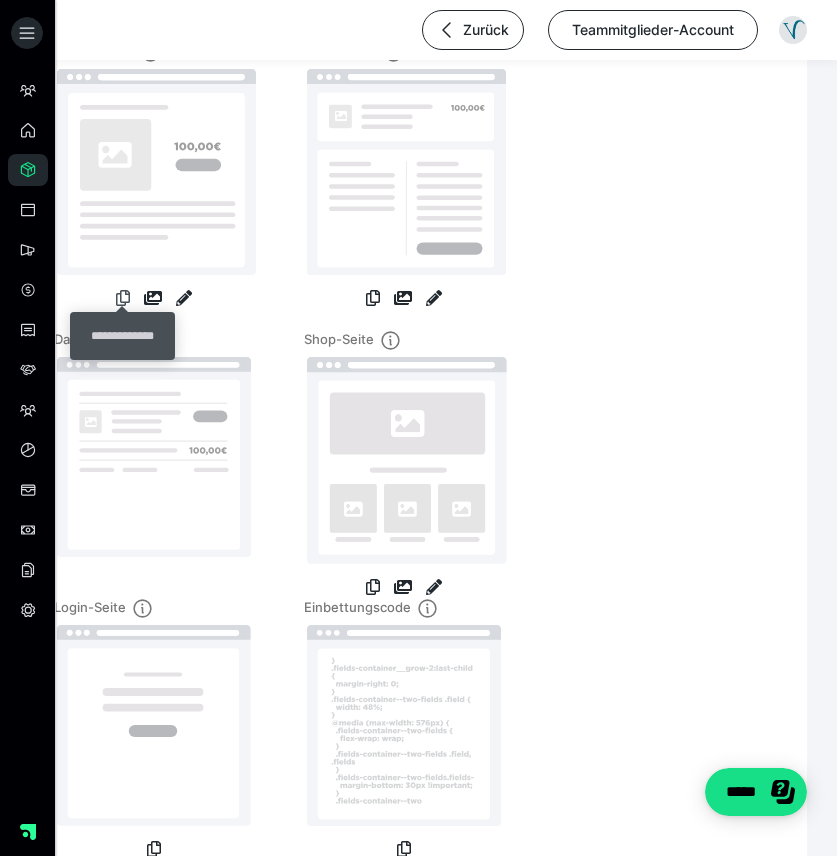 click at bounding box center (123, 298) 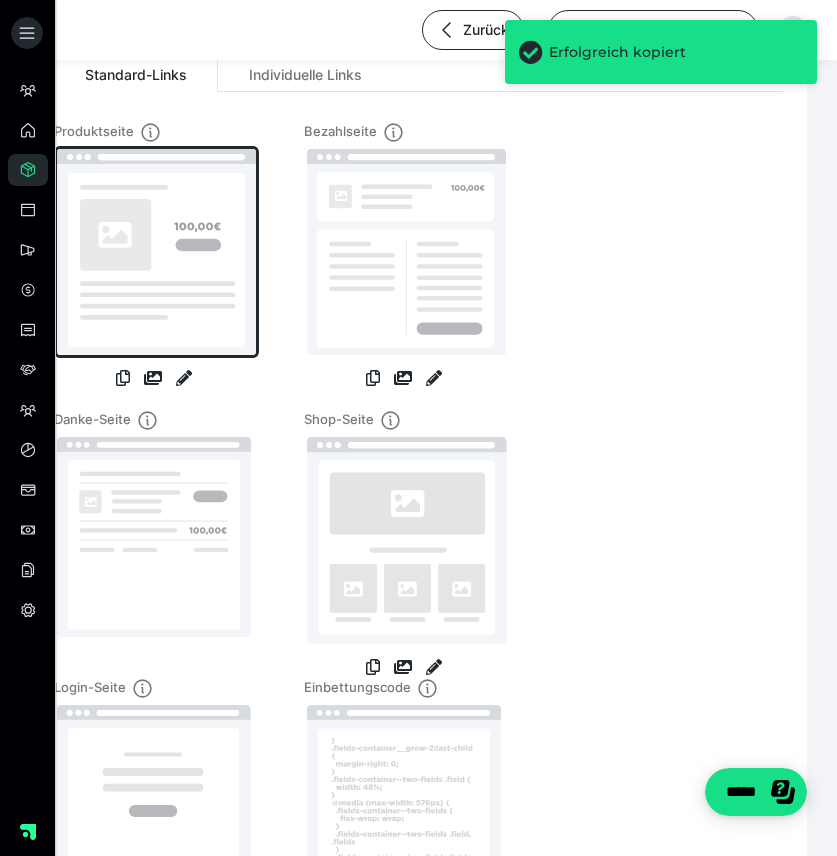 scroll, scrollTop: 212, scrollLeft: 0, axis: vertical 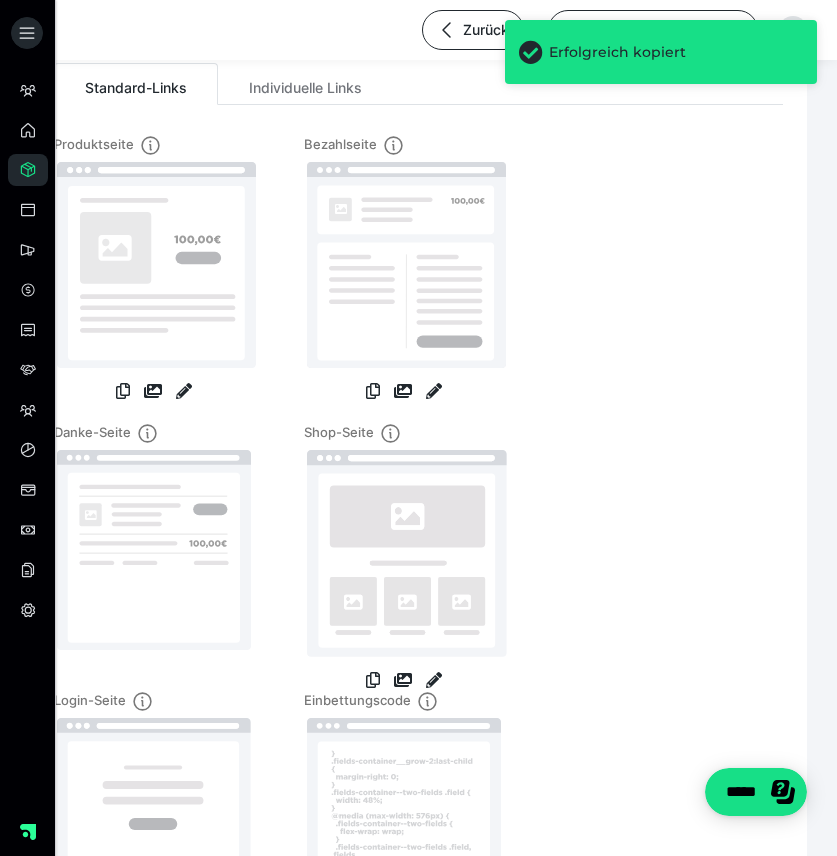 click on "Produktseite  Bezahlseite Danke-Seite Shop-Seite Login-Seite Einbettungscode" at bounding box center [418, 544] 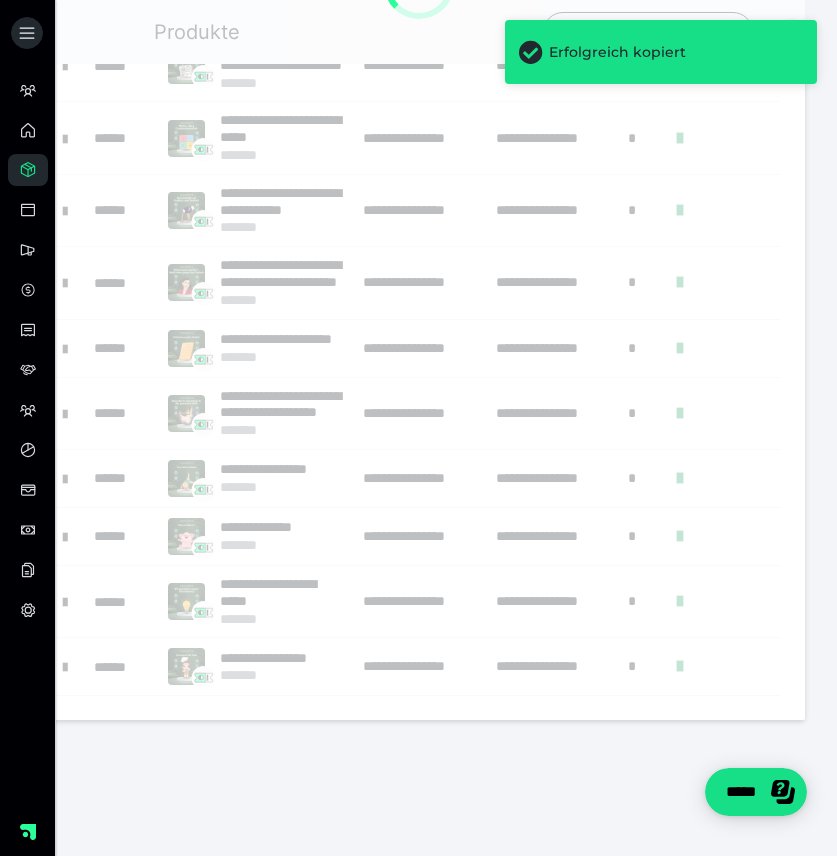 scroll, scrollTop: 305, scrollLeft: 0, axis: vertical 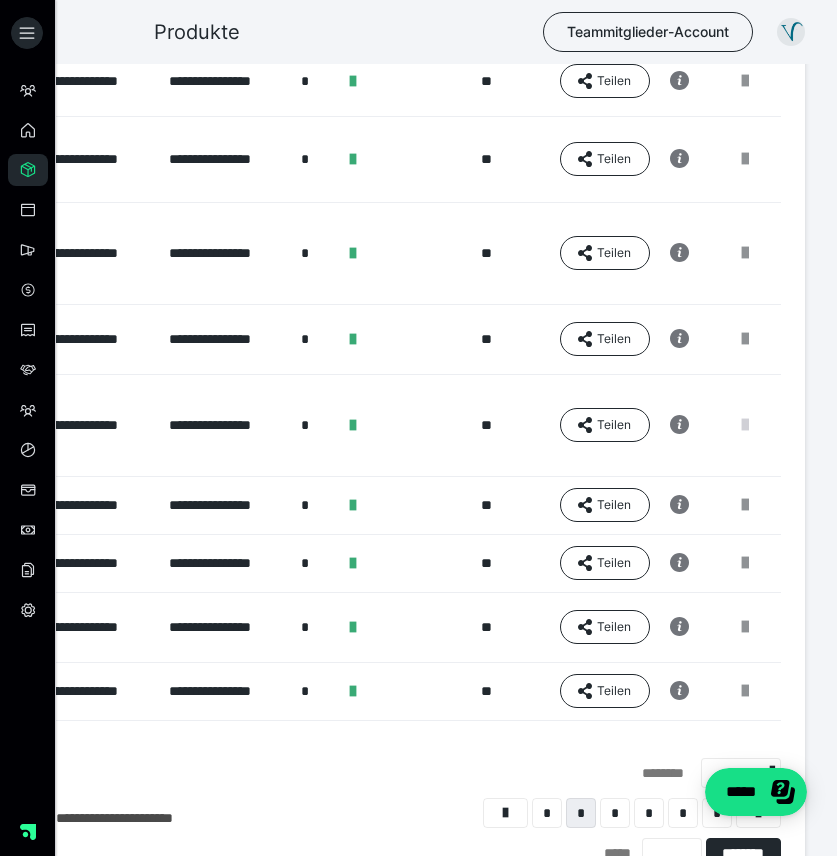 click at bounding box center [745, 425] 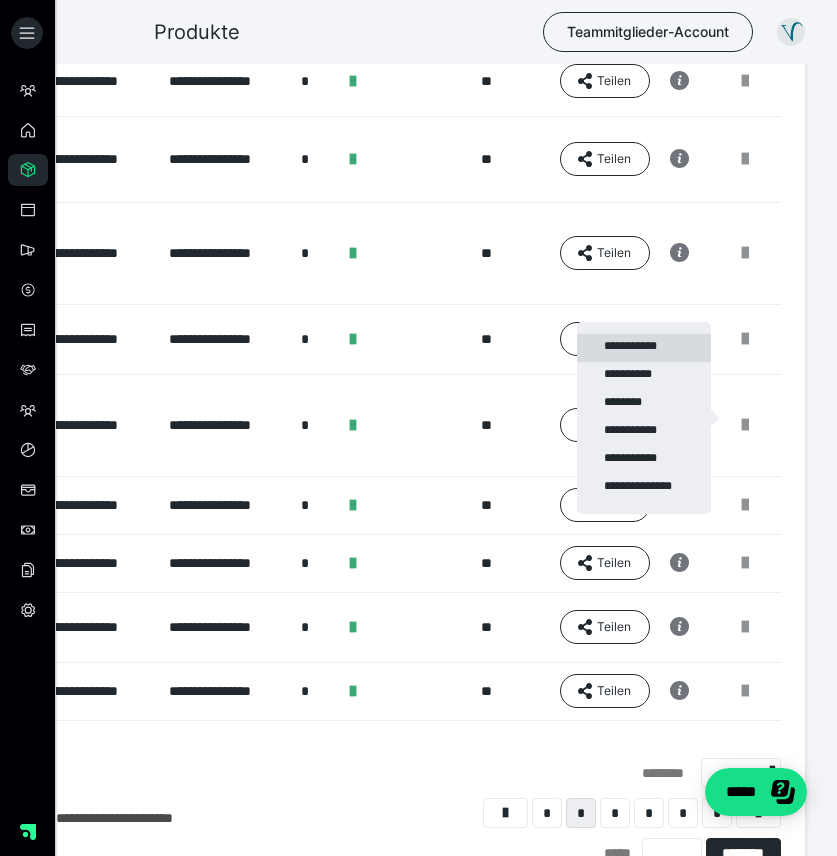 click on "**********" at bounding box center (644, 348) 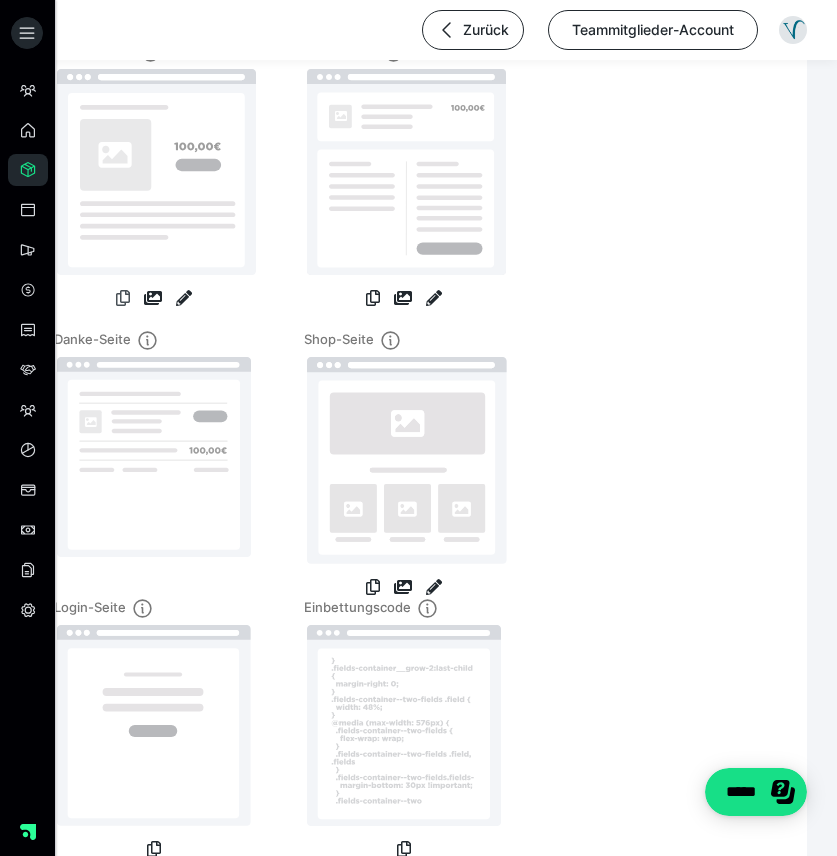 click at bounding box center (123, 300) 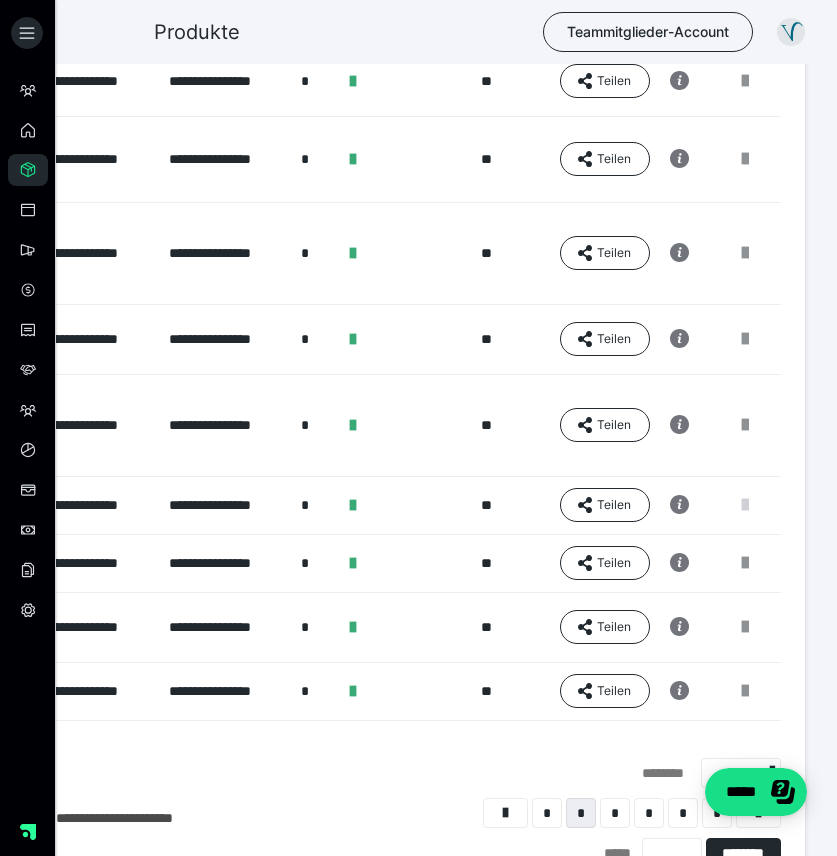 scroll, scrollTop: 0, scrollLeft: 327, axis: horizontal 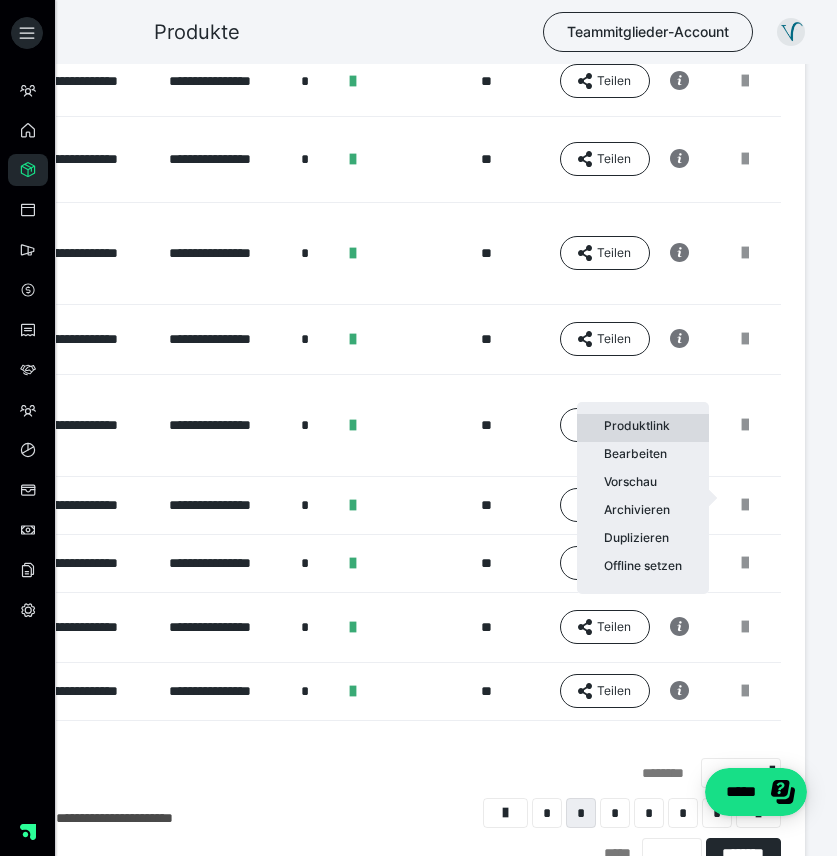 click on "Produktlink" at bounding box center (643, 428) 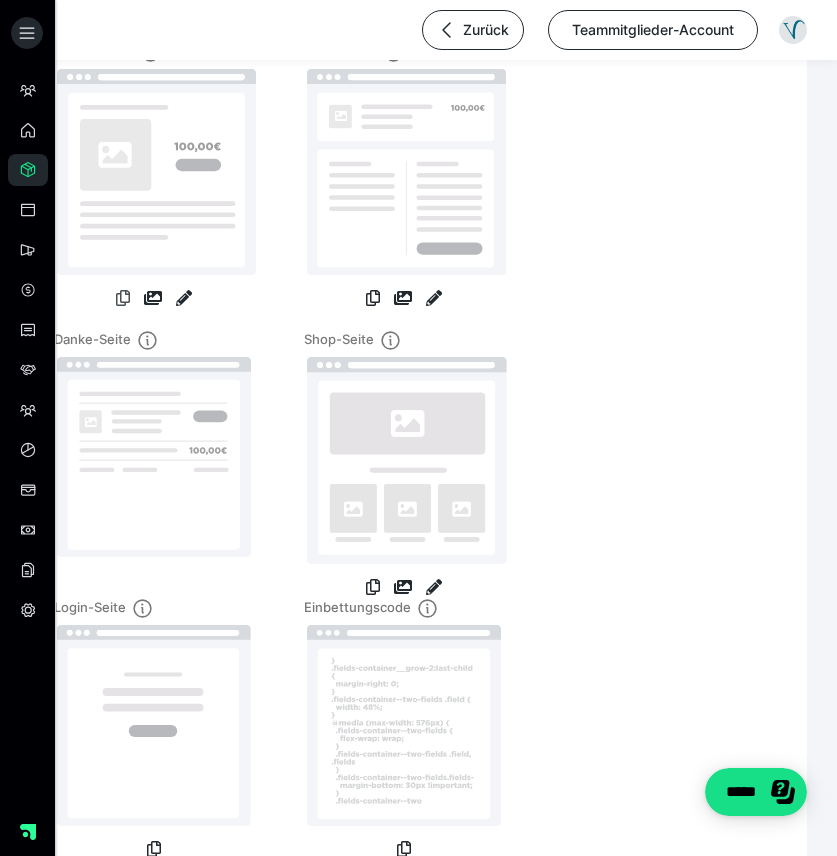 click at bounding box center (123, 298) 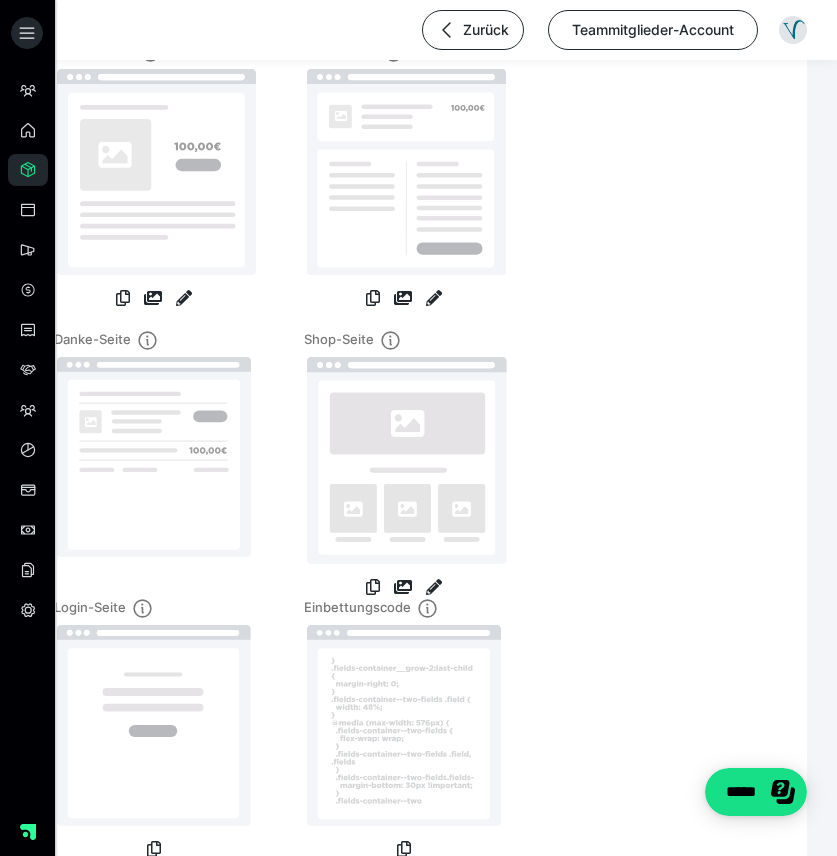 click on "Produktseite  Bezahlseite Danke-Seite Shop-Seite Login-Seite Einbettungscode" at bounding box center [418, 451] 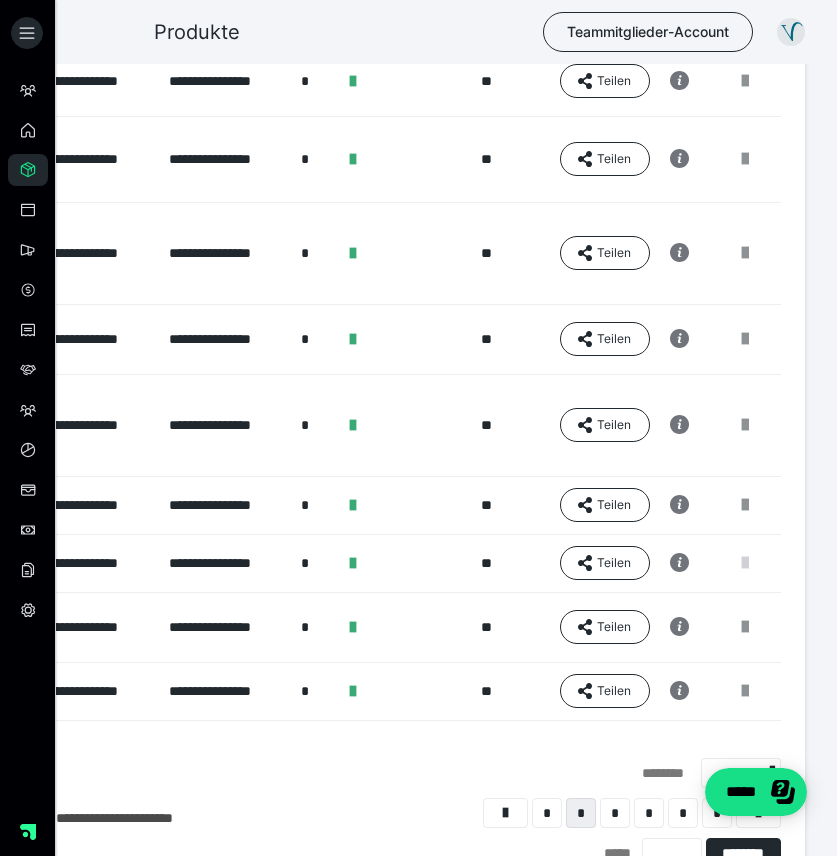 scroll, scrollTop: 0, scrollLeft: 327, axis: horizontal 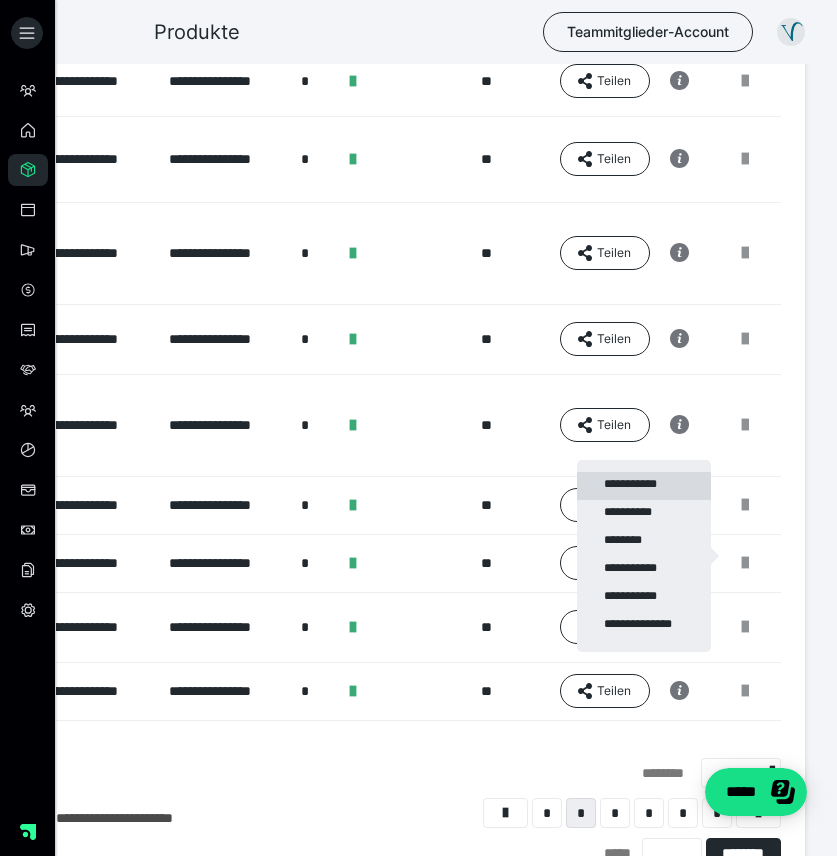click on "**********" at bounding box center [644, 486] 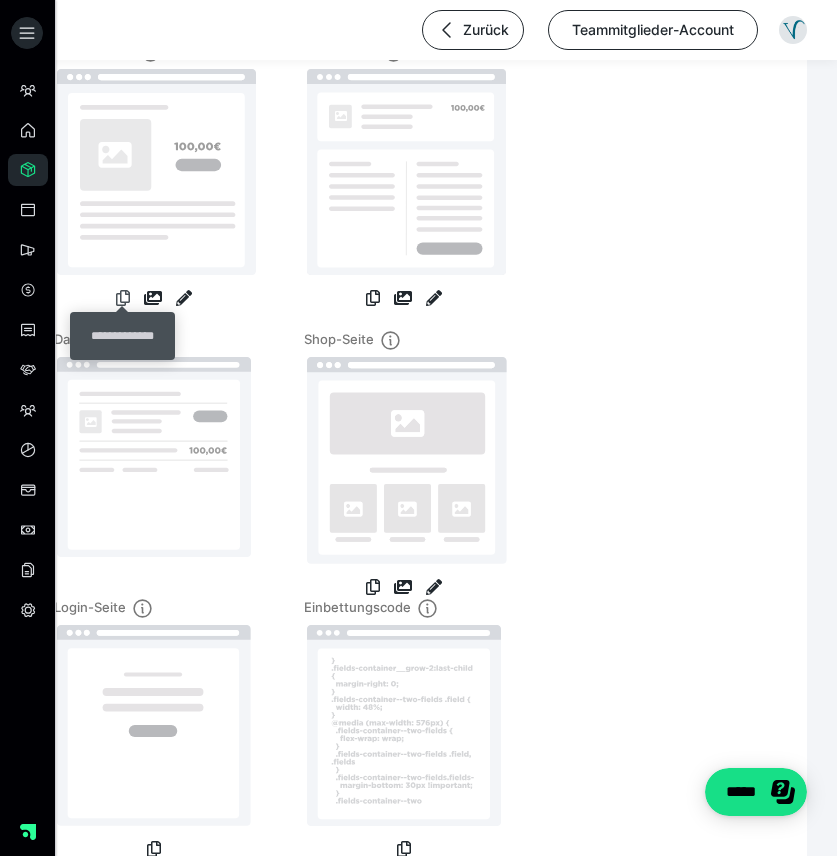 click at bounding box center (123, 298) 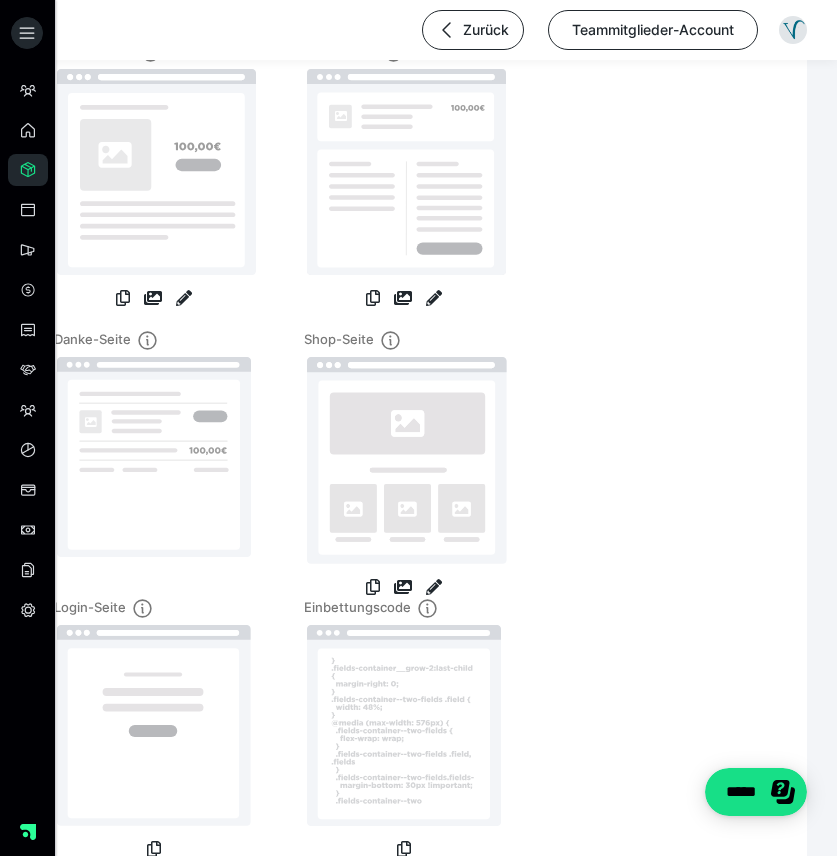 click on "Produktseite  Bezahlseite Danke-Seite Shop-Seite Login-Seite Einbettungscode" at bounding box center [418, 451] 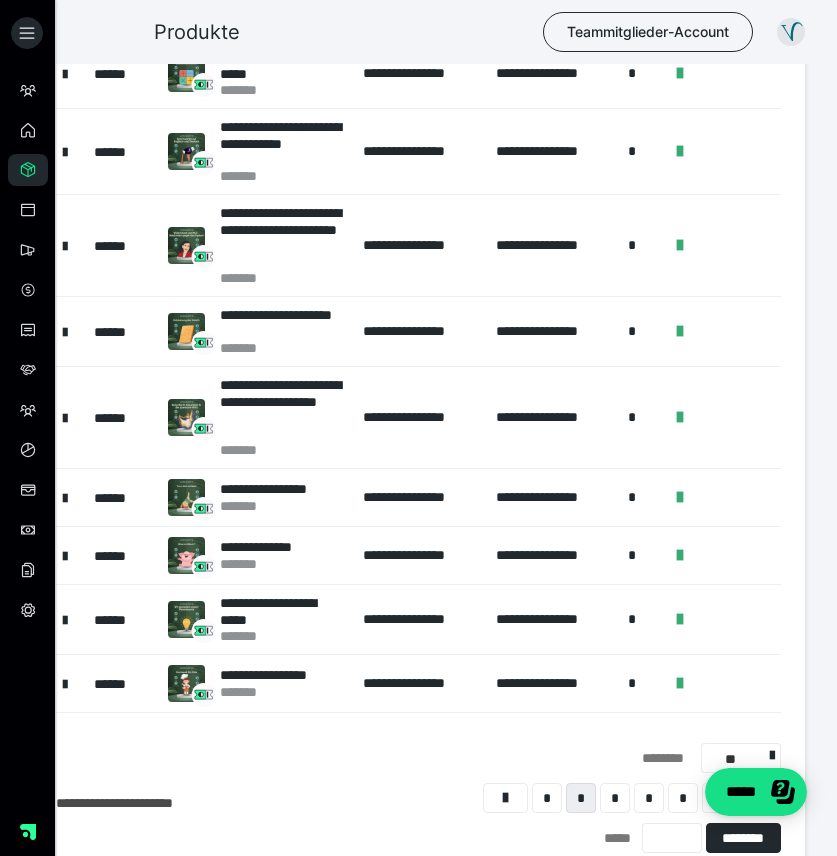 scroll, scrollTop: 312, scrollLeft: 0, axis: vertical 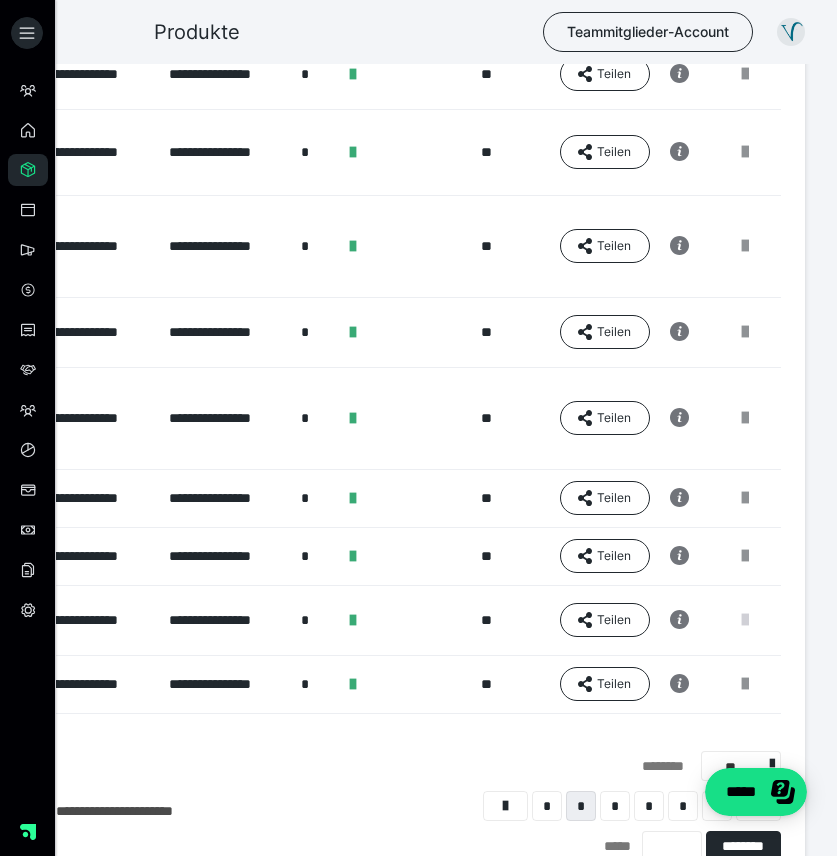 click at bounding box center [745, 620] 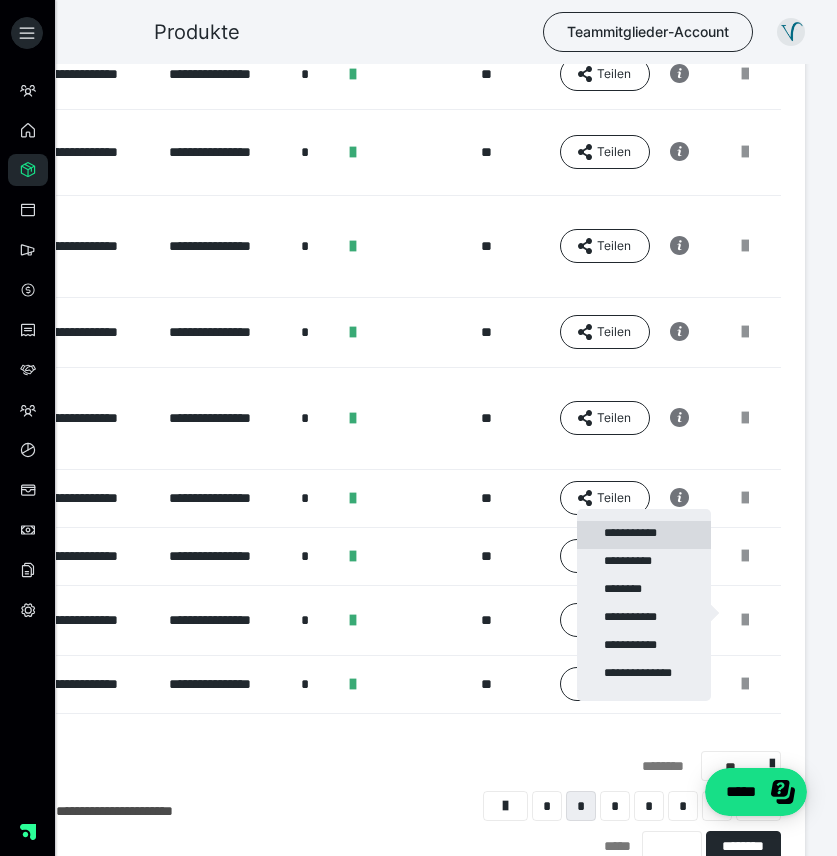click on "**********" at bounding box center (644, 535) 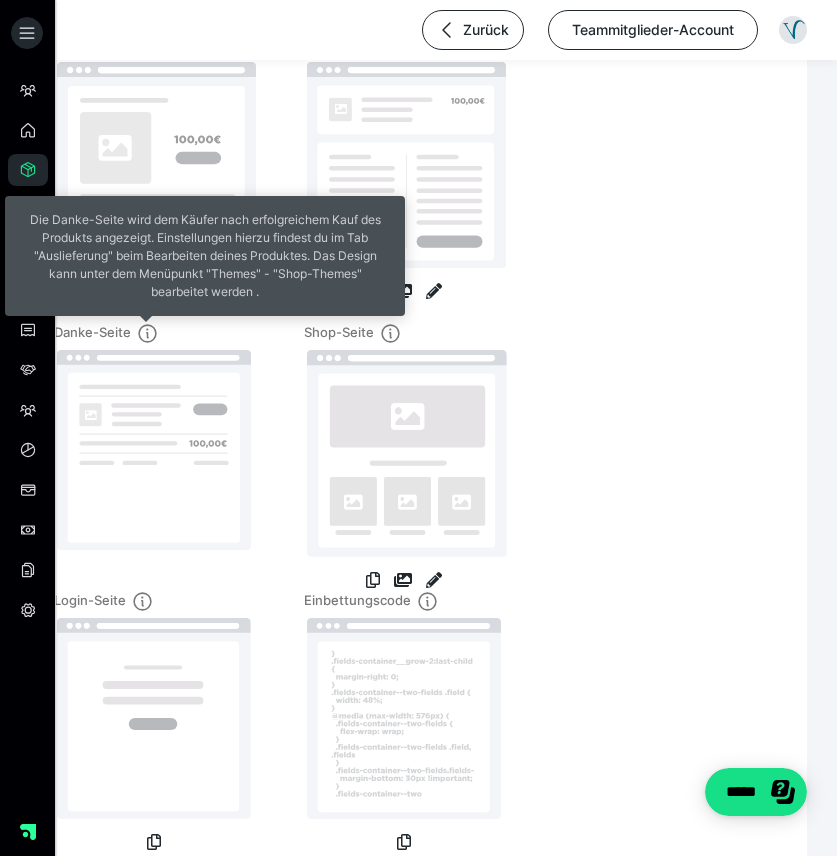 click on "Die Danke-Seite wird dem Käufer nach erfolgreichem Kauf des Produkts angezeigt. Einstellungen hierzu findest du im Tab "Auslieferung" beim Bearbeiten deines Produktes. Das Design kann unter dem Menüpunkt "Themes" - "Shop-Themes" bearbeitet werden ." at bounding box center [205, 256] 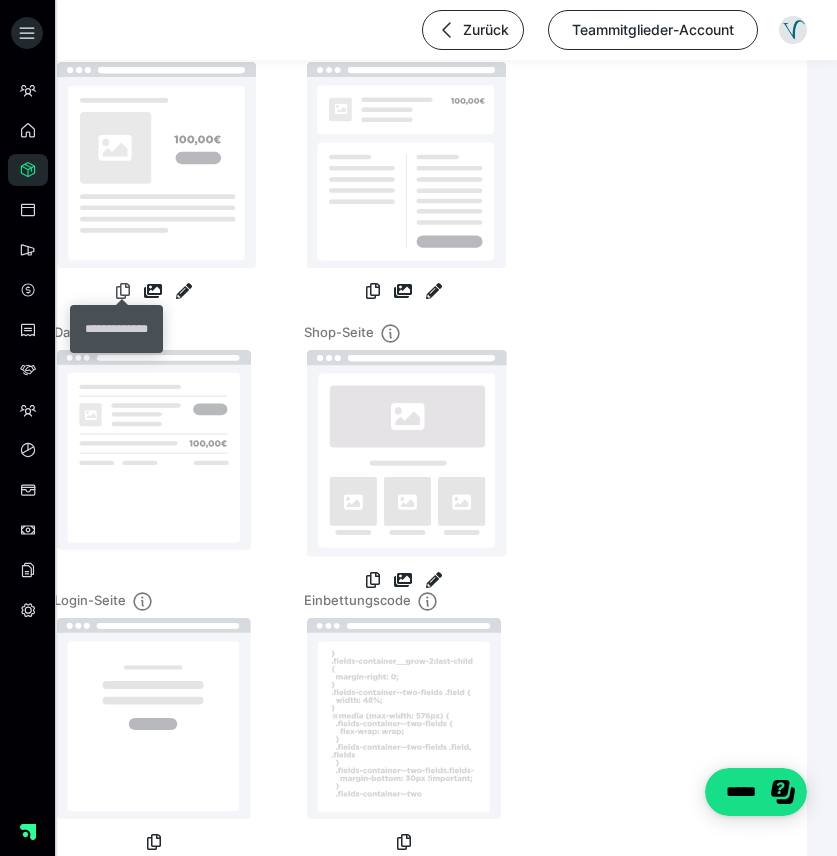 click at bounding box center [123, 291] 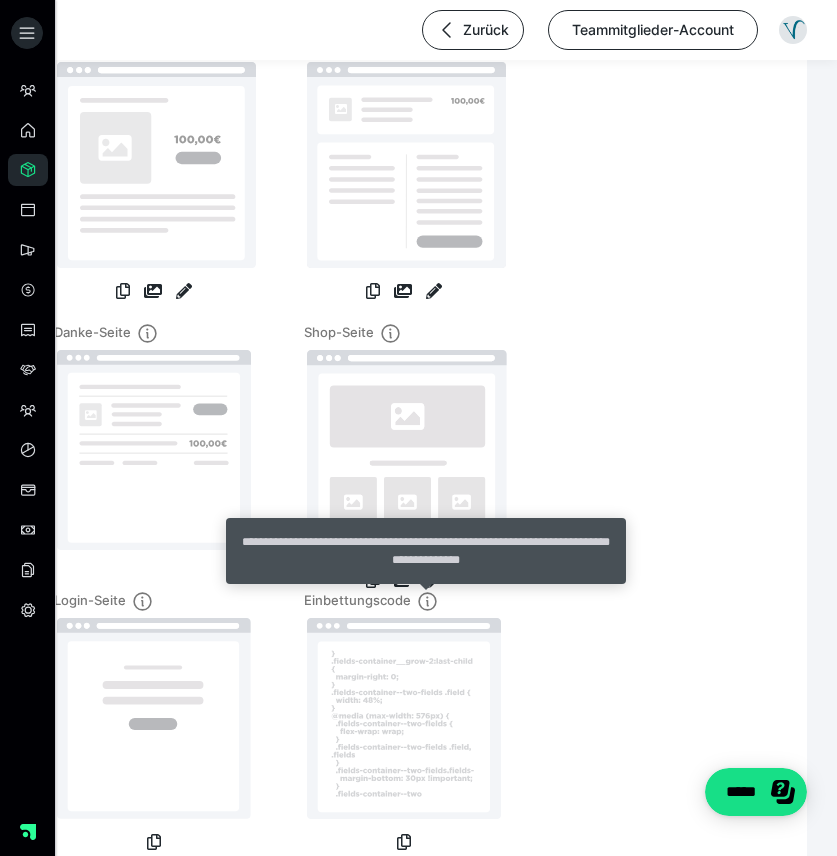 click on "**********" at bounding box center (426, 551) 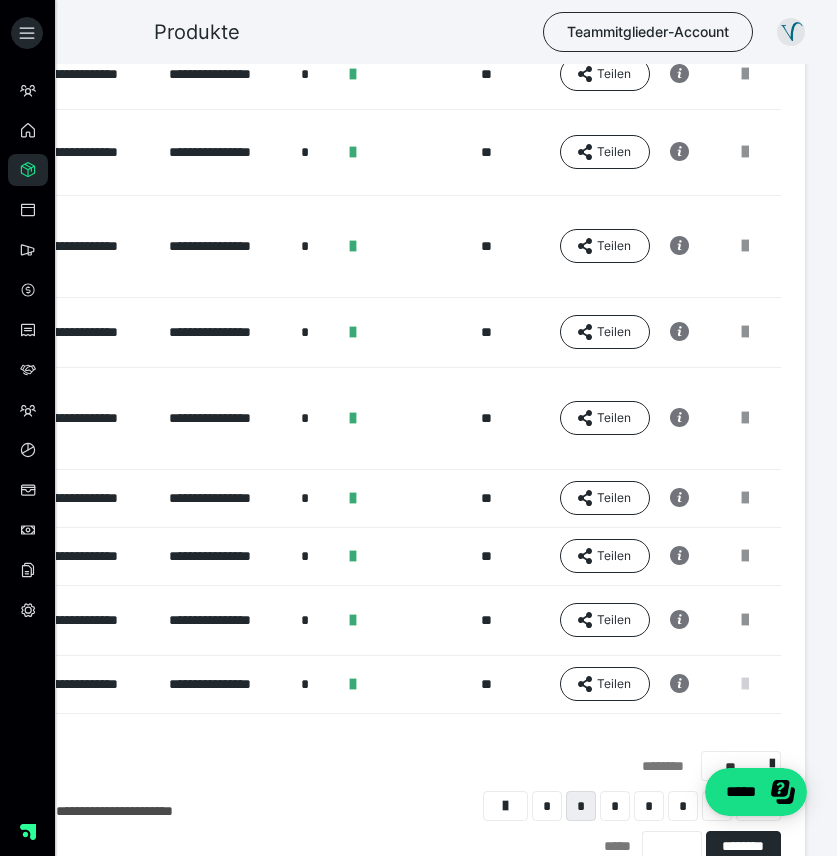 scroll, scrollTop: 0, scrollLeft: 327, axis: horizontal 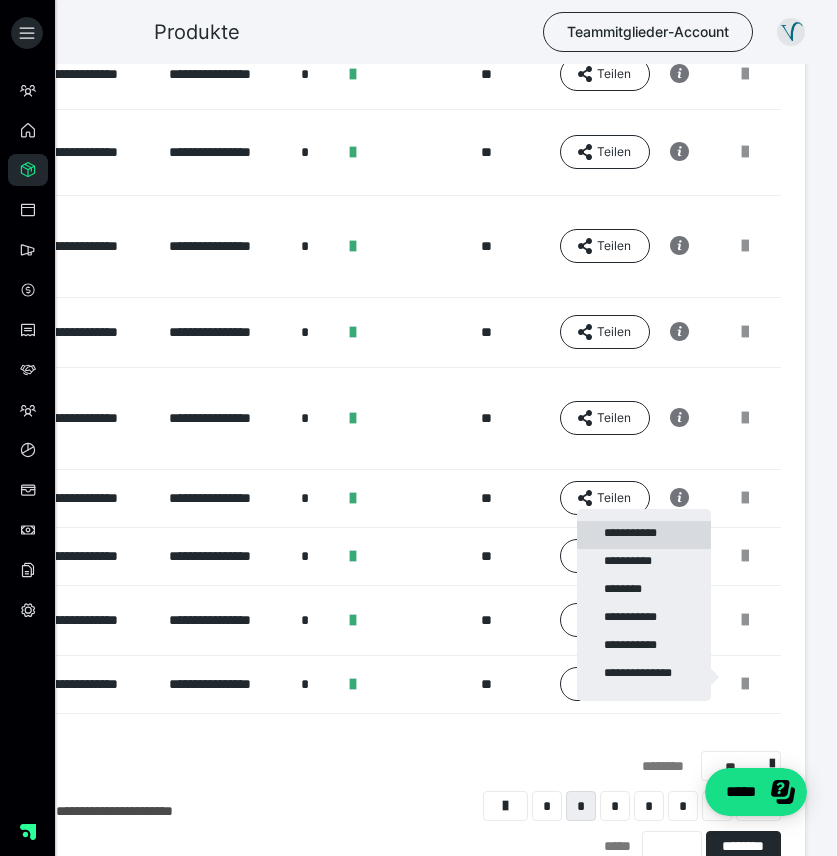 click on "**********" at bounding box center [644, 535] 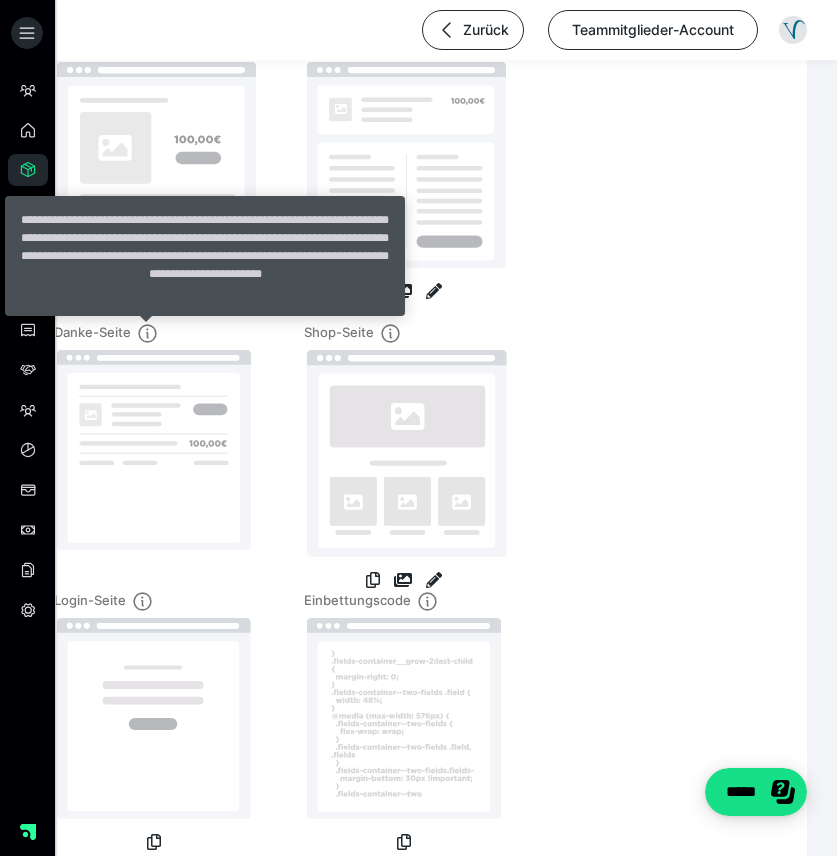click on "**********" at bounding box center (205, 256) 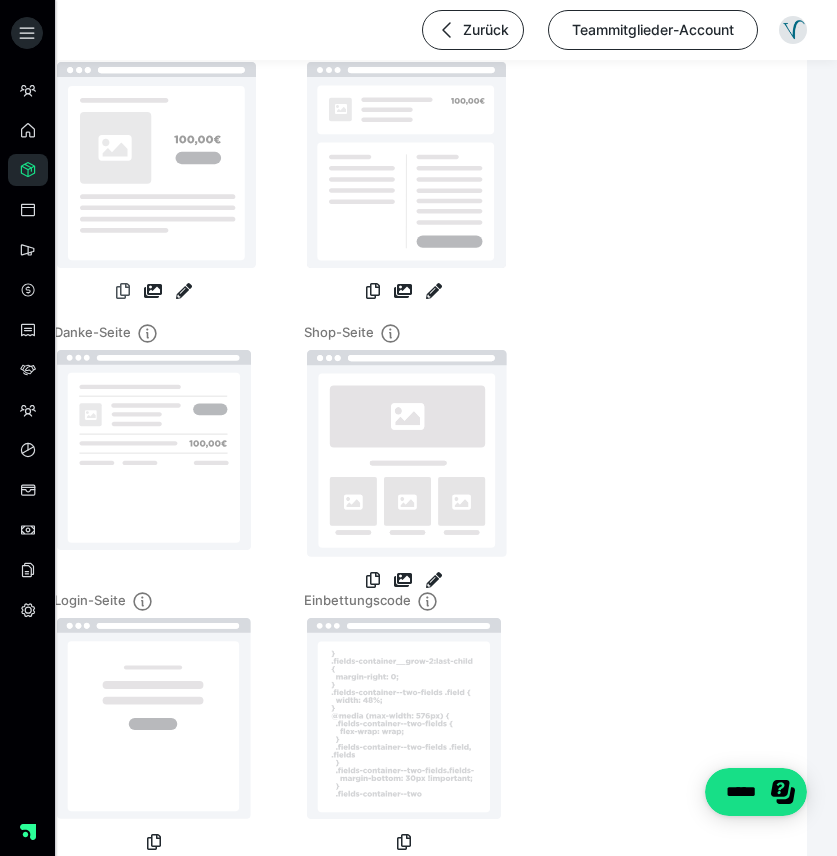 click at bounding box center (123, 291) 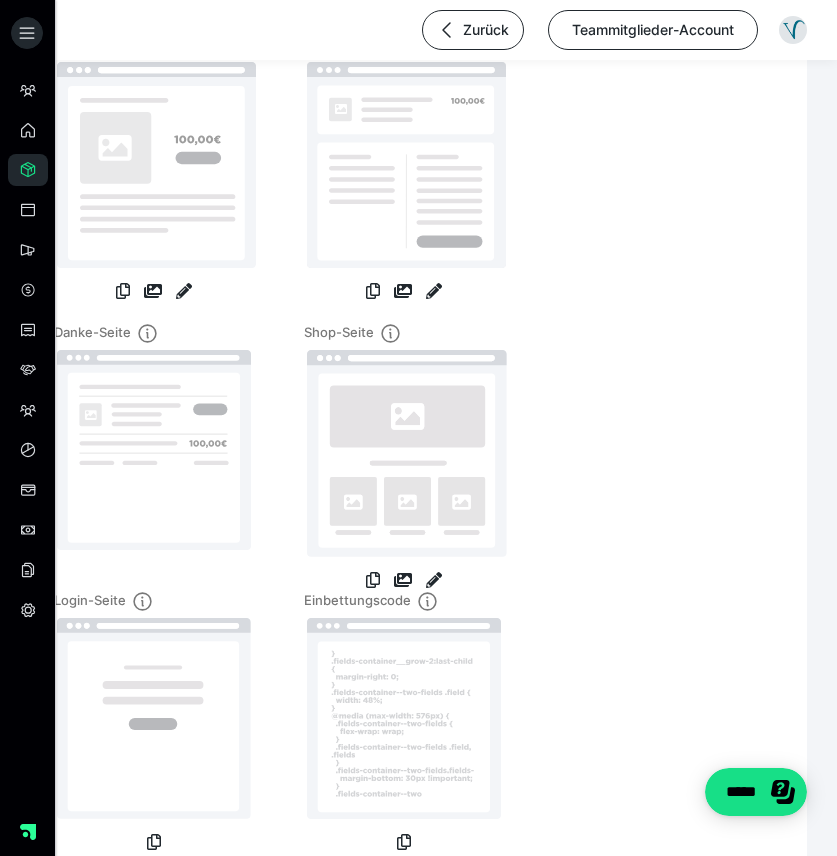 click on "Produktseite  Bezahlseite Danke-Seite Shop-Seite Login-Seite Einbettungscode" at bounding box center (418, 444) 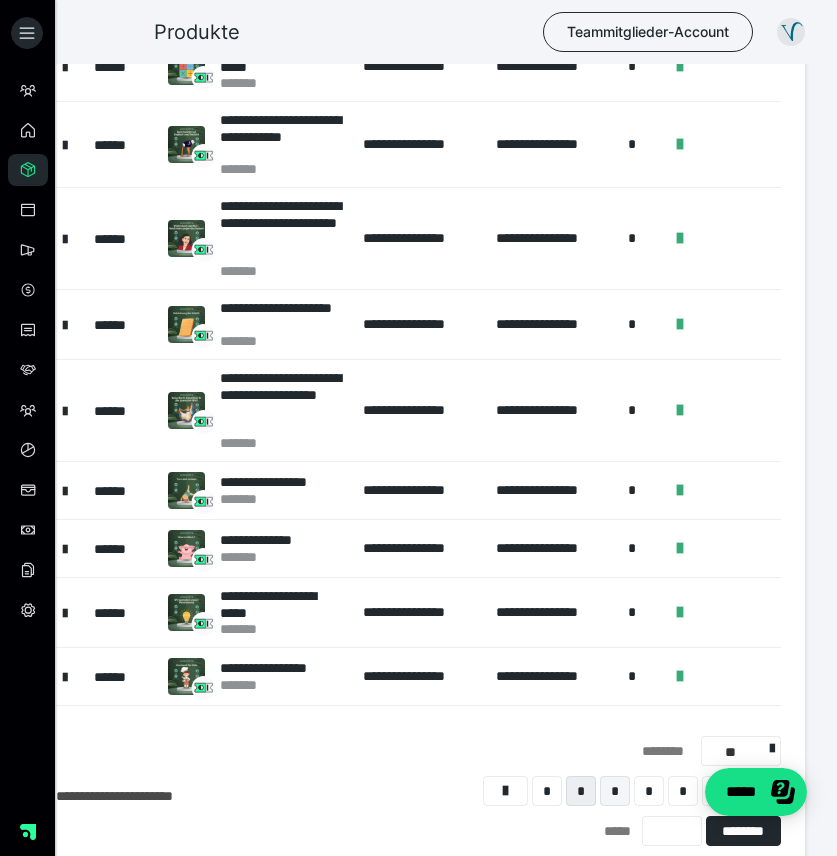 click on "*" at bounding box center (615, 791) 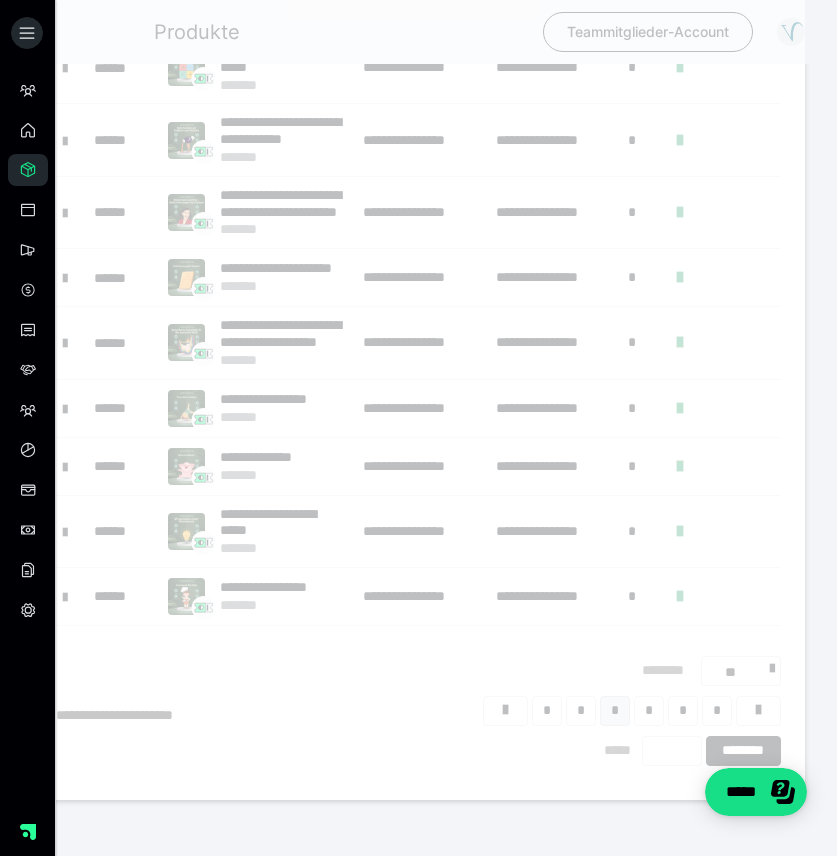 scroll, scrollTop: 16, scrollLeft: 0, axis: vertical 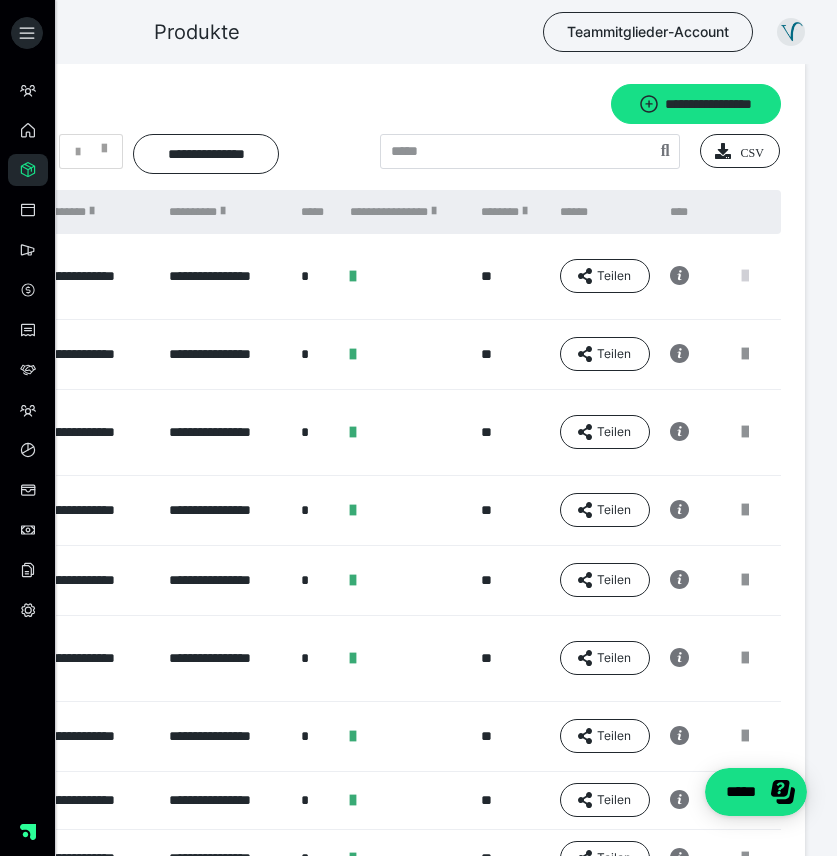 click at bounding box center [745, 276] 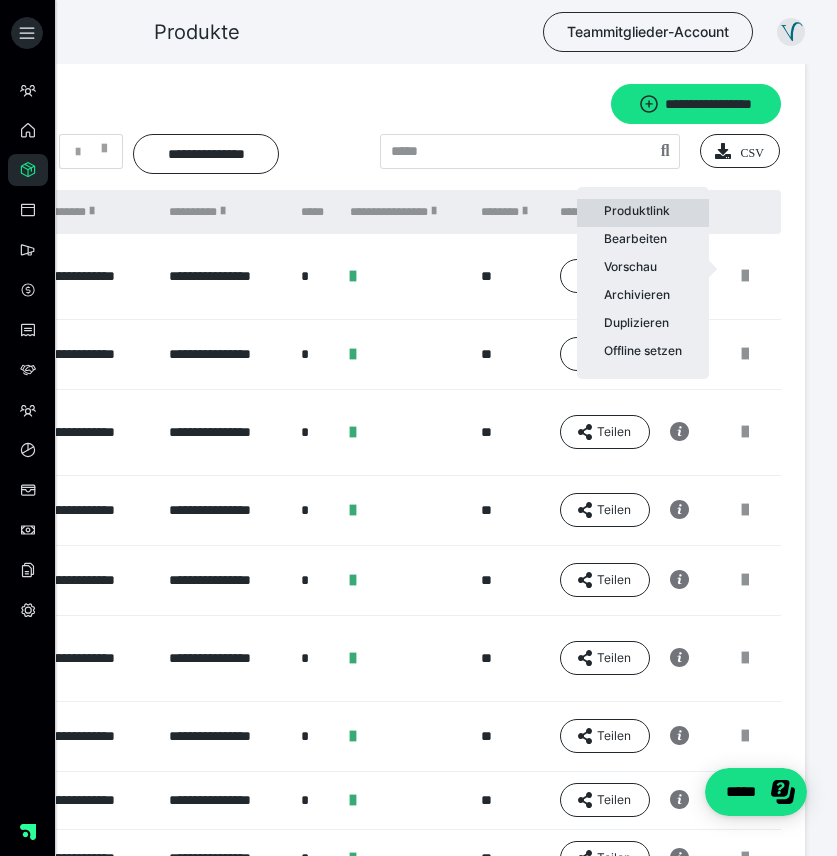 click on "Produktlink" at bounding box center (643, 213) 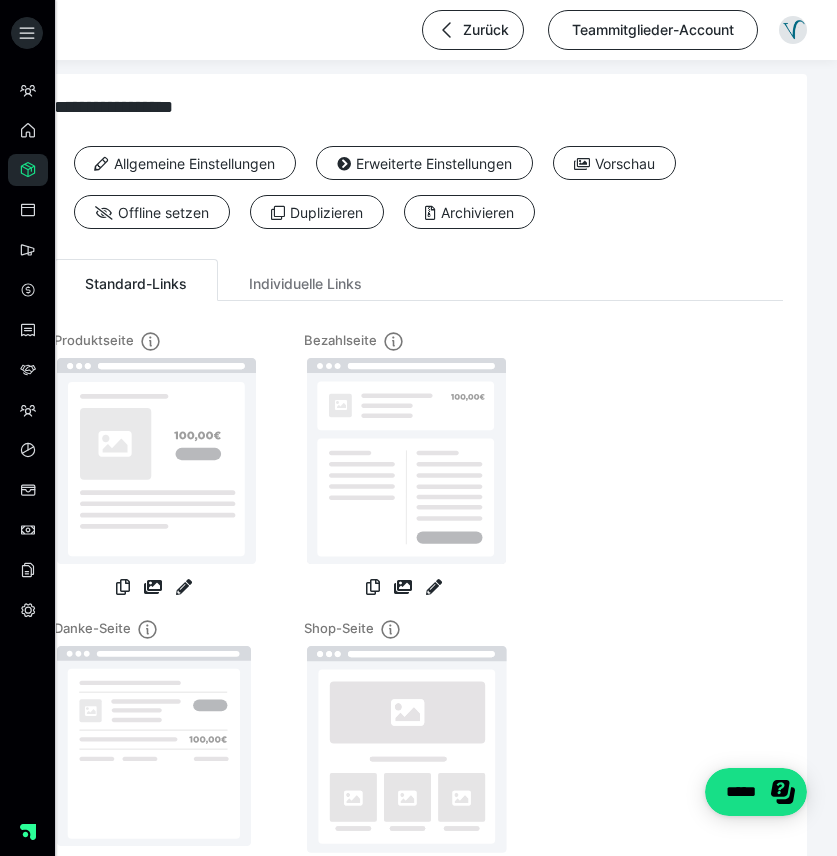 scroll, scrollTop: 16, scrollLeft: 0, axis: vertical 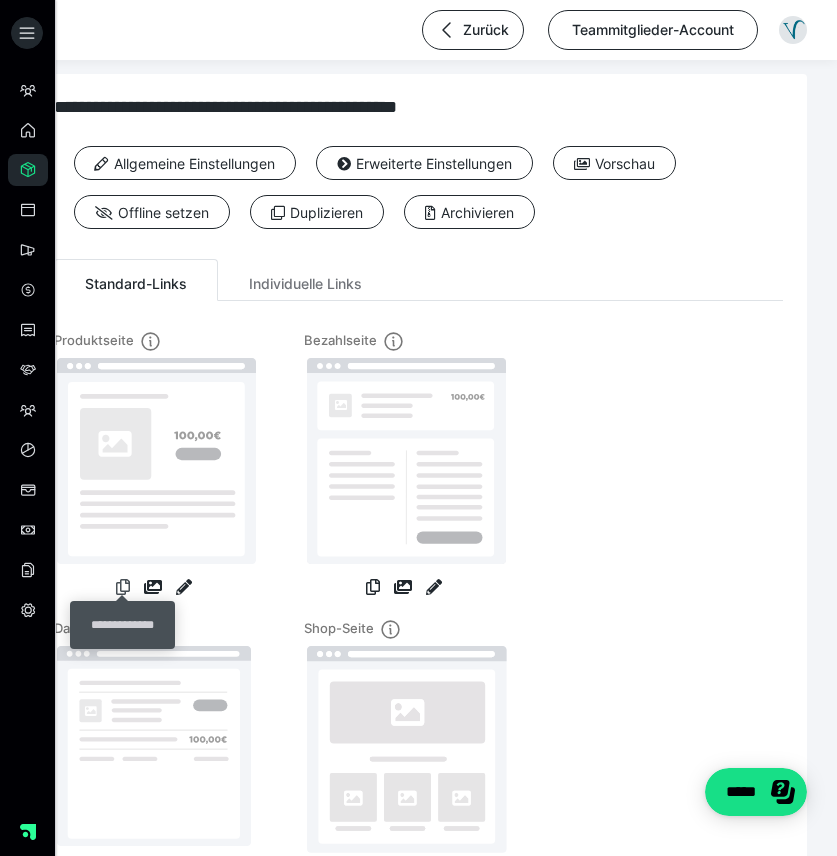 click at bounding box center (123, 589) 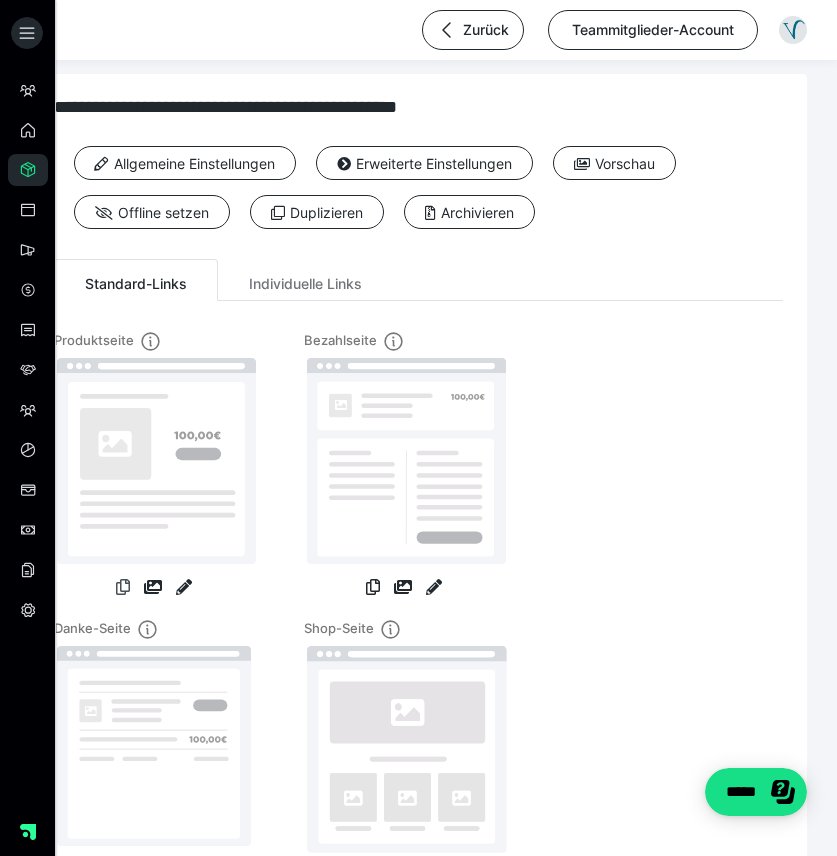 click at bounding box center [123, 587] 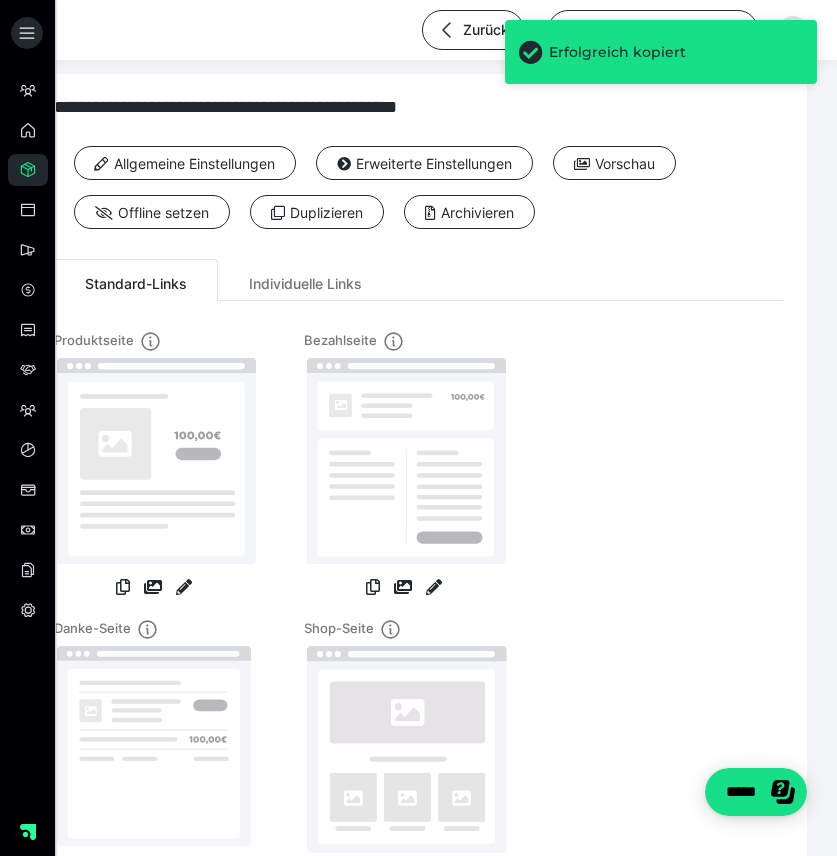 click on "Produktseite  Bezahlseite Danke-Seite Shop-Seite Login-Seite Einbettungscode" at bounding box center [418, 740] 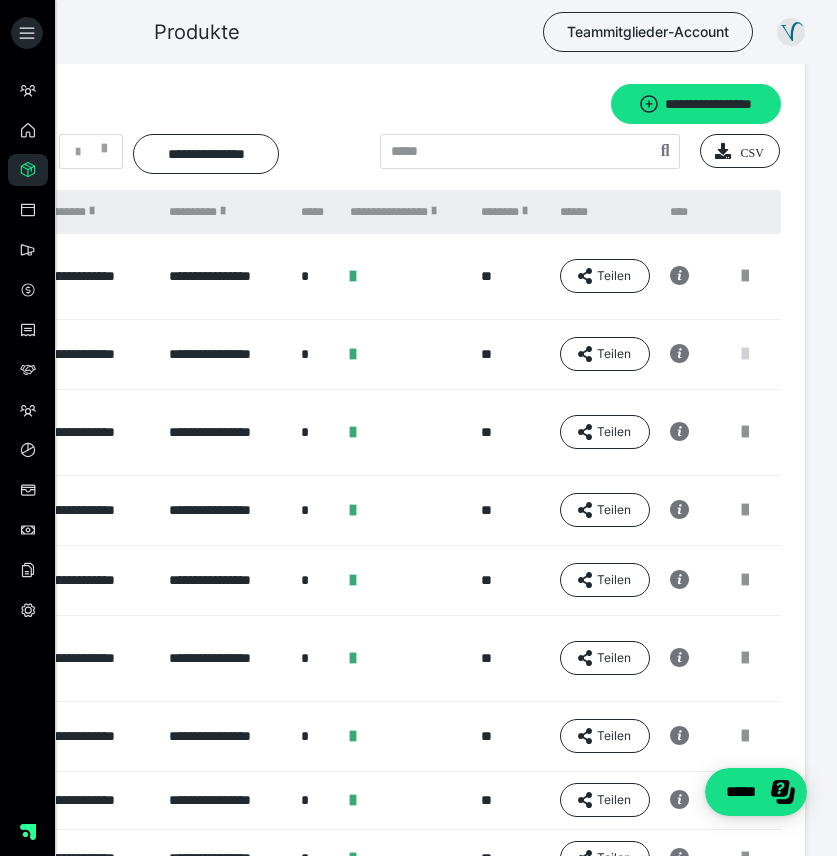 scroll, scrollTop: 0, scrollLeft: 345, axis: horizontal 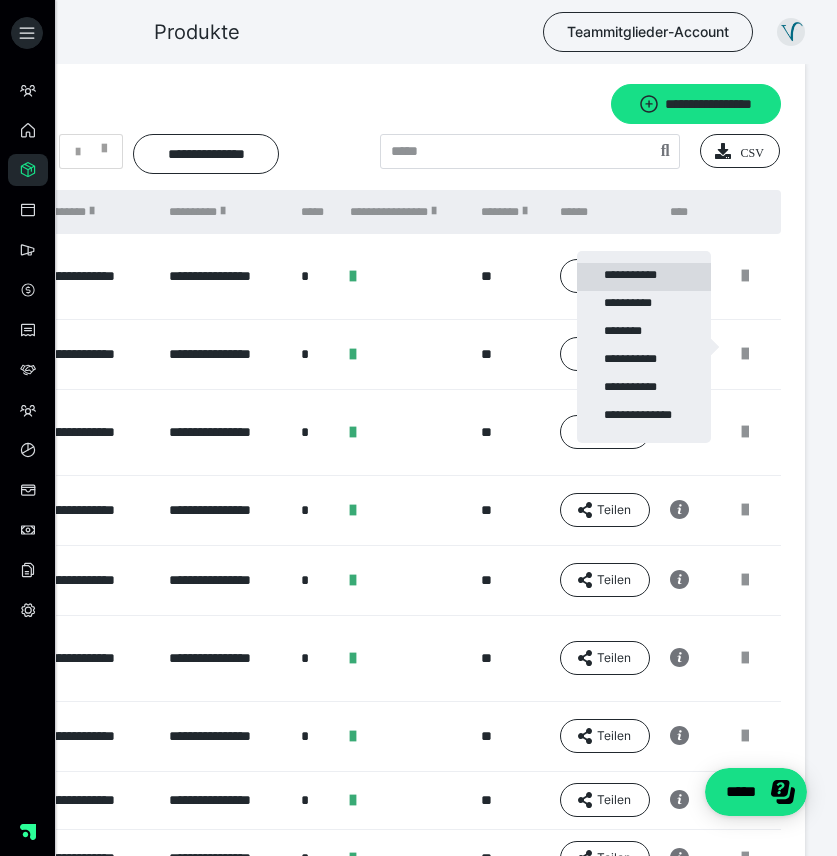 click on "**********" at bounding box center (644, 277) 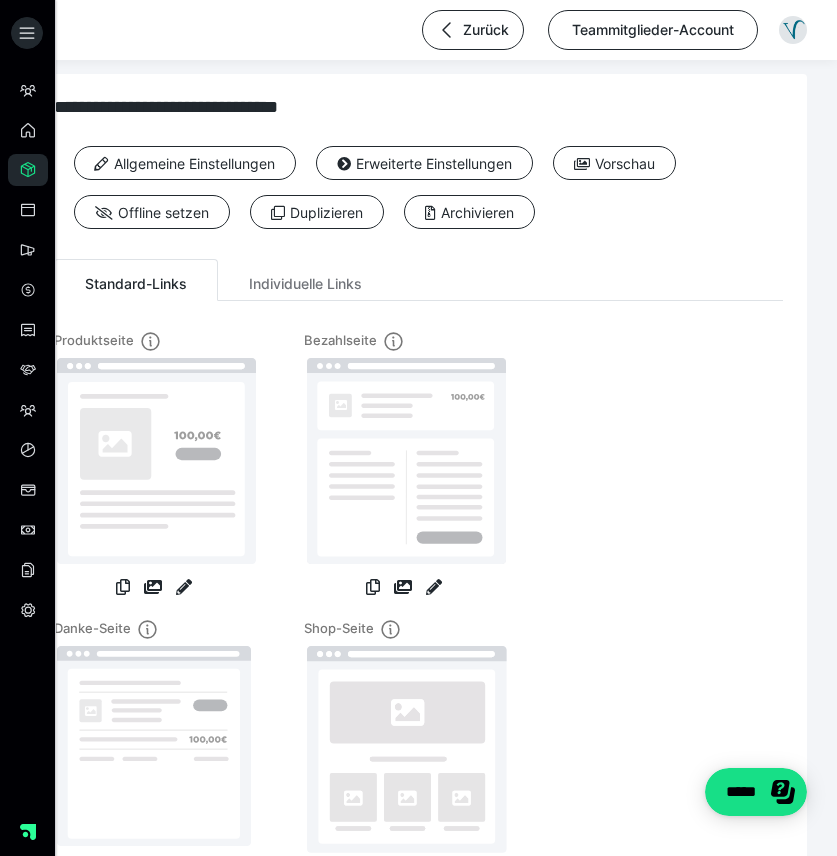 click at bounding box center (123, 589) 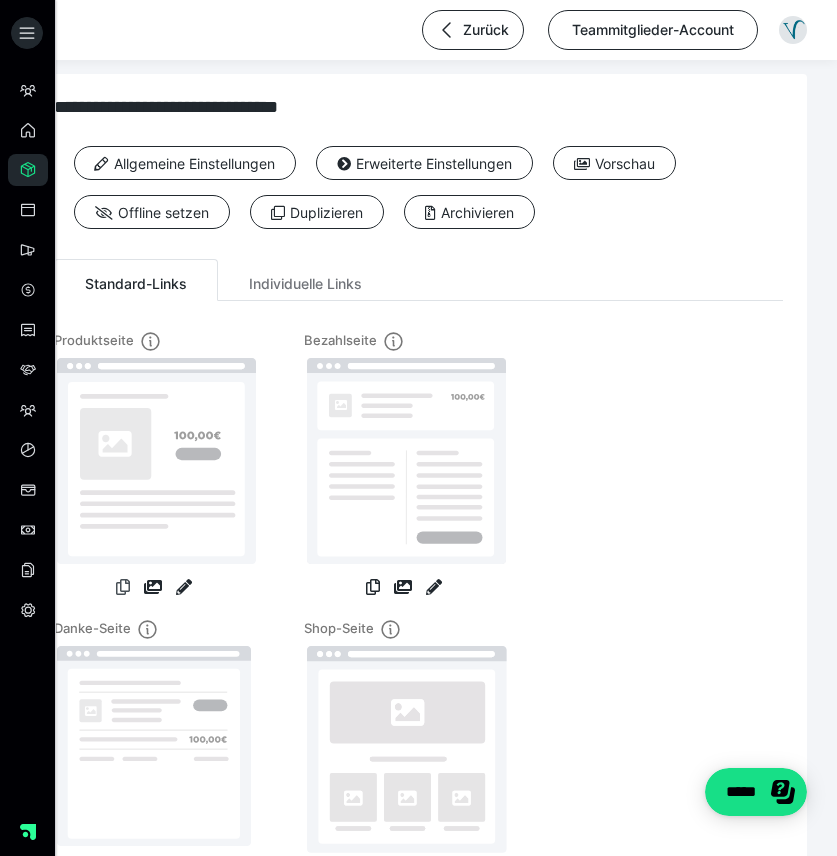 click at bounding box center (123, 587) 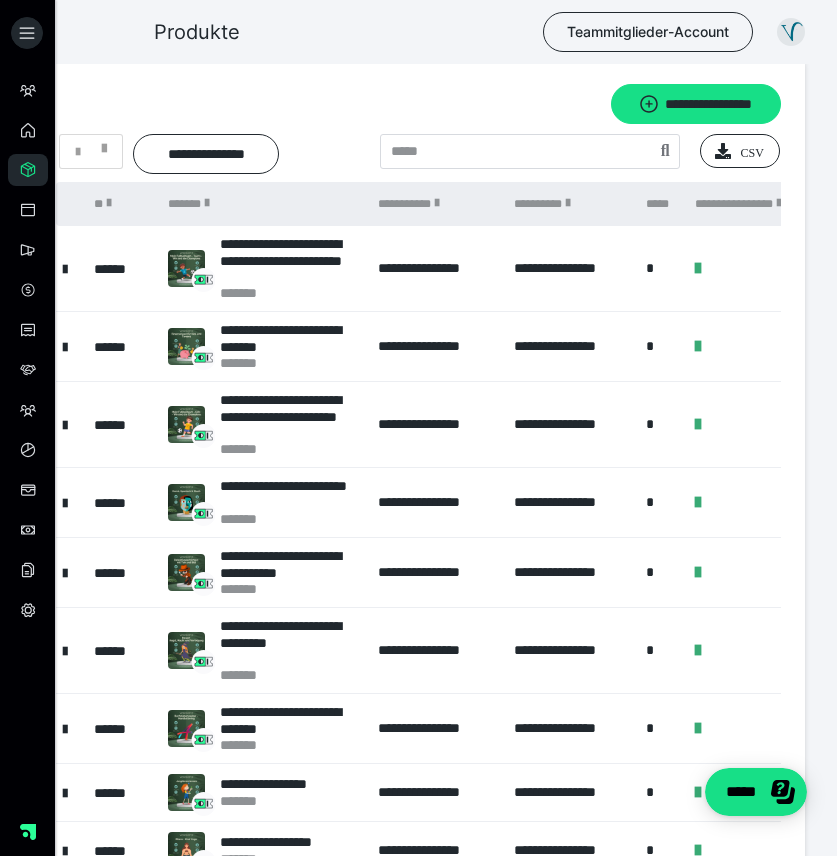 click on "**********" at bounding box center [570, 425] 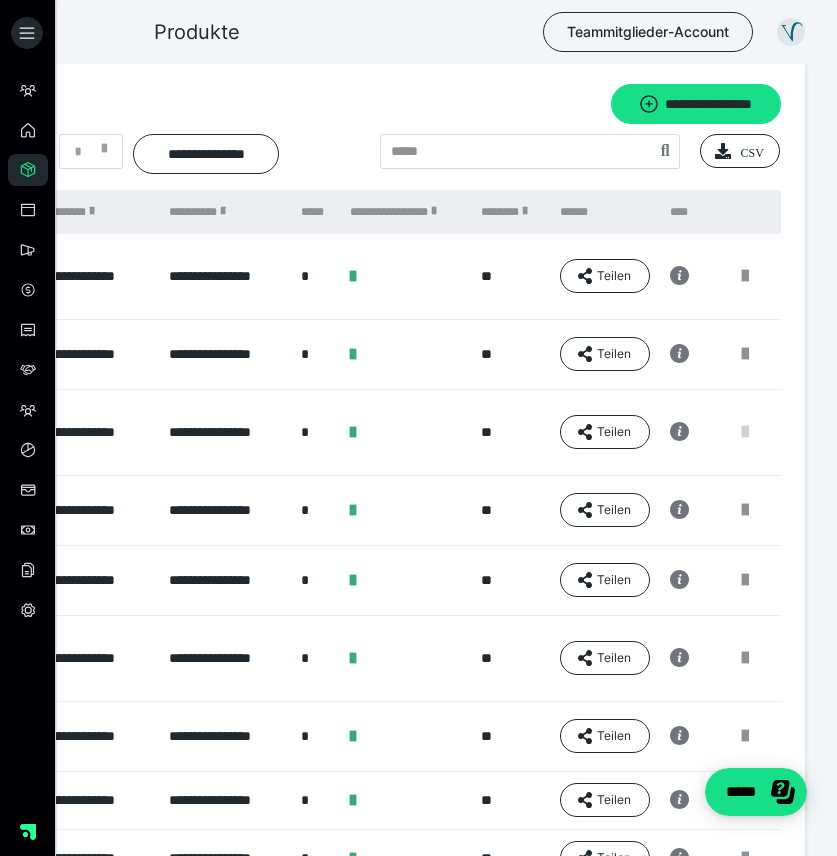 scroll, scrollTop: 0, scrollLeft: 345, axis: horizontal 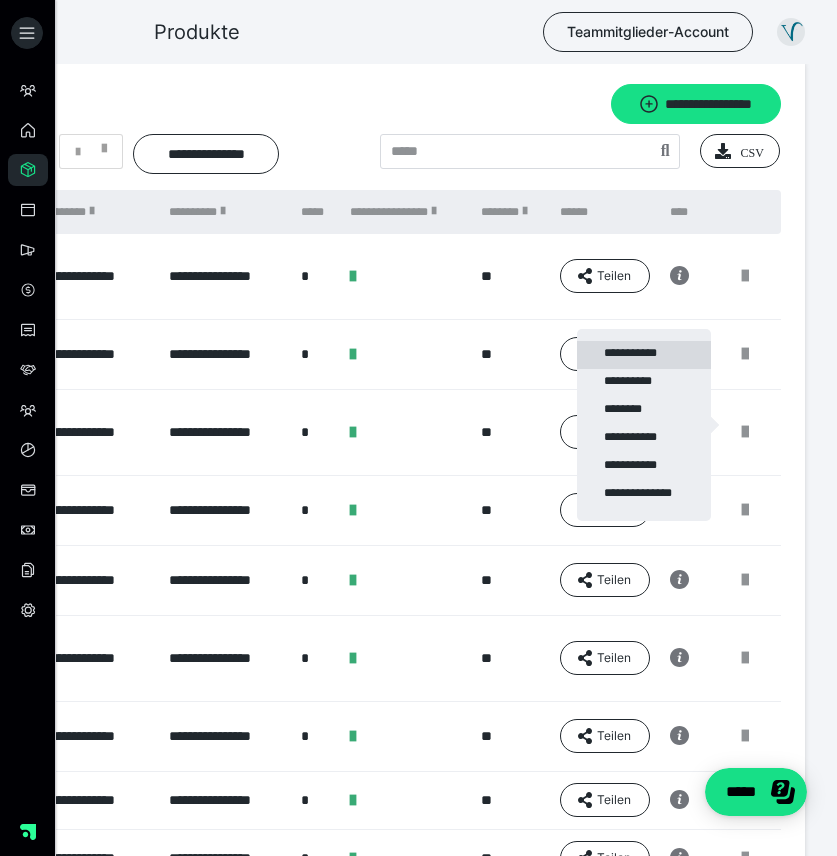 click on "**********" at bounding box center [644, 355] 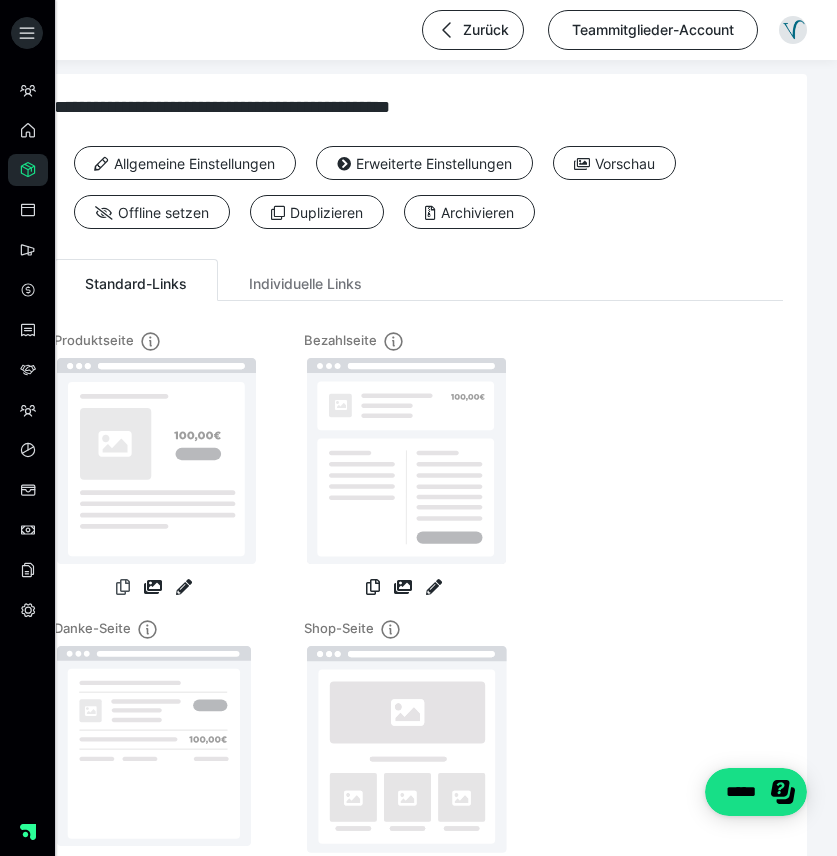 click at bounding box center [123, 587] 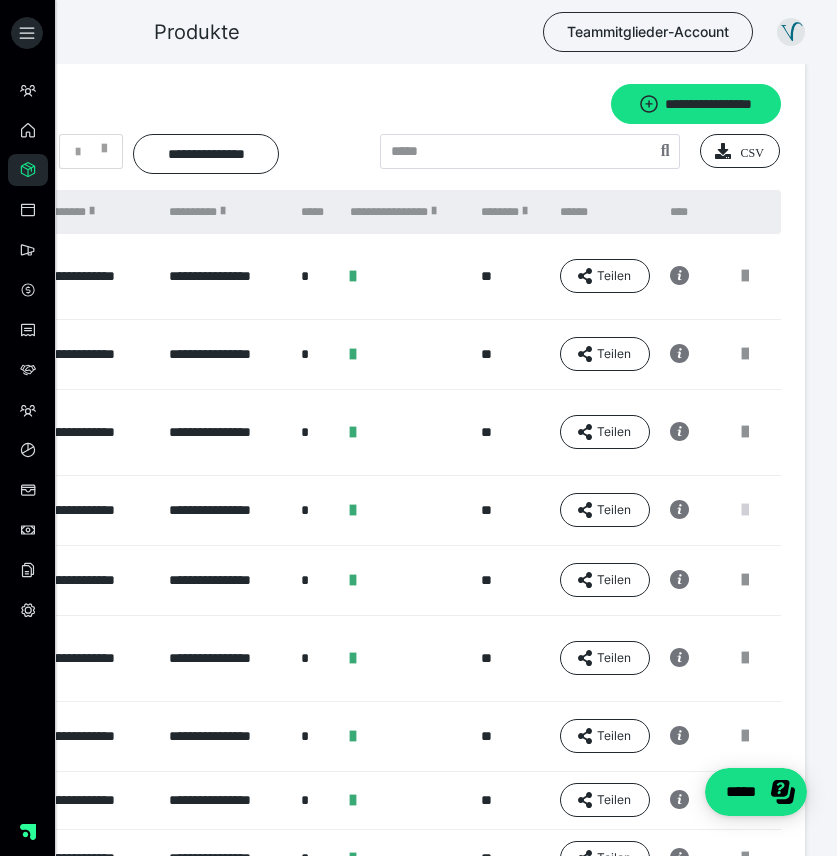 scroll, scrollTop: 0, scrollLeft: 345, axis: horizontal 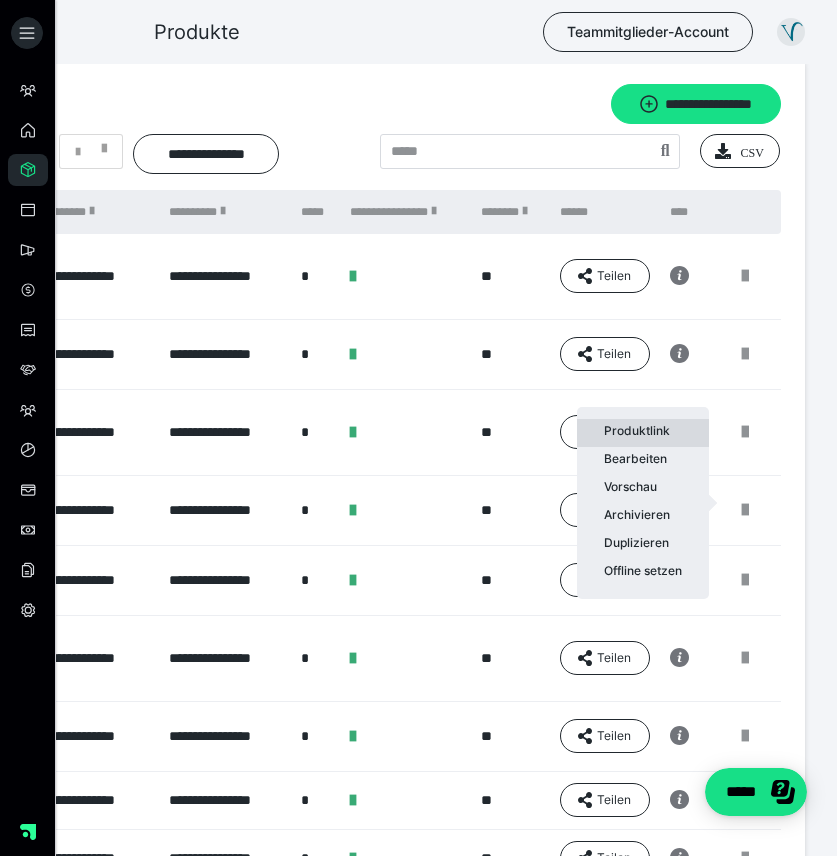 click on "Produktlink" at bounding box center (643, 433) 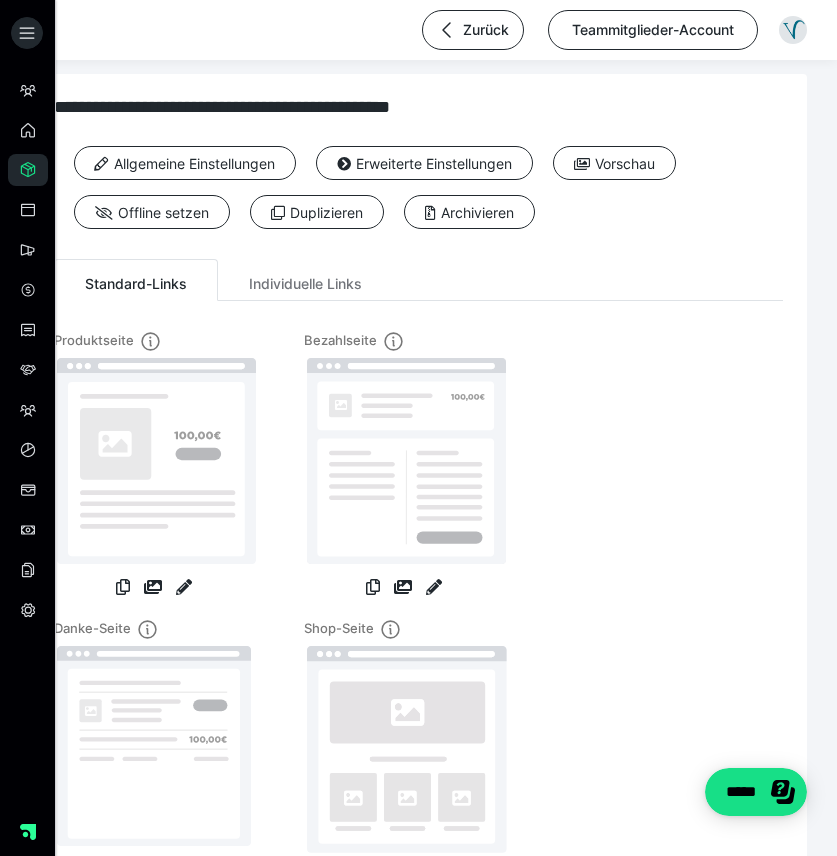 scroll, scrollTop: 16, scrollLeft: 0, axis: vertical 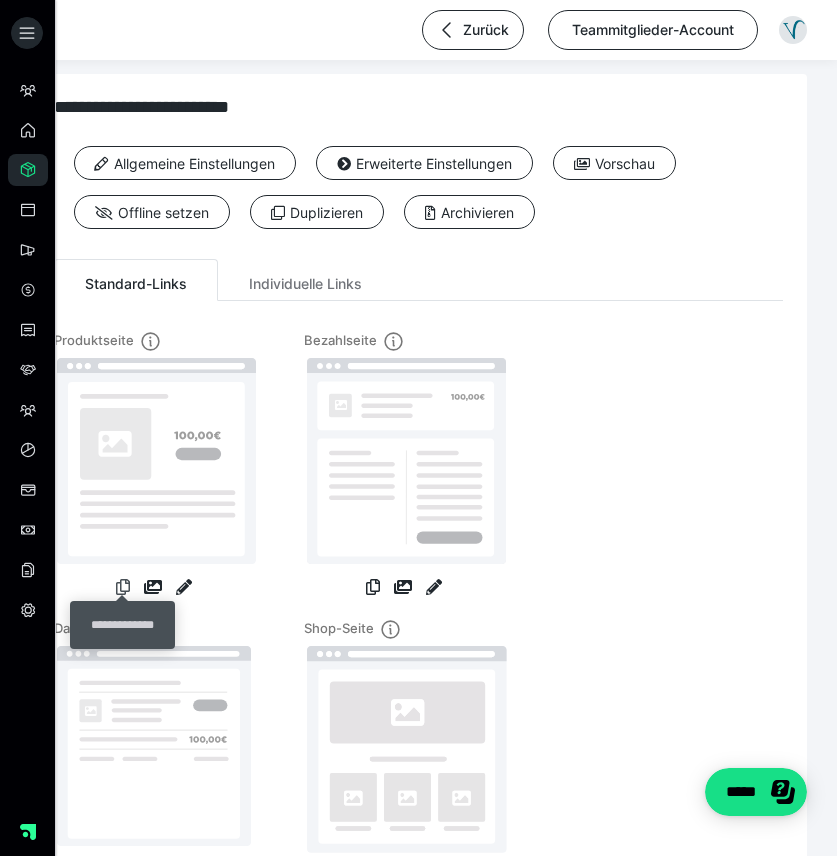 click at bounding box center (123, 587) 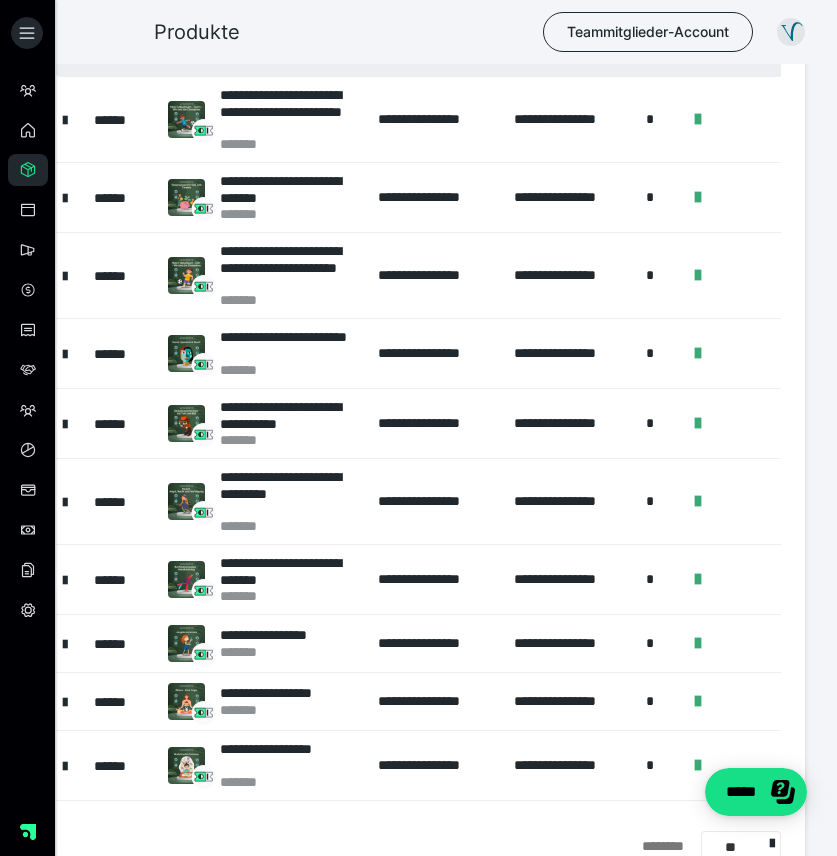 scroll, scrollTop: 169, scrollLeft: 0, axis: vertical 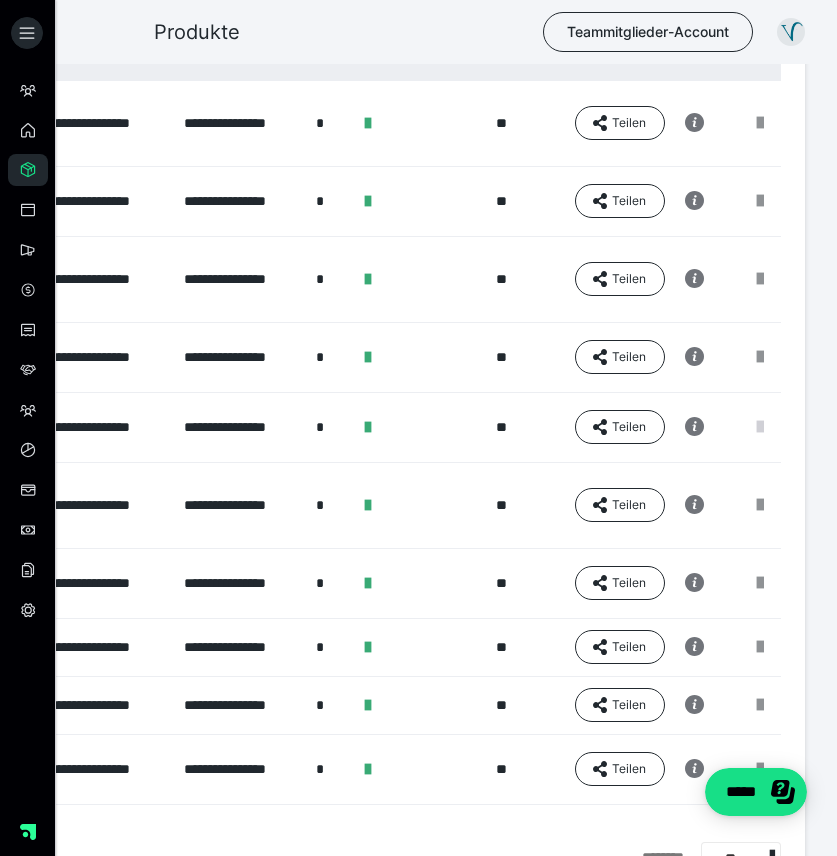 click at bounding box center (760, 427) 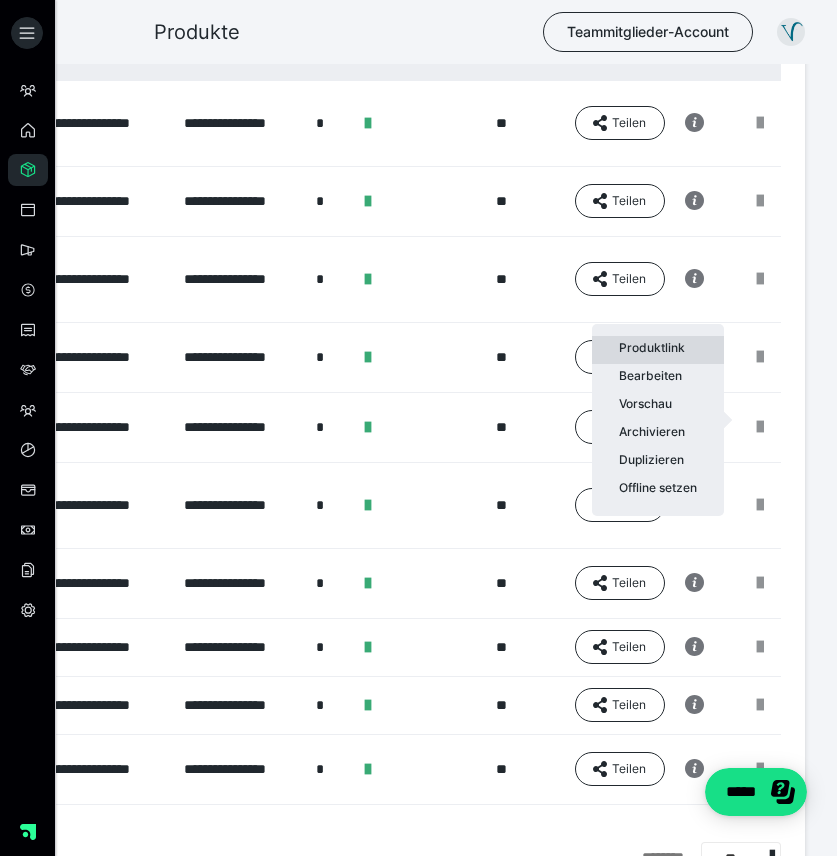click on "Produktlink" at bounding box center (658, 350) 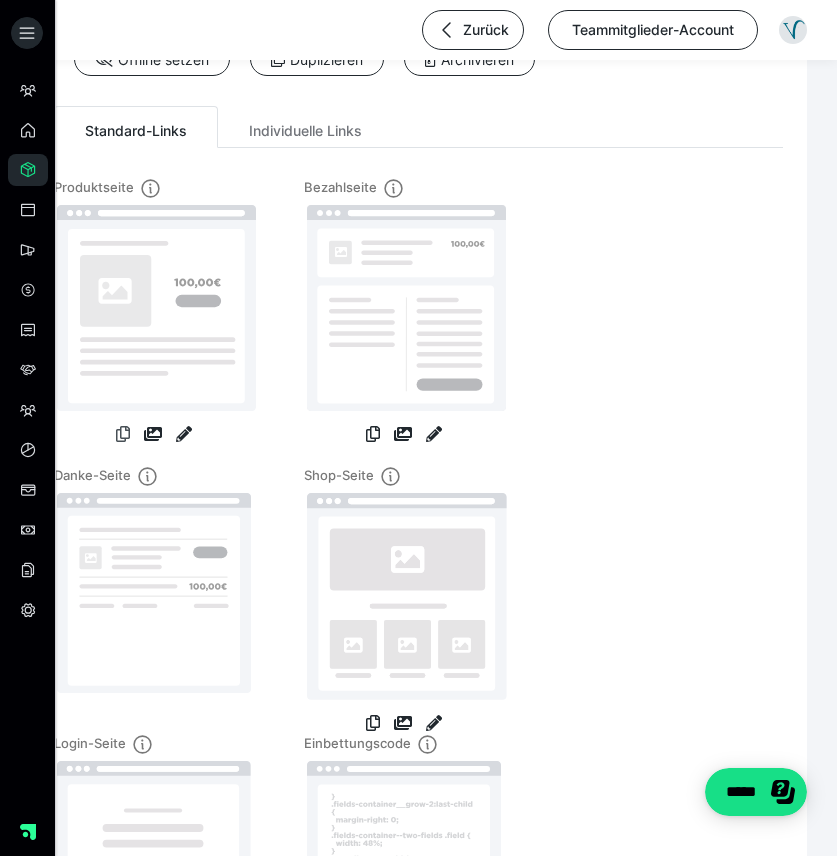 click at bounding box center [123, 434] 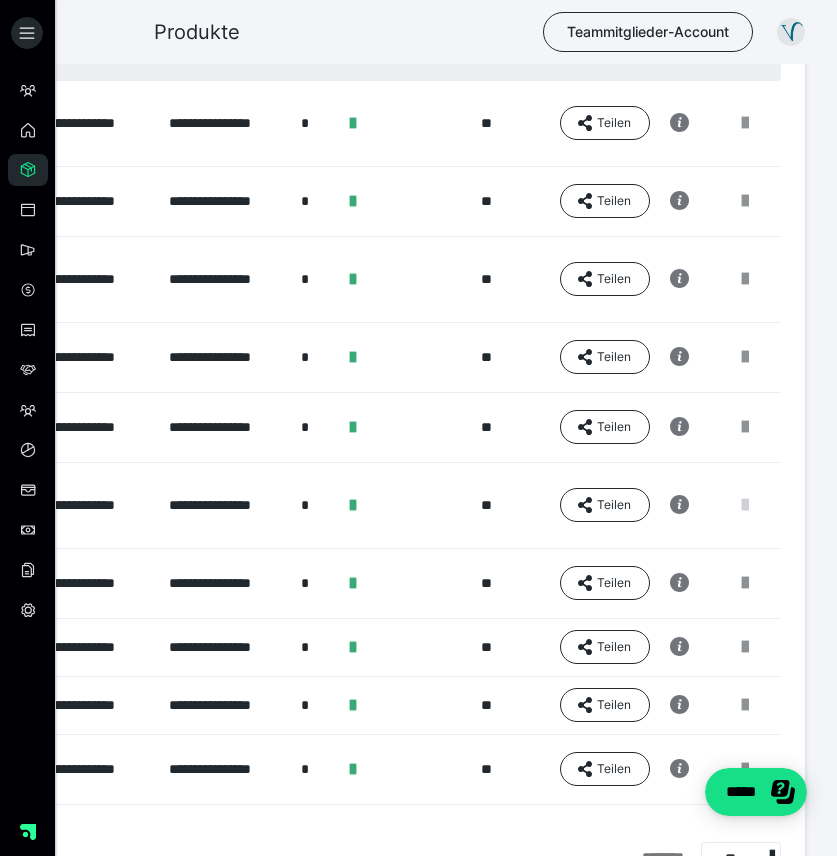 scroll, scrollTop: 0, scrollLeft: 345, axis: horizontal 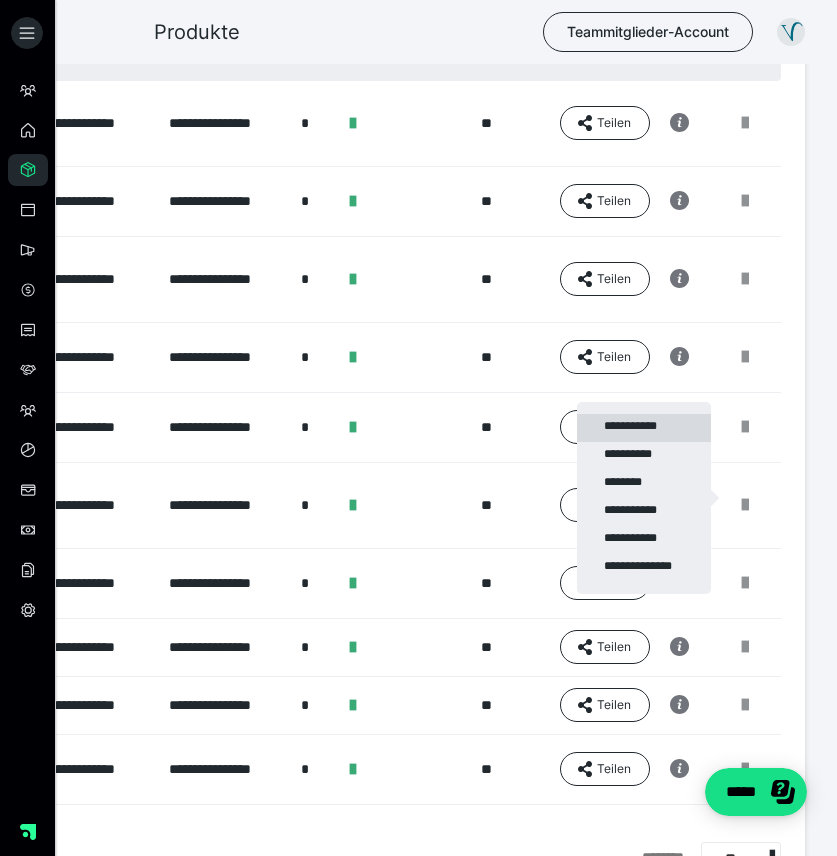 click on "**********" at bounding box center (644, 428) 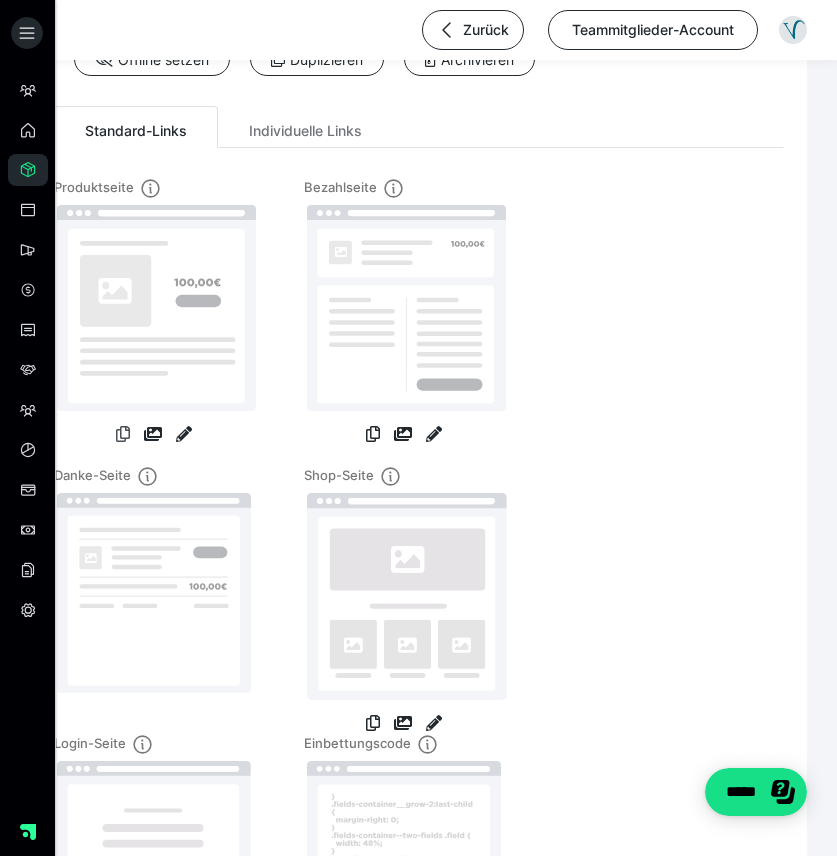 click at bounding box center (123, 434) 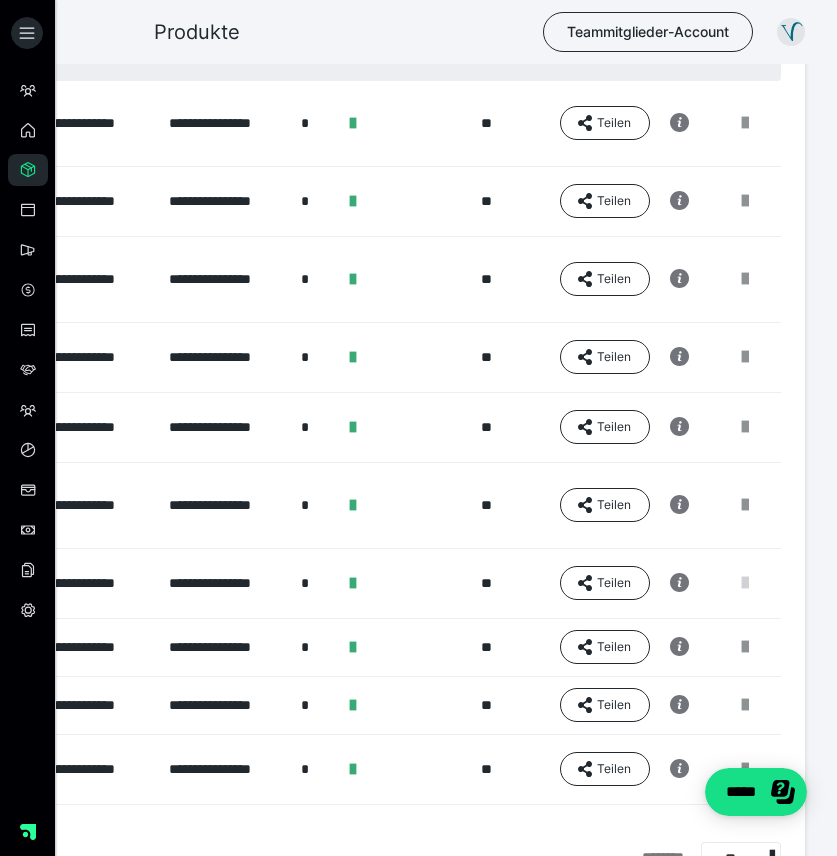 scroll, scrollTop: 0, scrollLeft: 345, axis: horizontal 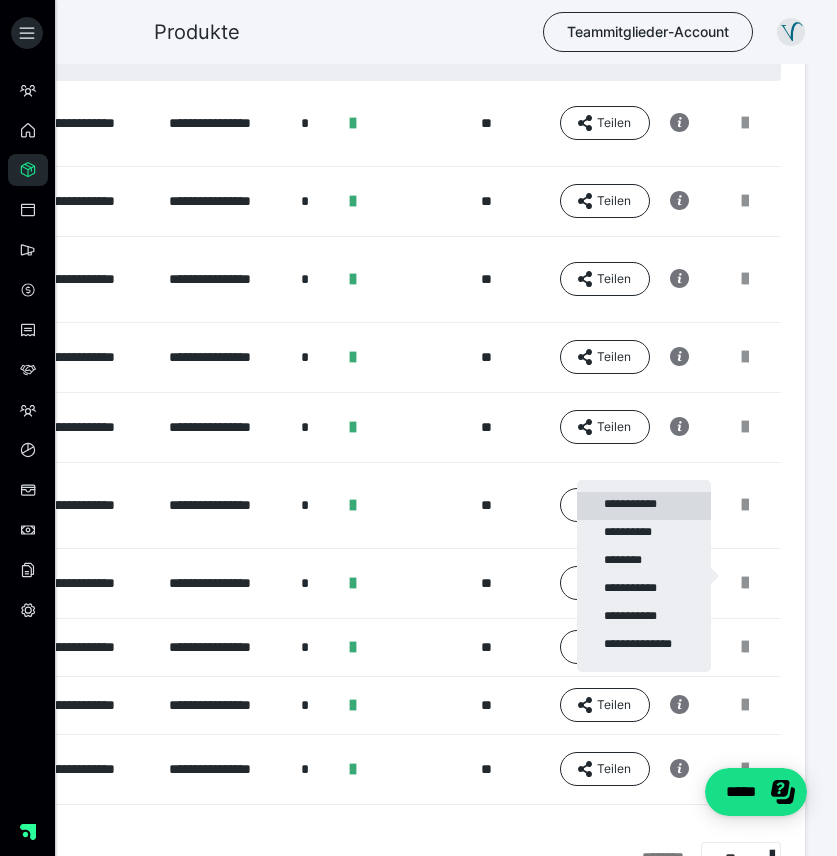 click on "**********" at bounding box center [644, 506] 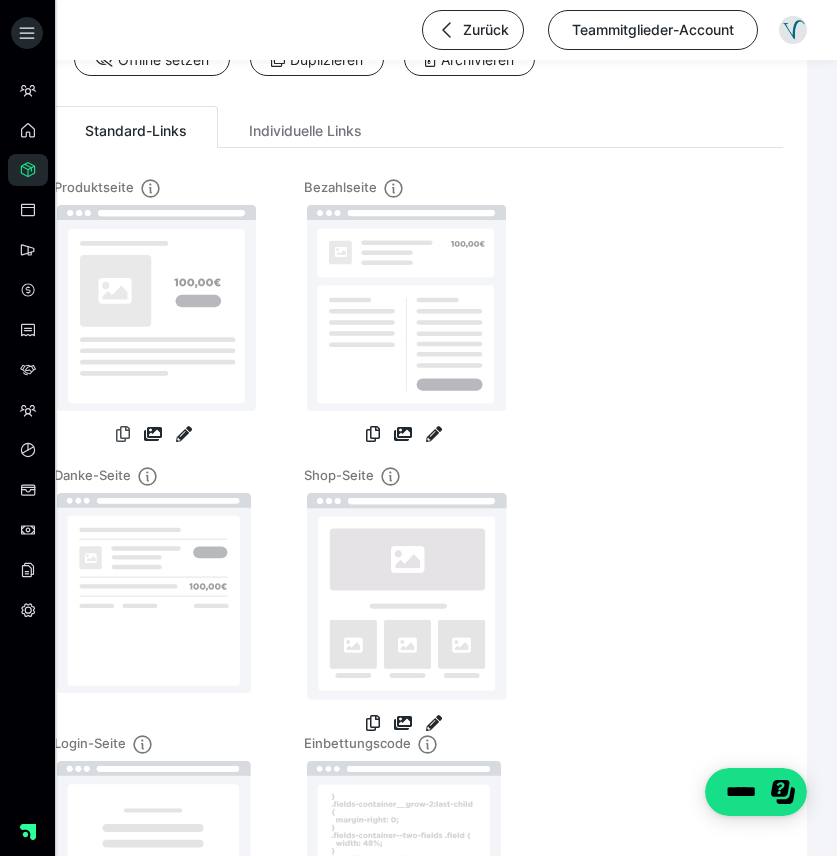 click at bounding box center [123, 434] 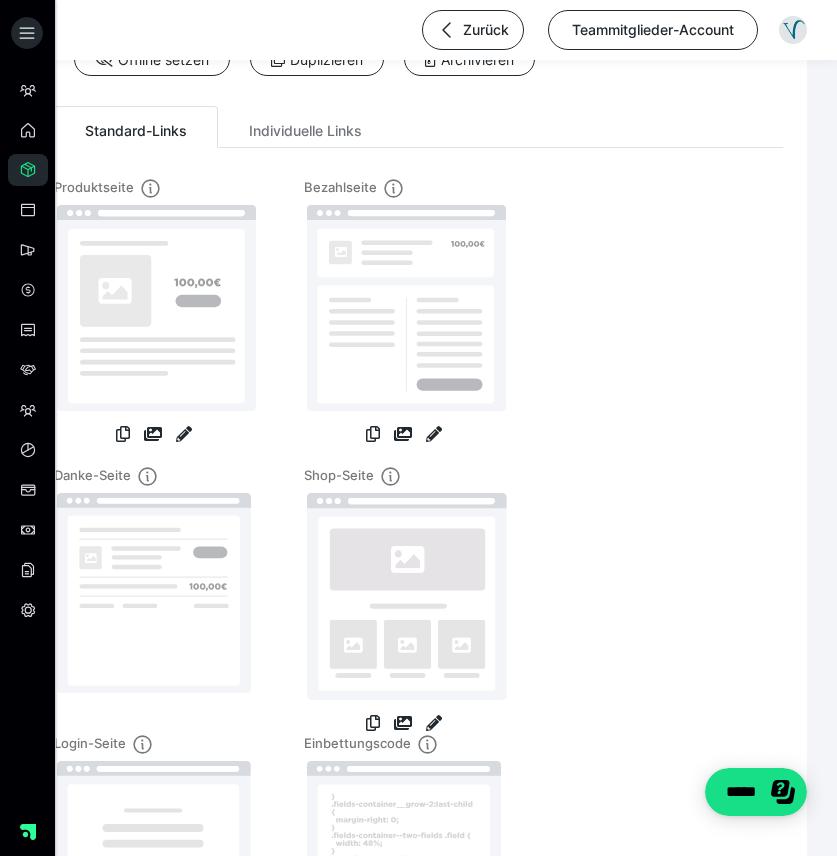 click on "Produktseite  Bezahlseite Danke-Seite Shop-Seite Login-Seite Einbettungscode" at bounding box center [418, 587] 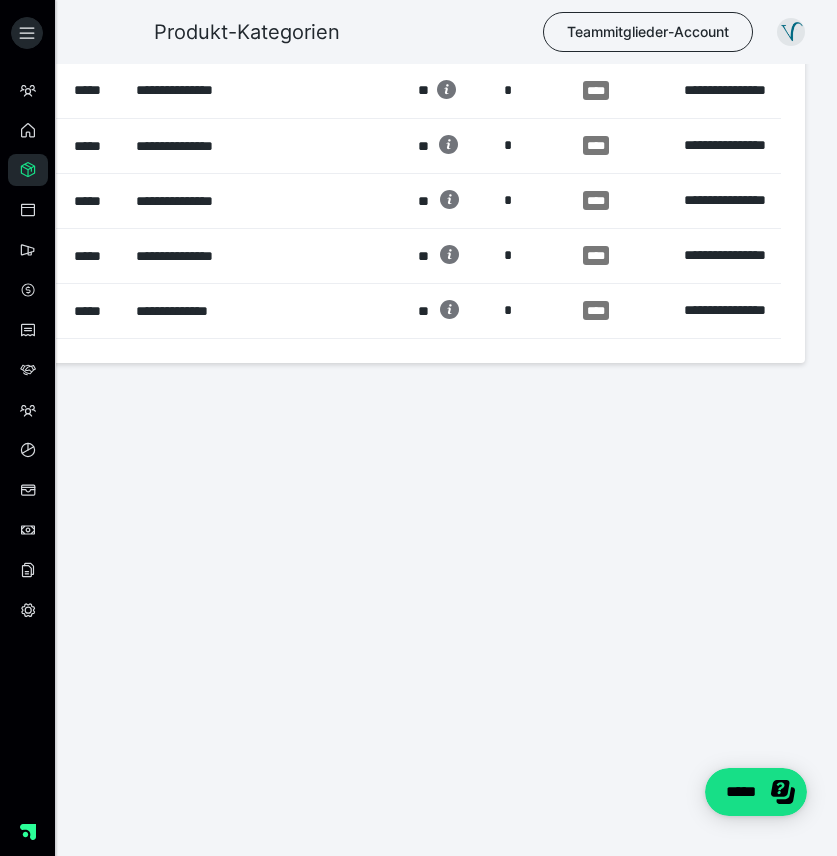 scroll, scrollTop: 0, scrollLeft: 0, axis: both 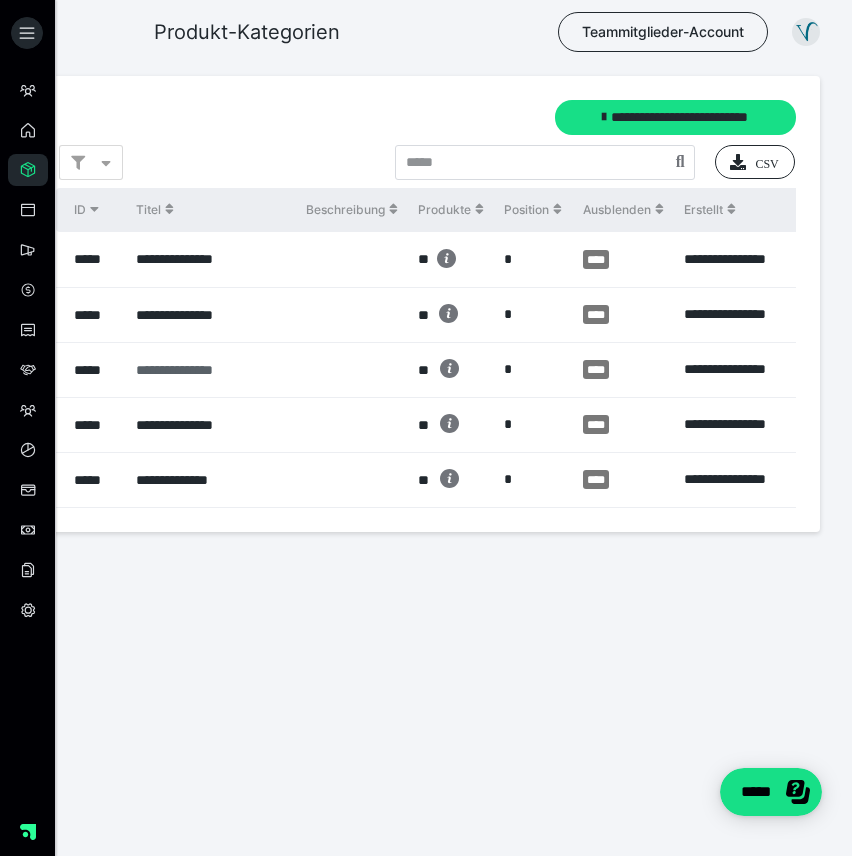 click on "**********" at bounding box center [136, 370] 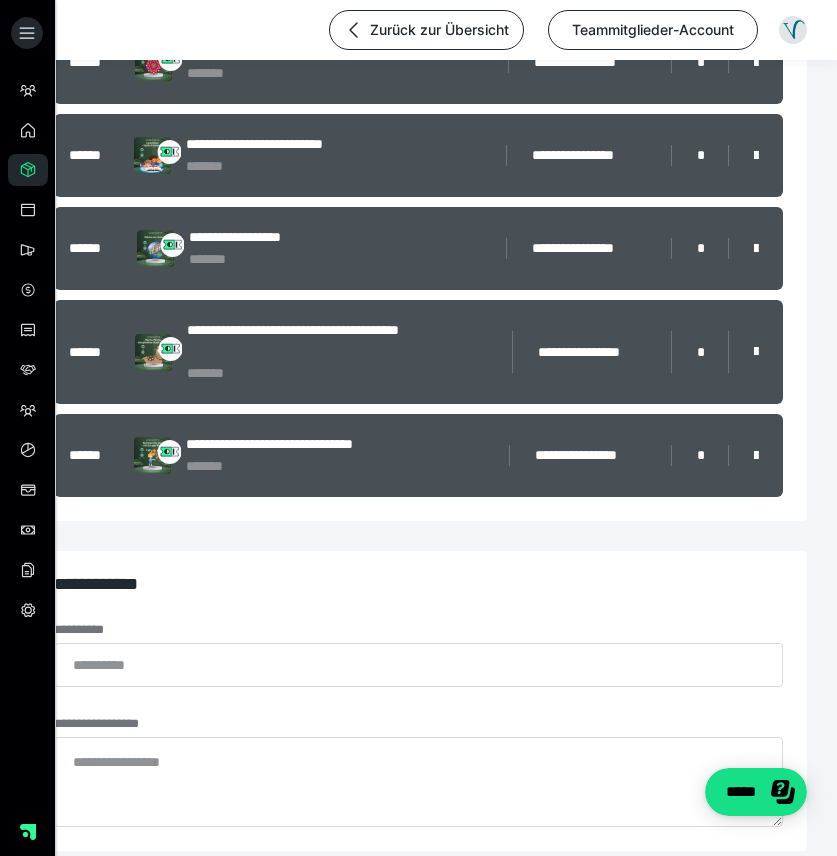 scroll, scrollTop: 1156, scrollLeft: 0, axis: vertical 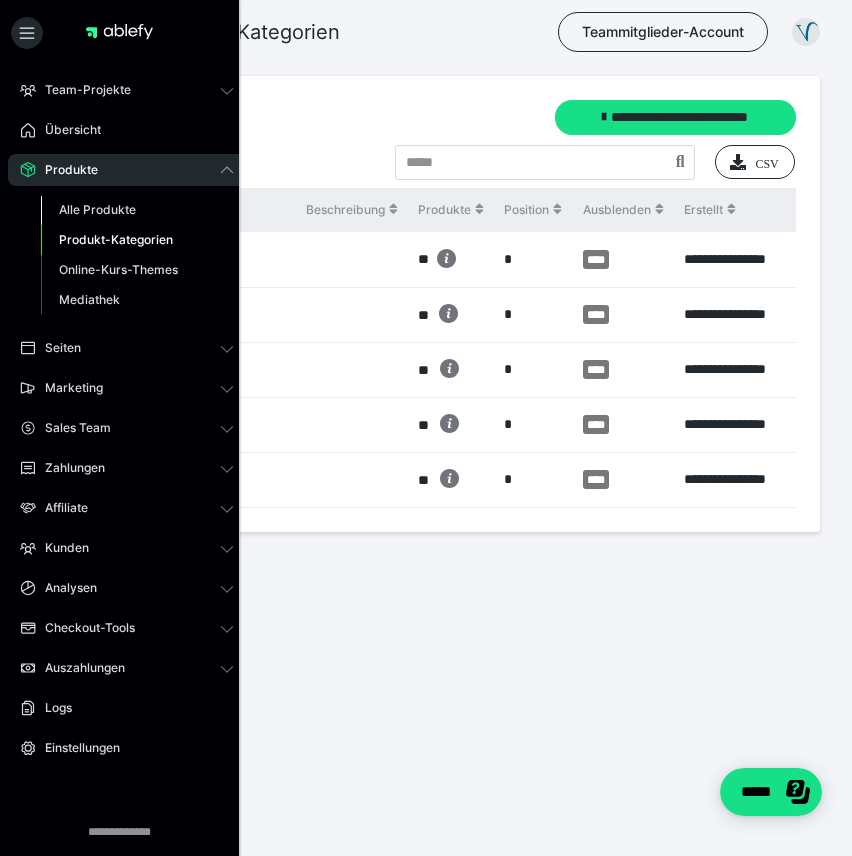 click on "Alle Produkte" at bounding box center (137, 210) 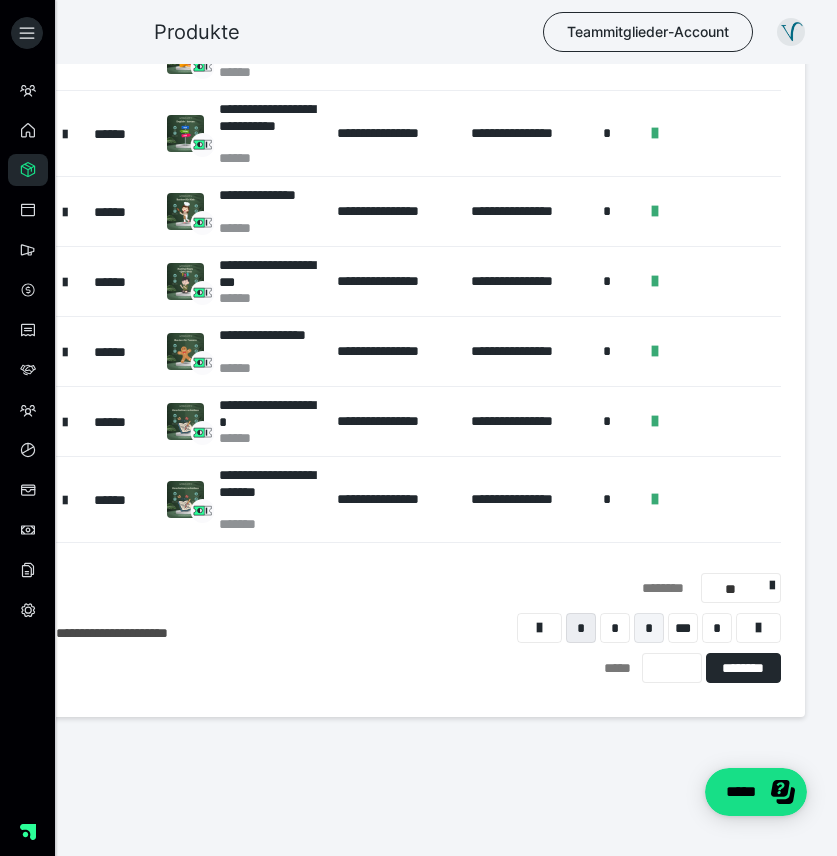 click on "*" at bounding box center [649, 628] 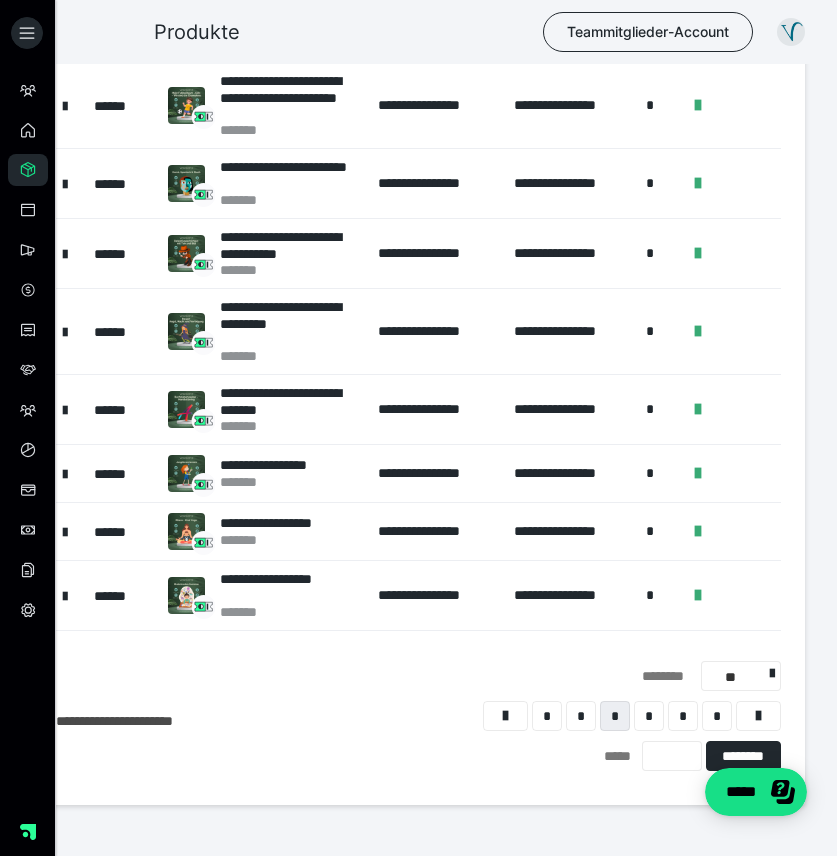 scroll, scrollTop: 336, scrollLeft: 0, axis: vertical 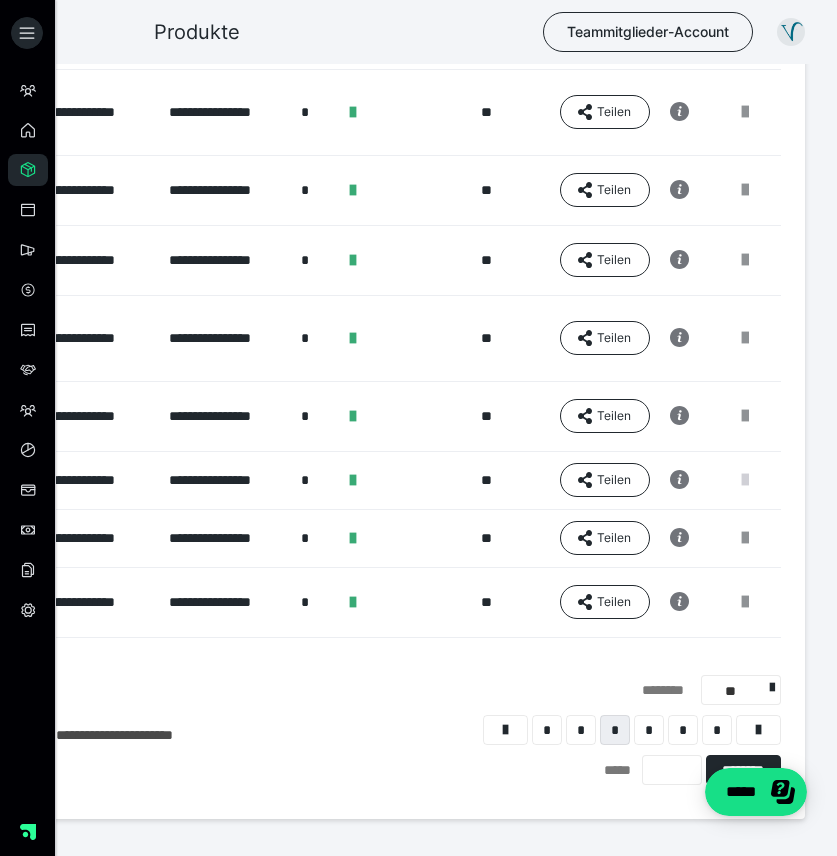 click at bounding box center [745, 480] 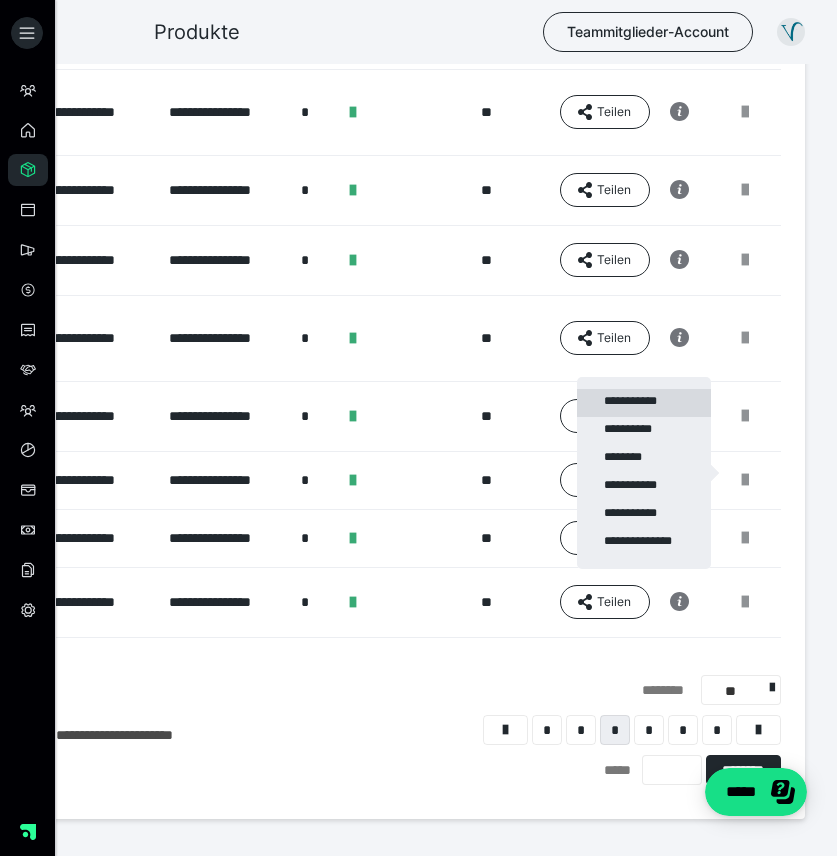 click on "**********" at bounding box center [644, 403] 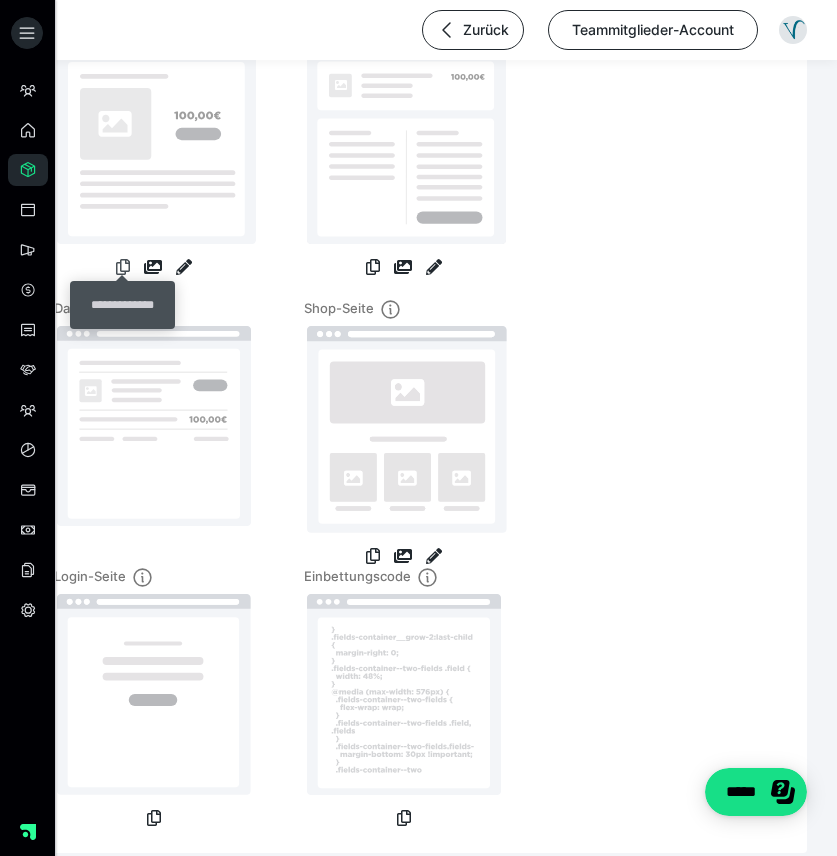 click at bounding box center (123, 267) 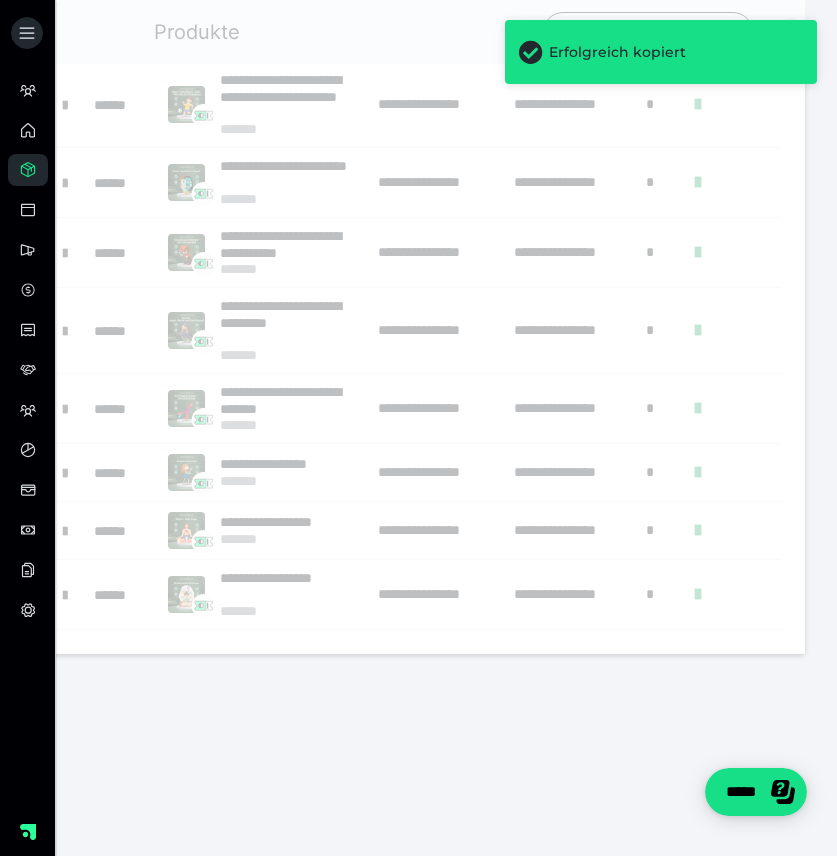 scroll, scrollTop: 268, scrollLeft: 0, axis: vertical 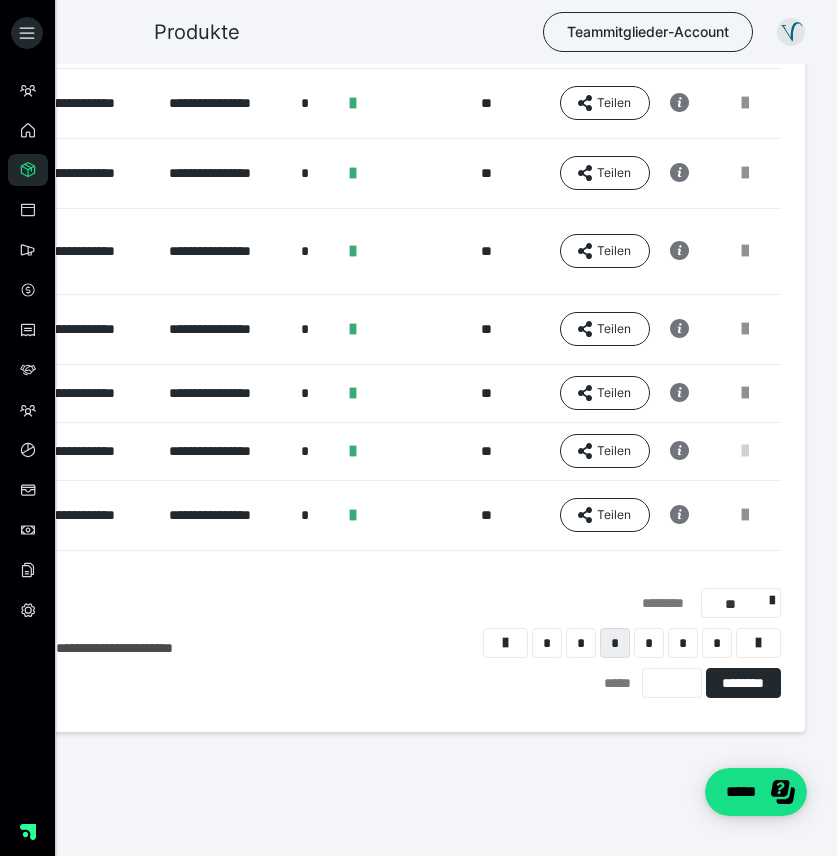 click at bounding box center [745, 451] 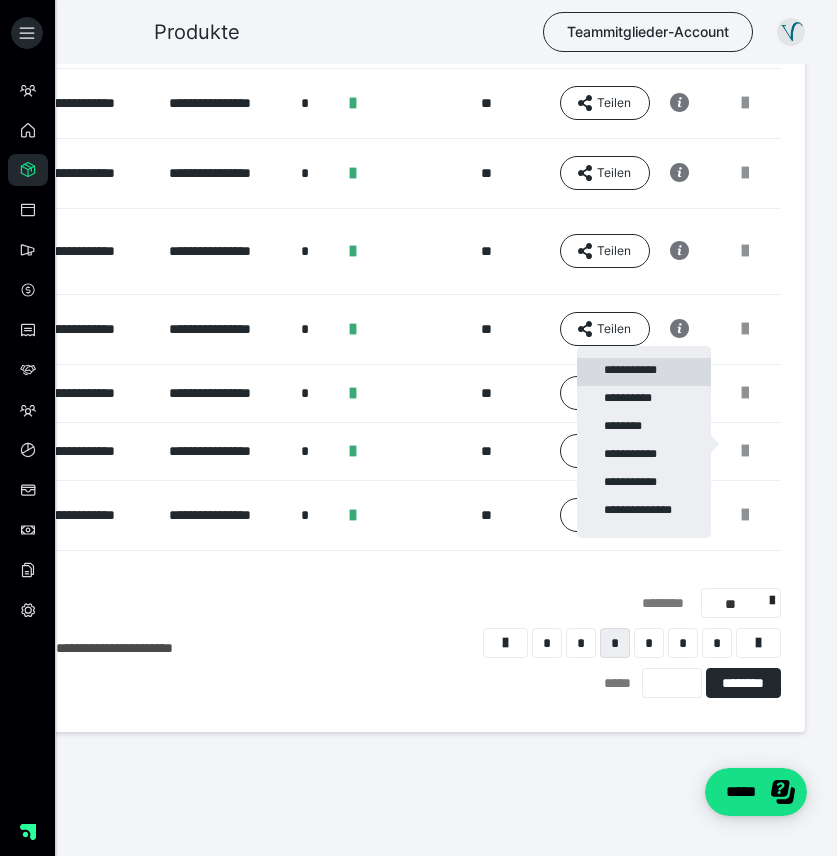 click on "**********" at bounding box center (644, 372) 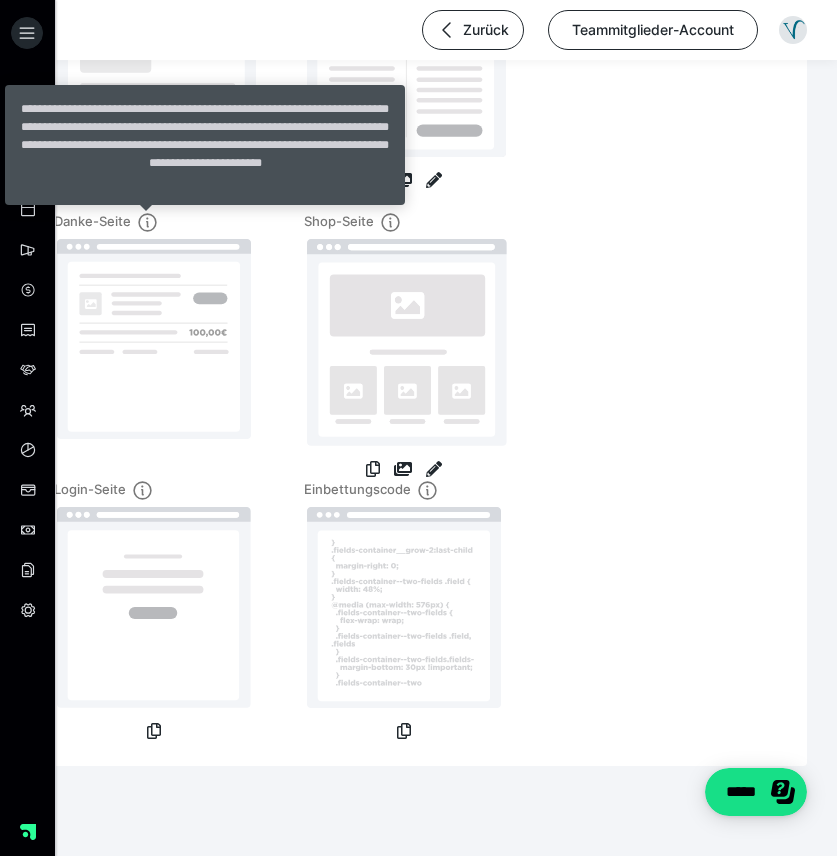 click on "**********" at bounding box center (205, 145) 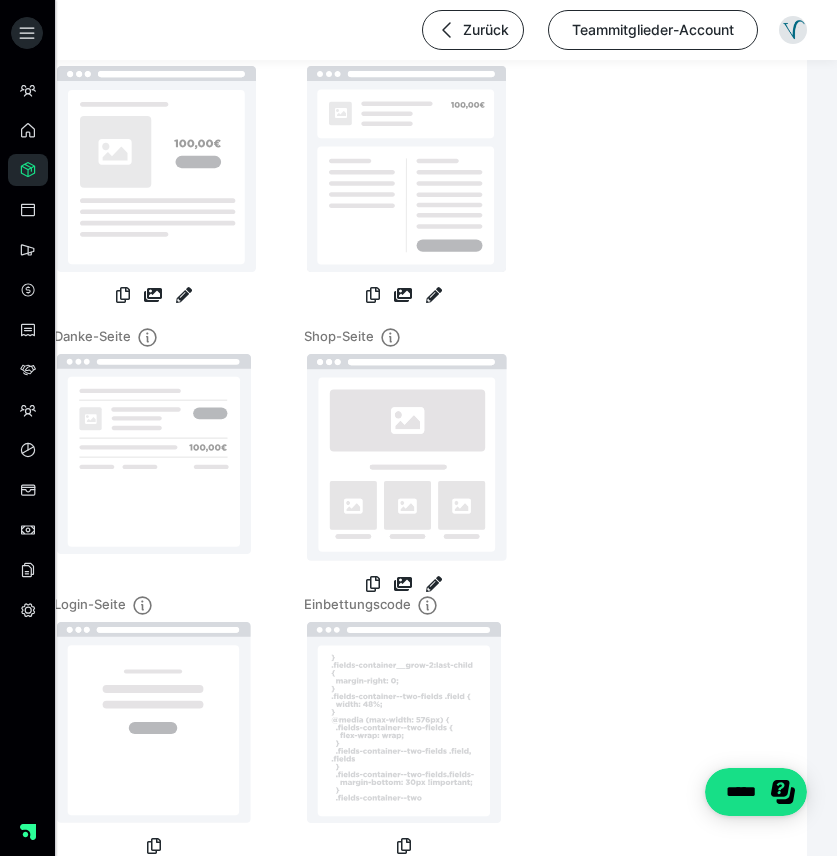 scroll, scrollTop: 294, scrollLeft: 0, axis: vertical 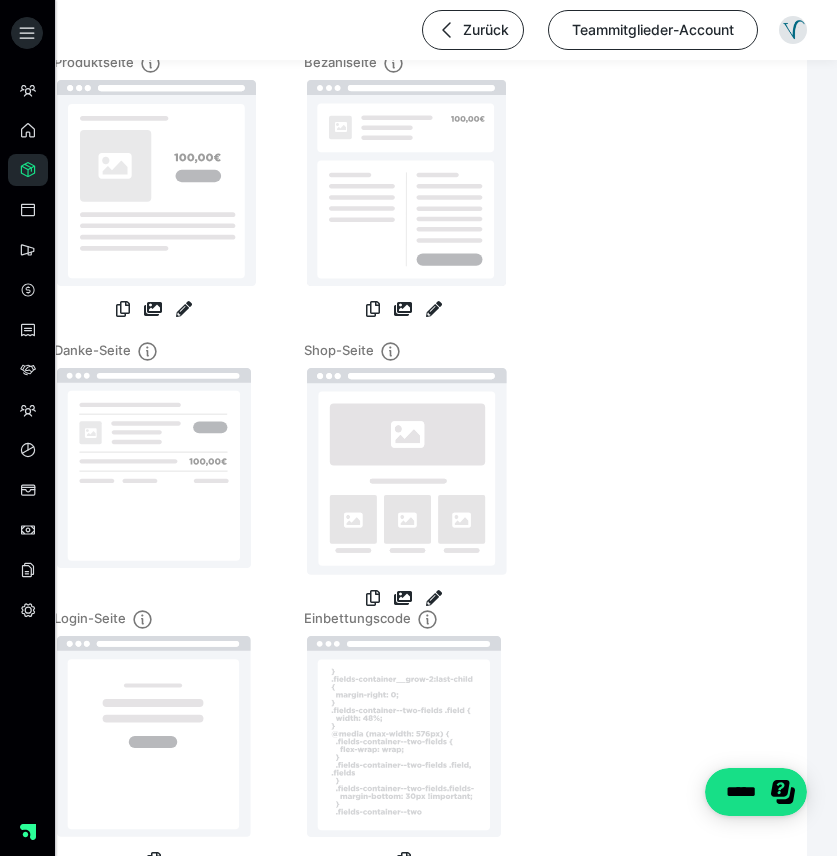 click at bounding box center [123, 311] 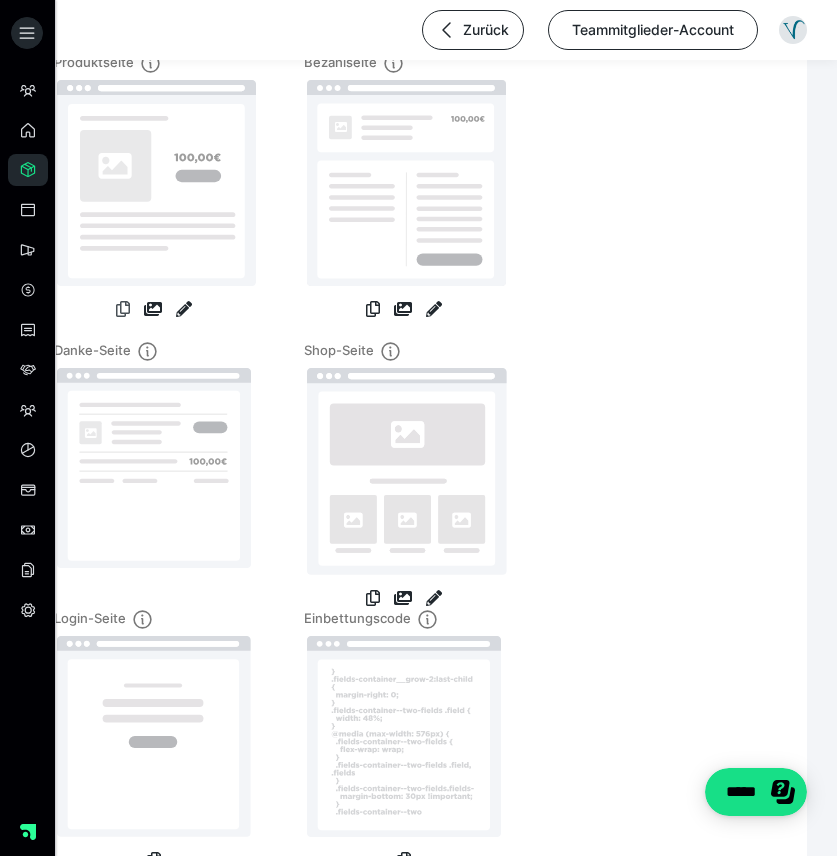 click at bounding box center (123, 309) 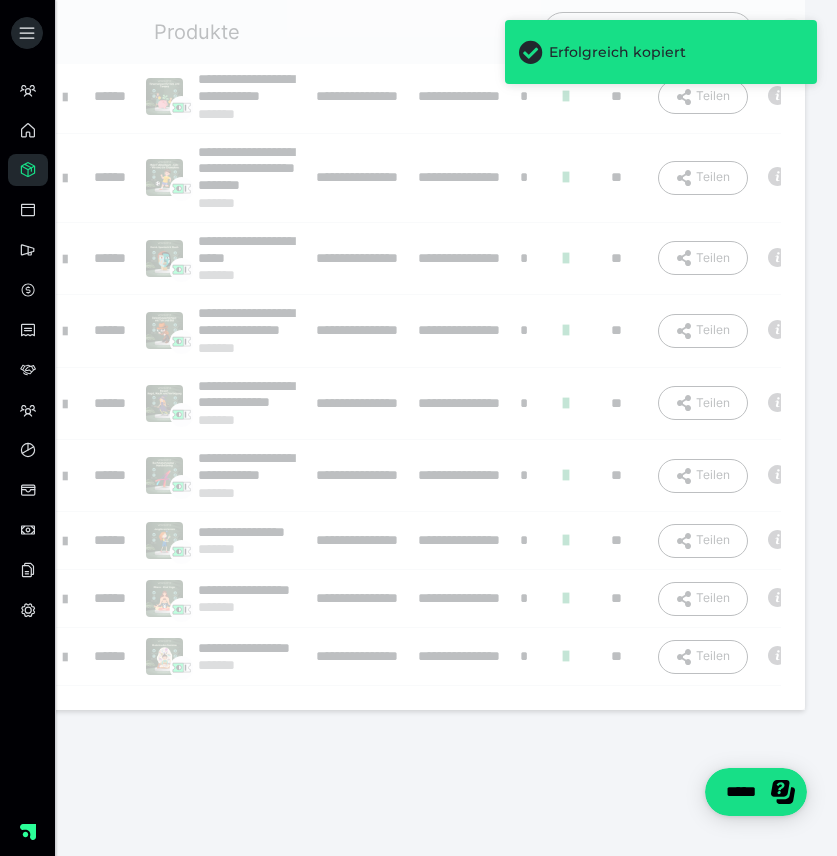 scroll, scrollTop: 268, scrollLeft: 0, axis: vertical 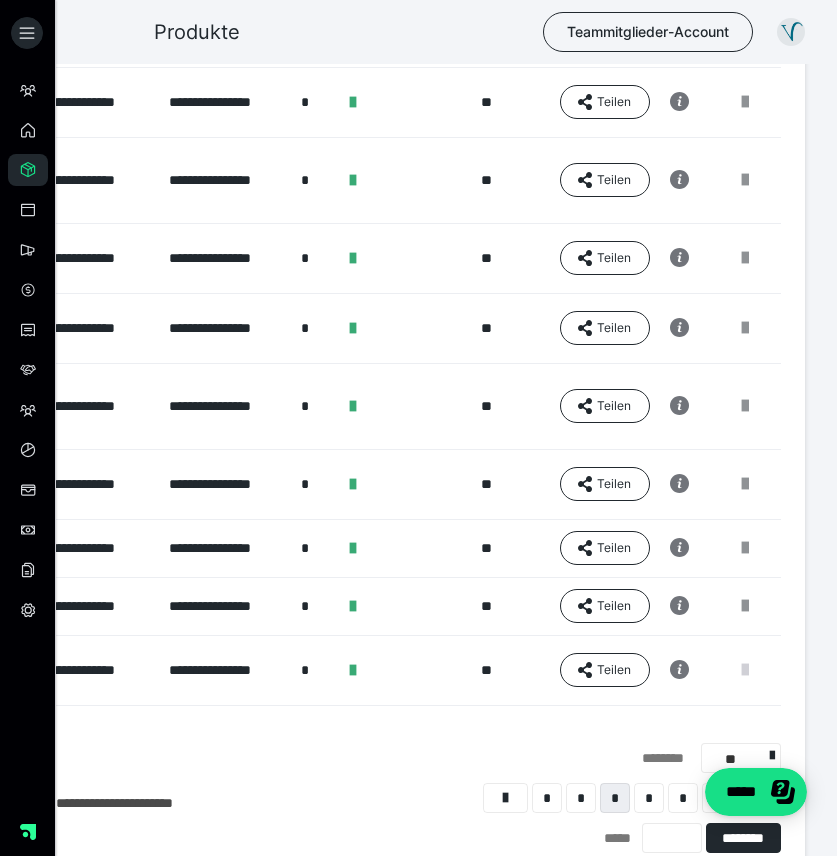 click at bounding box center [745, 670] 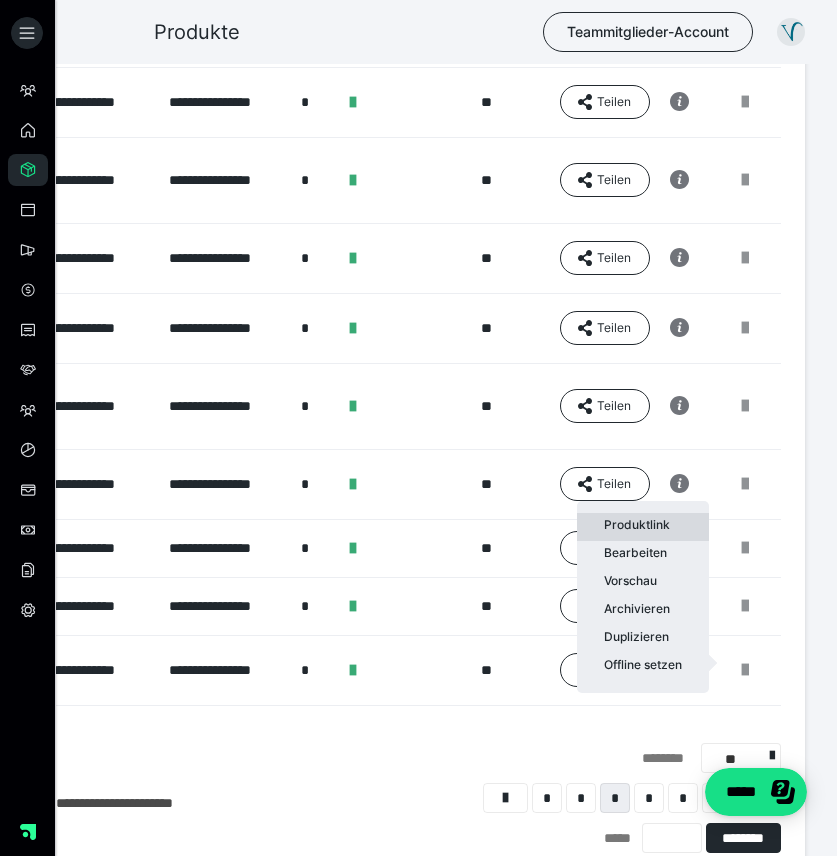 click on "Produktlink" at bounding box center [643, 527] 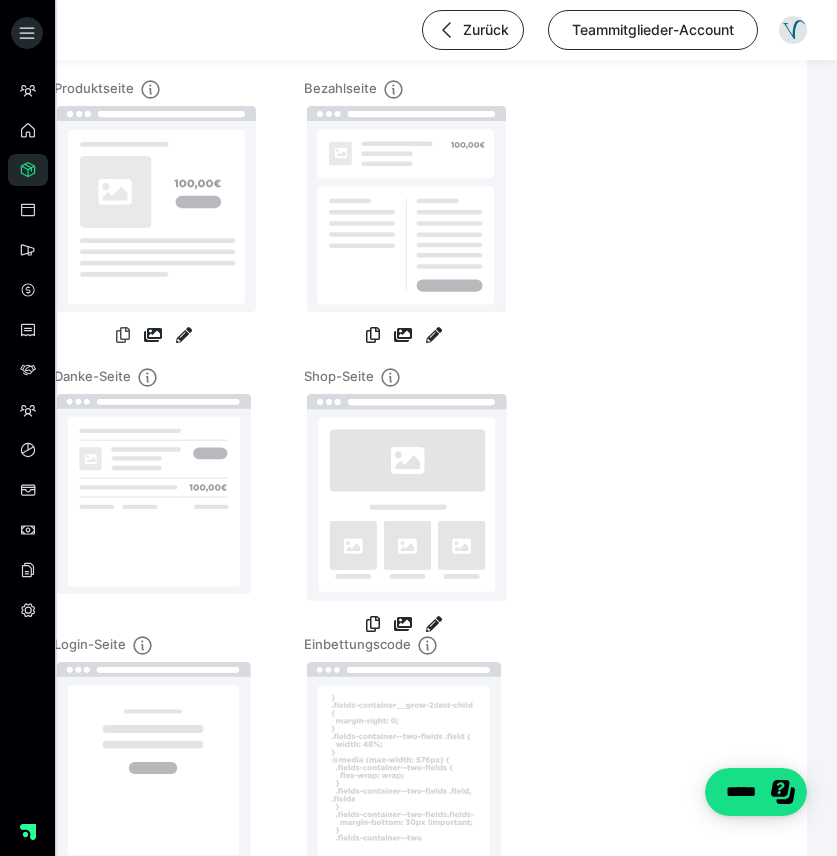 click at bounding box center [123, 335] 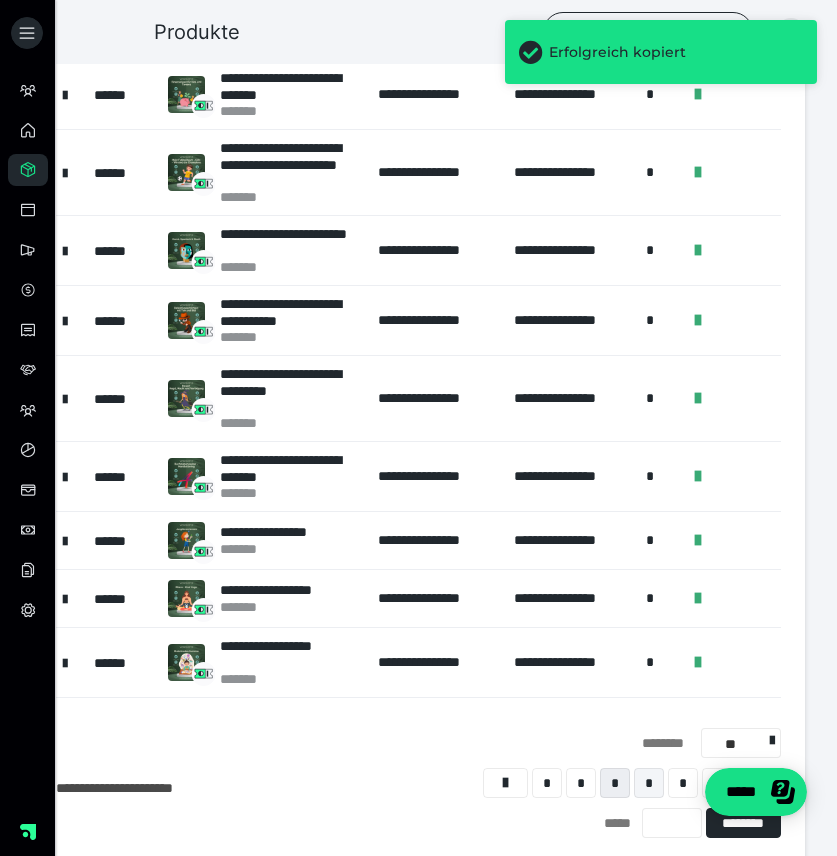 click on "*" at bounding box center [649, 783] 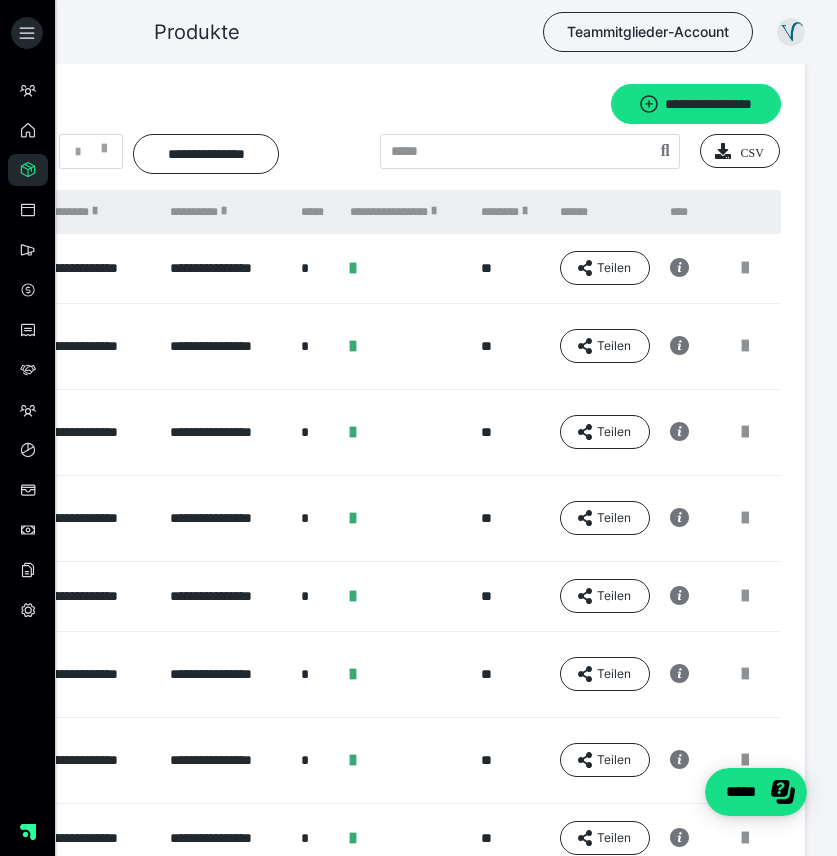 scroll, scrollTop: 0, scrollLeft: 305, axis: horizontal 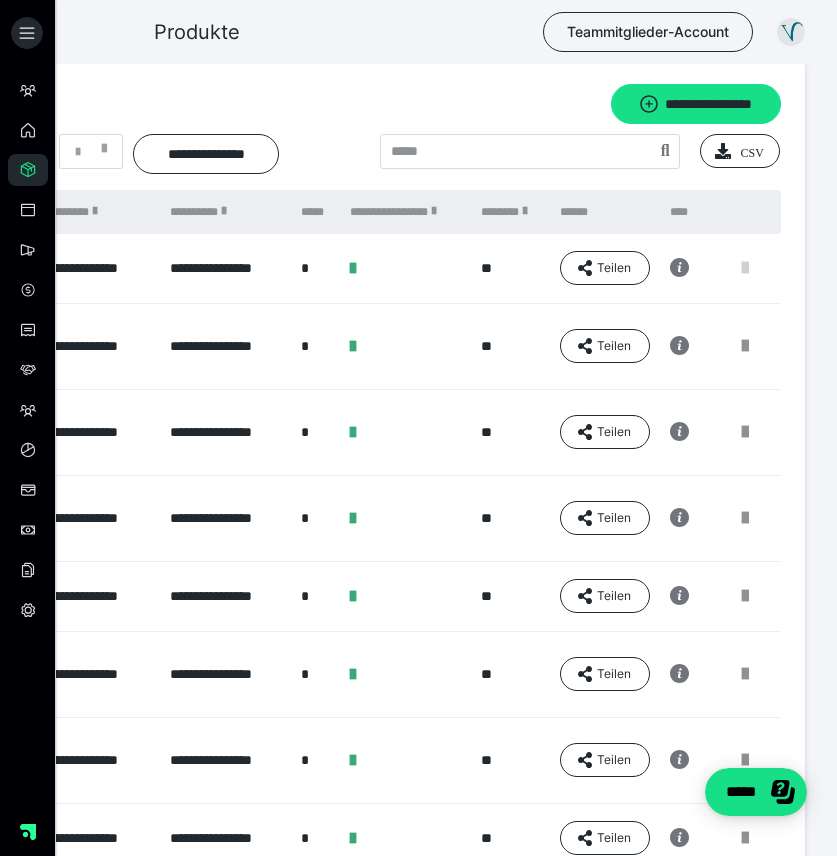 click at bounding box center [745, 268] 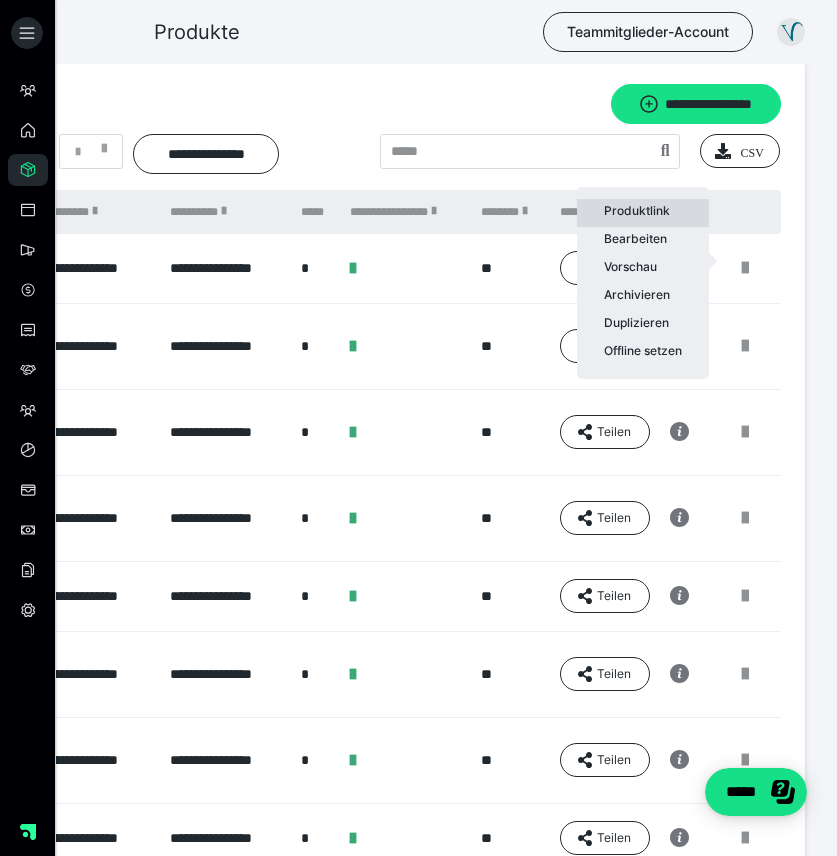 click on "Produktlink" at bounding box center (643, 213) 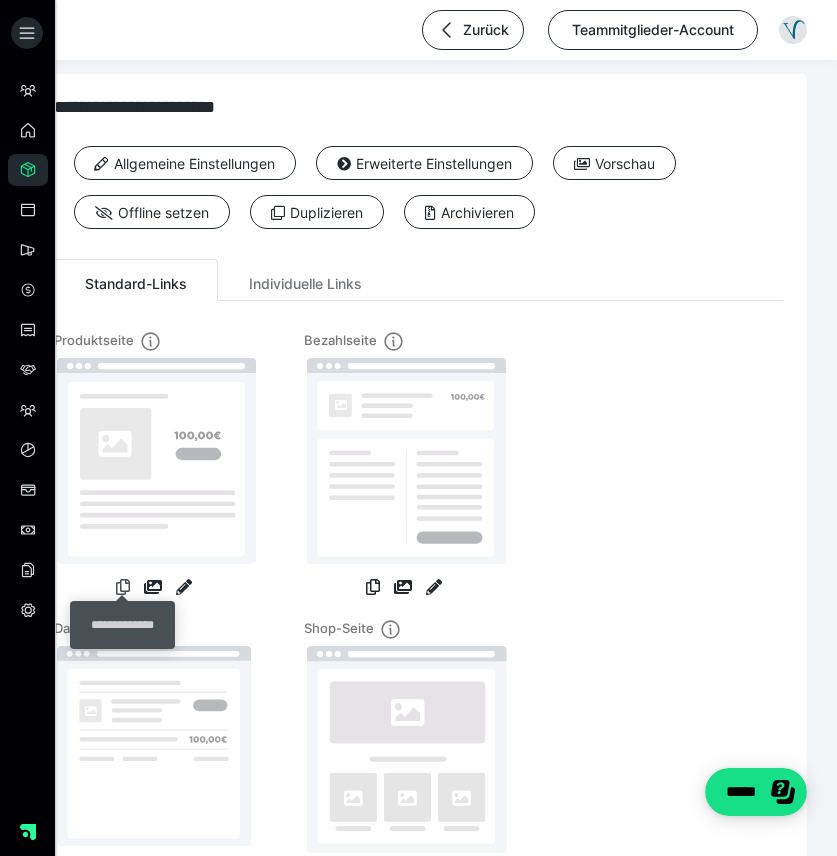 click at bounding box center (123, 587) 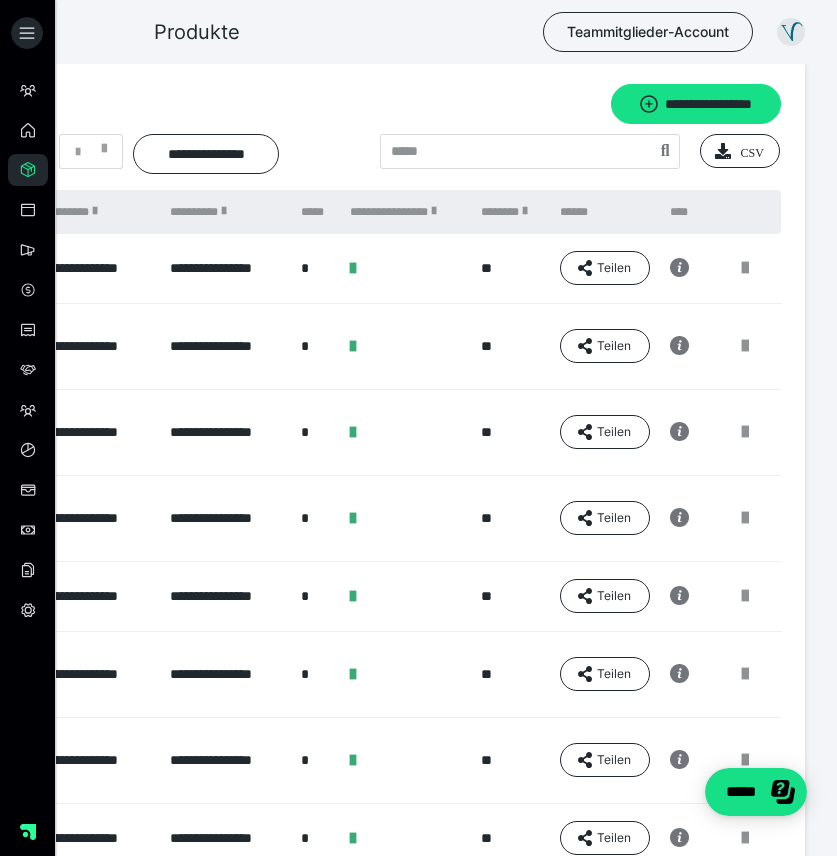 scroll, scrollTop: 0, scrollLeft: 305, axis: horizontal 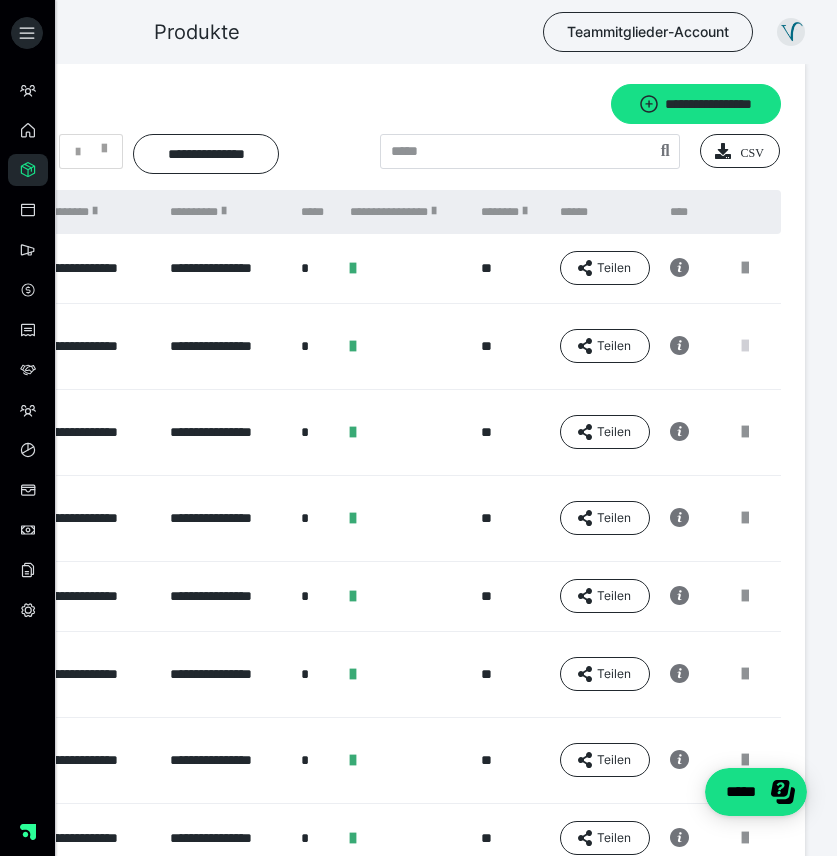 click at bounding box center (745, 346) 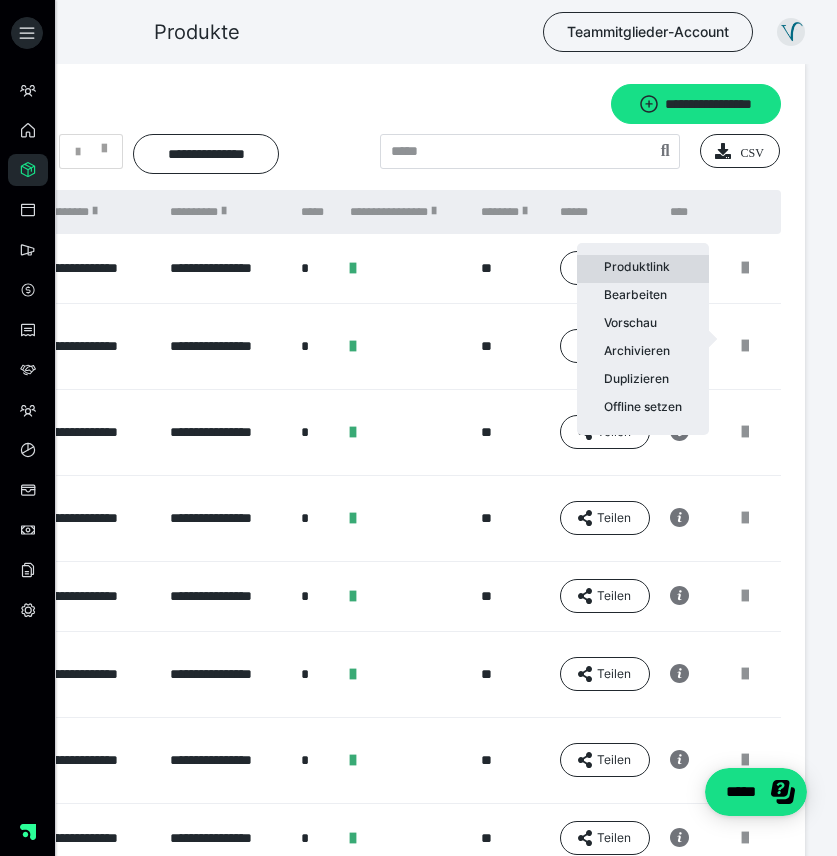 click on "Produktlink" at bounding box center [643, 269] 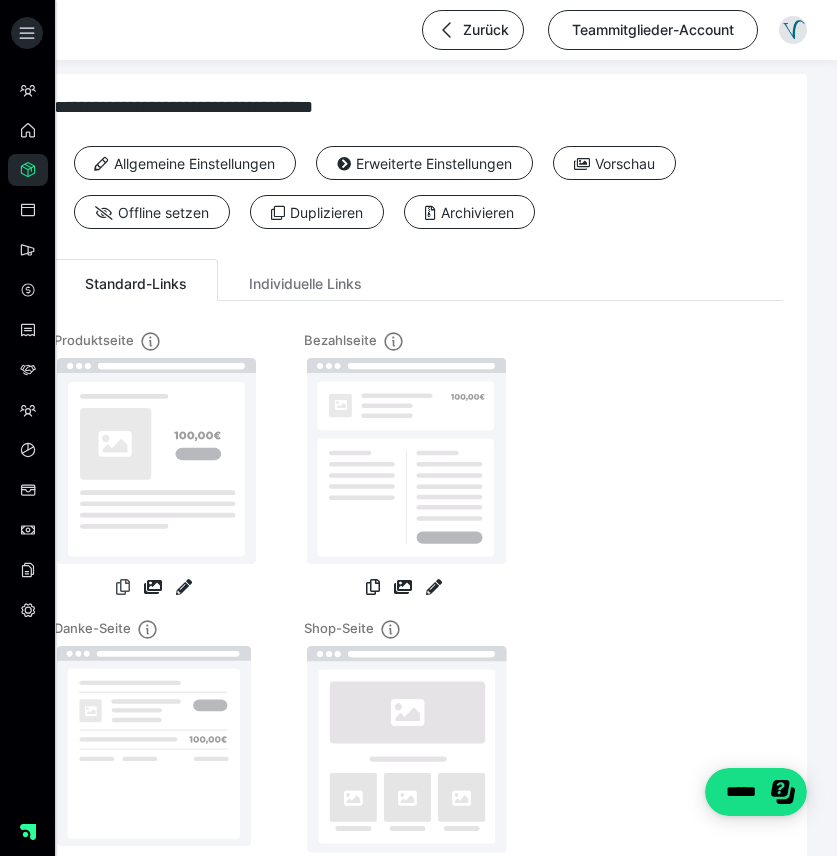 click at bounding box center [123, 587] 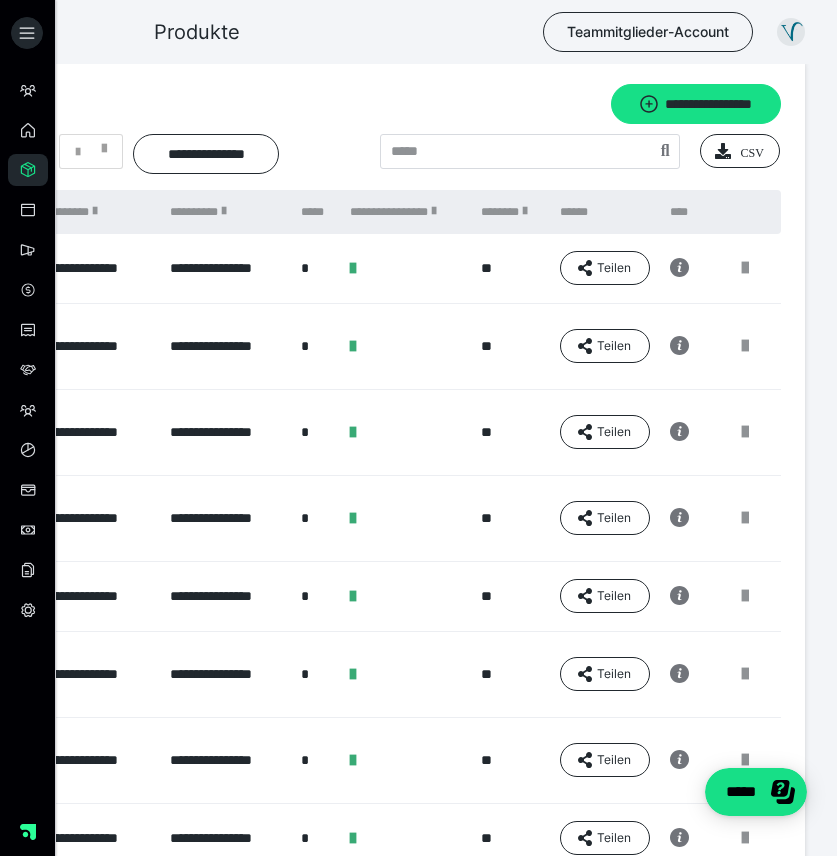 scroll, scrollTop: 0, scrollLeft: 305, axis: horizontal 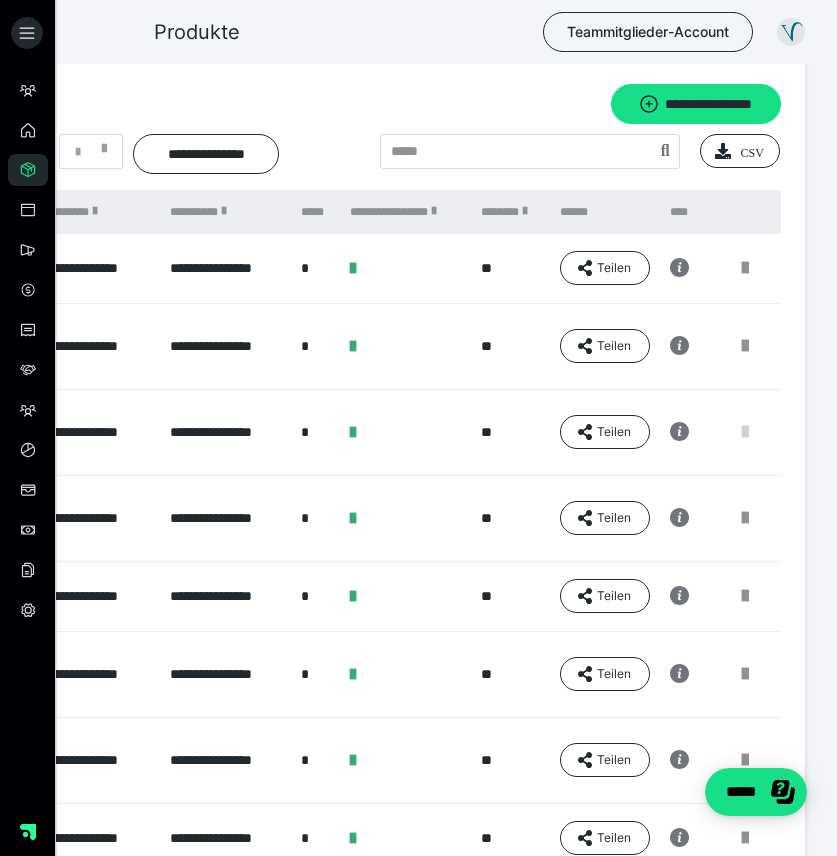 click at bounding box center [745, 432] 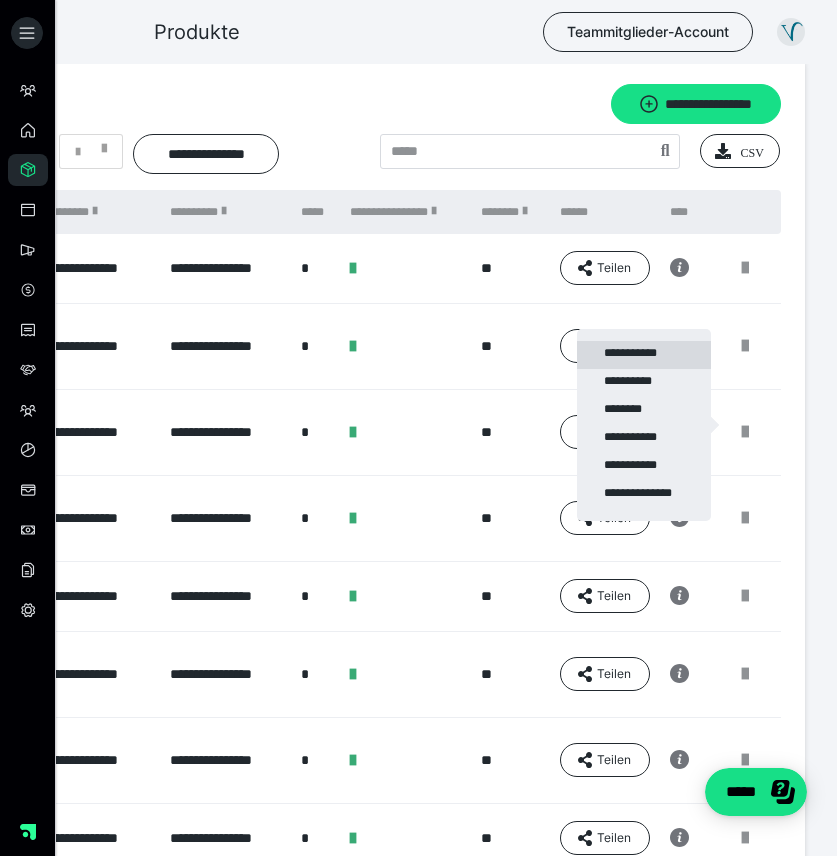 click on "**********" at bounding box center [644, 355] 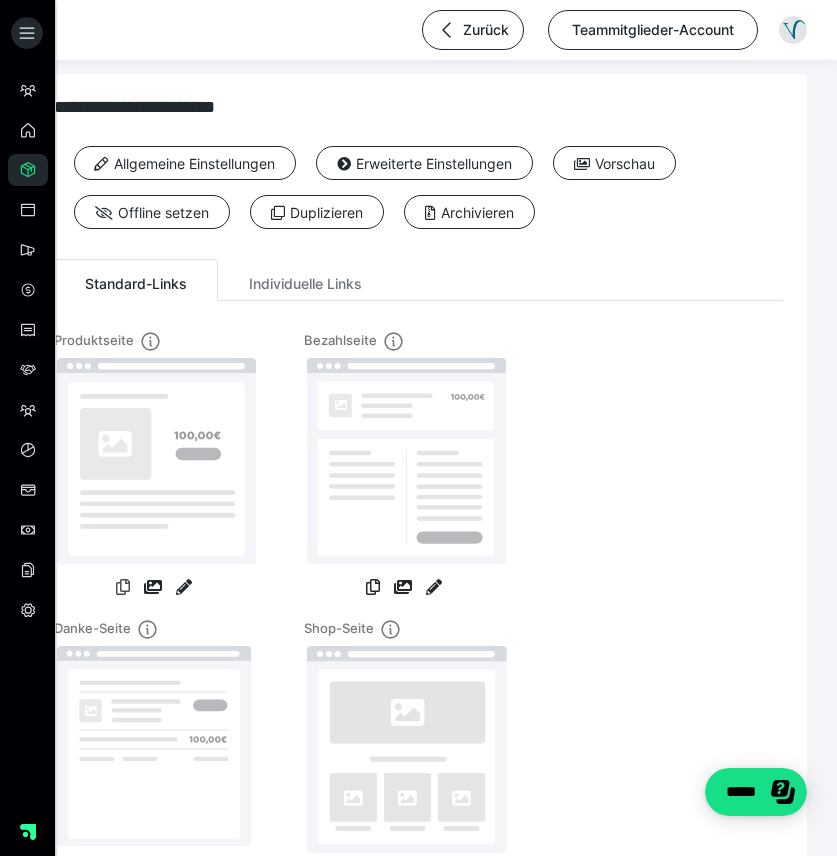 click at bounding box center [123, 587] 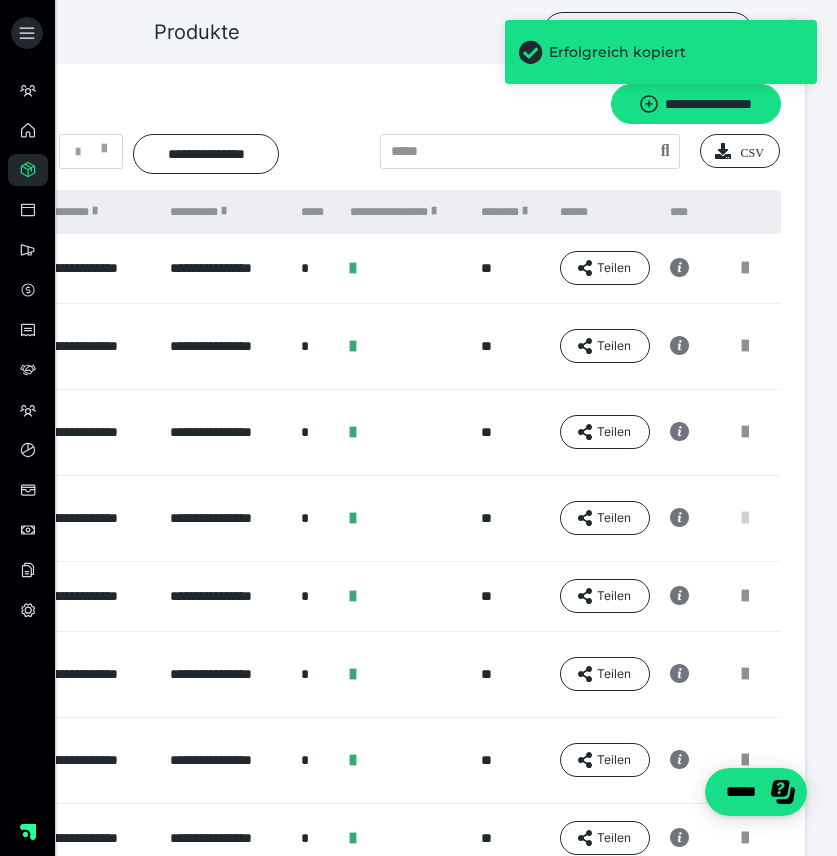 scroll, scrollTop: 0, scrollLeft: 305, axis: horizontal 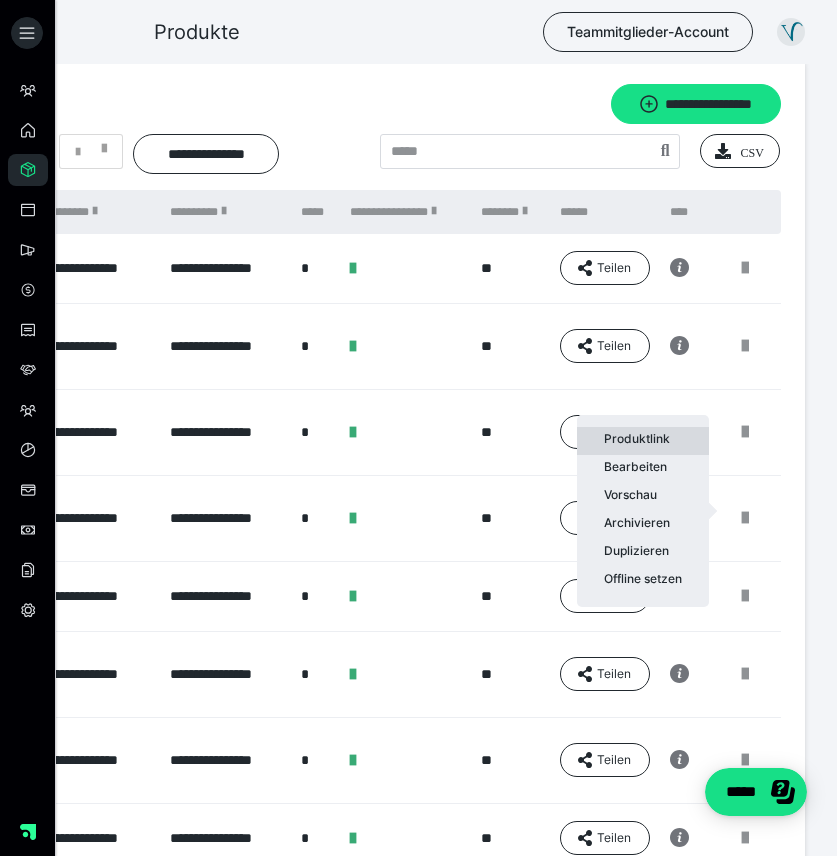 click on "Produktlink" at bounding box center [643, 441] 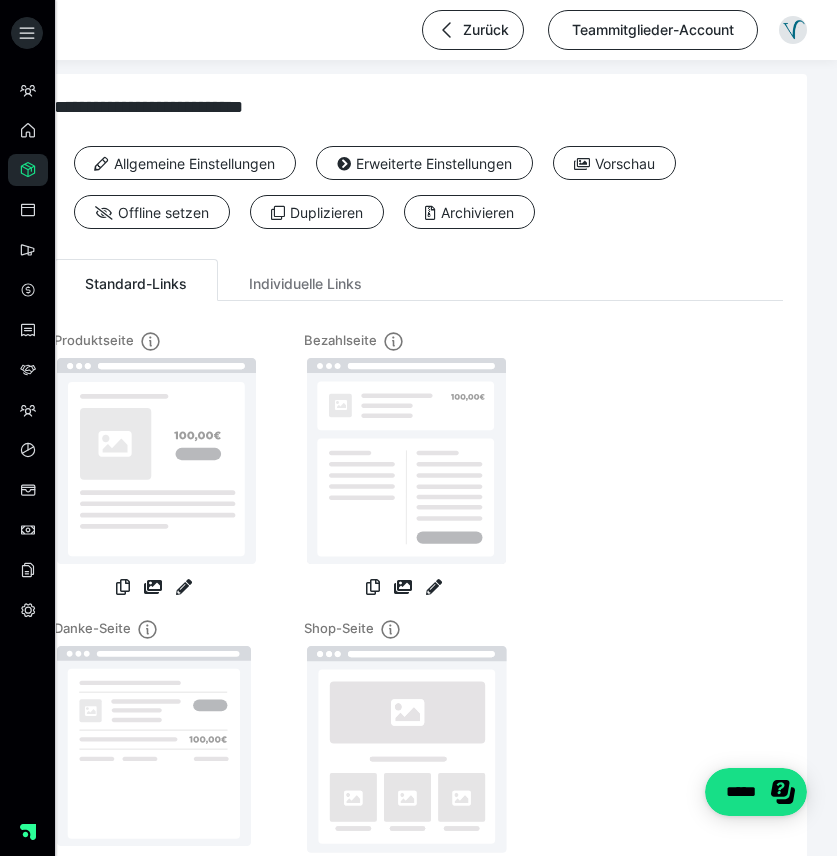 click at bounding box center (123, 589) 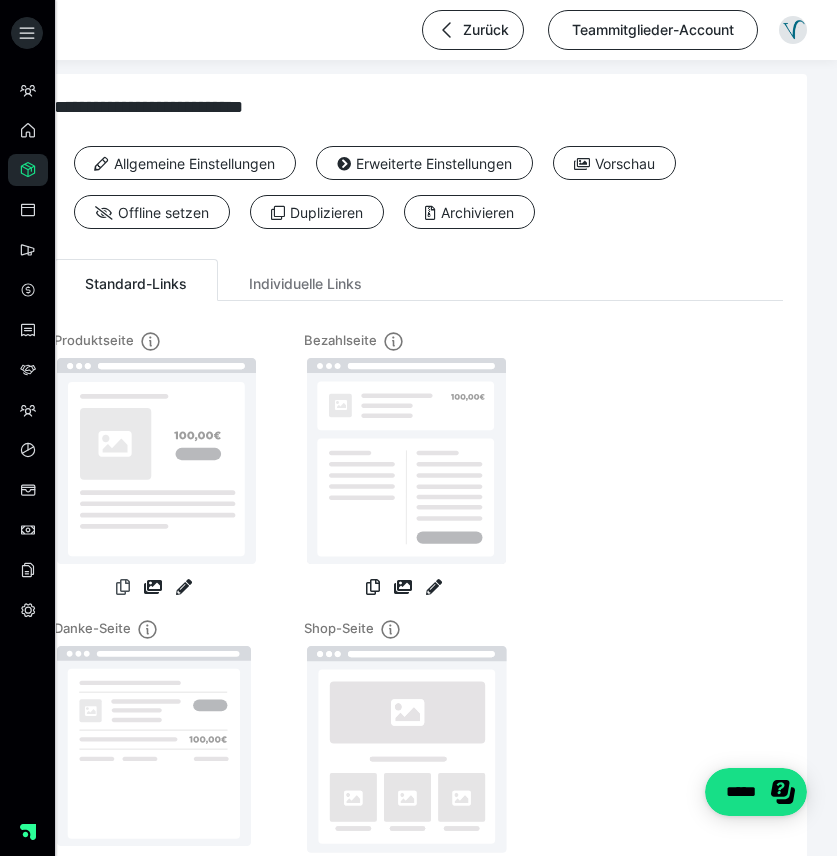 click at bounding box center (123, 587) 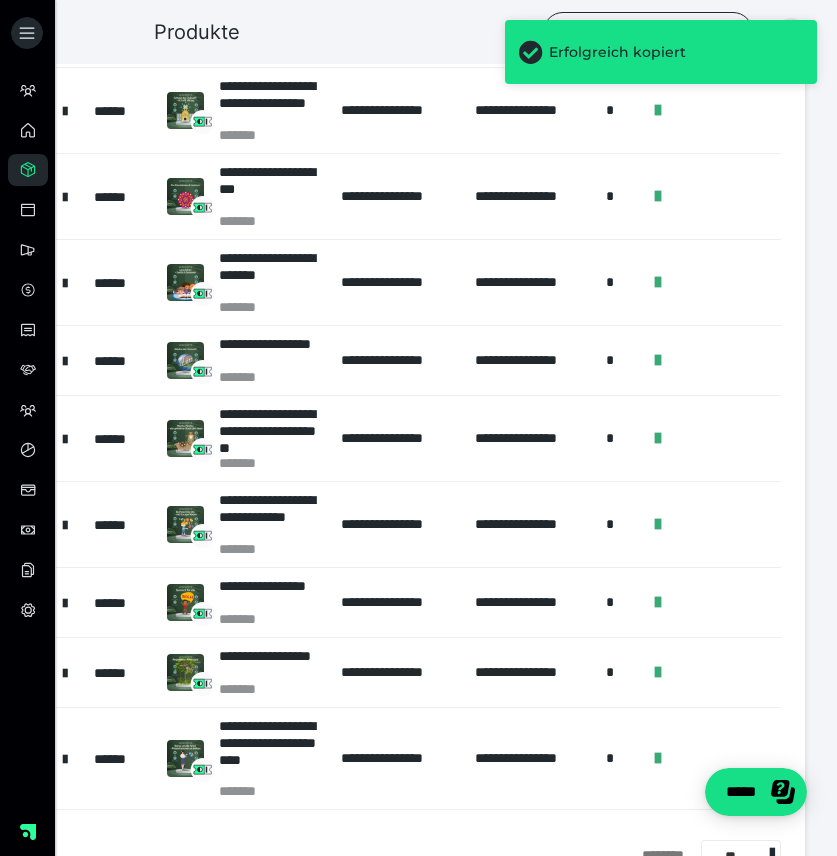 scroll, scrollTop: 249, scrollLeft: 0, axis: vertical 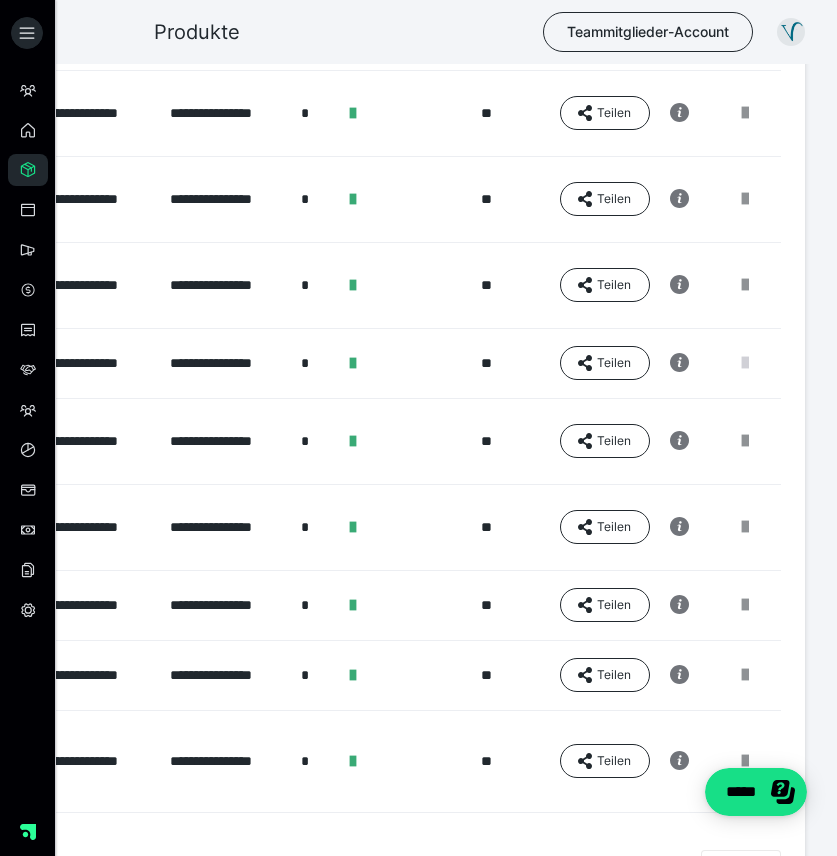 click at bounding box center (745, 363) 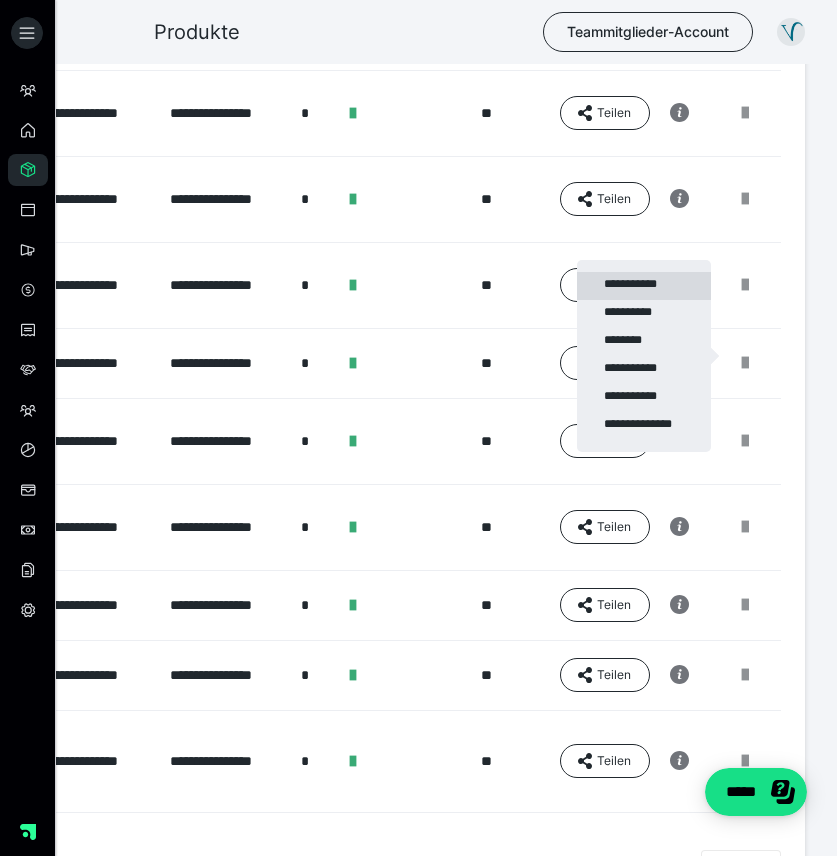 click on "**********" at bounding box center (644, 286) 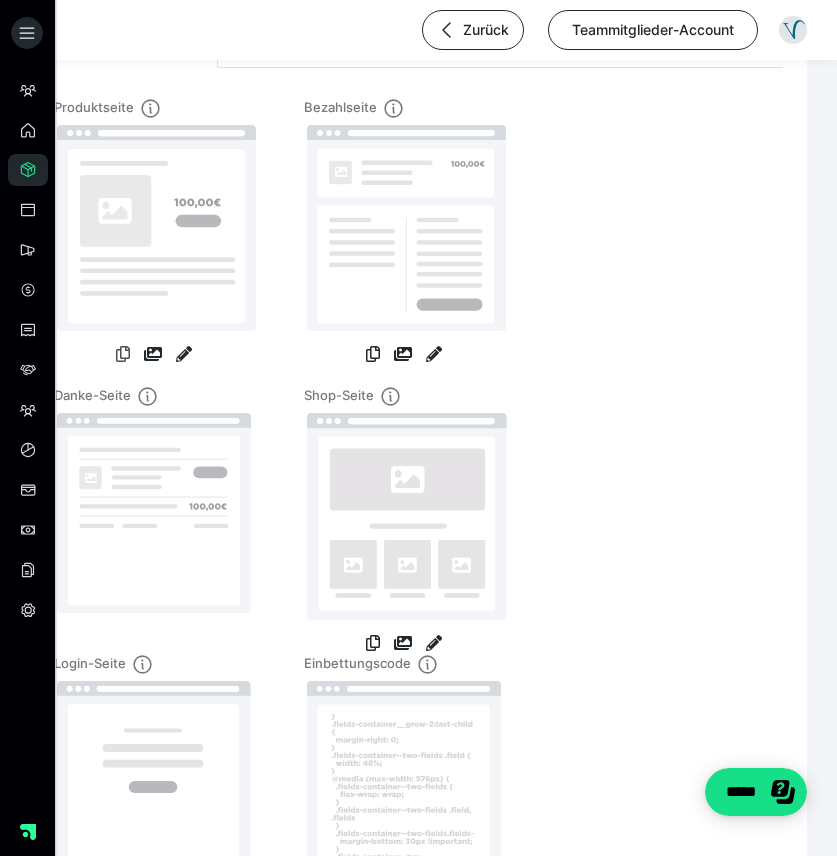 click at bounding box center [123, 354] 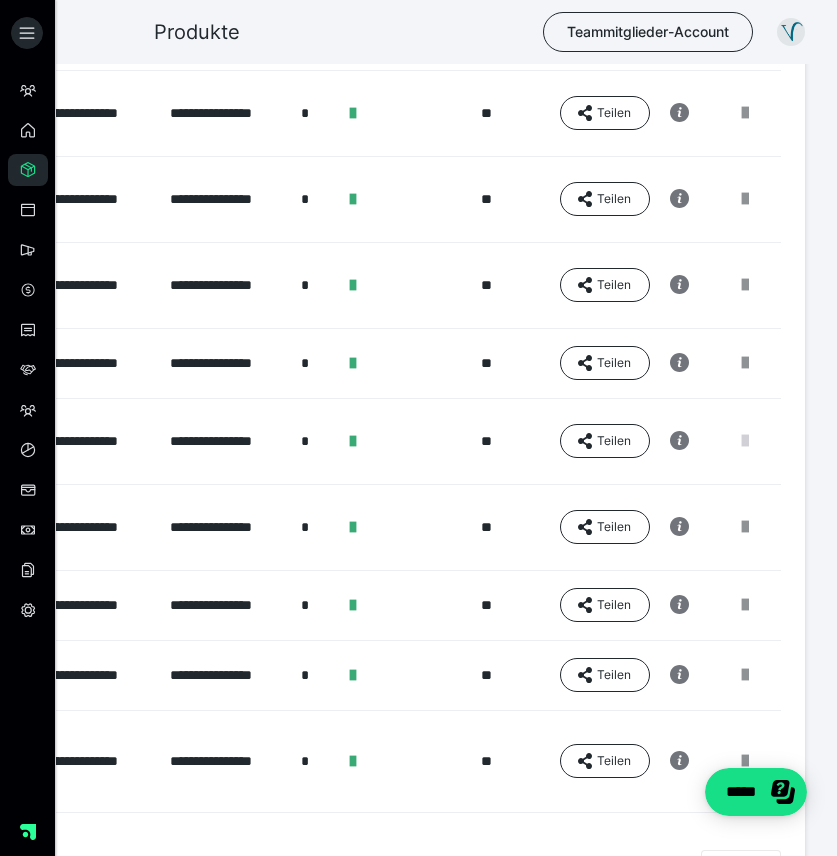 scroll, scrollTop: 0, scrollLeft: 305, axis: horizontal 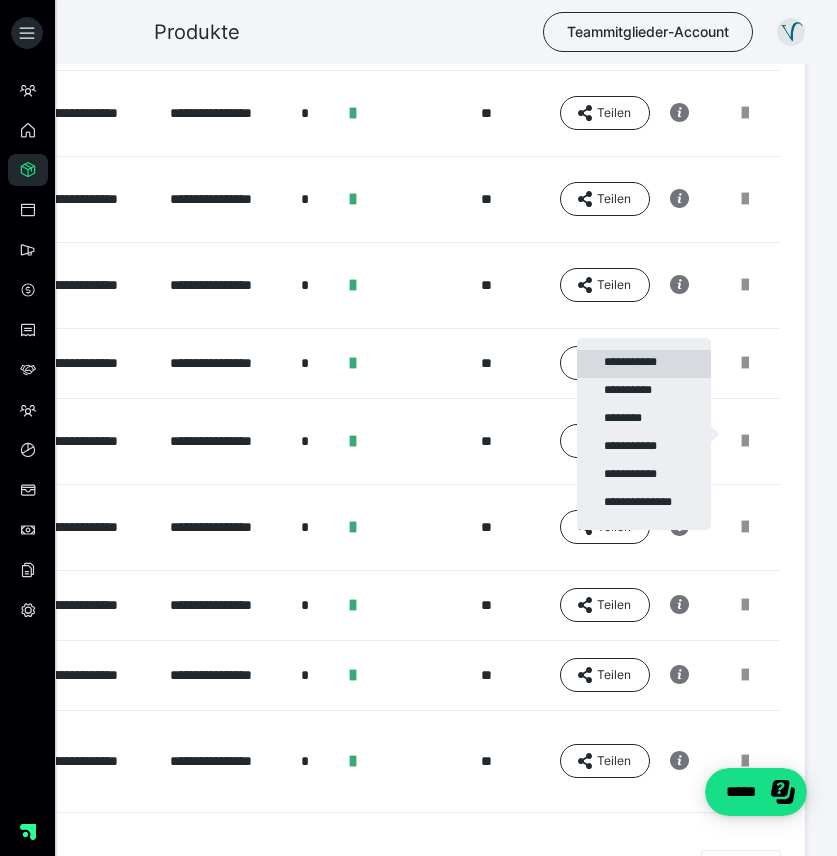 click on "**********" at bounding box center (644, 364) 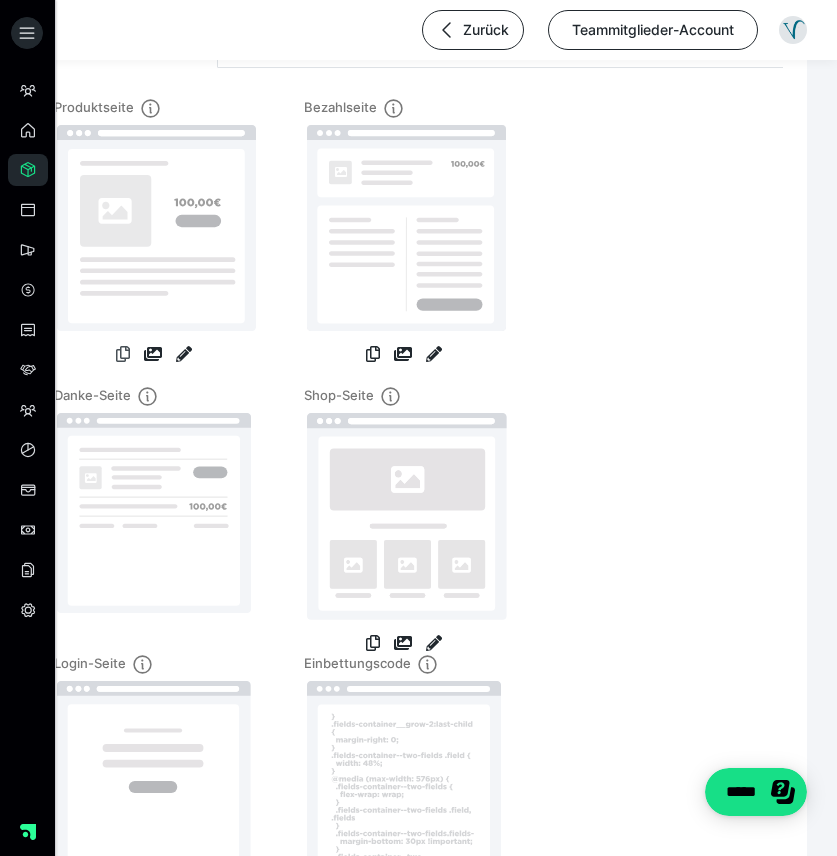 click at bounding box center (123, 354) 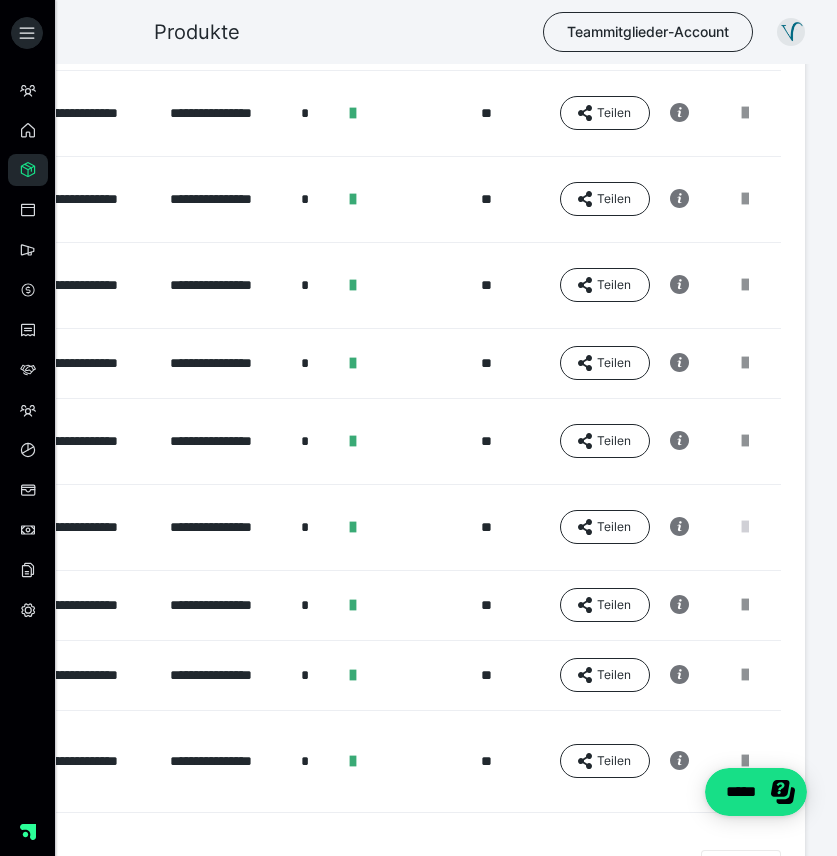 scroll, scrollTop: 0, scrollLeft: 305, axis: horizontal 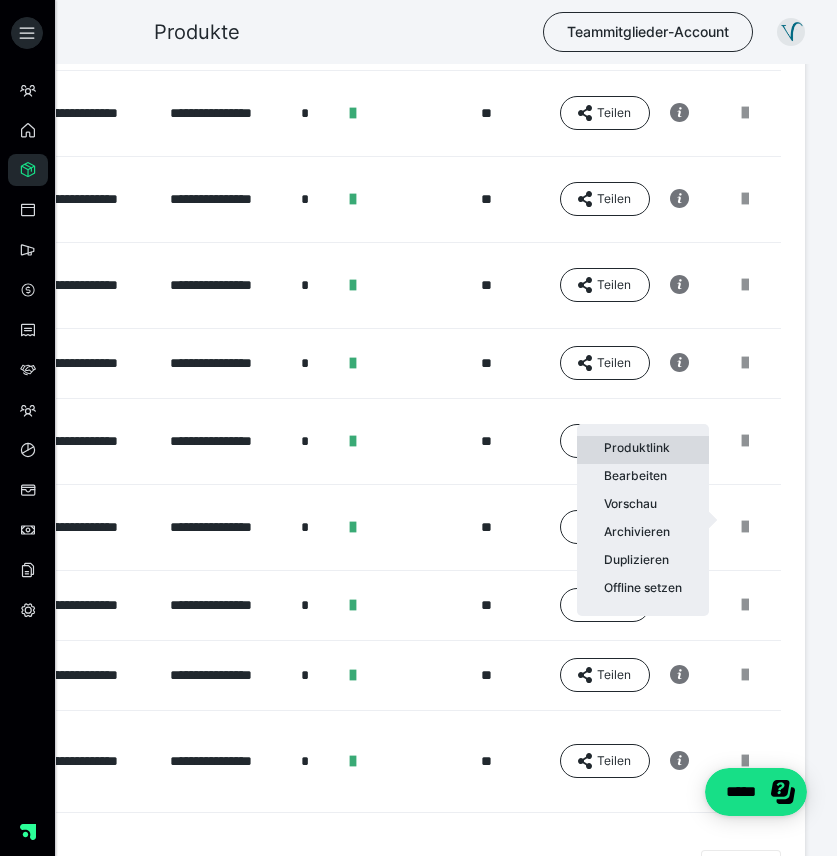 click on "Produktlink" at bounding box center [643, 450] 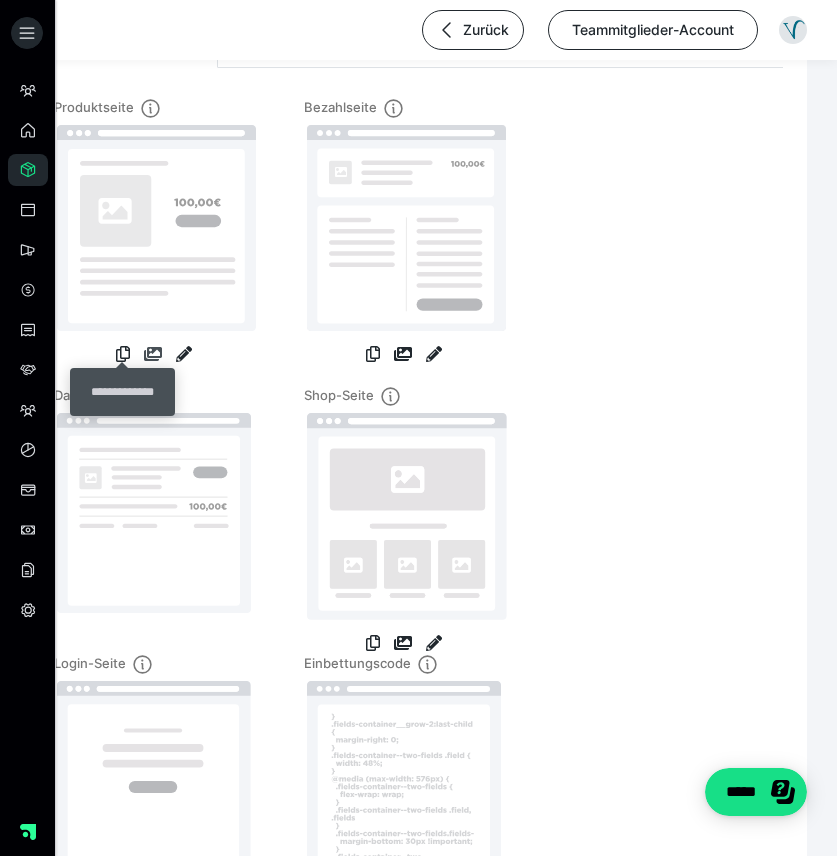 drag, startPoint x: 124, startPoint y: 354, endPoint x: 151, endPoint y: 352, distance: 27.073973 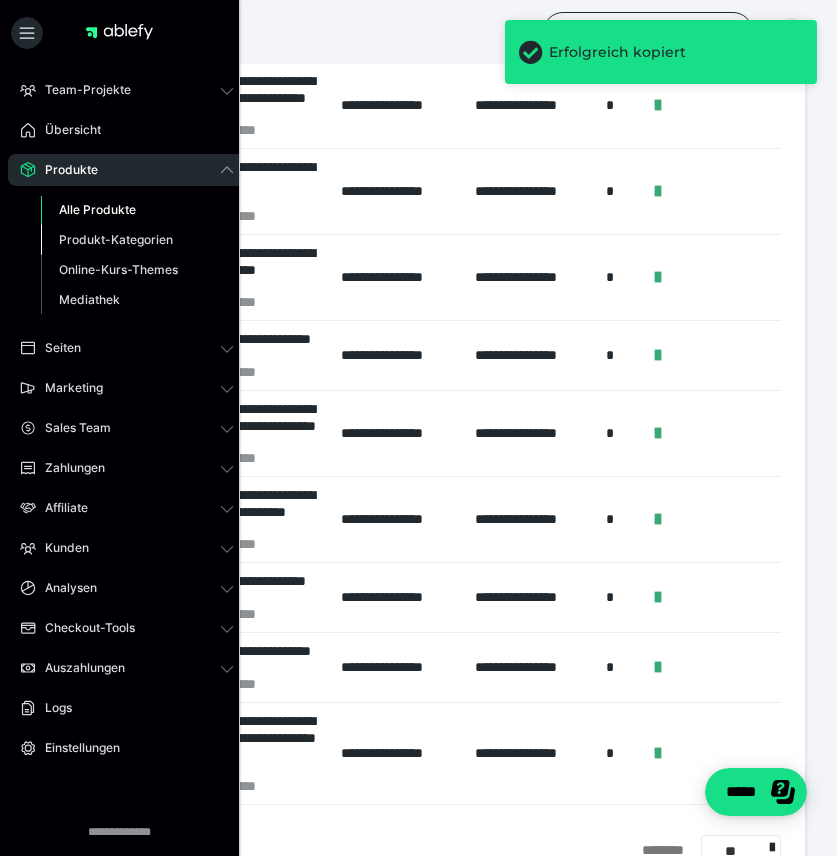click on "Produkt-Kategorien" at bounding box center (116, 239) 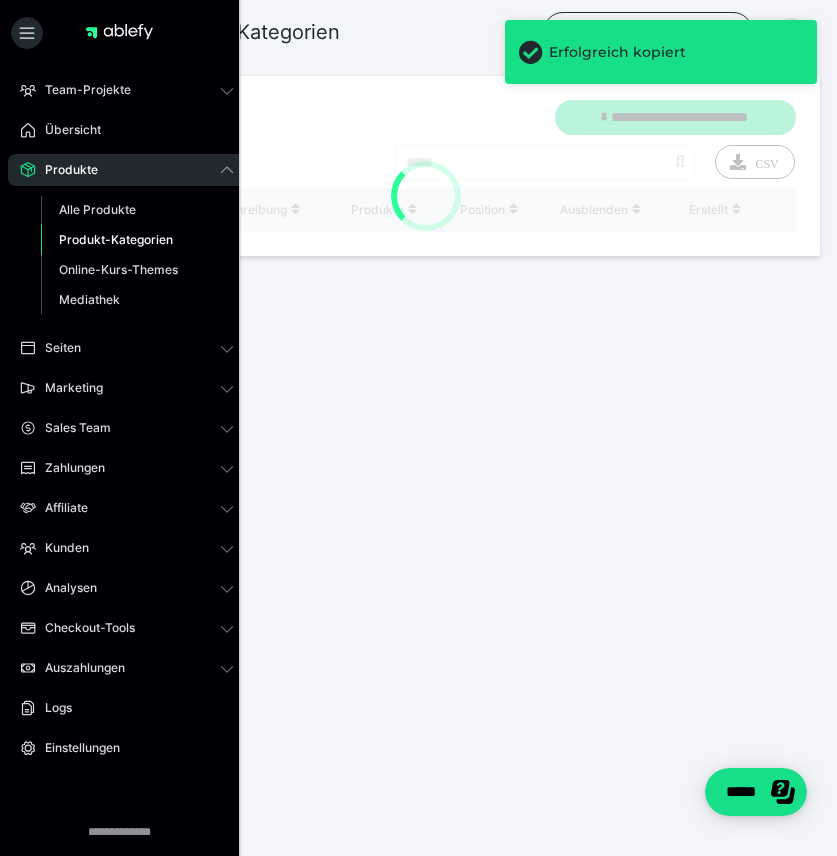 scroll, scrollTop: 0, scrollLeft: 0, axis: both 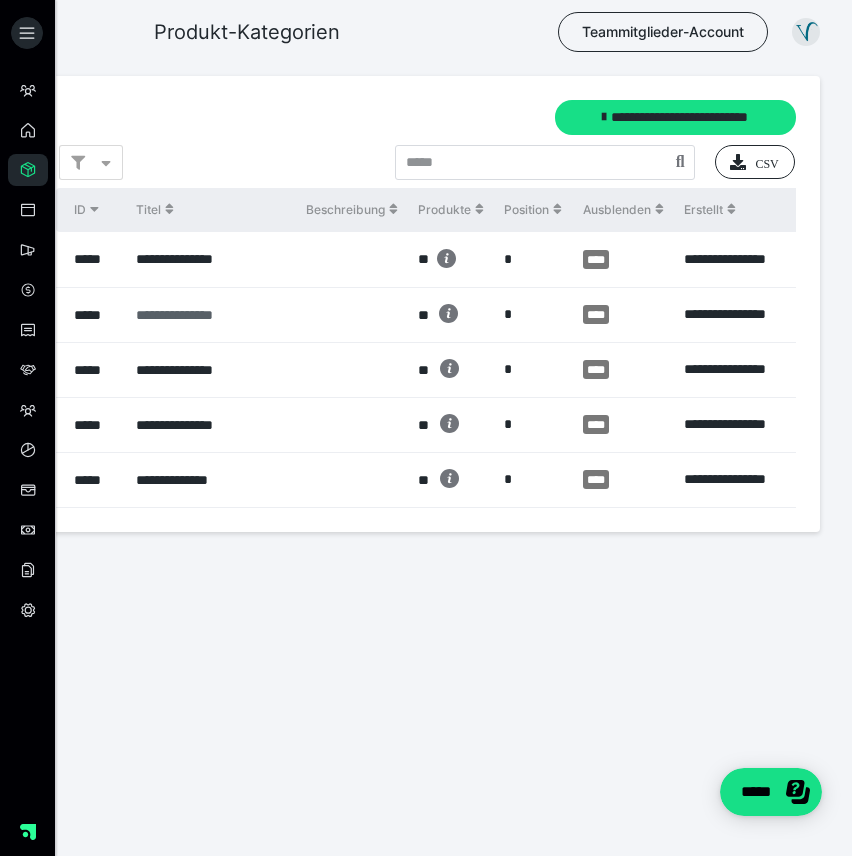 click on "**********" at bounding box center [136, 315] 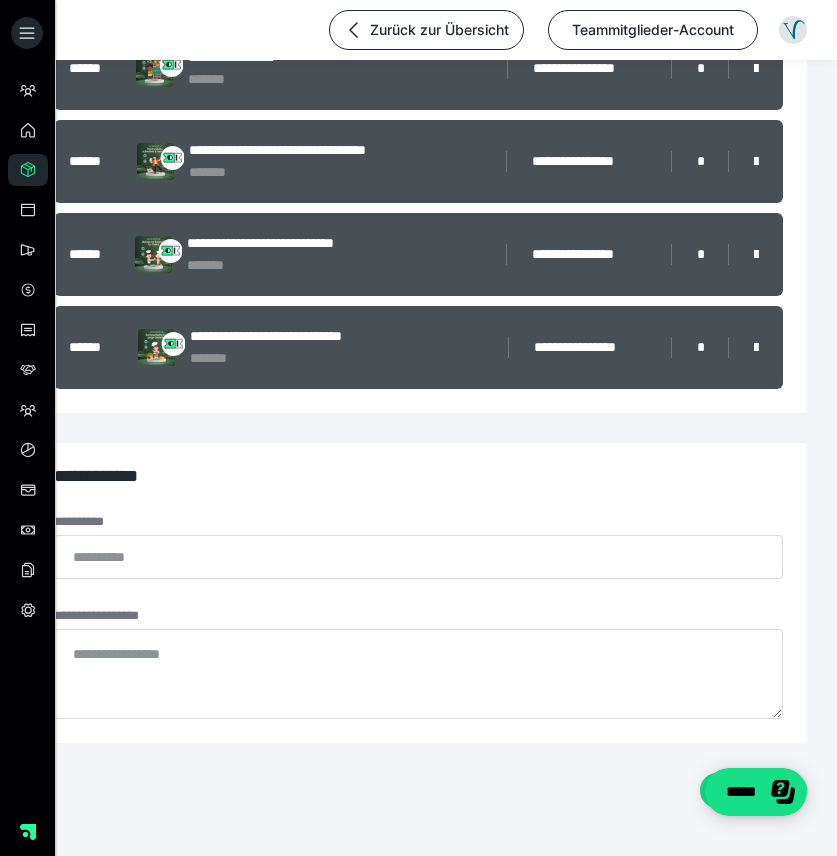 scroll, scrollTop: 1352, scrollLeft: 0, axis: vertical 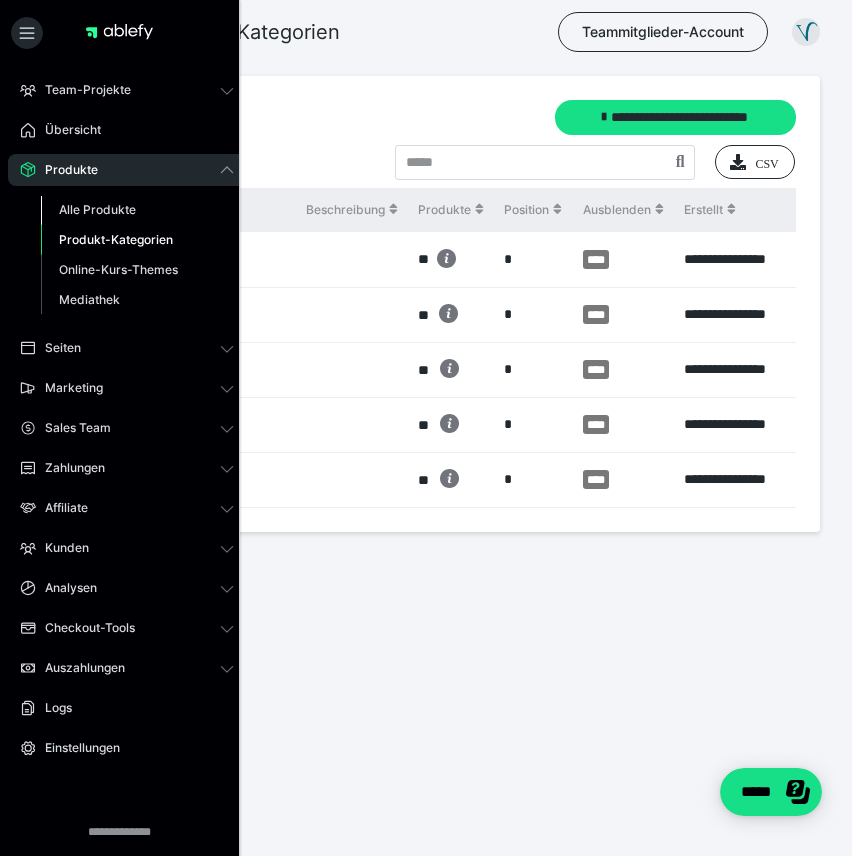 click on "Alle Produkte" at bounding box center (97, 209) 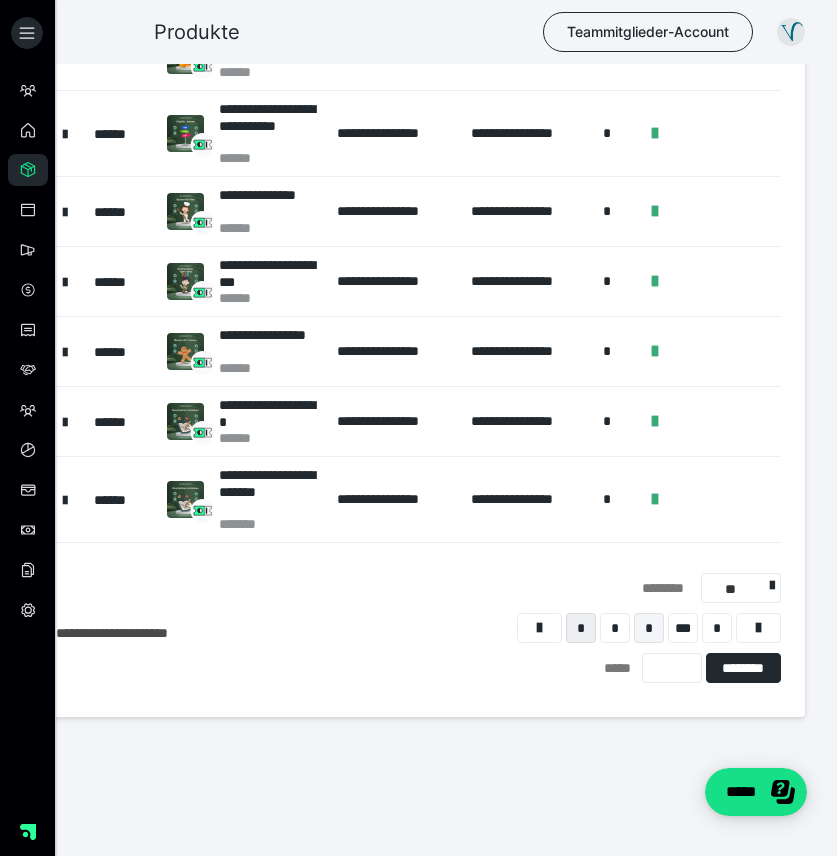 click on "*" at bounding box center (649, 628) 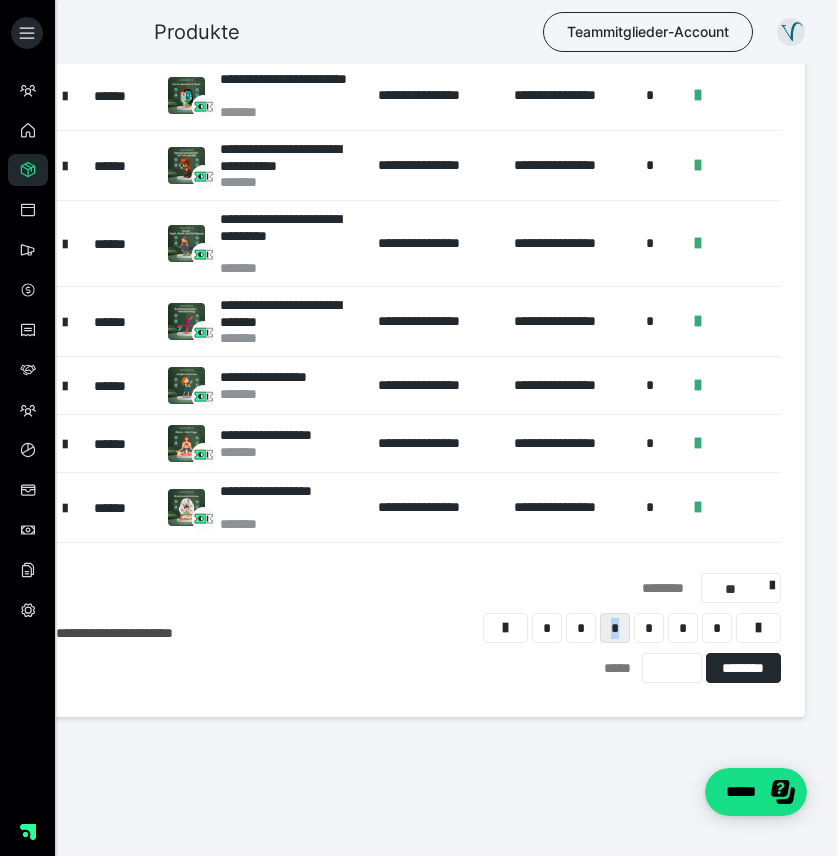scroll, scrollTop: 423, scrollLeft: 1, axis: both 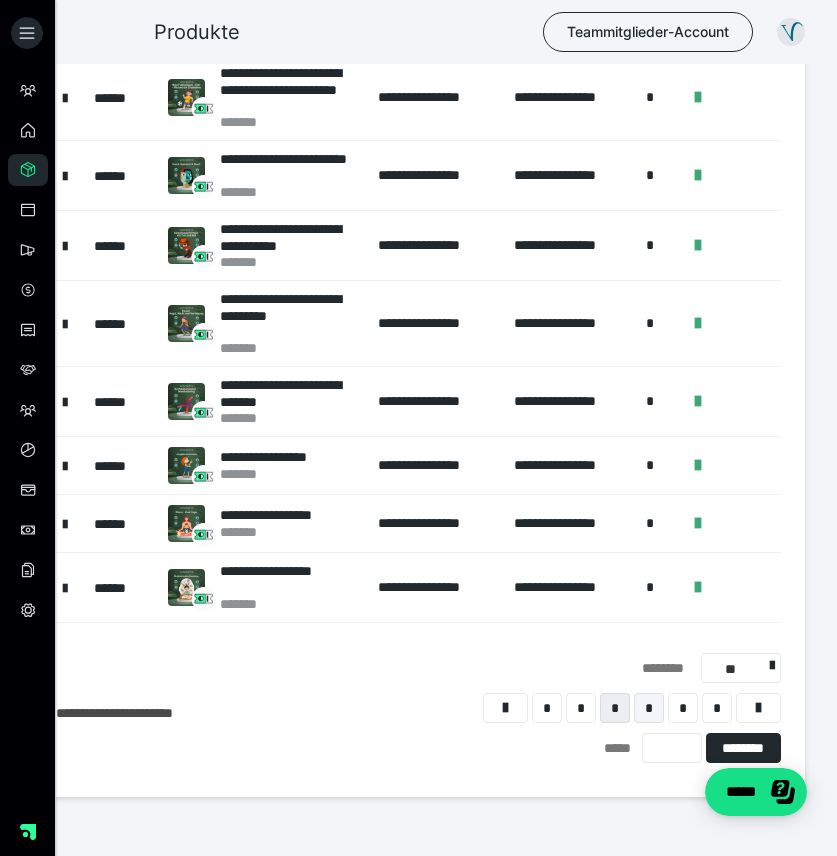 click on "*" at bounding box center (649, 708) 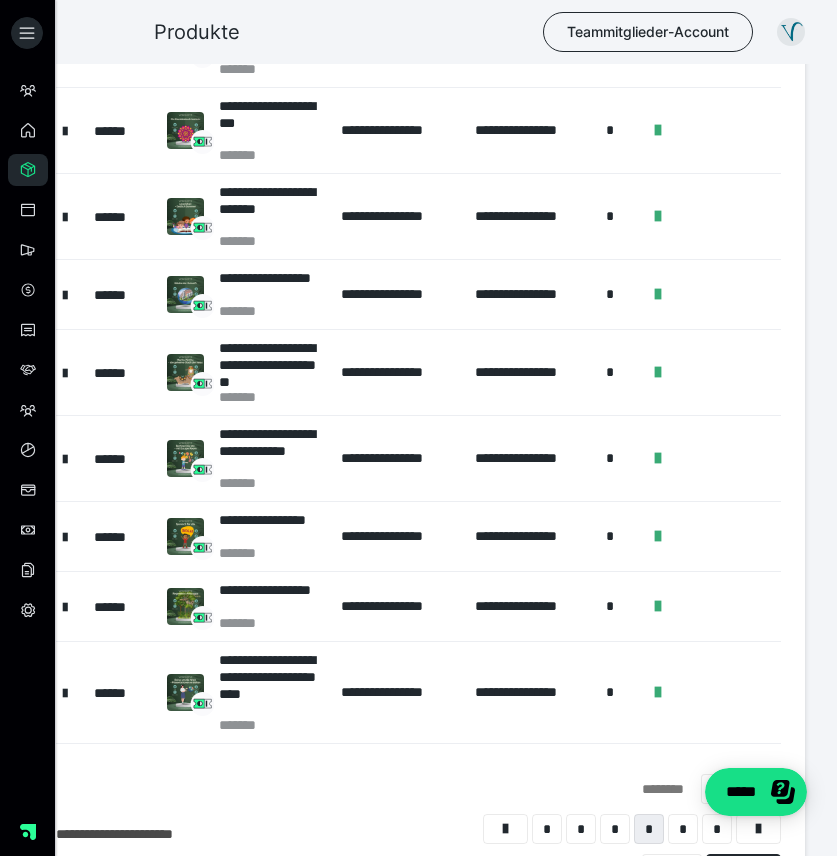 scroll, scrollTop: 313, scrollLeft: 0, axis: vertical 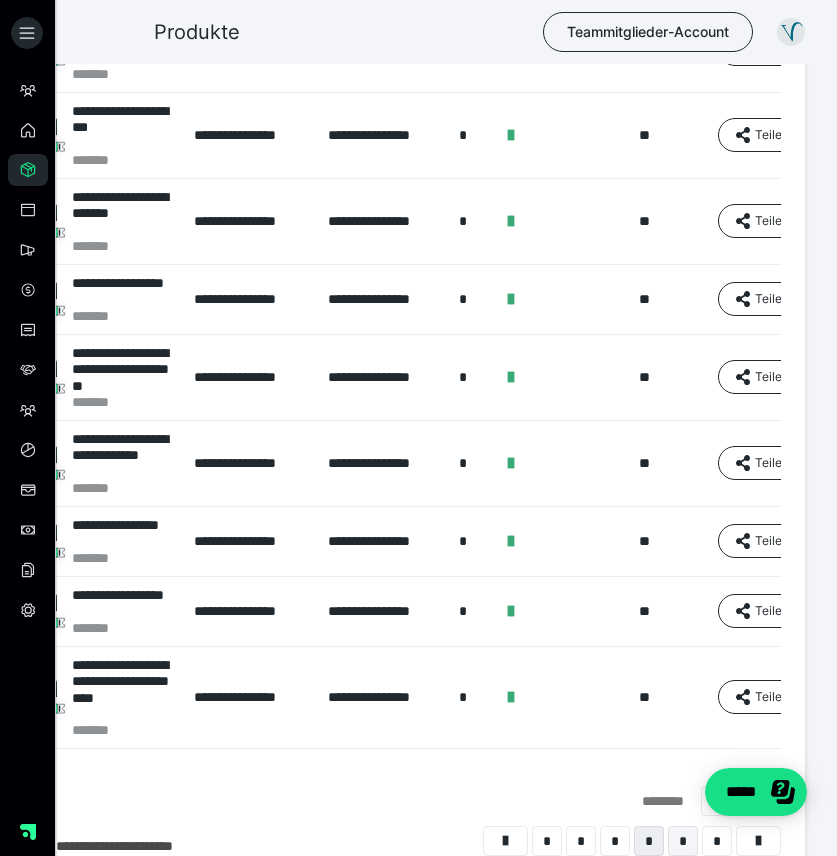click on "*" at bounding box center (683, 841) 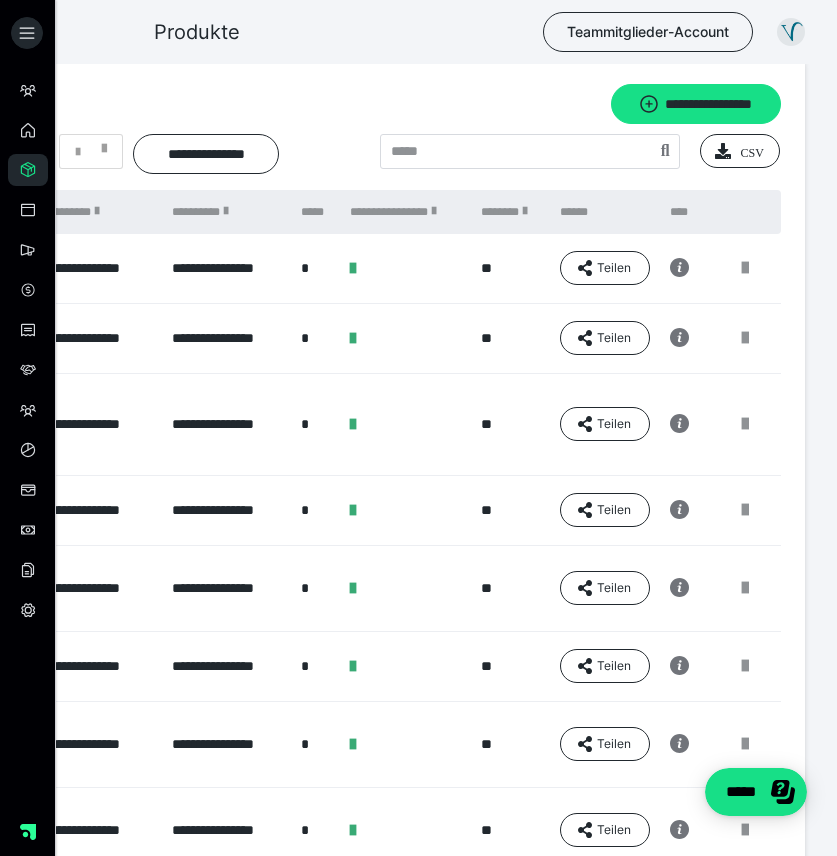 scroll, scrollTop: 0, scrollLeft: 300, axis: horizontal 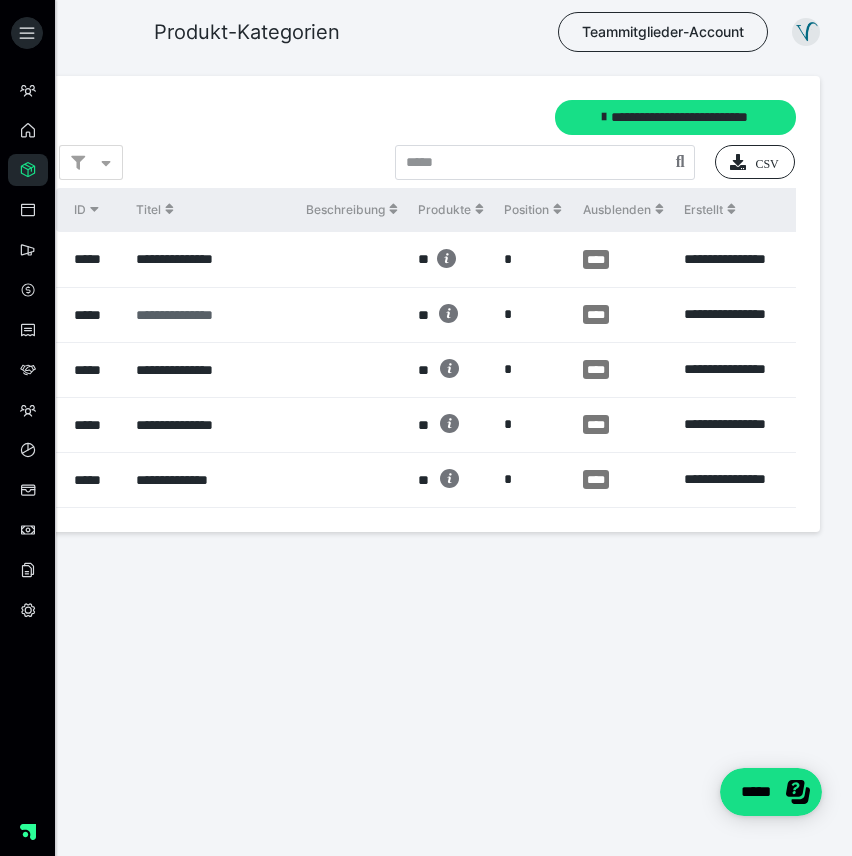 click on "**********" at bounding box center (136, 315) 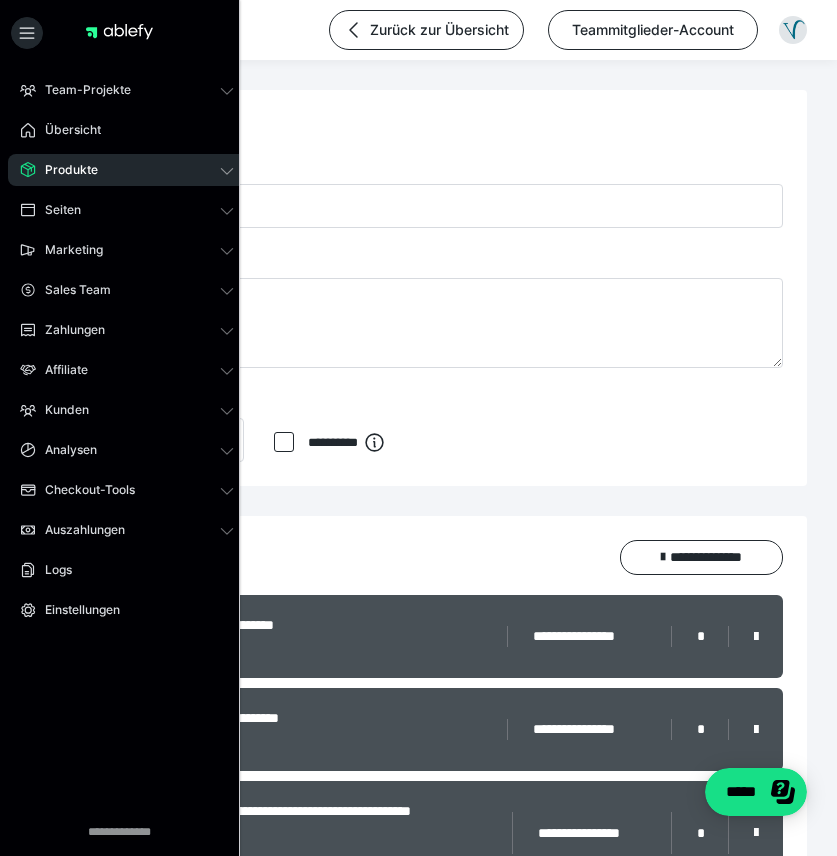 click on "Produkte" at bounding box center (127, 170) 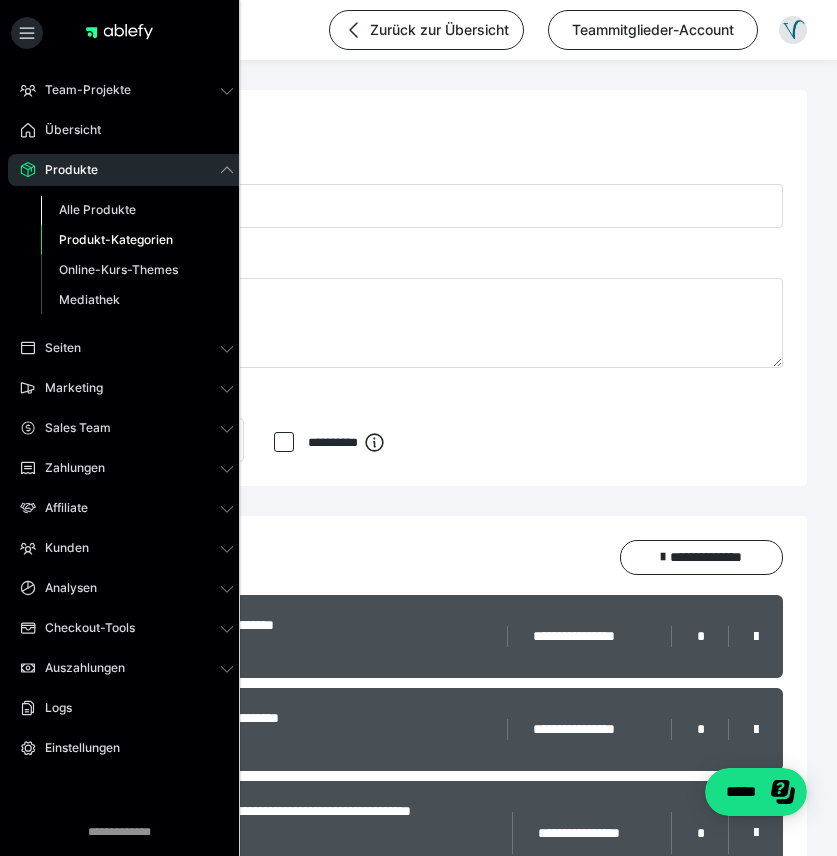 click on "Alle Produkte" at bounding box center (97, 209) 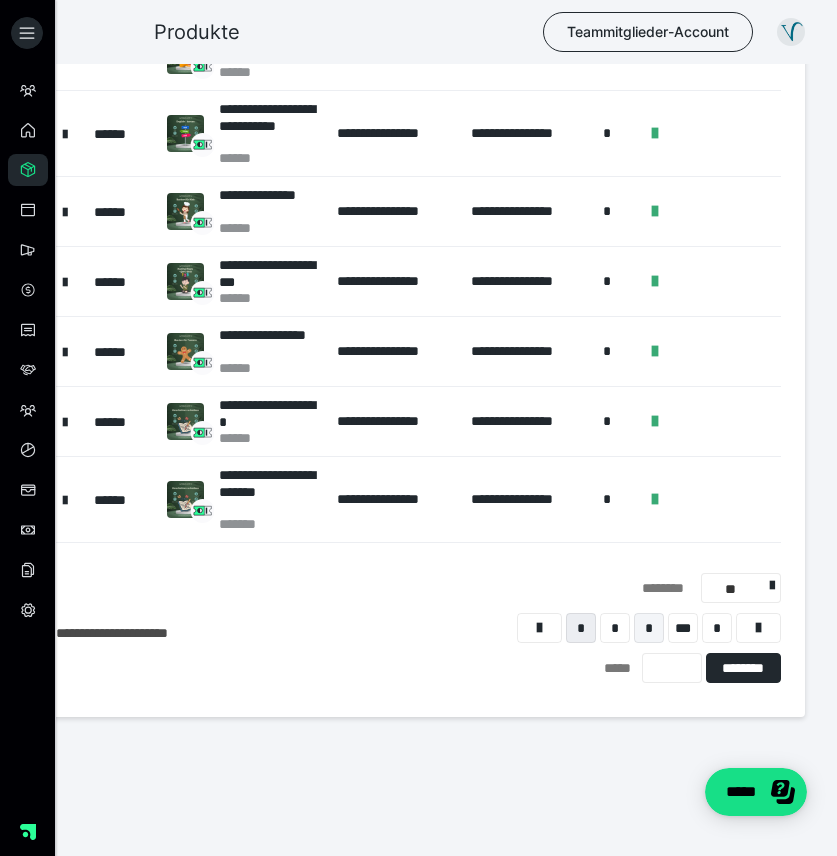 click on "*" at bounding box center (649, 628) 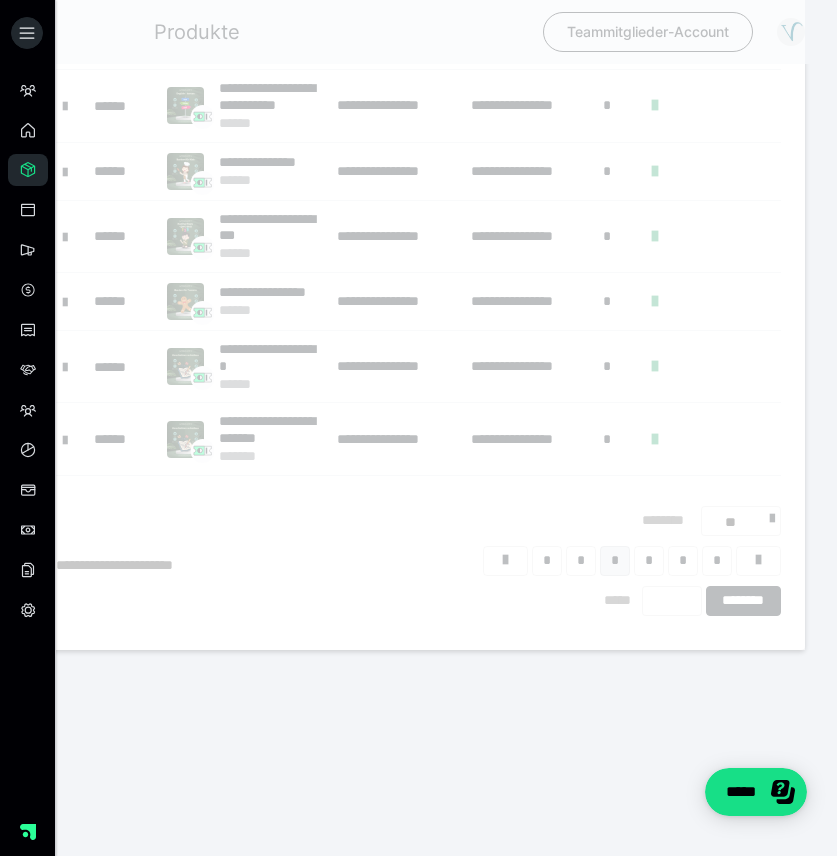 scroll, scrollTop: 16, scrollLeft: 0, axis: vertical 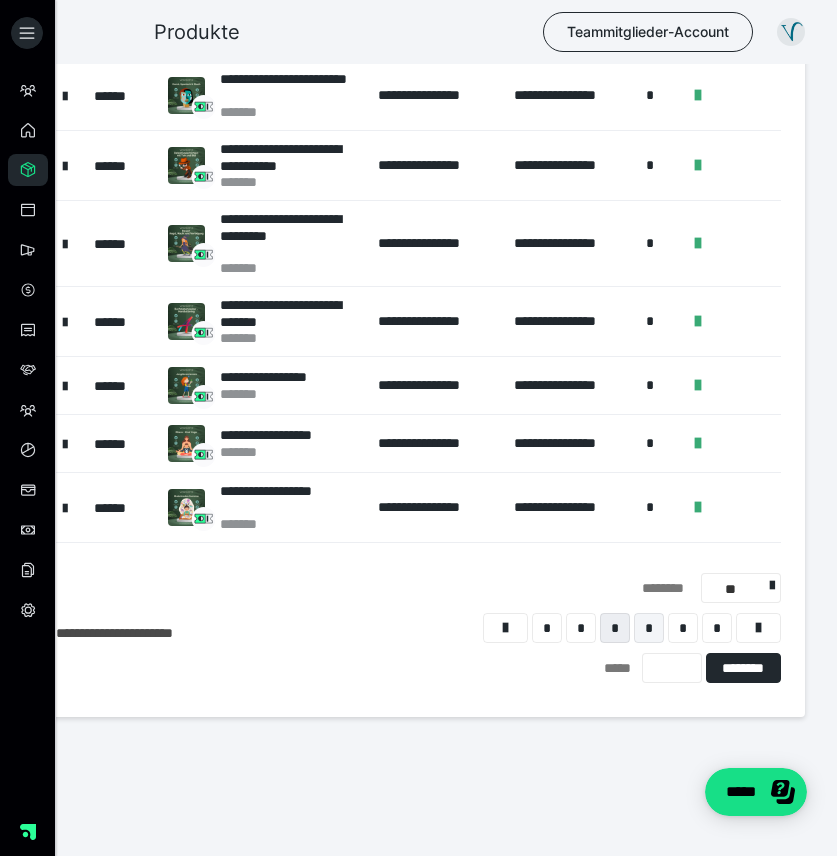 click on "*" at bounding box center [649, 628] 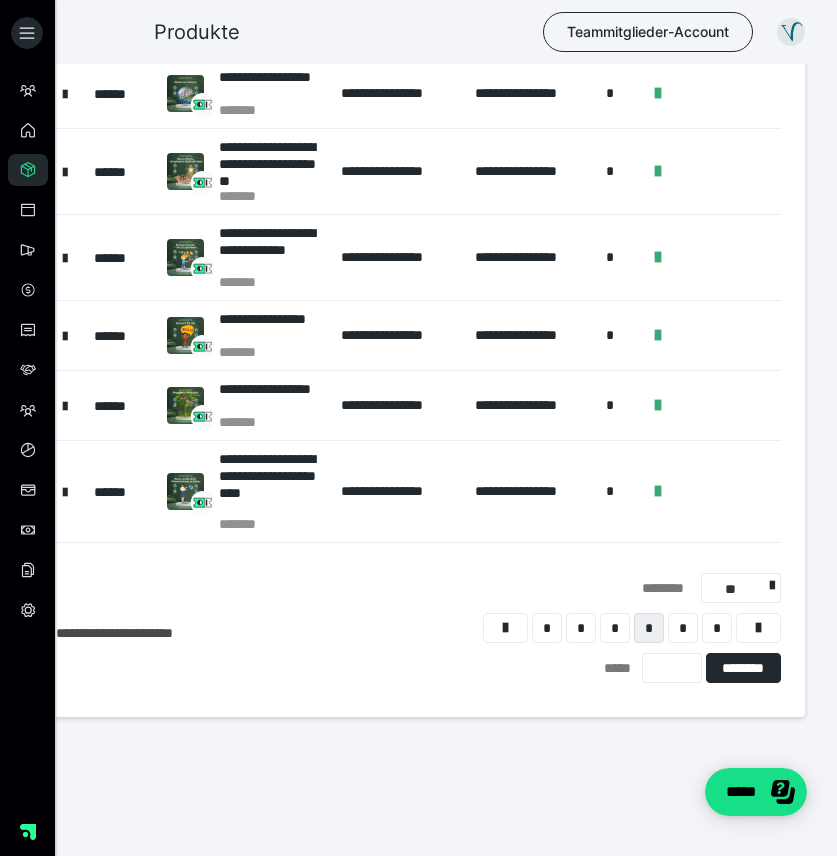 scroll, scrollTop: 511, scrollLeft: 0, axis: vertical 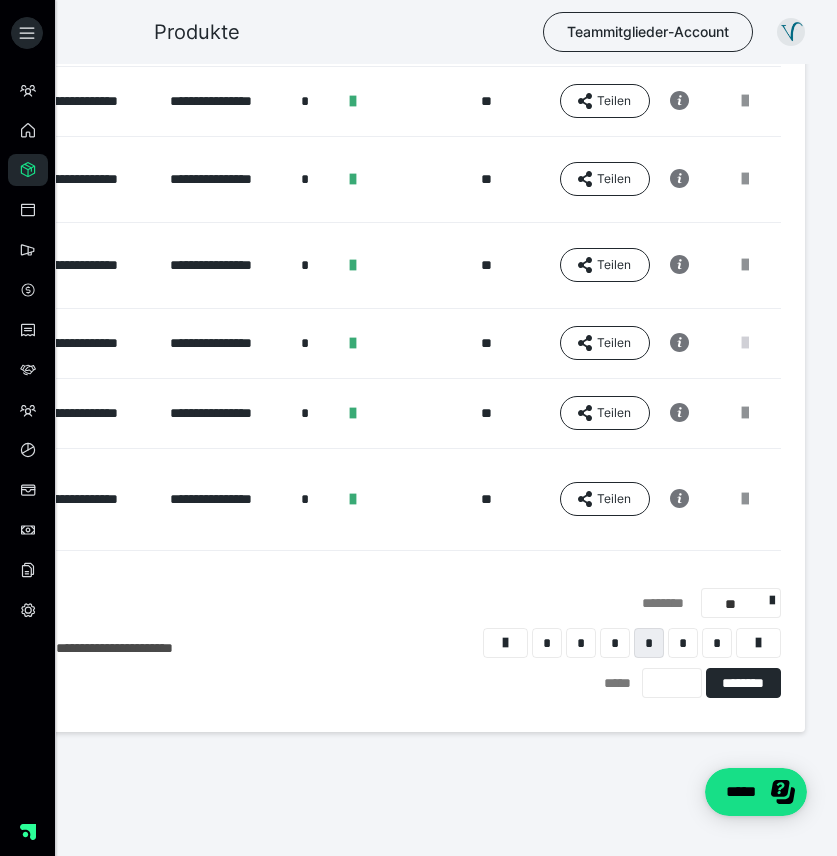 click at bounding box center [745, 343] 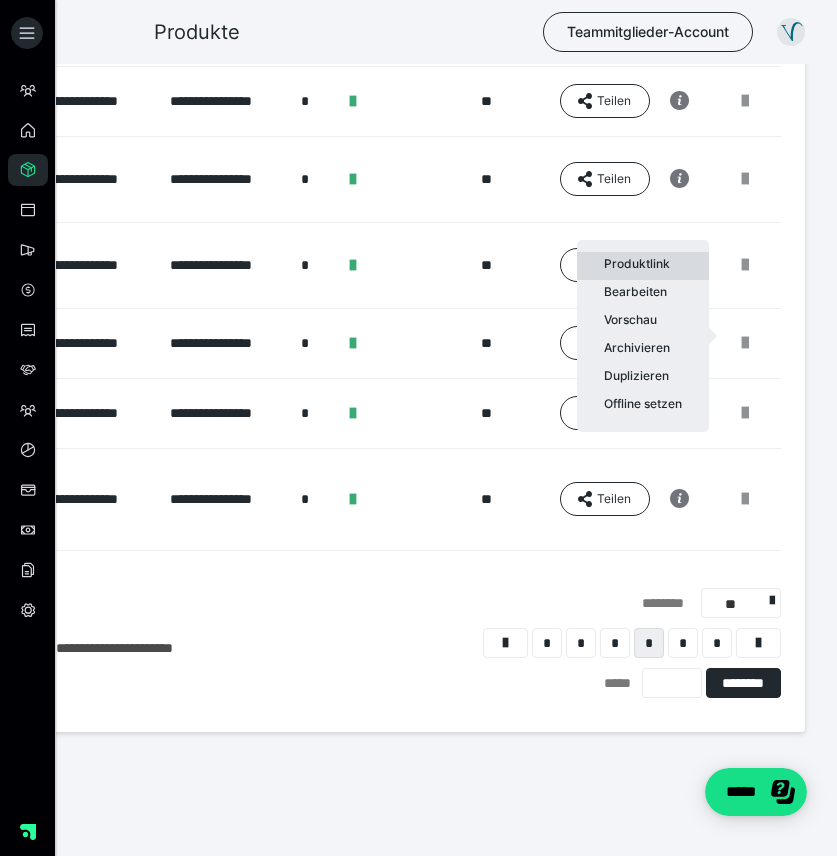click on "Produktlink" at bounding box center [643, 266] 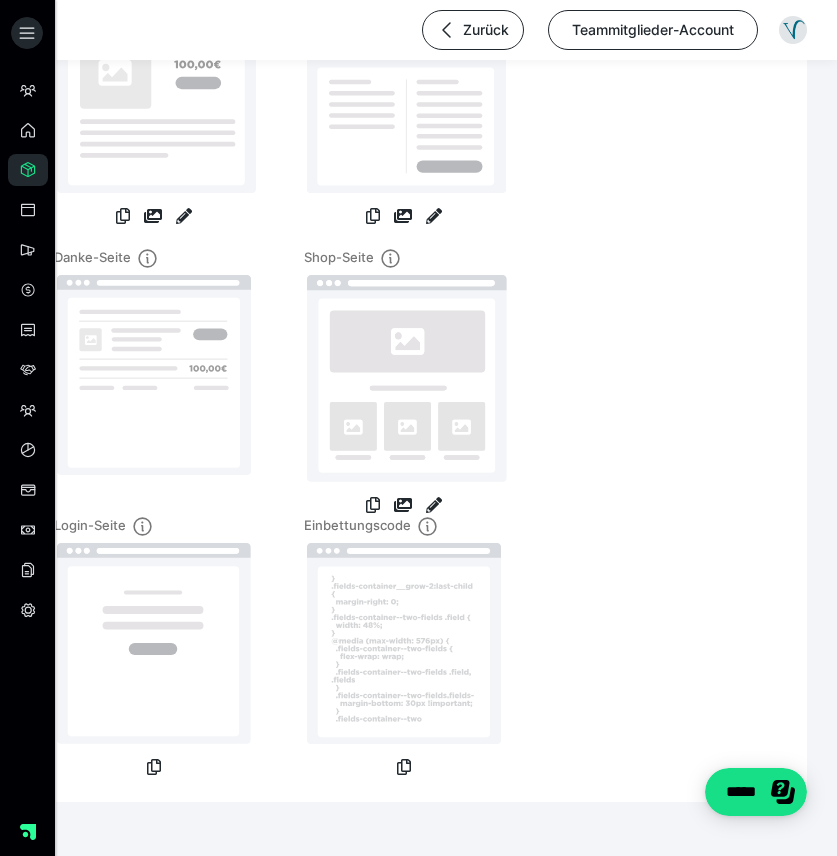 scroll, scrollTop: 356, scrollLeft: 0, axis: vertical 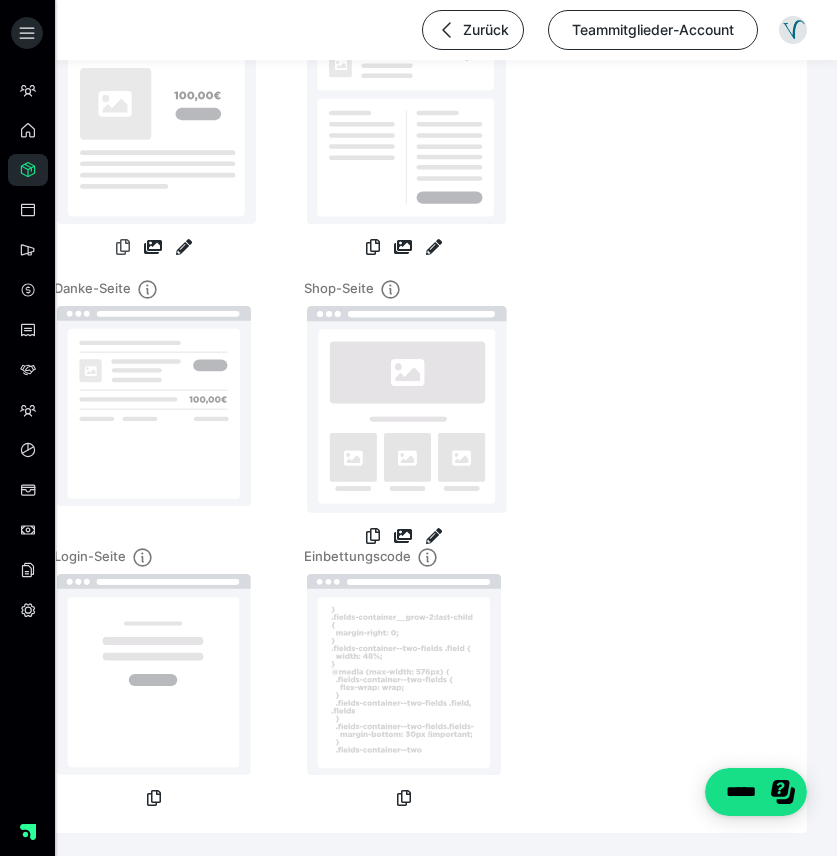 click at bounding box center [123, 247] 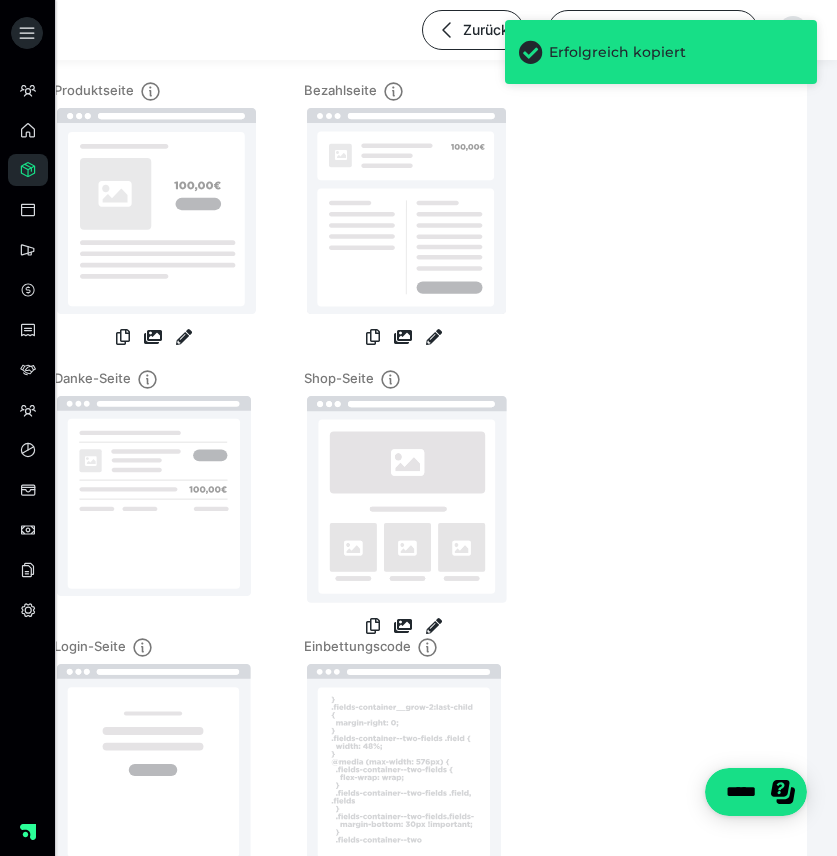 scroll, scrollTop: 264, scrollLeft: 0, axis: vertical 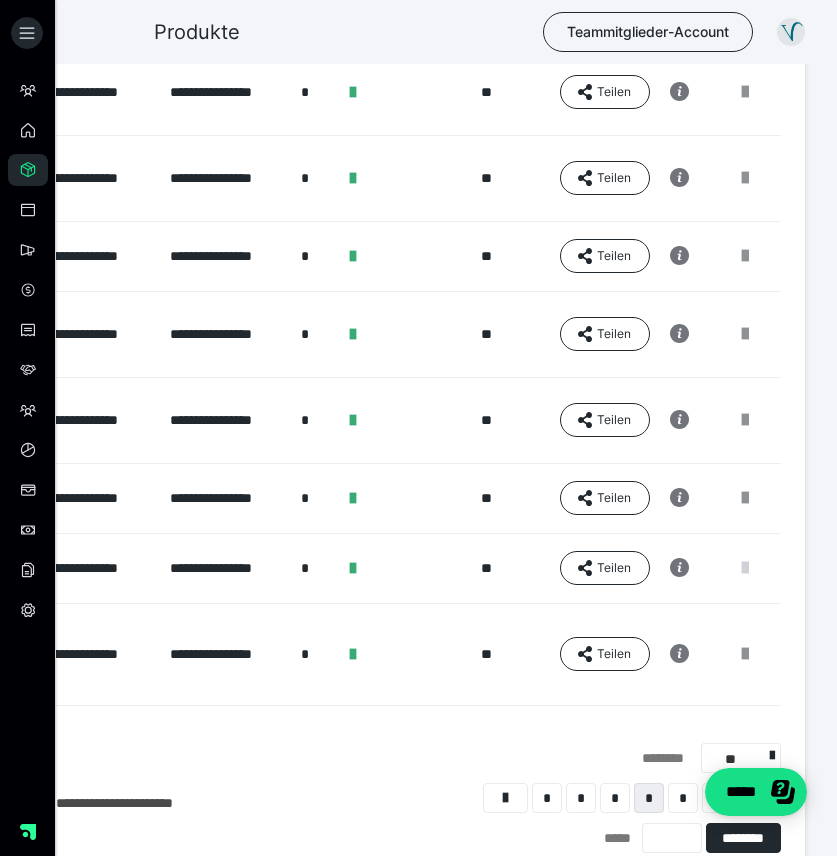click at bounding box center [745, 568] 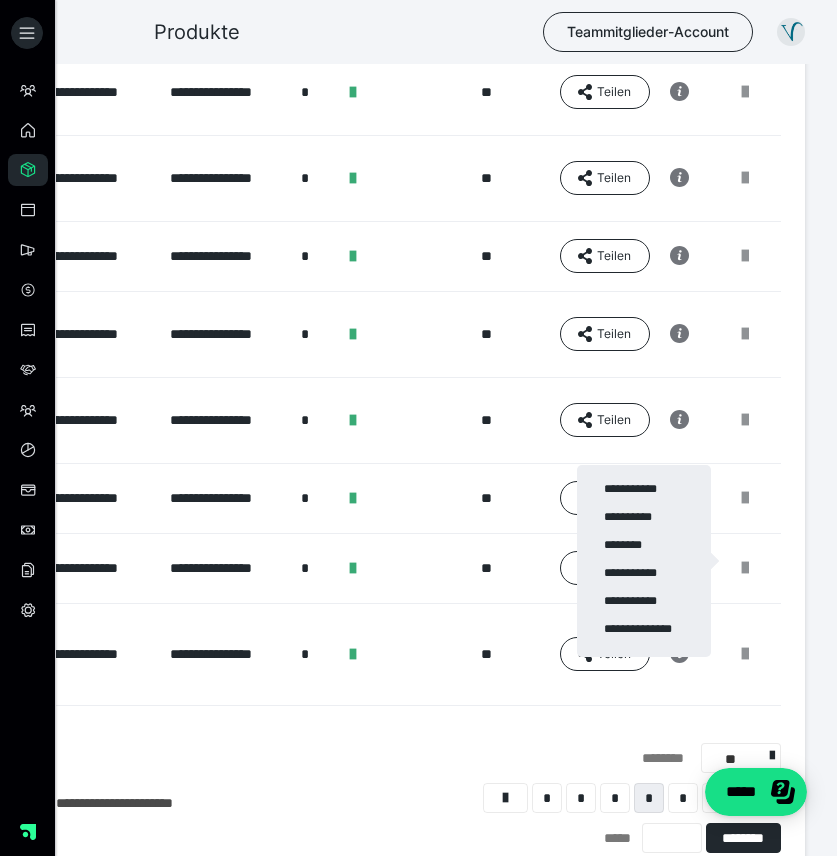 click on "**********" at bounding box center [644, 561] 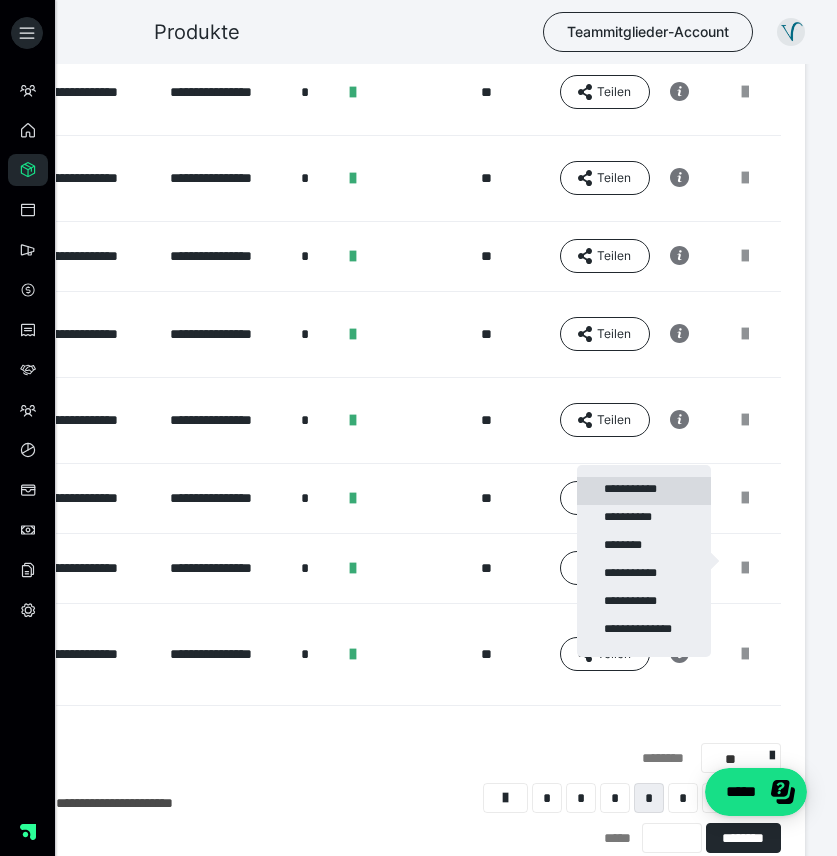 click on "**********" at bounding box center [644, 491] 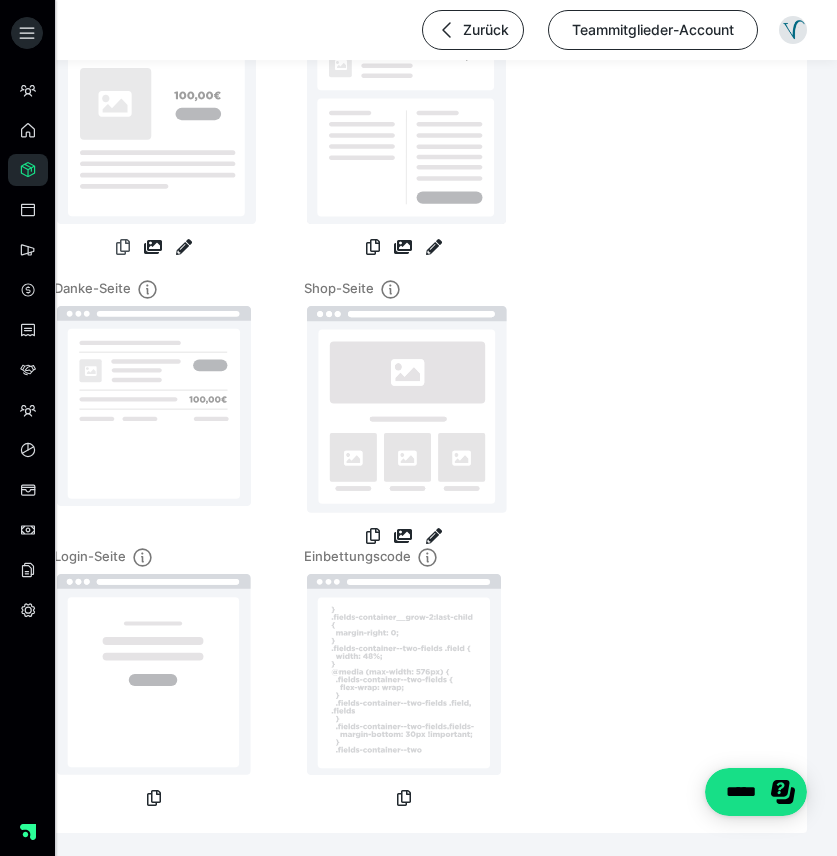 click at bounding box center [123, 247] 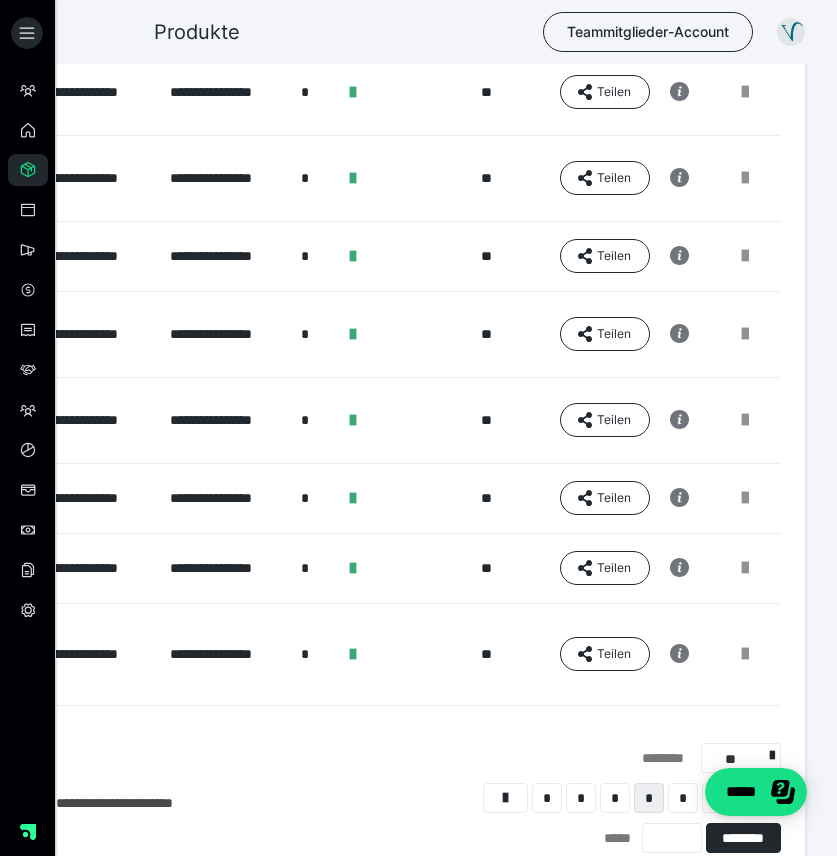 scroll, scrollTop: 0, scrollLeft: 305, axis: horizontal 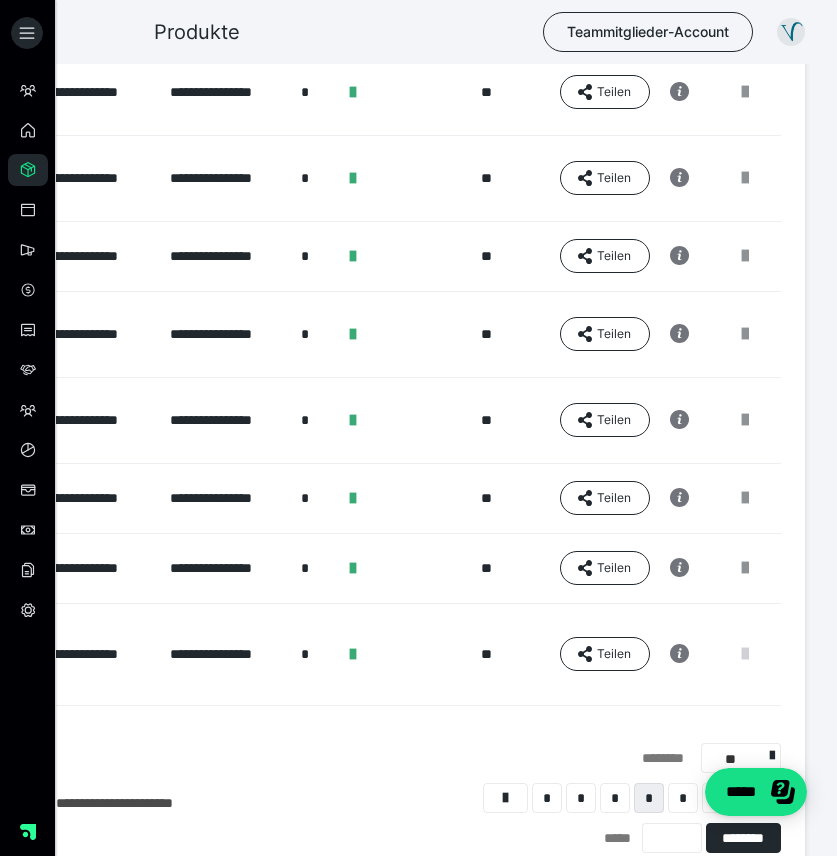 click at bounding box center (745, 654) 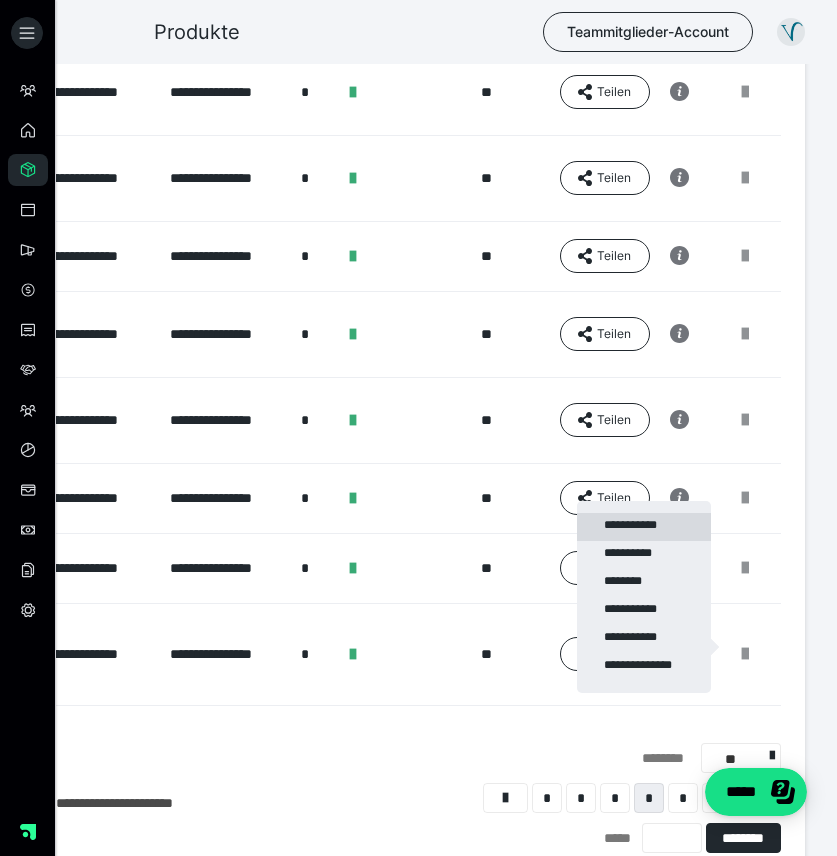 click on "**********" at bounding box center [644, 527] 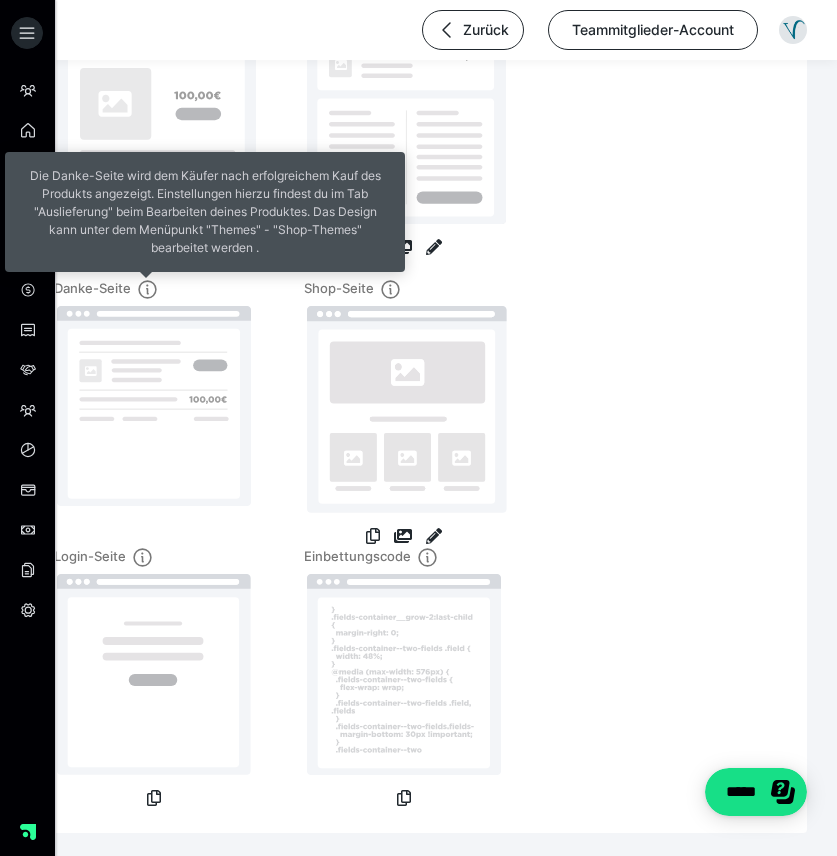 click on "Die Danke-Seite wird dem Käufer nach erfolgreichem Kauf des Produkts angezeigt. Einstellungen hierzu findest du im Tab "Auslieferung" beim Bearbeiten deines Produktes. Das Design kann unter dem Menüpunkt "Themes" - "Shop-Themes" bearbeitet werden ." at bounding box center [205, 212] 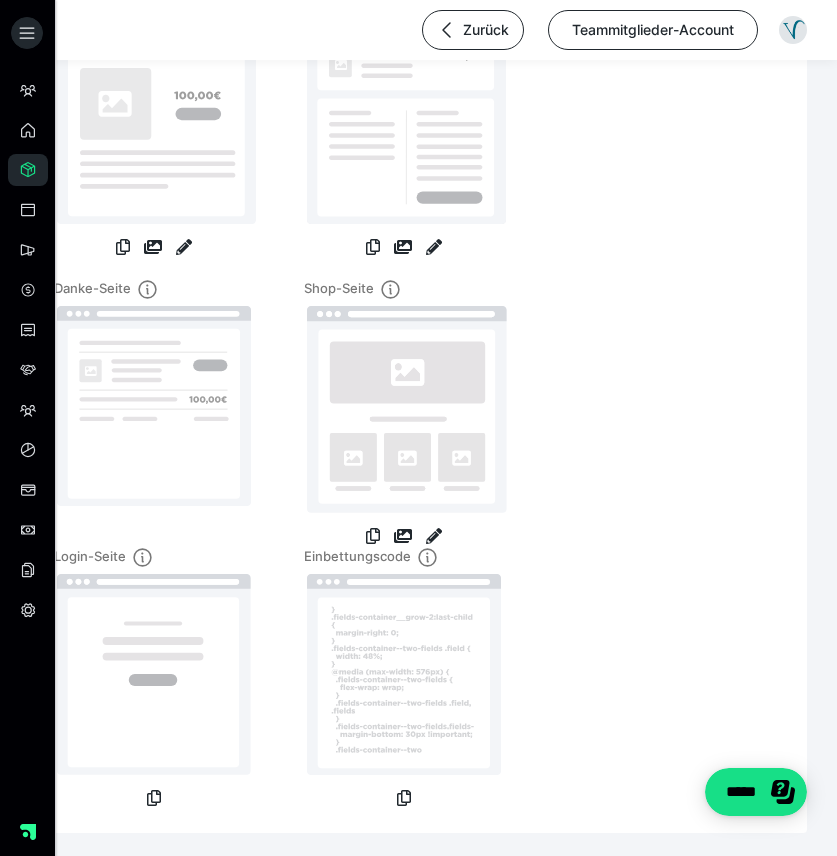 scroll, scrollTop: 342, scrollLeft: 0, axis: vertical 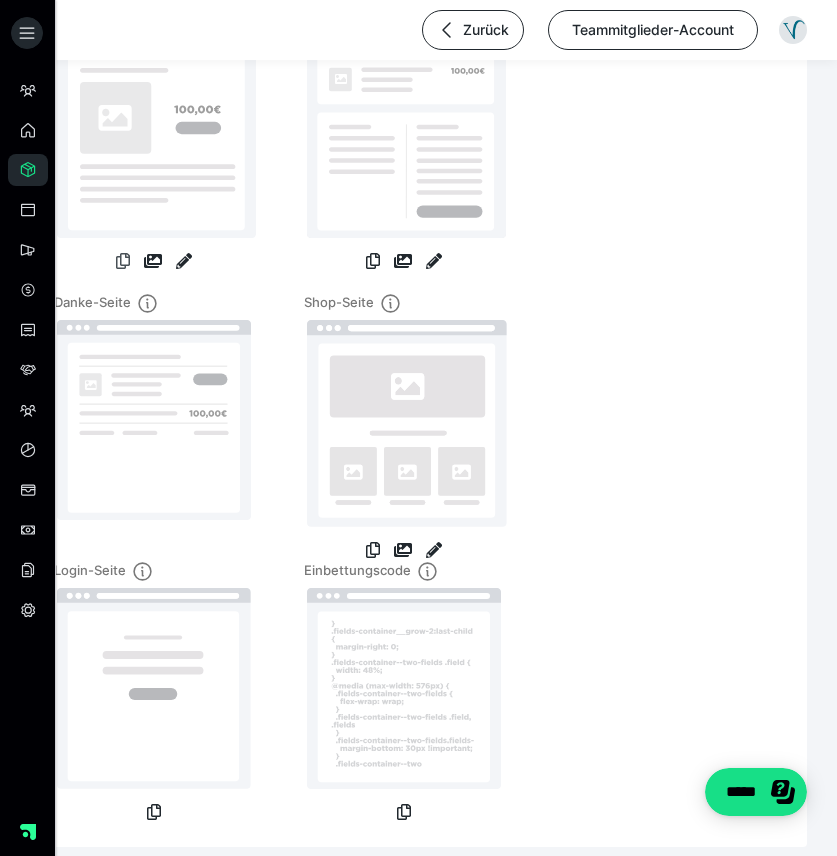 click at bounding box center (123, 261) 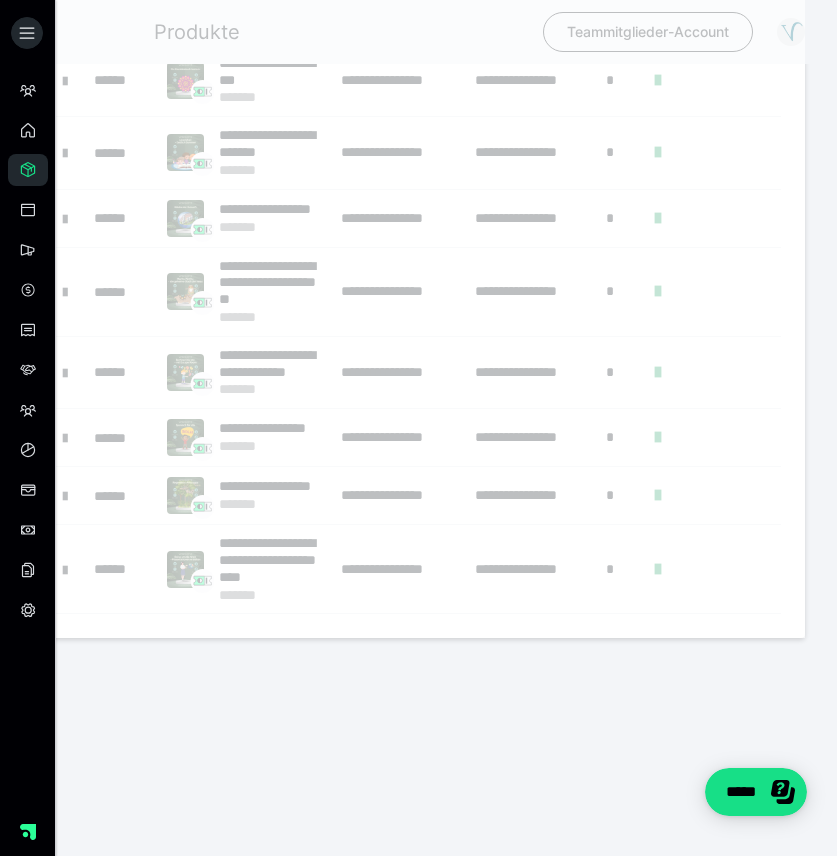scroll, scrollTop: 356, scrollLeft: 0, axis: vertical 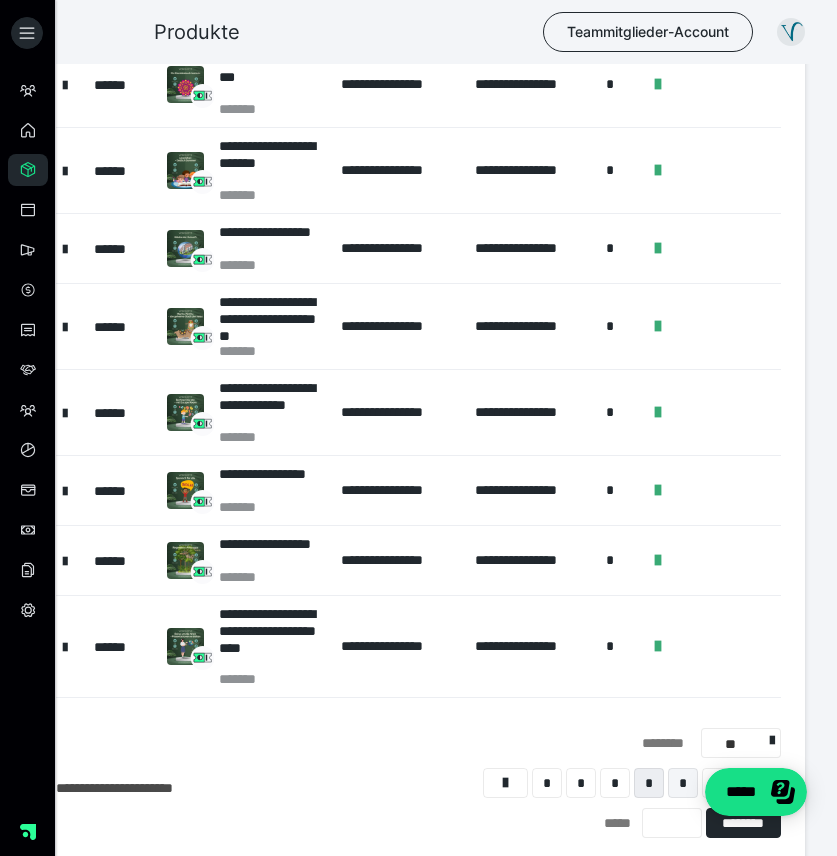 click on "*" at bounding box center (683, 783) 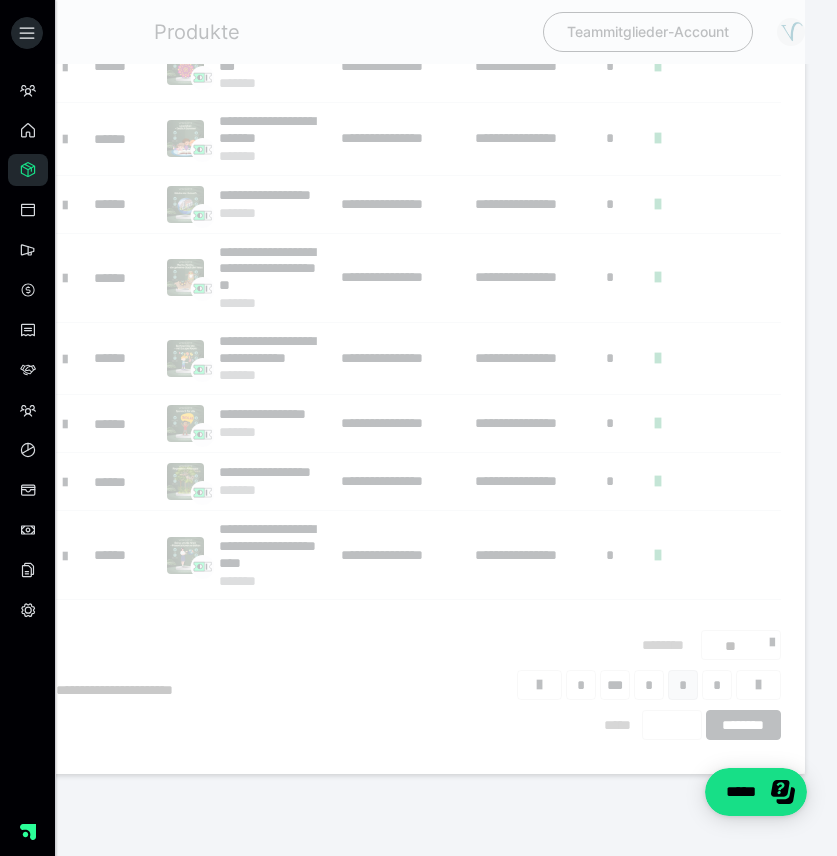 scroll, scrollTop: 16, scrollLeft: 0, axis: vertical 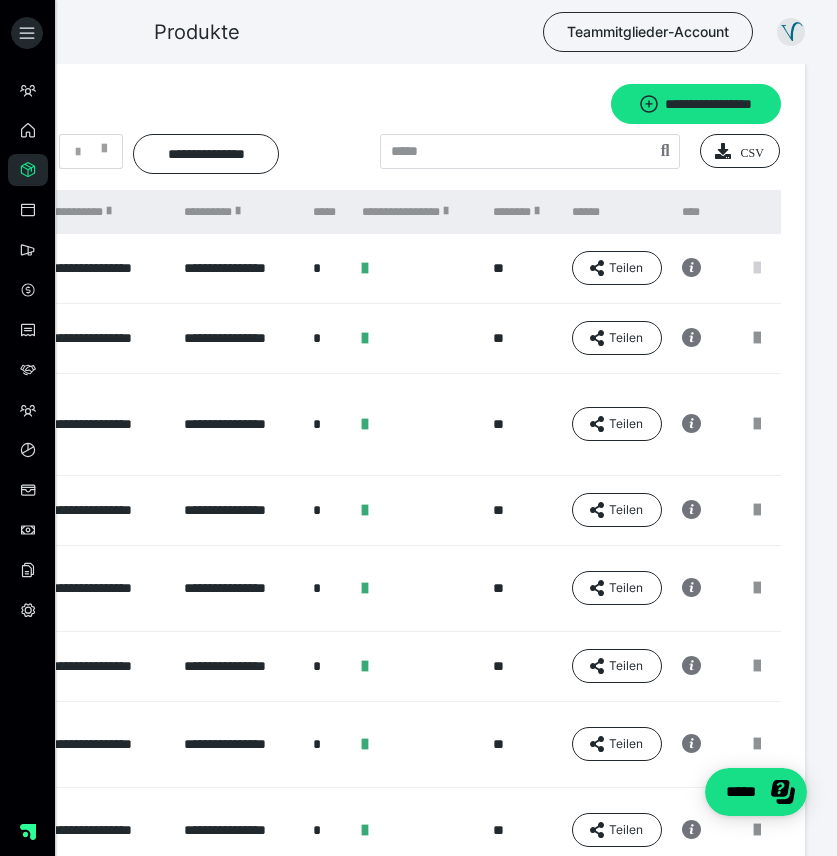 click at bounding box center [757, 268] 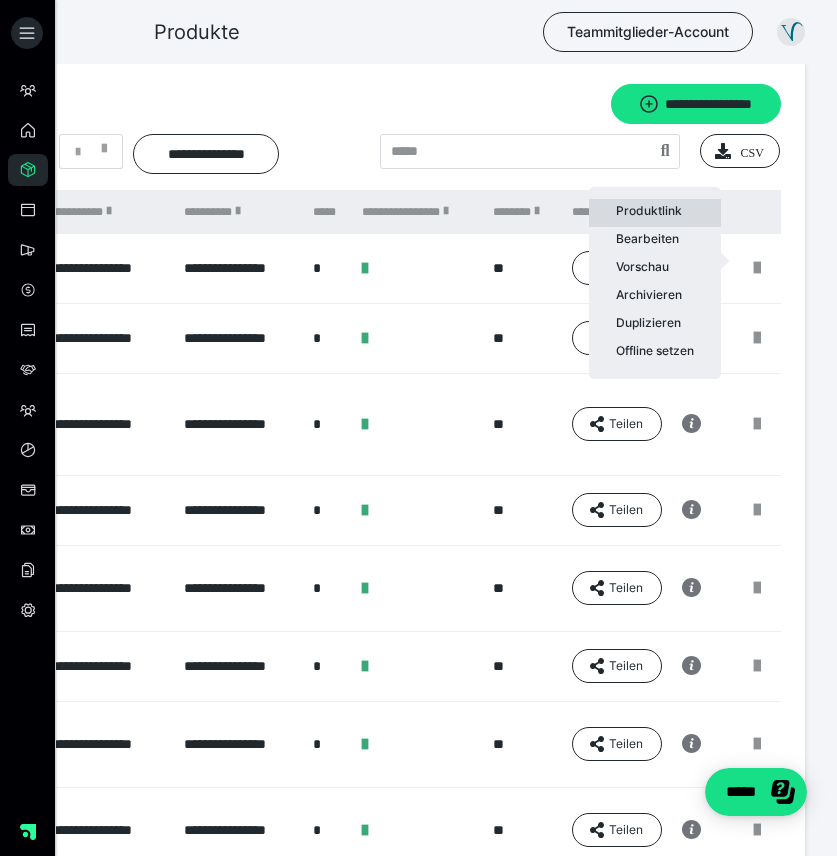 click on "Produktlink" at bounding box center (655, 213) 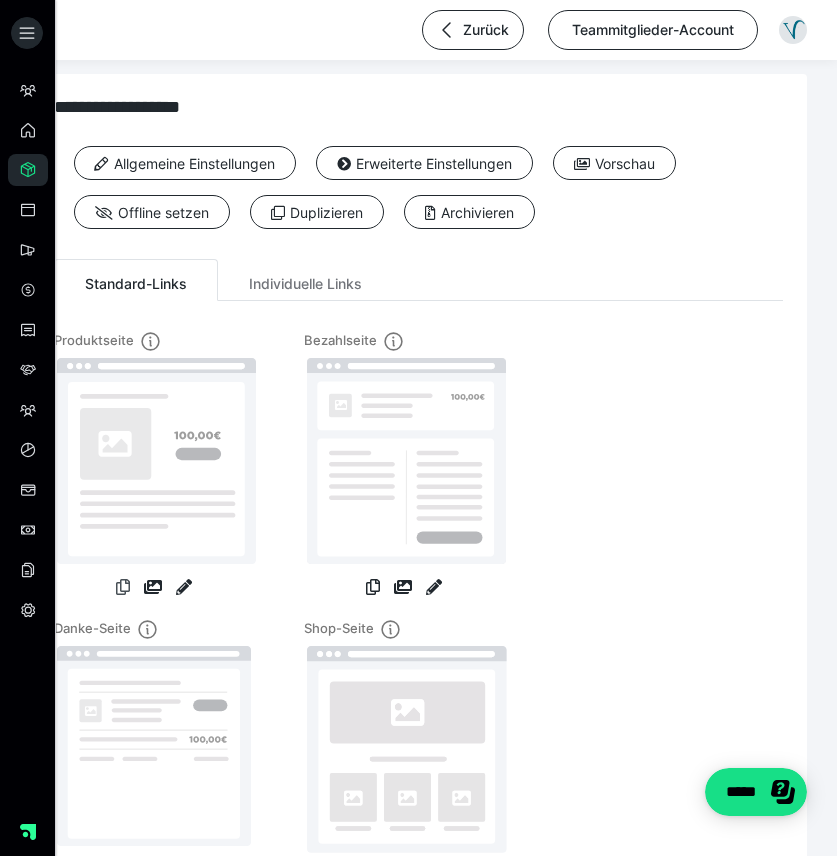 click at bounding box center (123, 587) 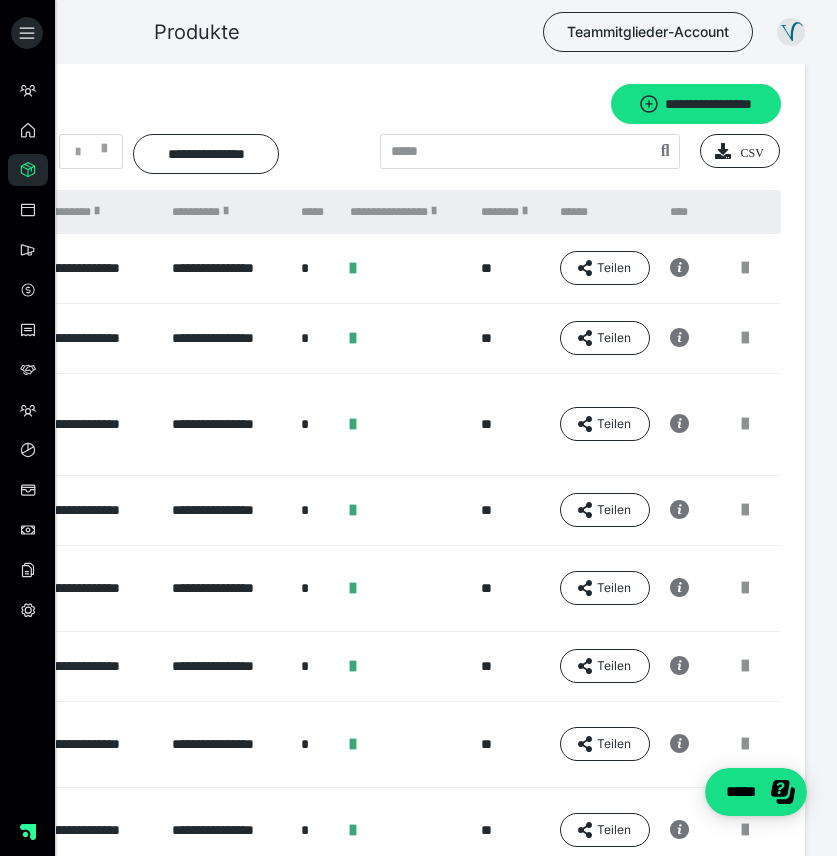 scroll, scrollTop: 0, scrollLeft: 300, axis: horizontal 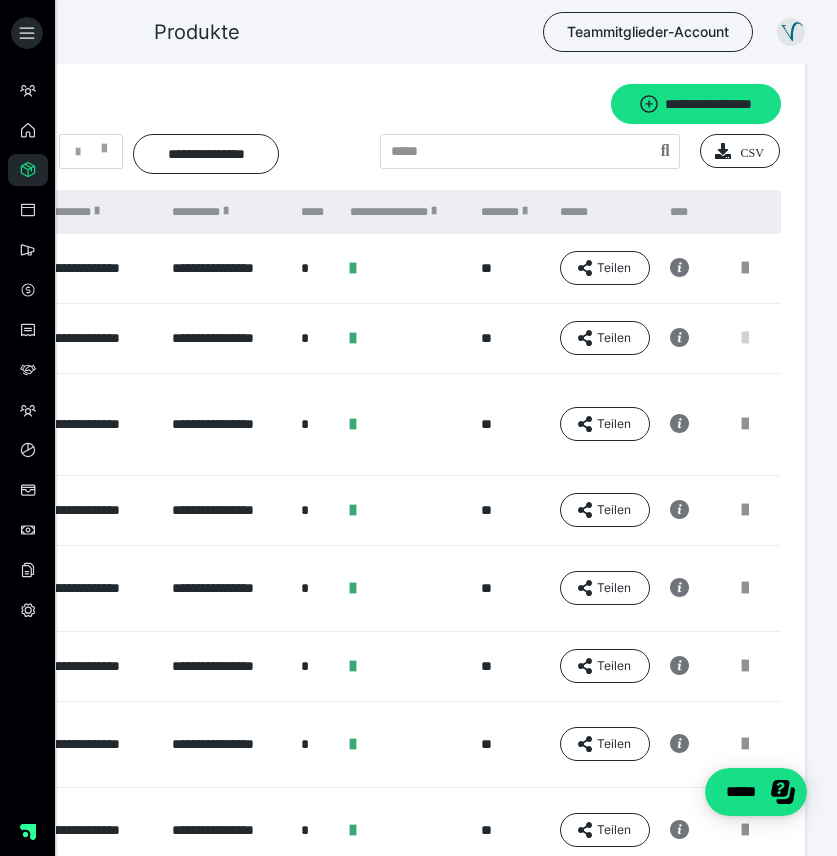 click at bounding box center (745, 338) 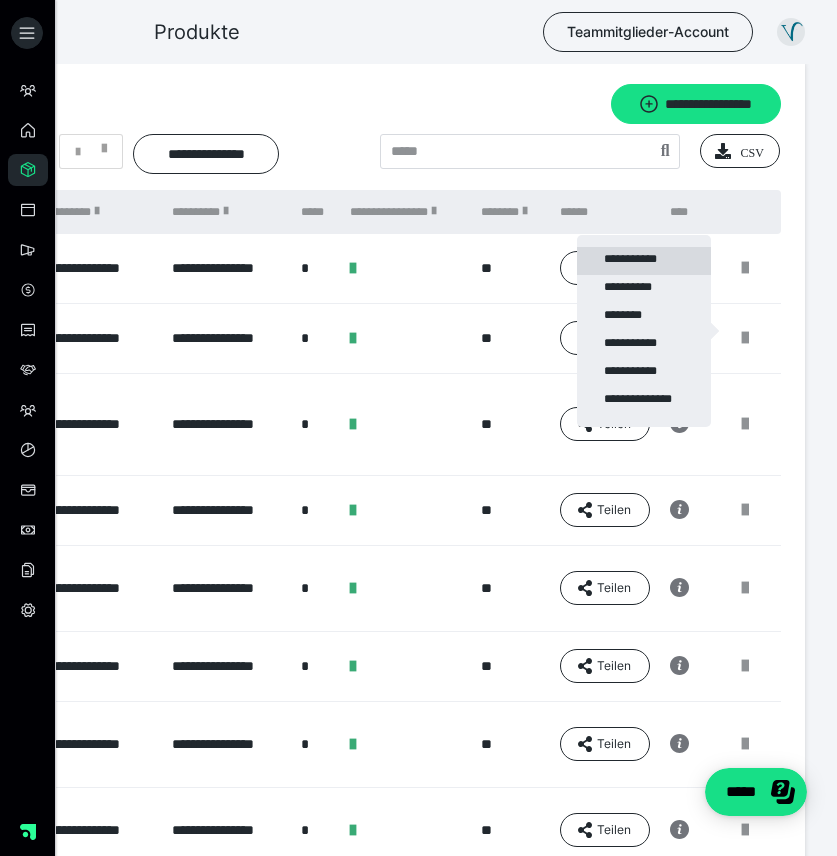 click on "**********" at bounding box center (644, 261) 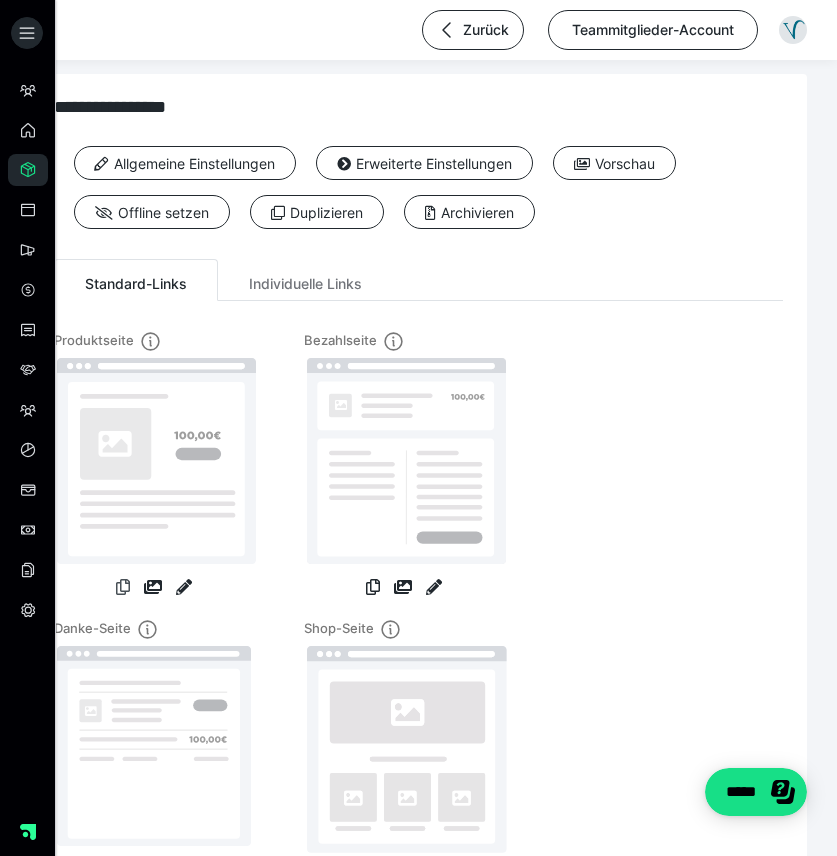 click at bounding box center (123, 589) 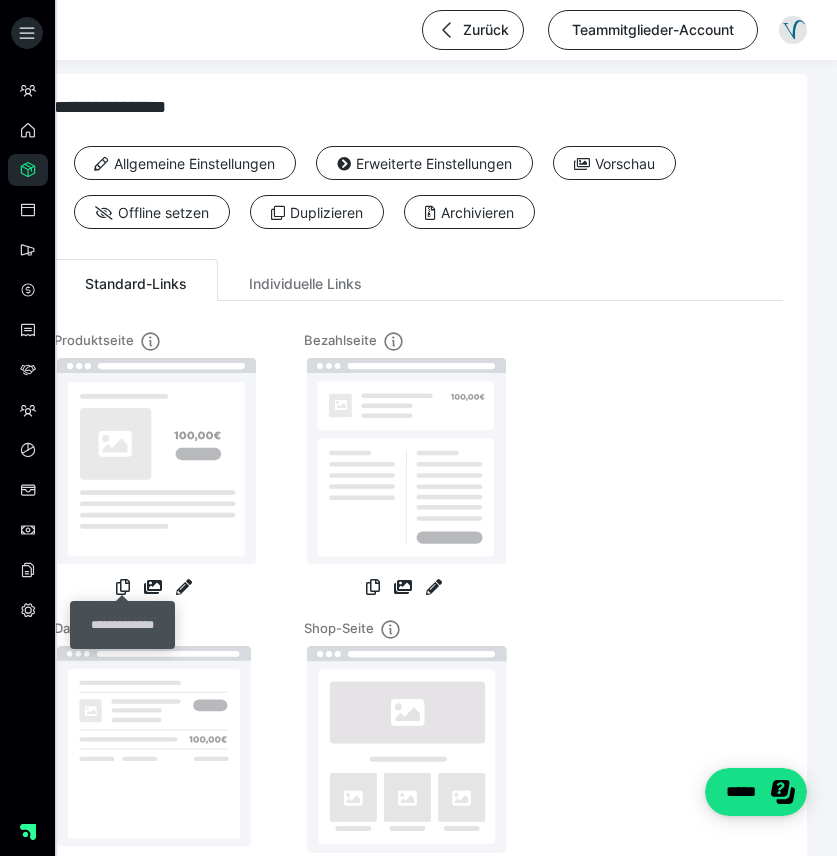 drag, startPoint x: 120, startPoint y: 589, endPoint x: 175, endPoint y: 585, distance: 55.145264 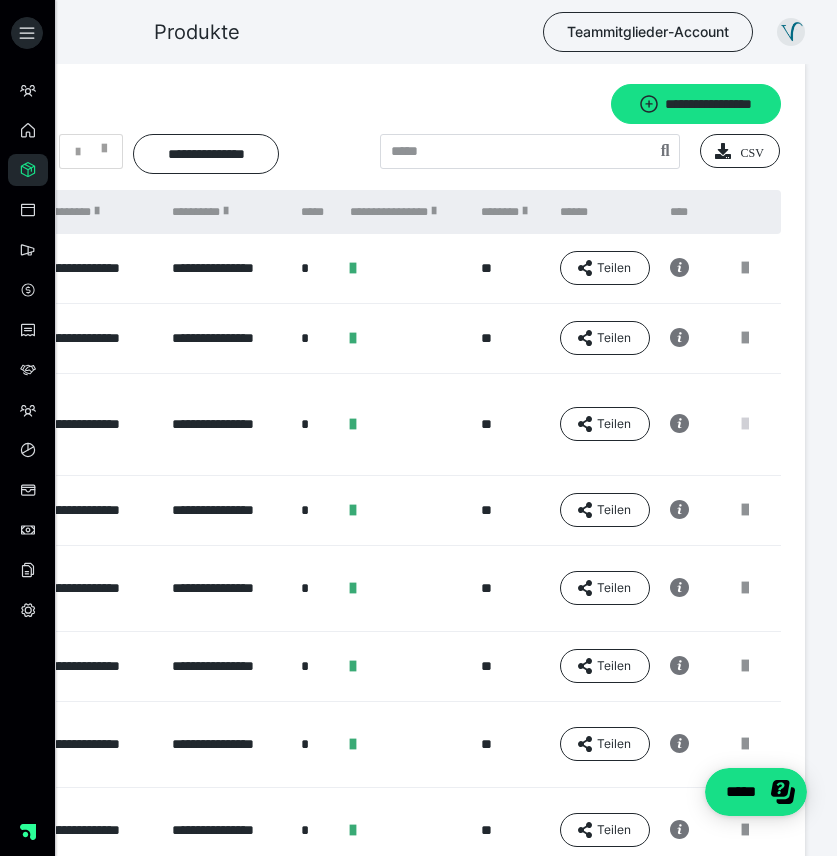 scroll, scrollTop: 0, scrollLeft: 300, axis: horizontal 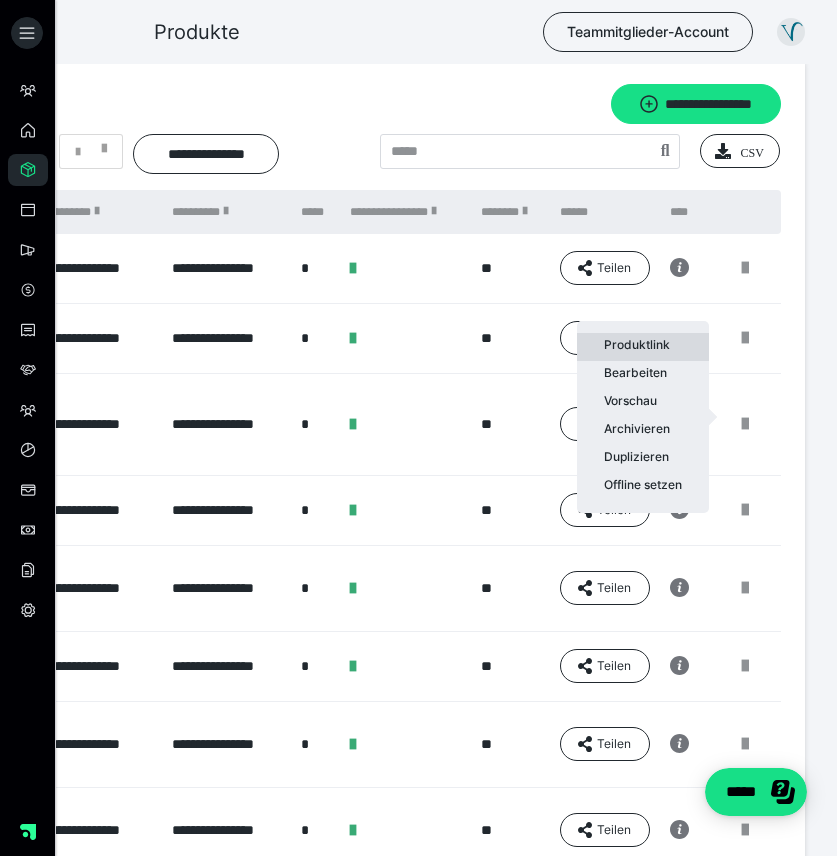 click on "Produktlink" at bounding box center (643, 347) 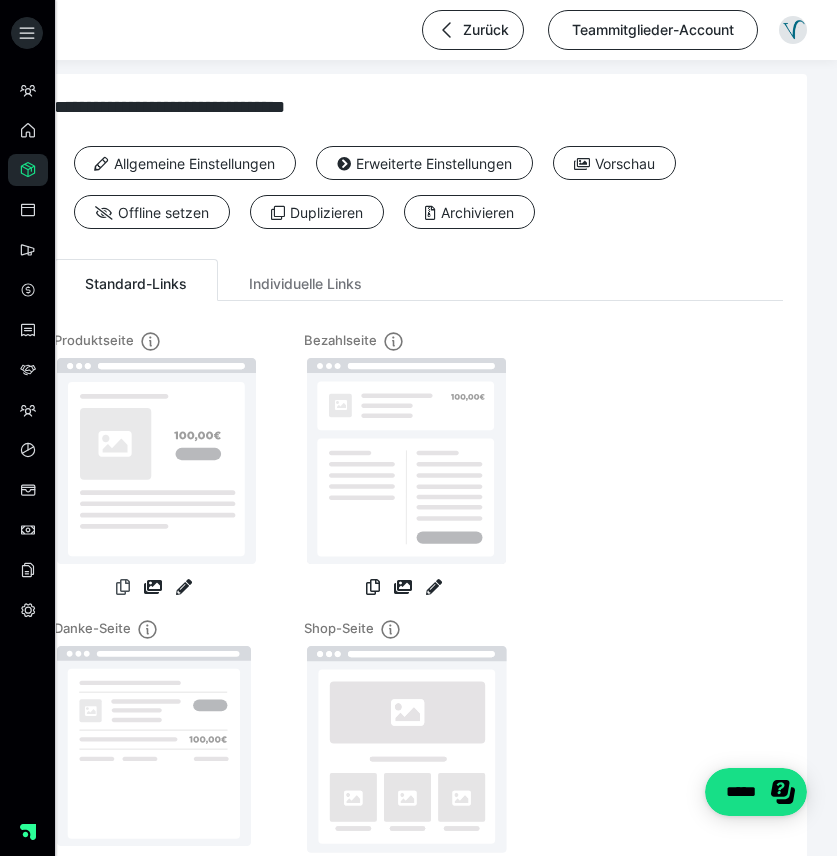click at bounding box center [123, 587] 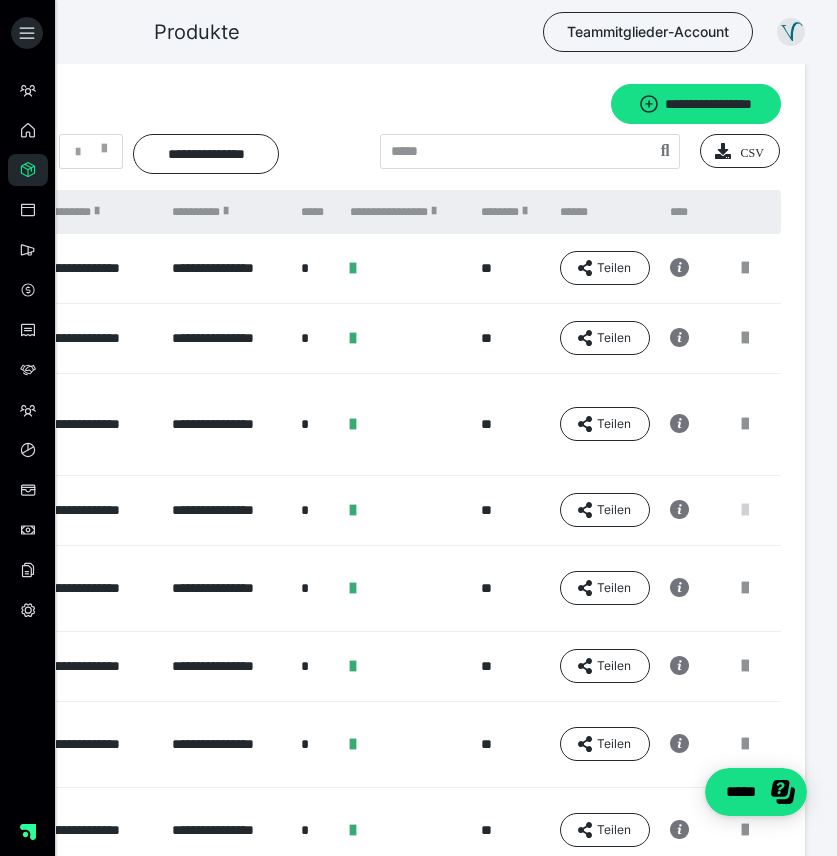 scroll, scrollTop: 0, scrollLeft: 300, axis: horizontal 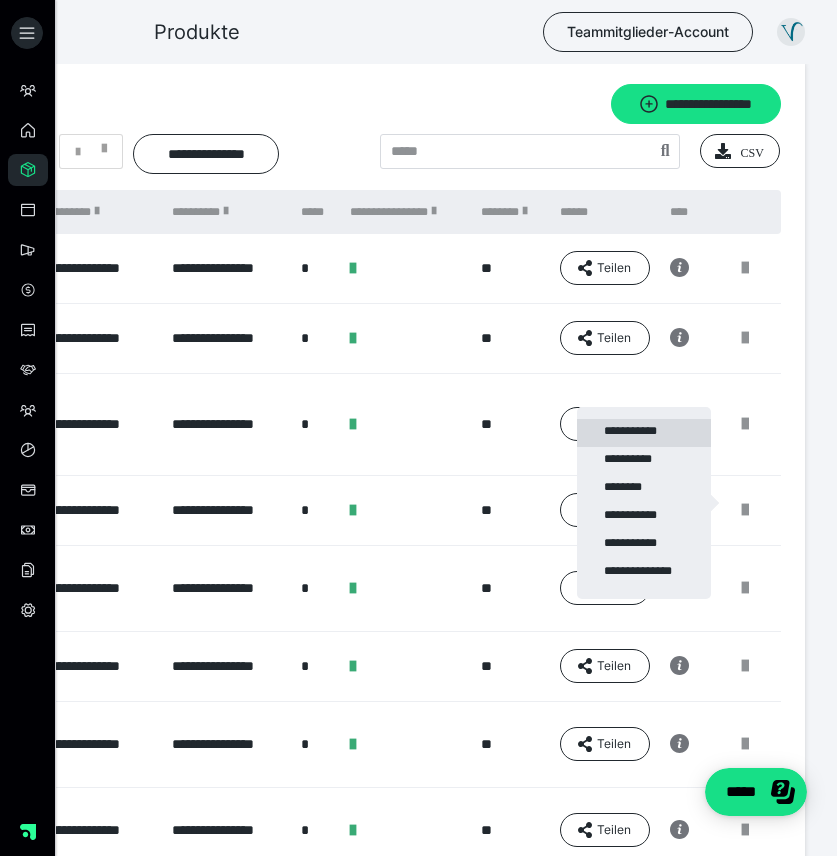 click on "**********" at bounding box center (644, 433) 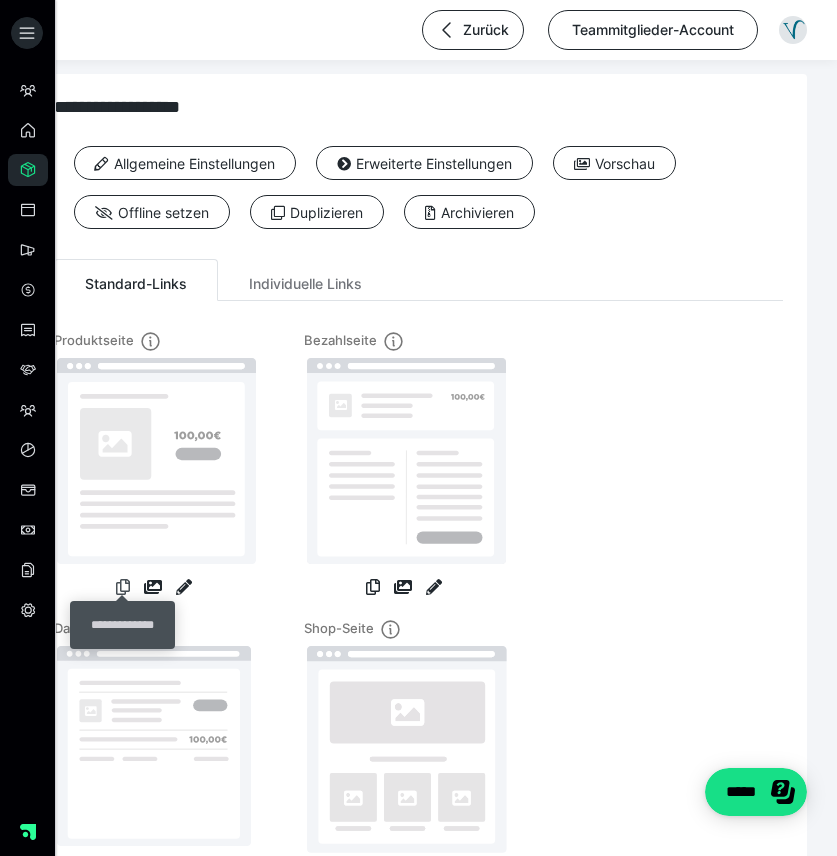 click at bounding box center (123, 587) 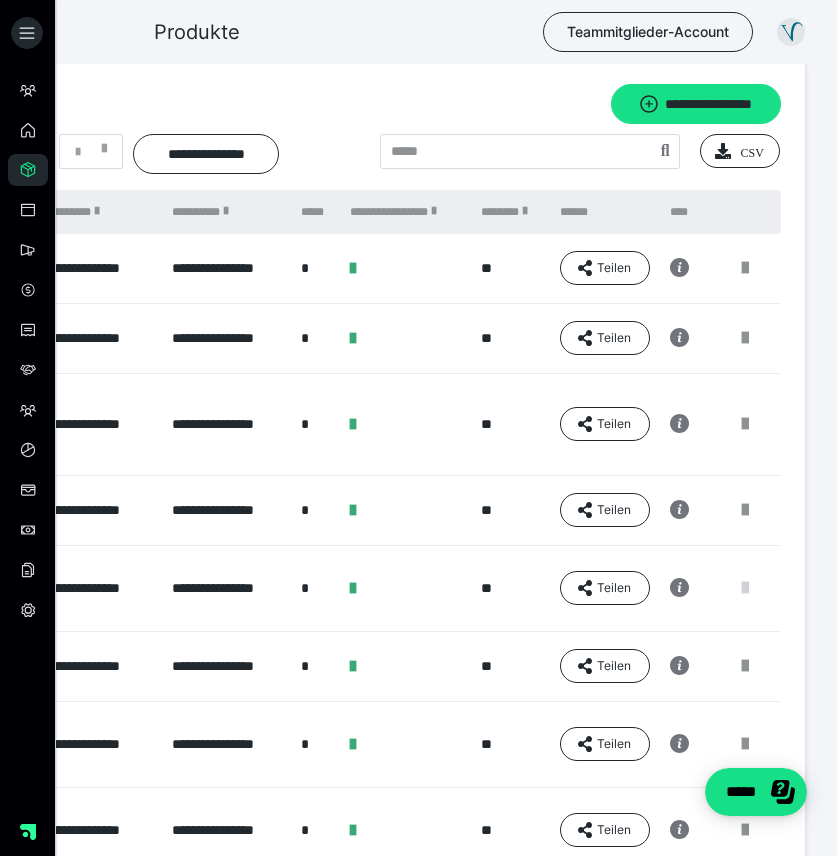 scroll, scrollTop: 0, scrollLeft: 300, axis: horizontal 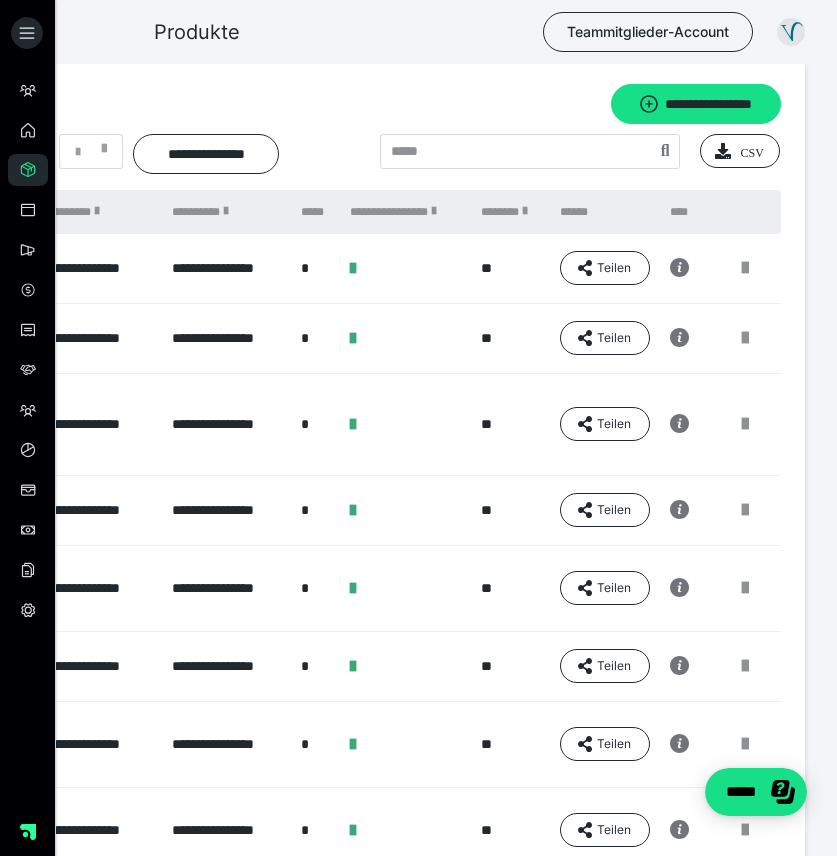 click at bounding box center (745, 588) 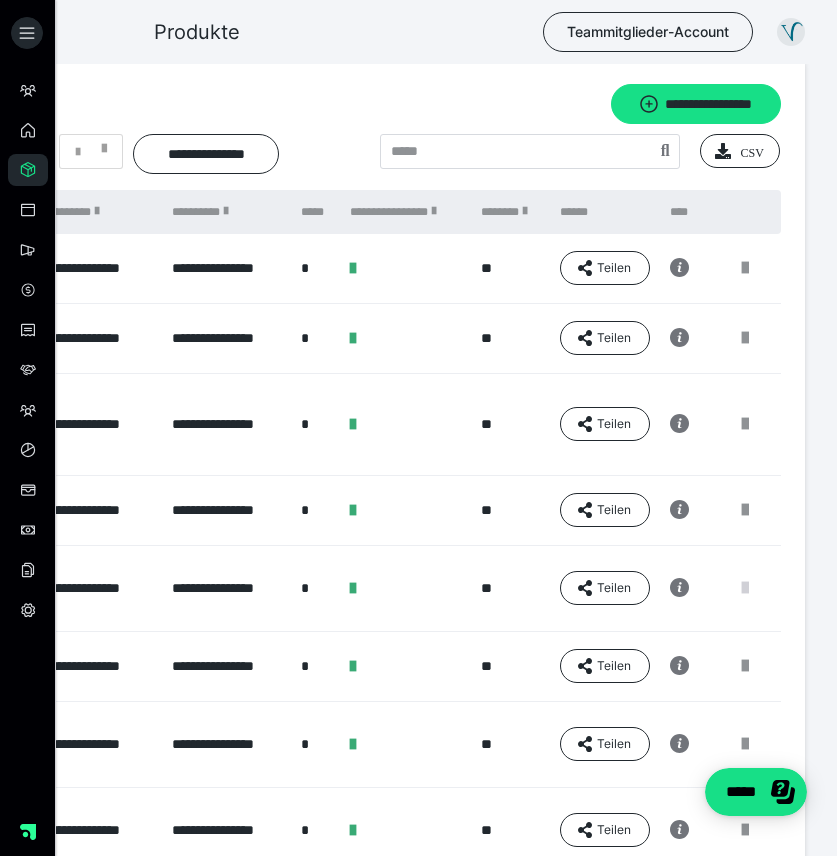 click at bounding box center [745, 588] 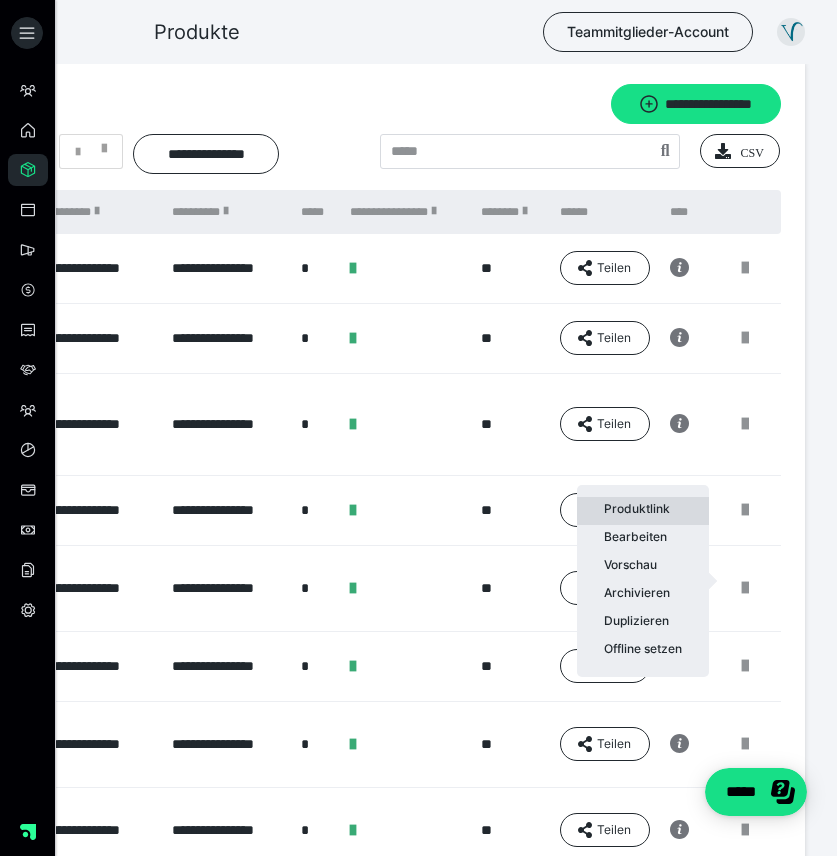 click on "Produktlink" at bounding box center (643, 511) 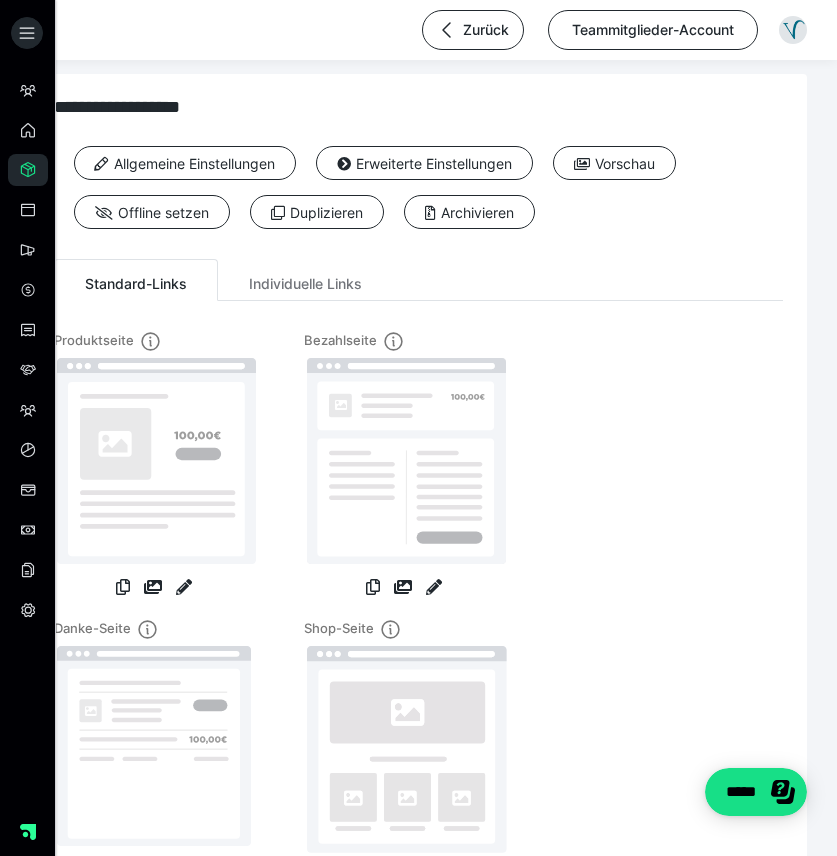 click at bounding box center [123, 589] 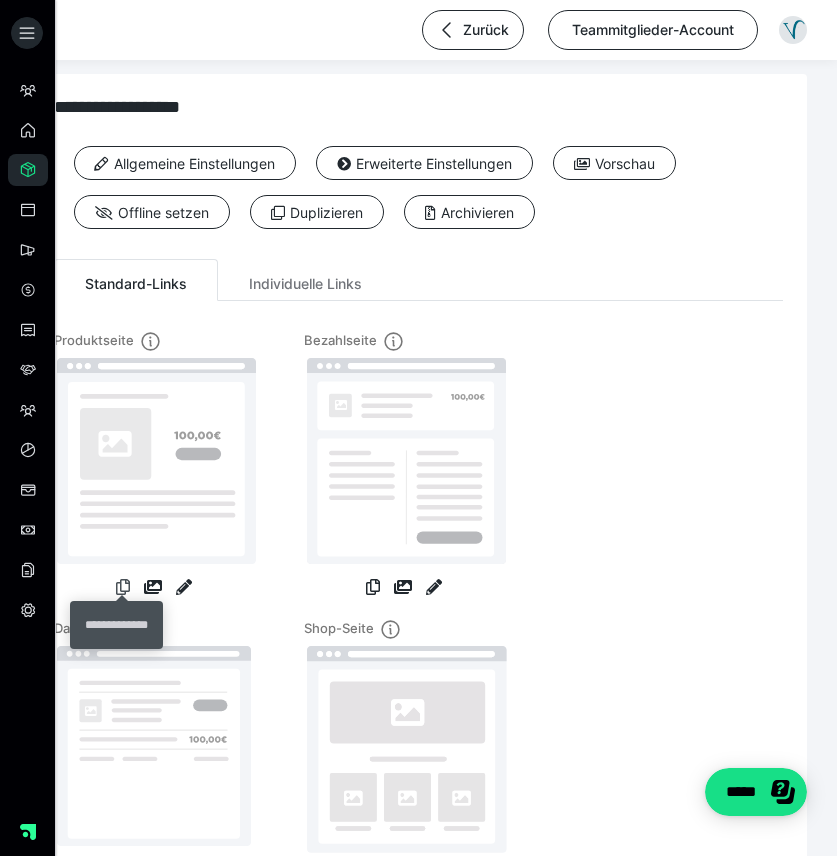 click at bounding box center [123, 587] 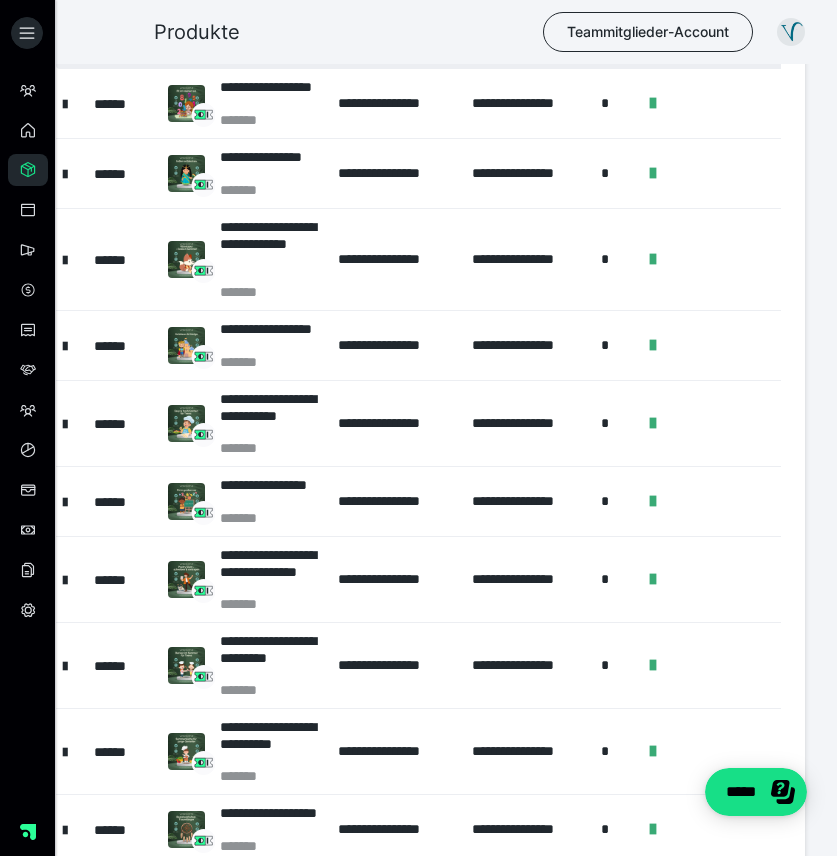 scroll, scrollTop: 174, scrollLeft: 0, axis: vertical 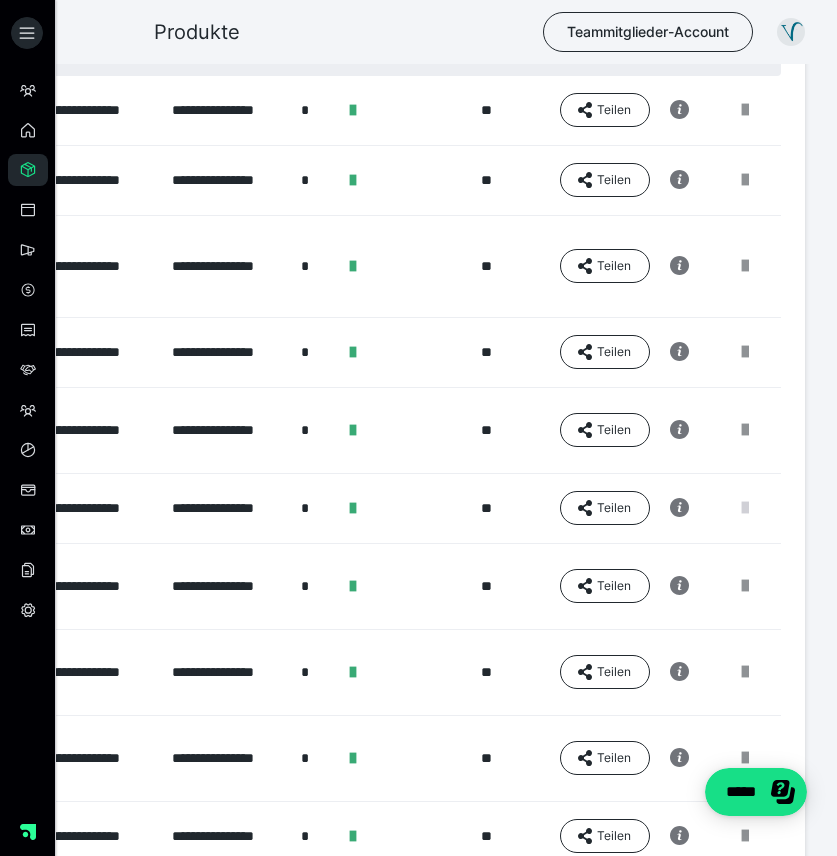 click at bounding box center [745, 508] 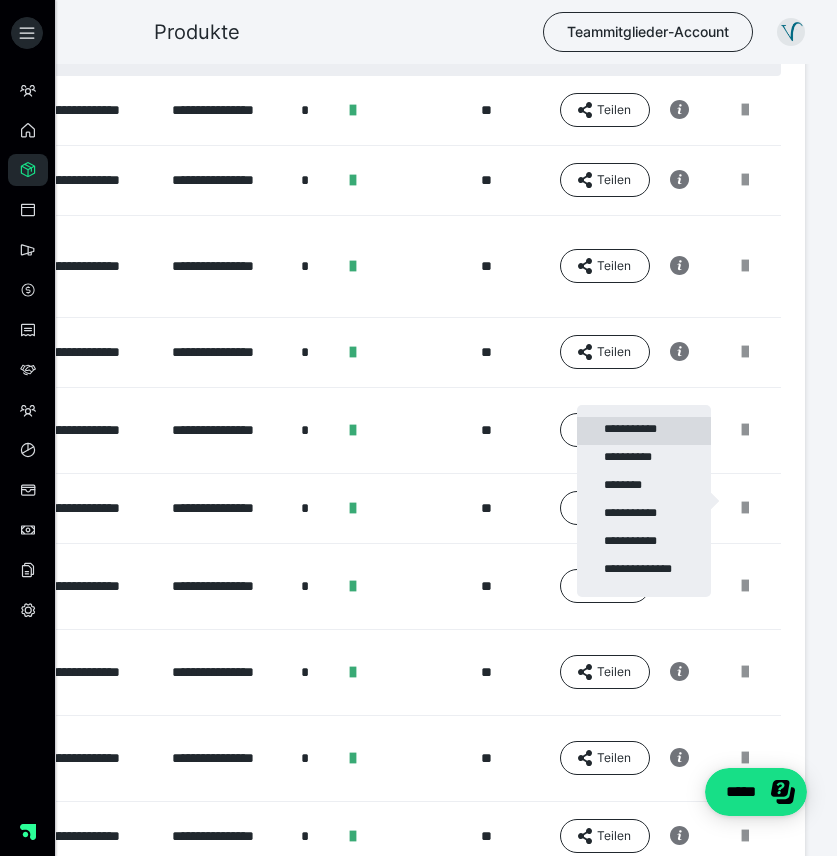 click on "**********" at bounding box center [644, 431] 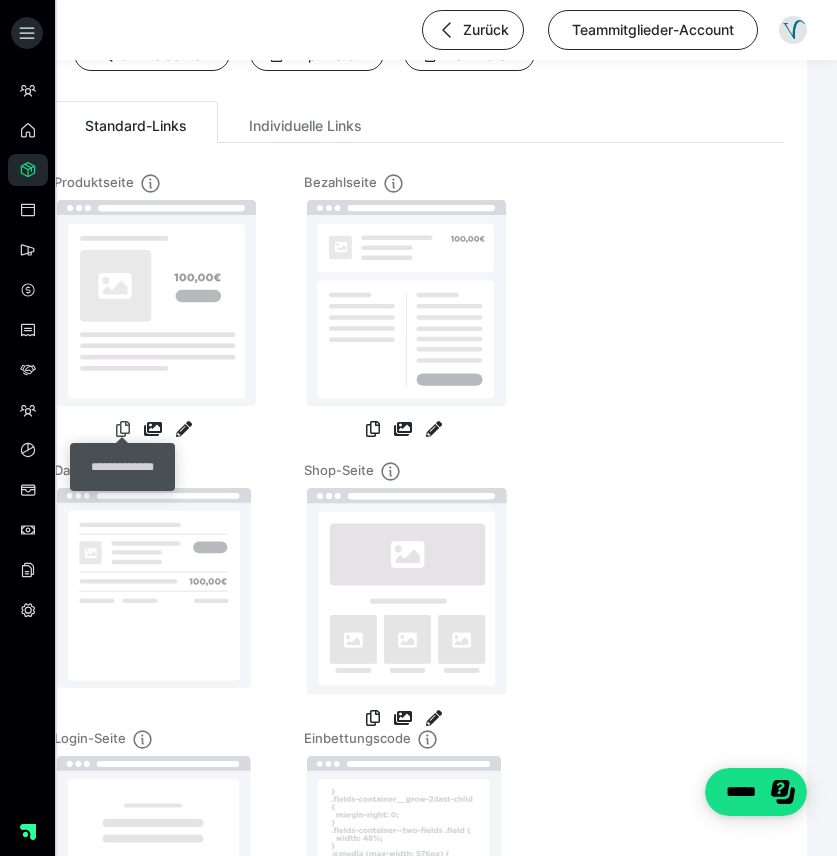 click at bounding box center [123, 429] 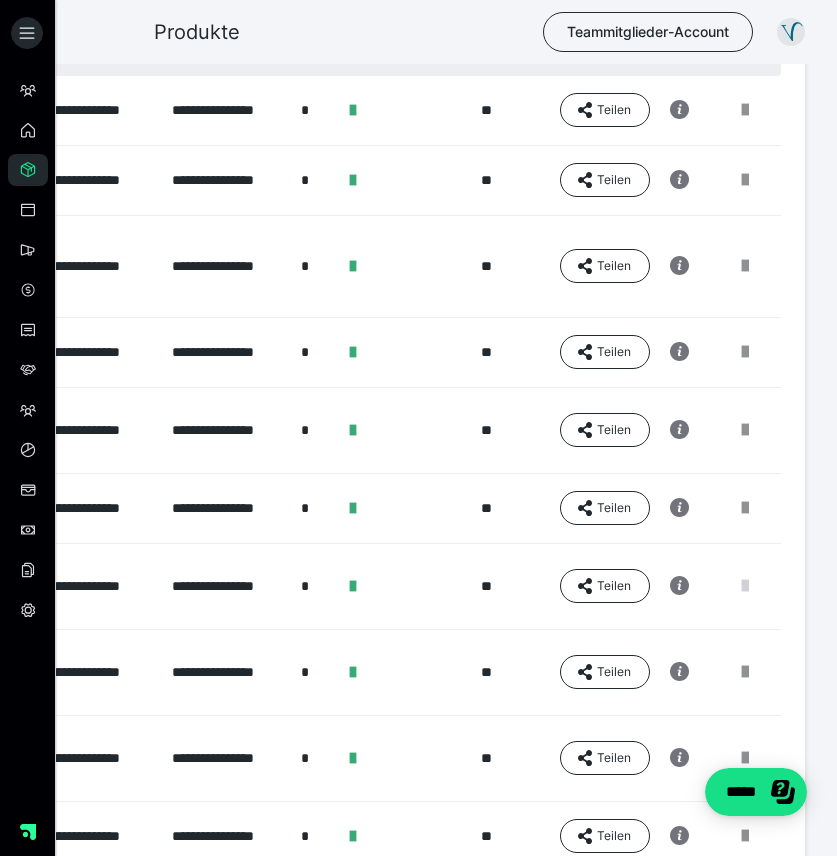 scroll, scrollTop: 0, scrollLeft: 300, axis: horizontal 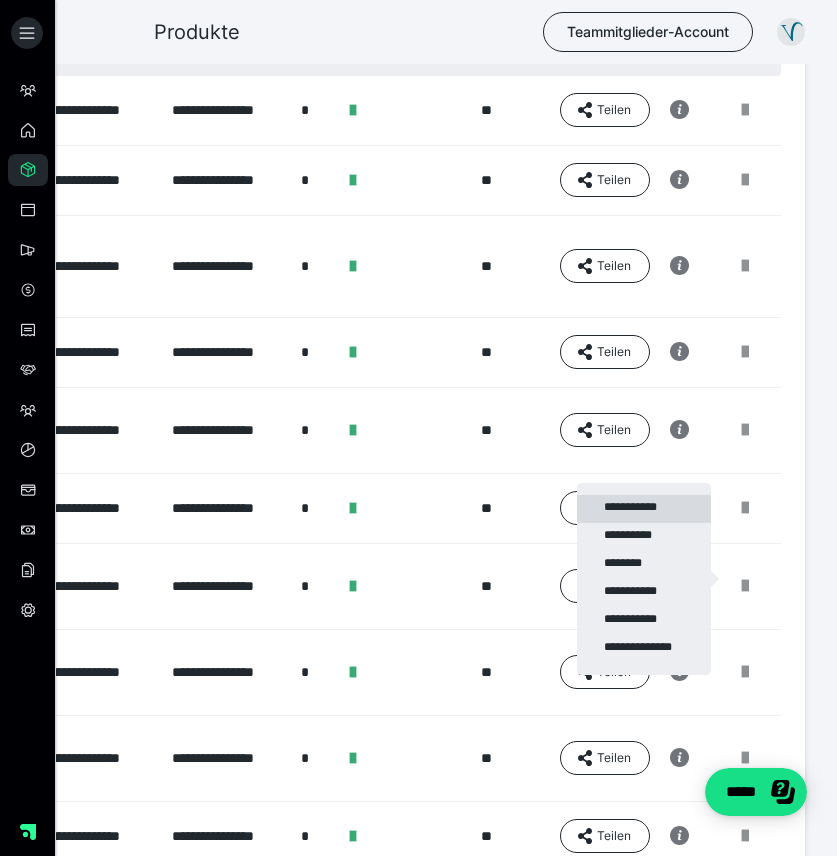 click on "**********" at bounding box center (644, 509) 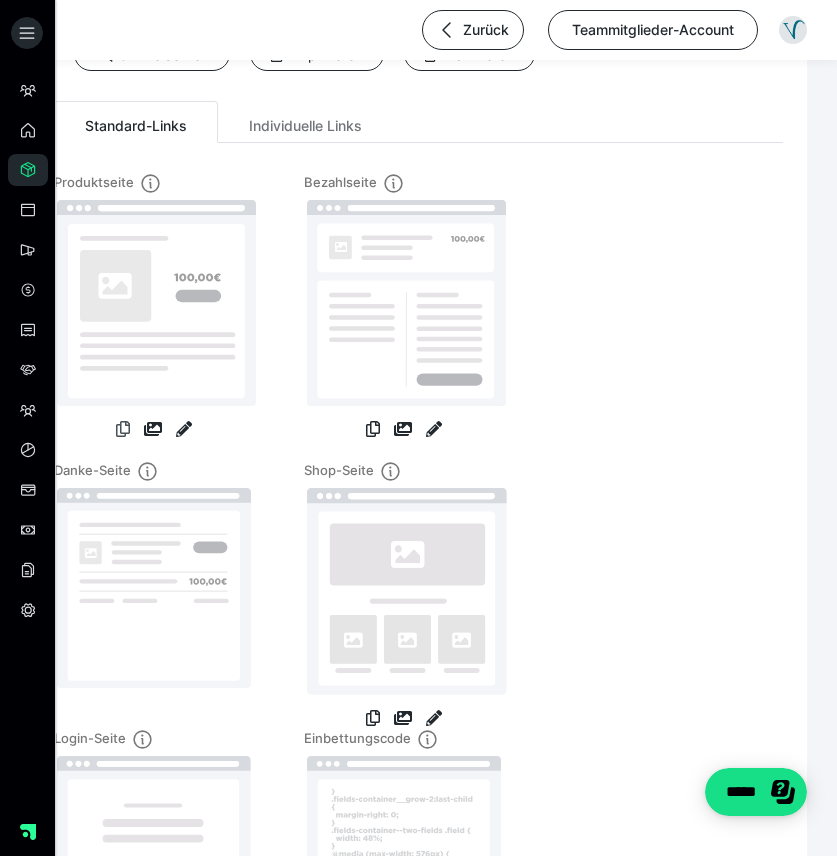 click at bounding box center (123, 429) 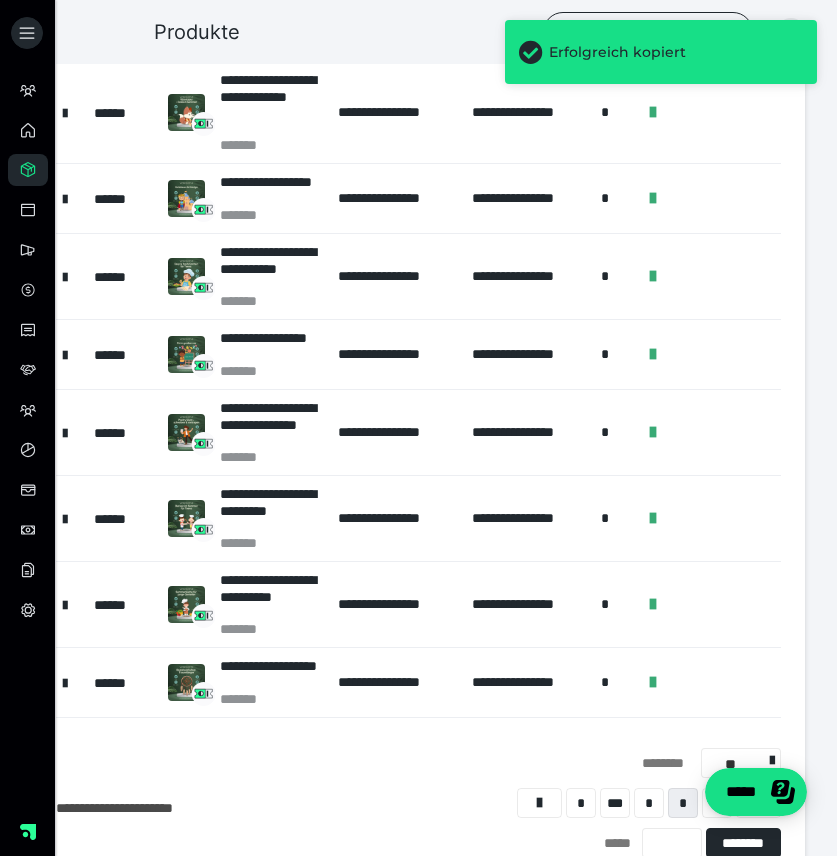 scroll, scrollTop: 336, scrollLeft: 0, axis: vertical 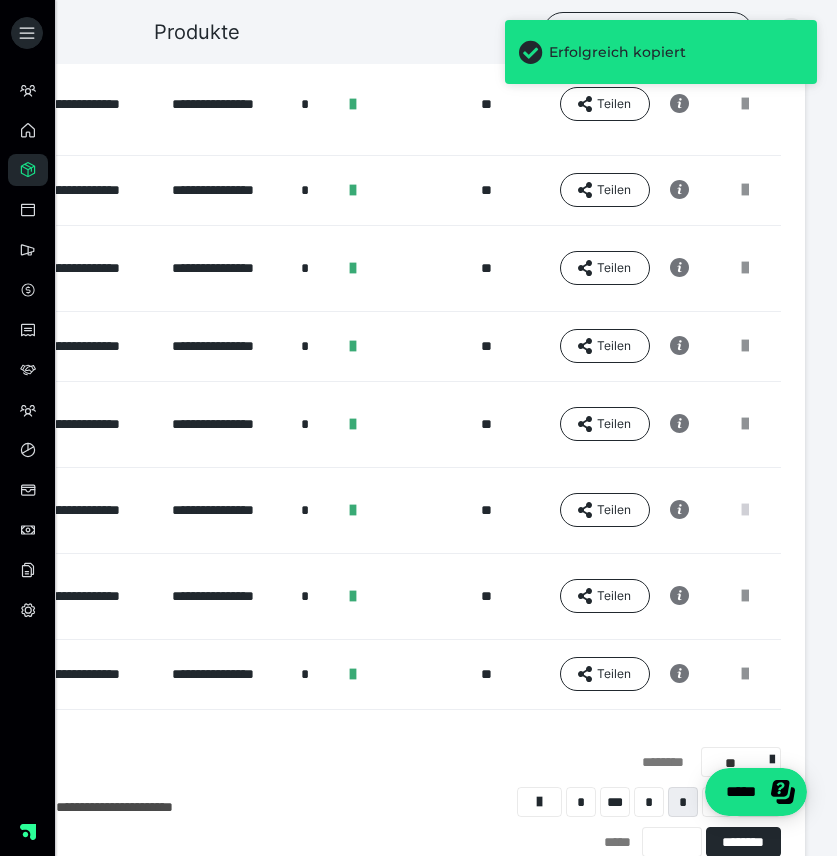 click at bounding box center [745, 510] 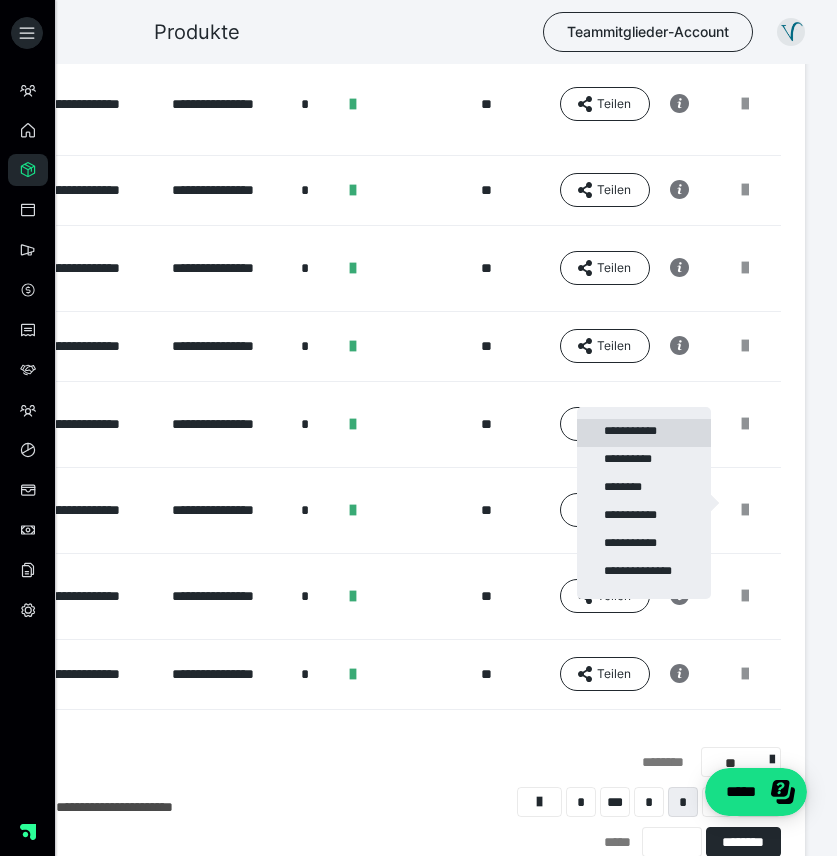 click on "**********" at bounding box center [644, 433] 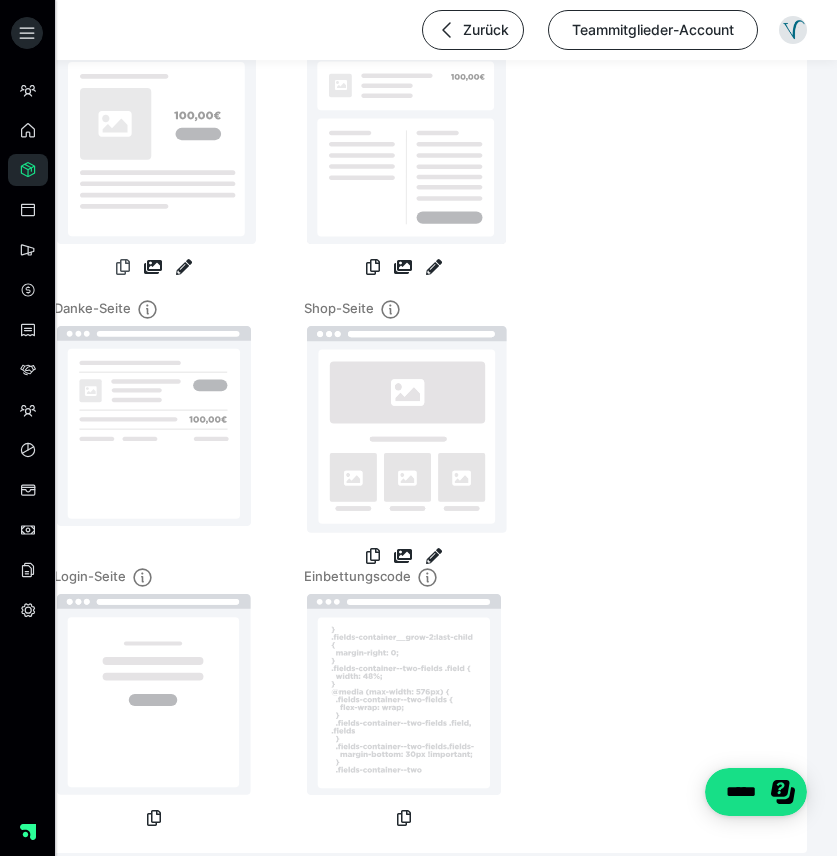 click at bounding box center [123, 267] 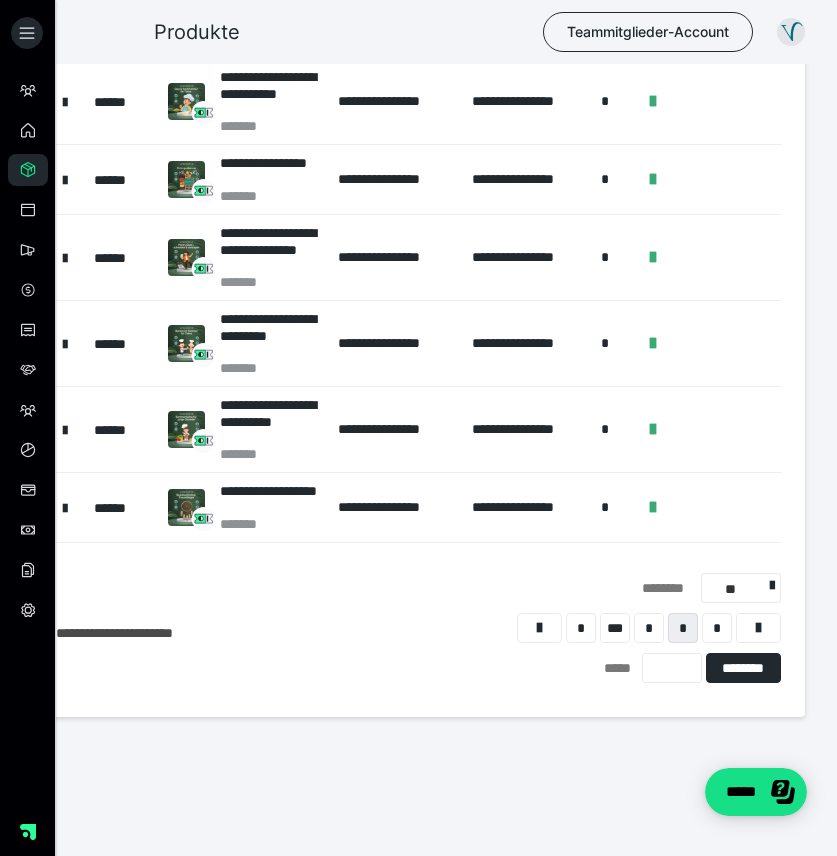 scroll, scrollTop: 495, scrollLeft: 0, axis: vertical 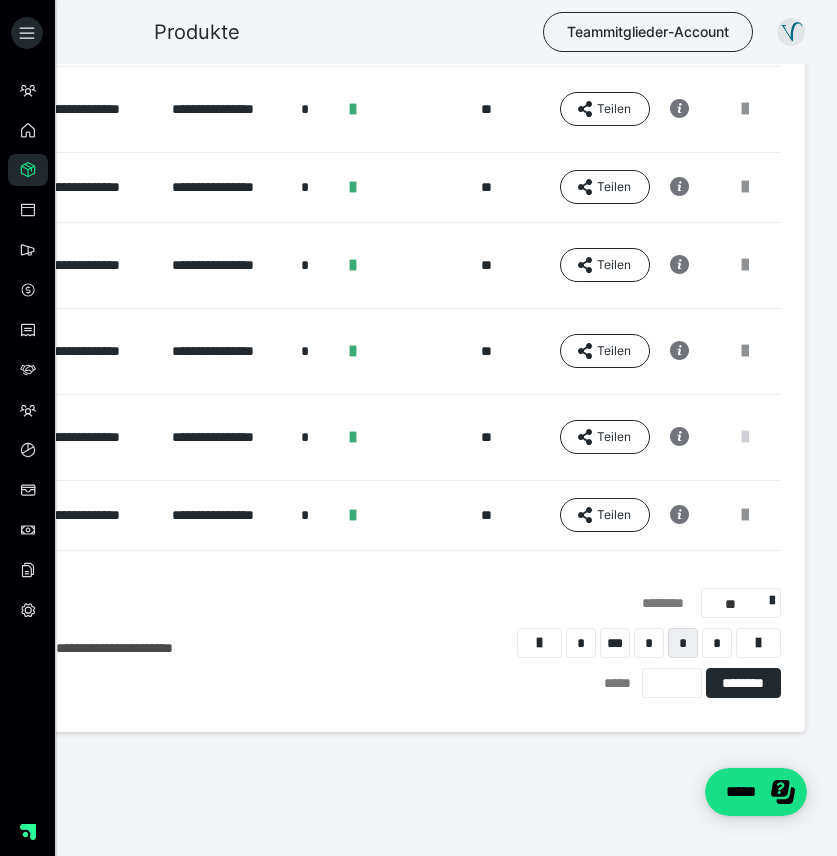 click at bounding box center [745, 437] 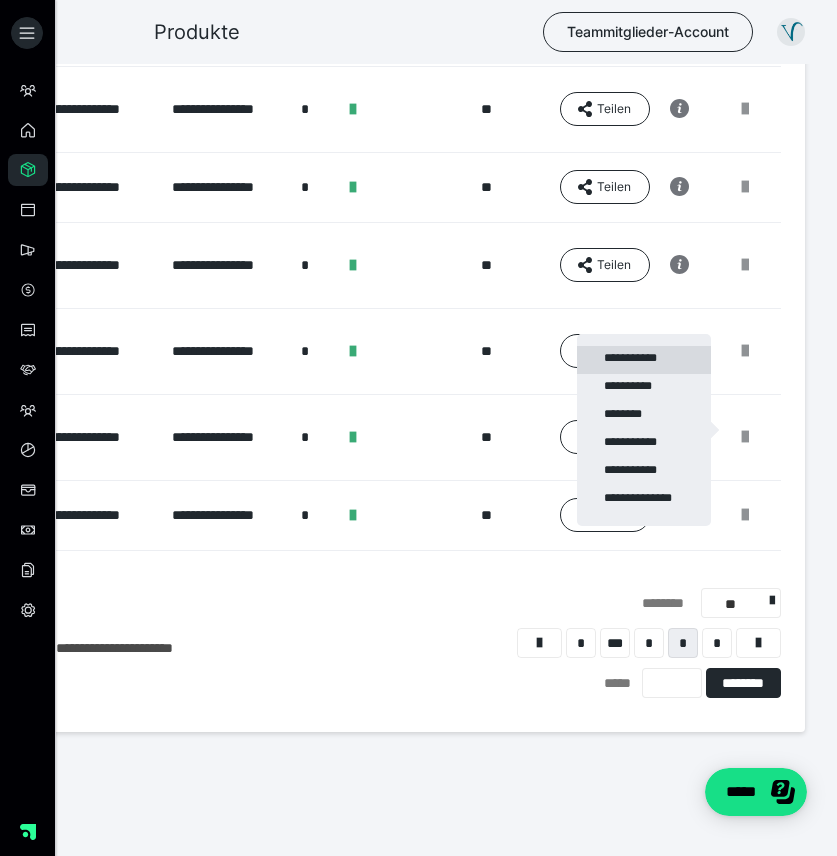 click on "**********" at bounding box center (644, 360) 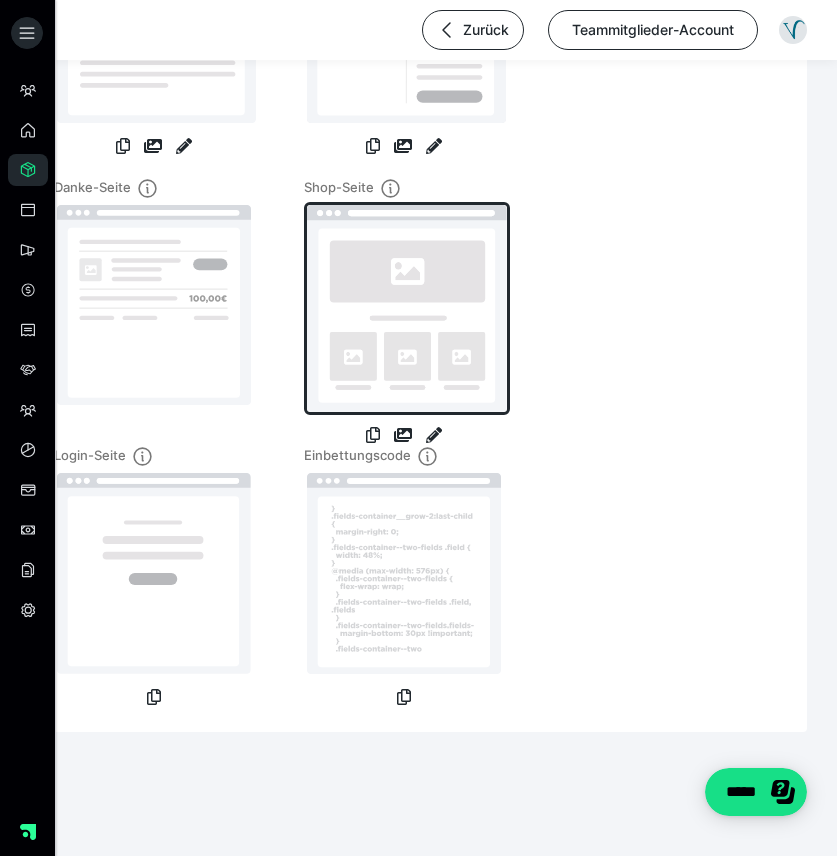 scroll, scrollTop: 456, scrollLeft: 0, axis: vertical 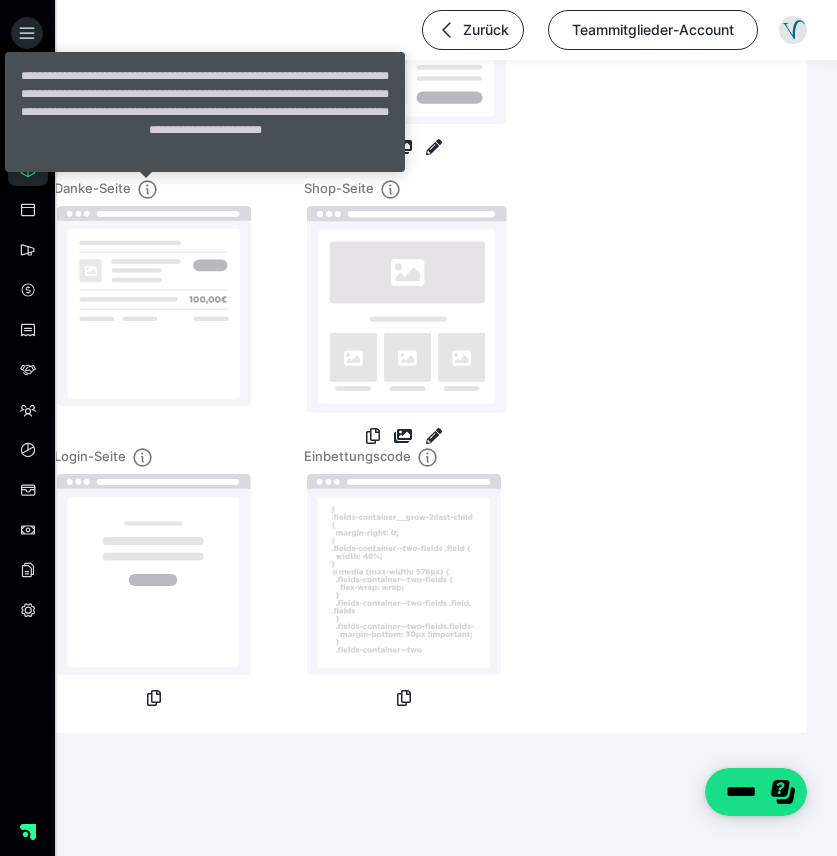 click on "**********" at bounding box center (205, 112) 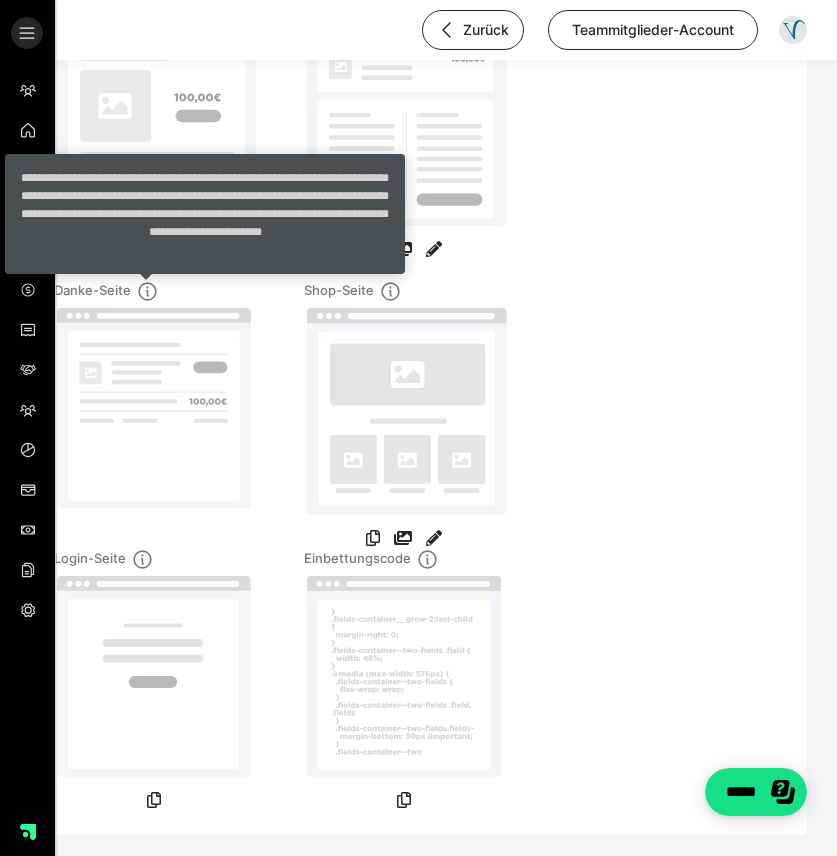 scroll, scrollTop: 346, scrollLeft: 0, axis: vertical 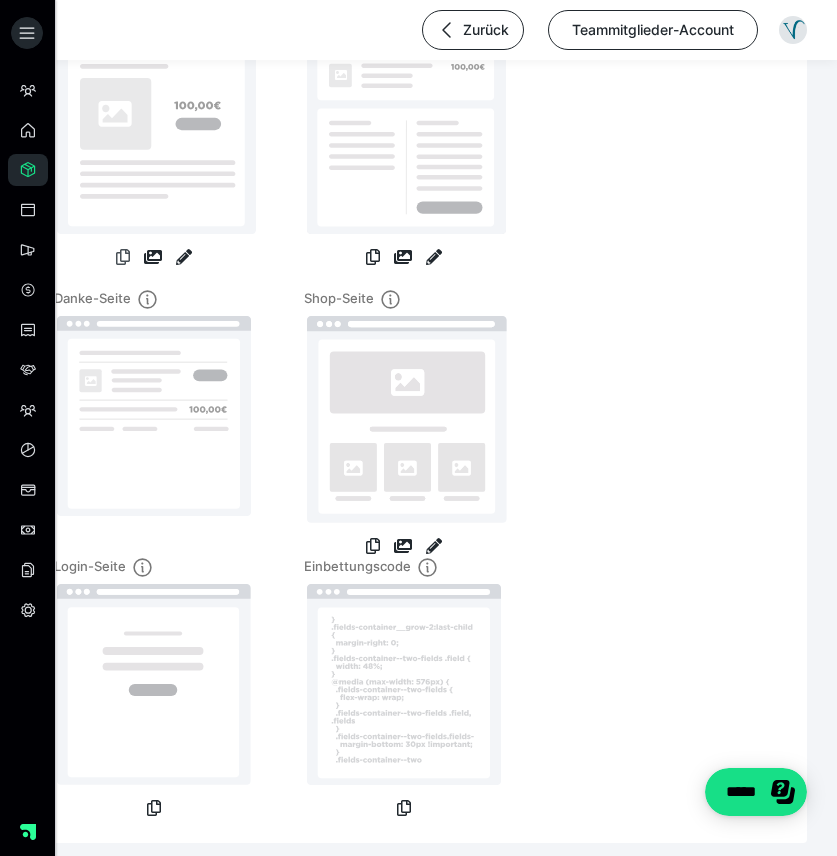 click on "Produktseite" at bounding box center (154, 135) 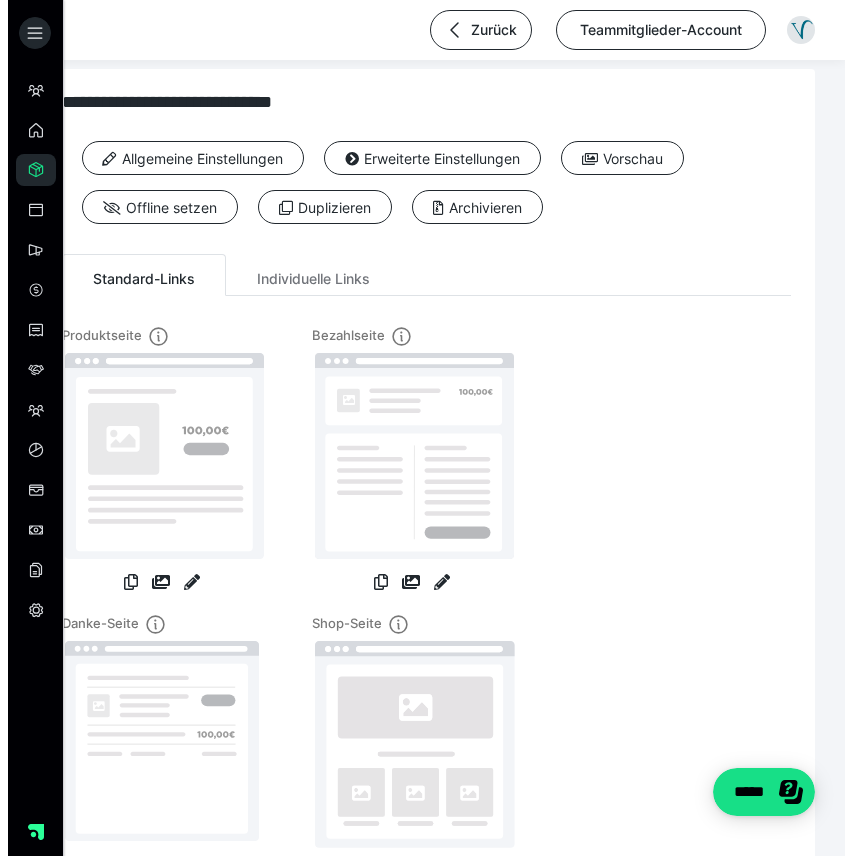 scroll, scrollTop: 16, scrollLeft: 0, axis: vertical 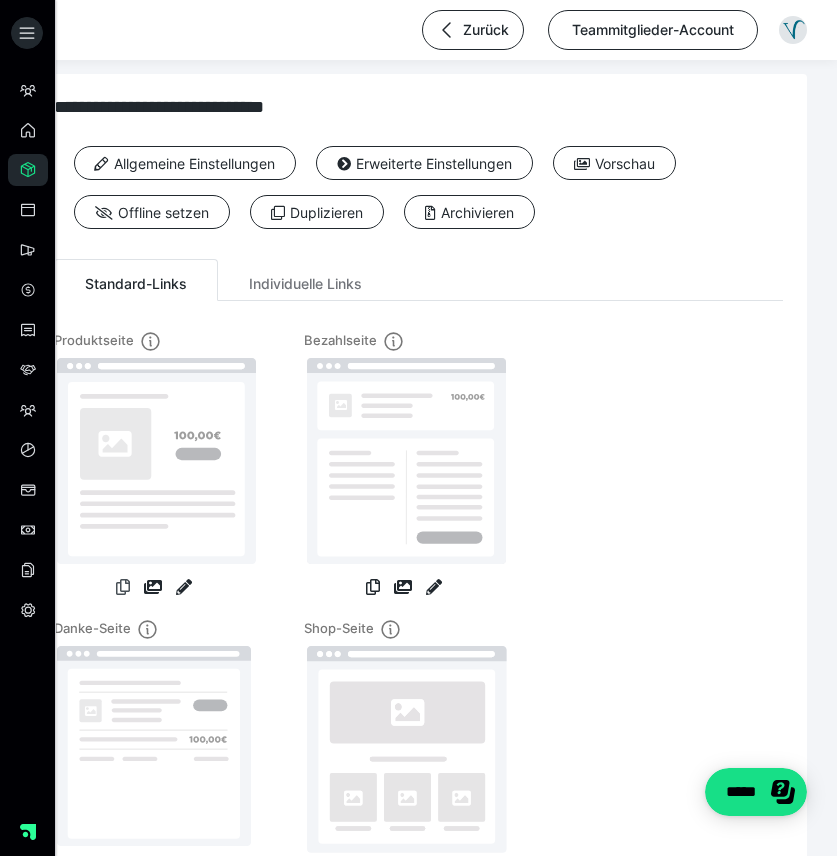 click at bounding box center (123, 587) 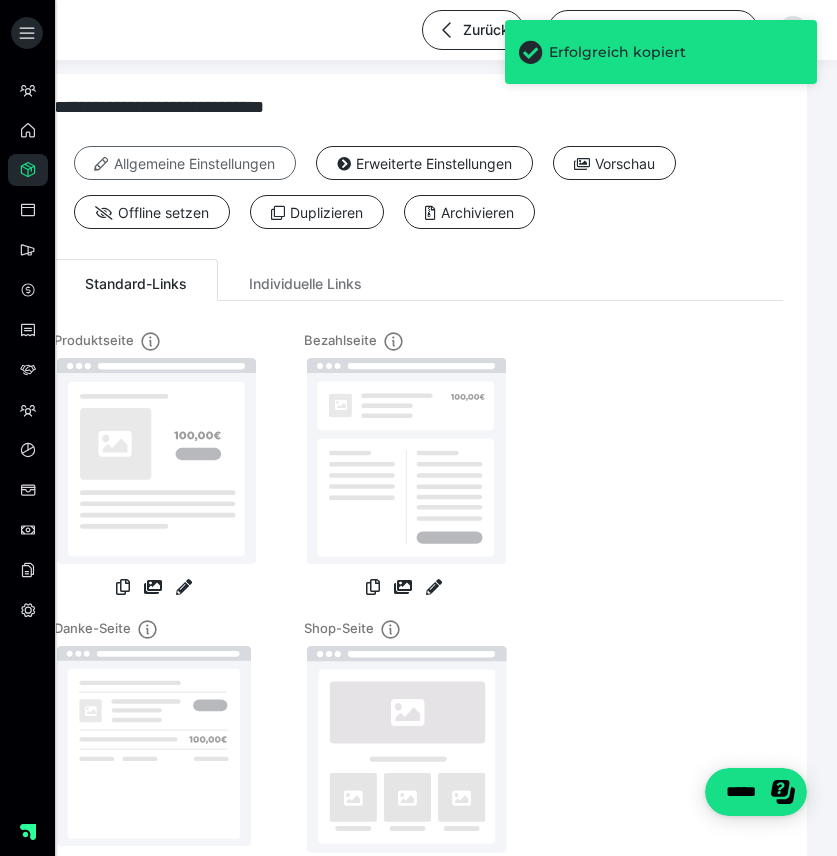 click on "Allgemeine Einstellungen" at bounding box center [185, 163] 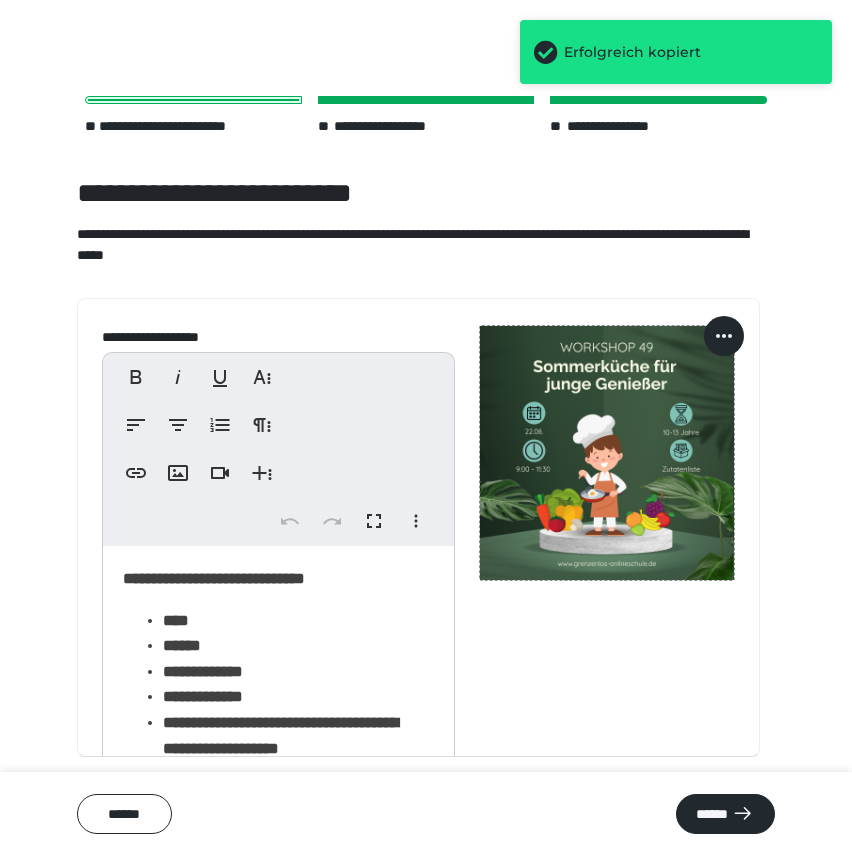 scroll, scrollTop: 103, scrollLeft: 0, axis: vertical 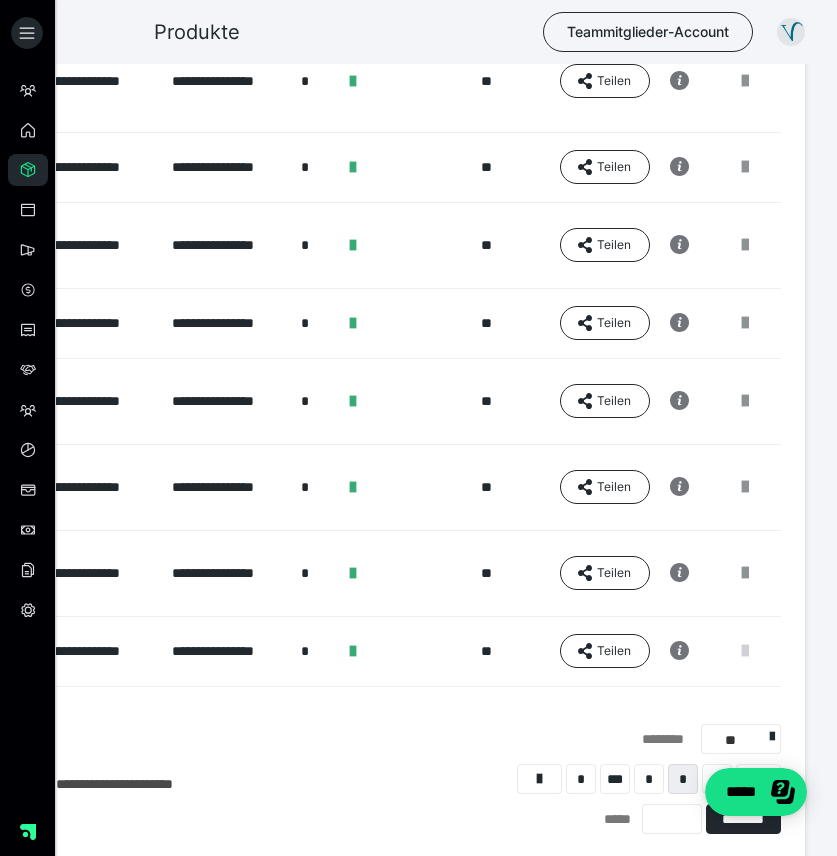 click at bounding box center (745, 651) 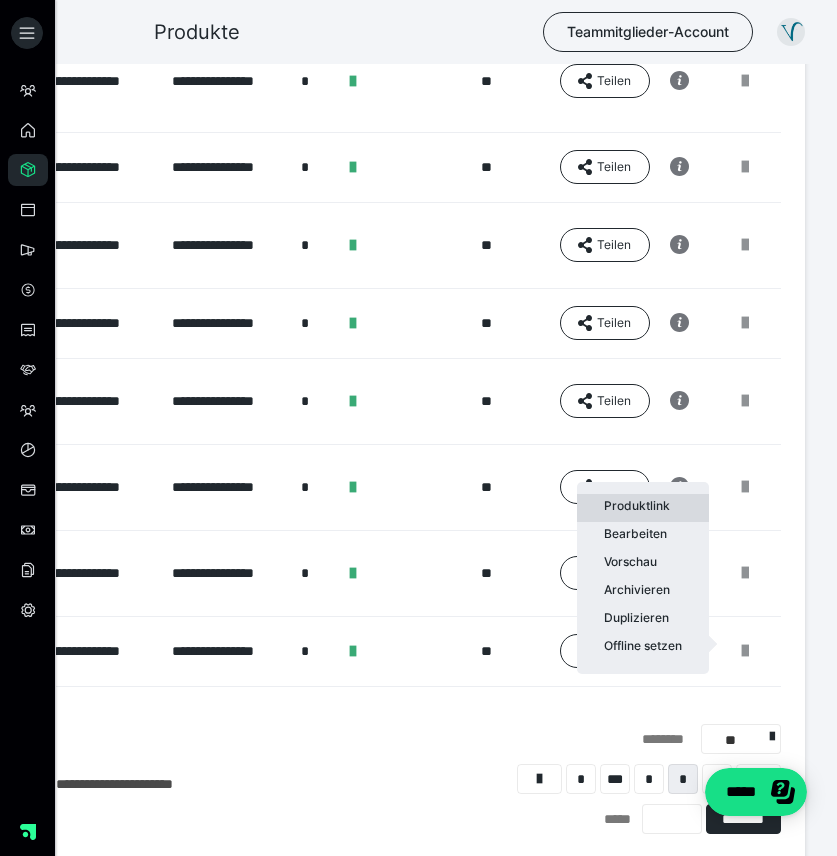 click on "Produktlink" at bounding box center [643, 508] 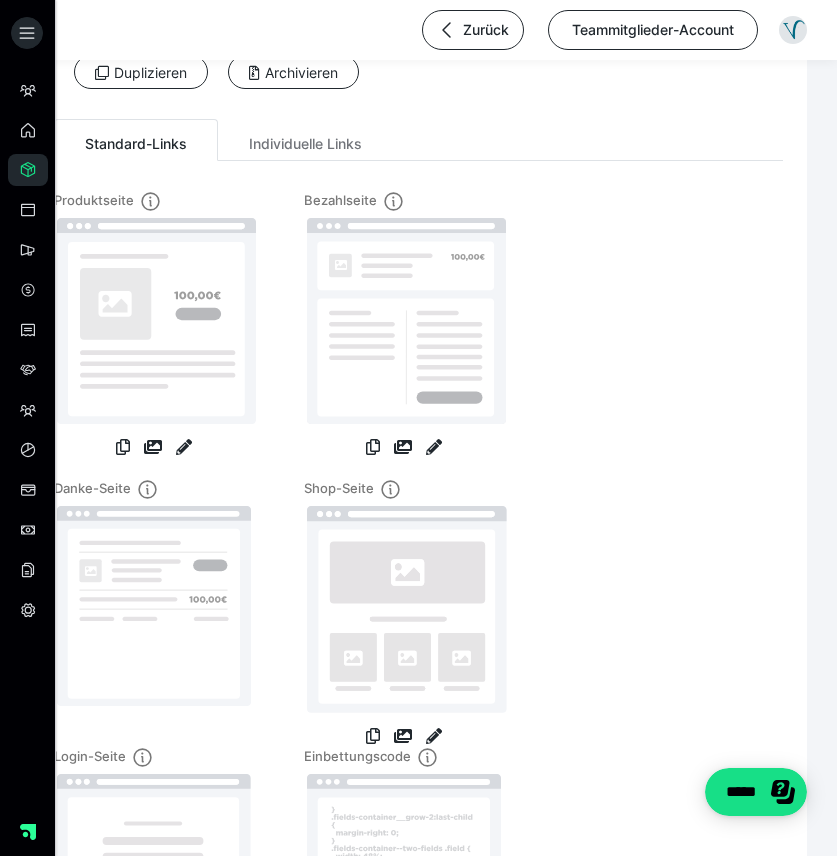 scroll, scrollTop: 154, scrollLeft: 0, axis: vertical 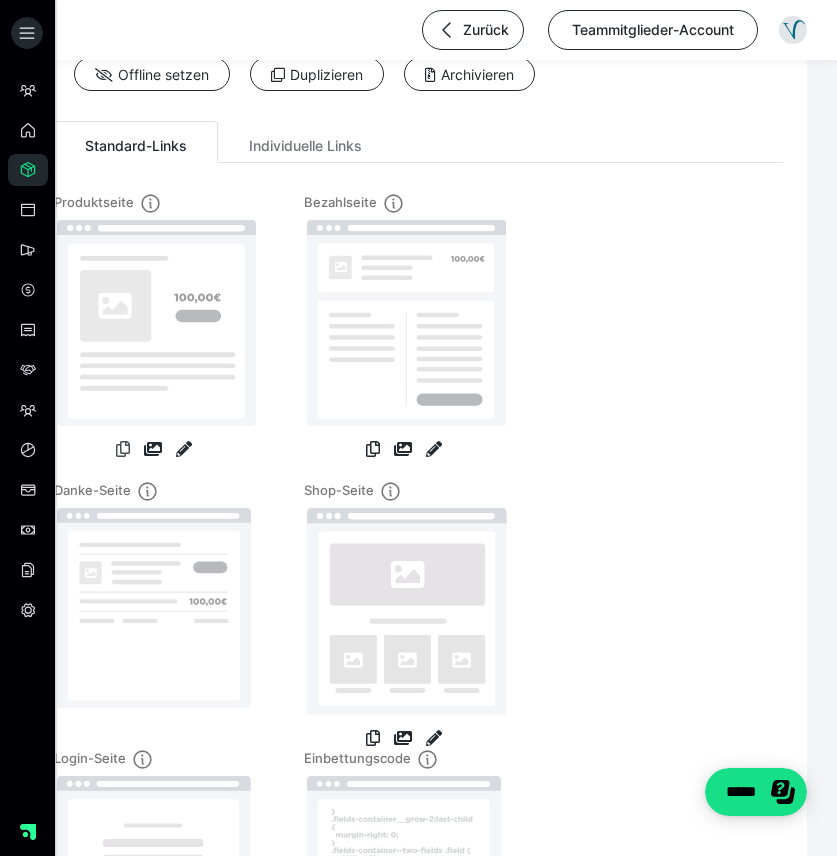 click at bounding box center [123, 449] 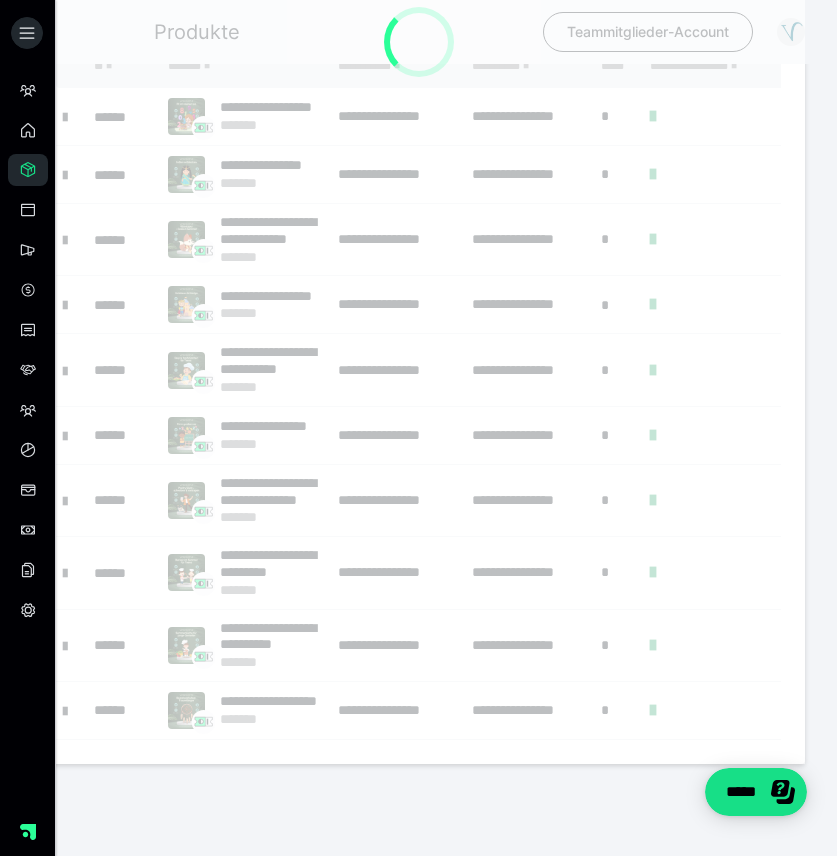 scroll, scrollTop: 340, scrollLeft: 0, axis: vertical 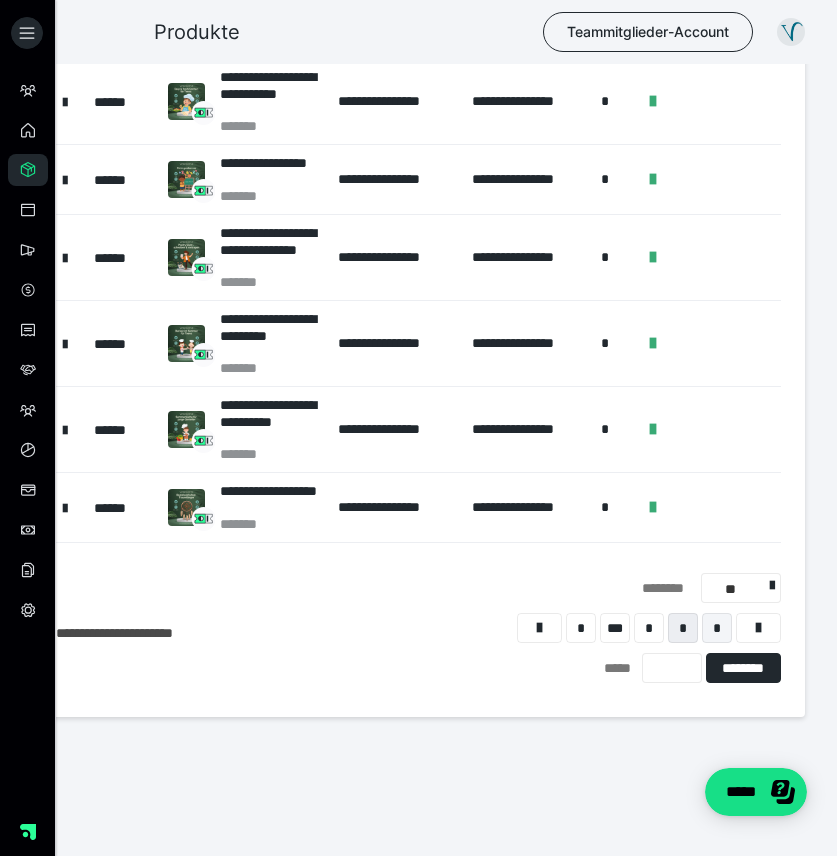 click on "*" at bounding box center [717, 628] 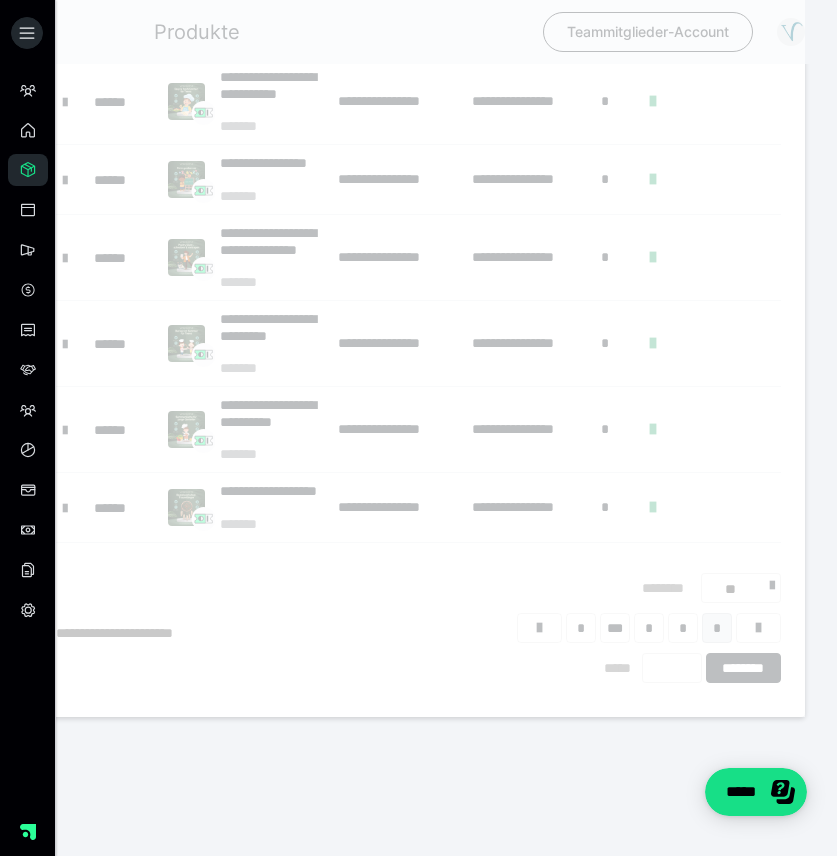 scroll, scrollTop: 16, scrollLeft: 0, axis: vertical 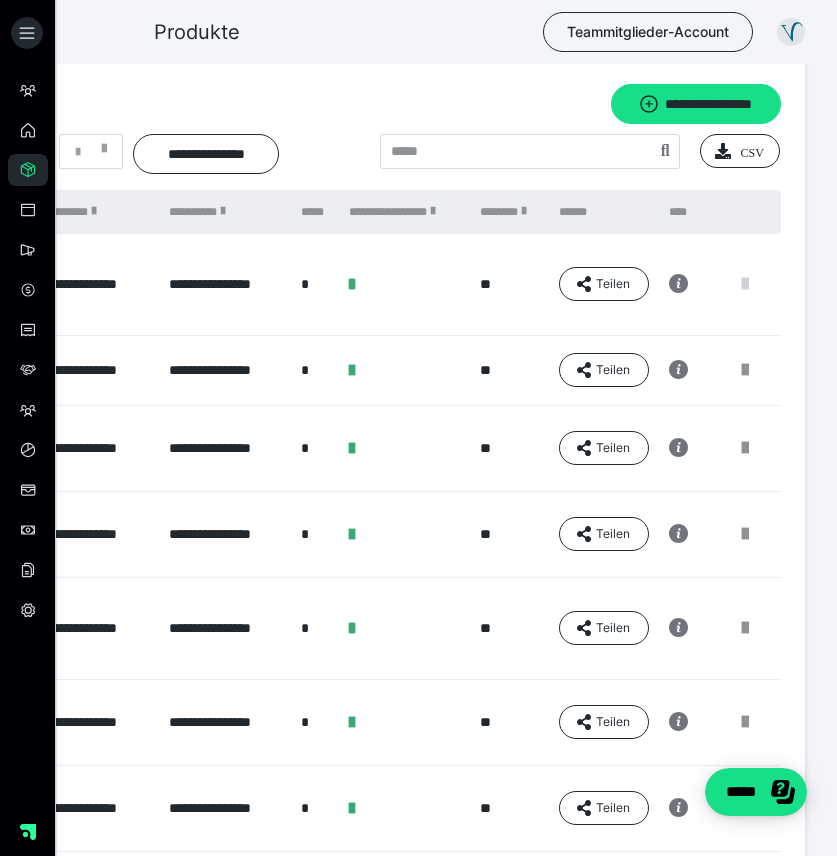 click at bounding box center [745, 284] 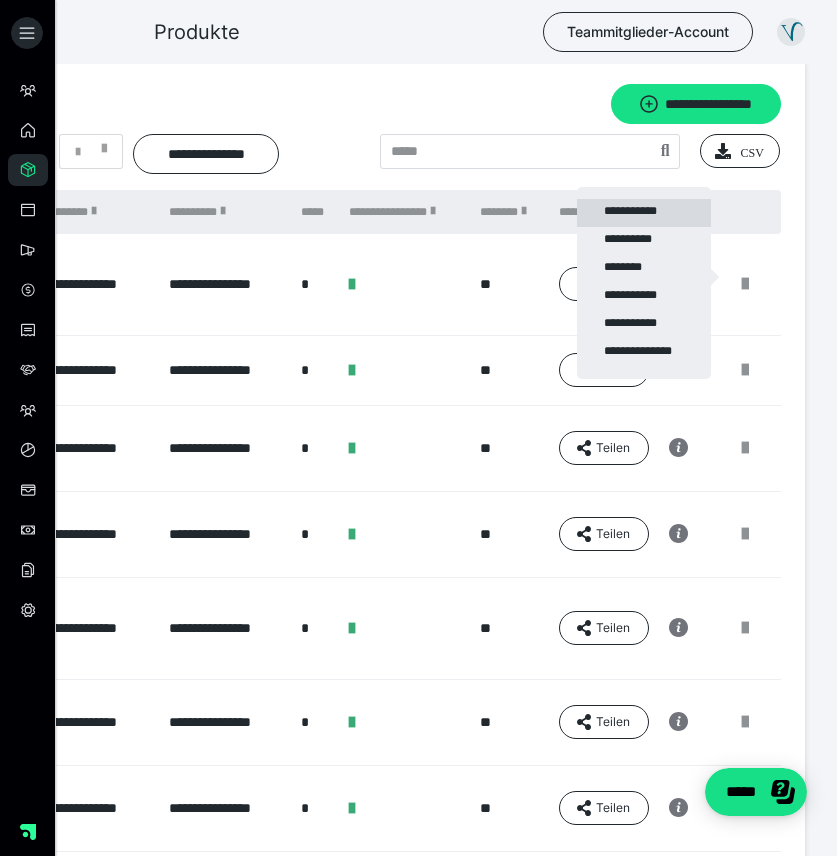 click on "**********" at bounding box center [644, 213] 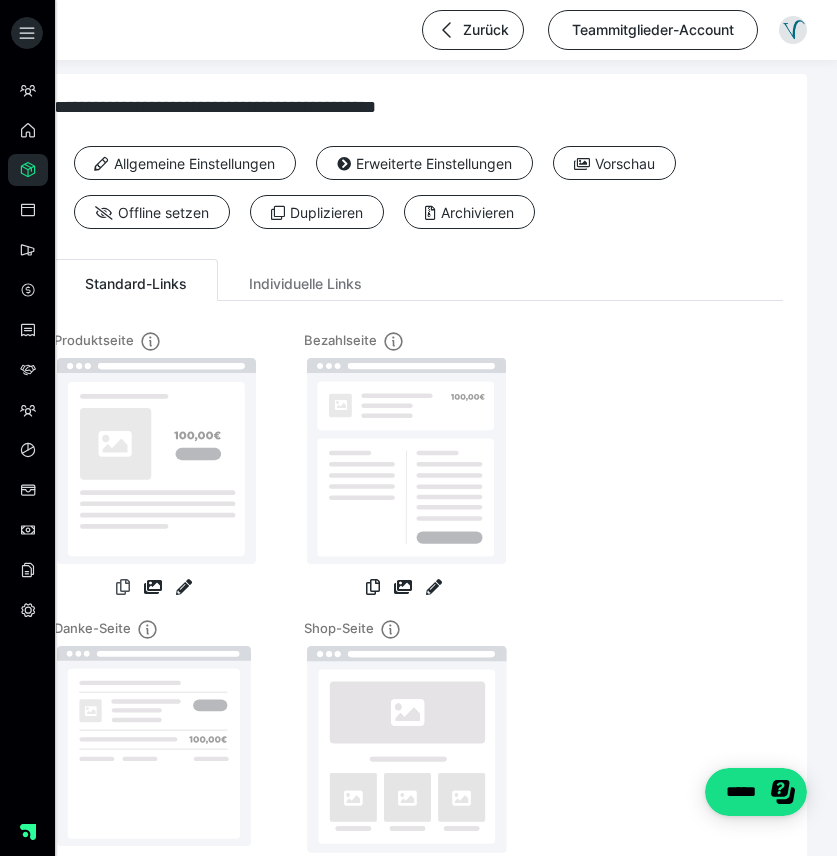 click at bounding box center (123, 587) 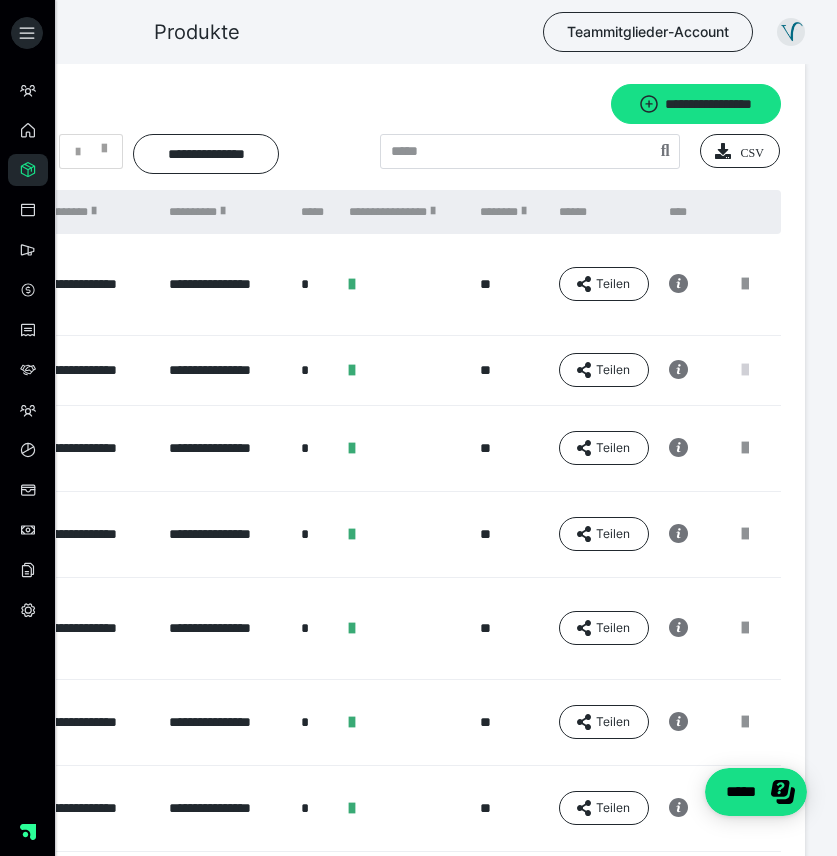 scroll, scrollTop: 0, scrollLeft: 317, axis: horizontal 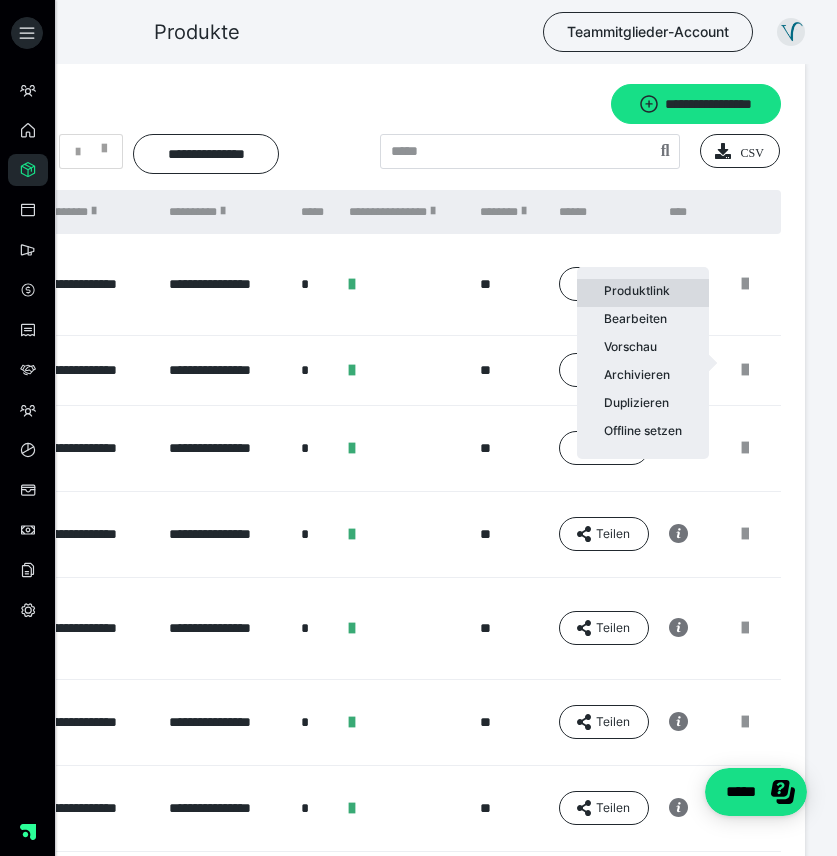 click on "Produktlink" at bounding box center [643, 293] 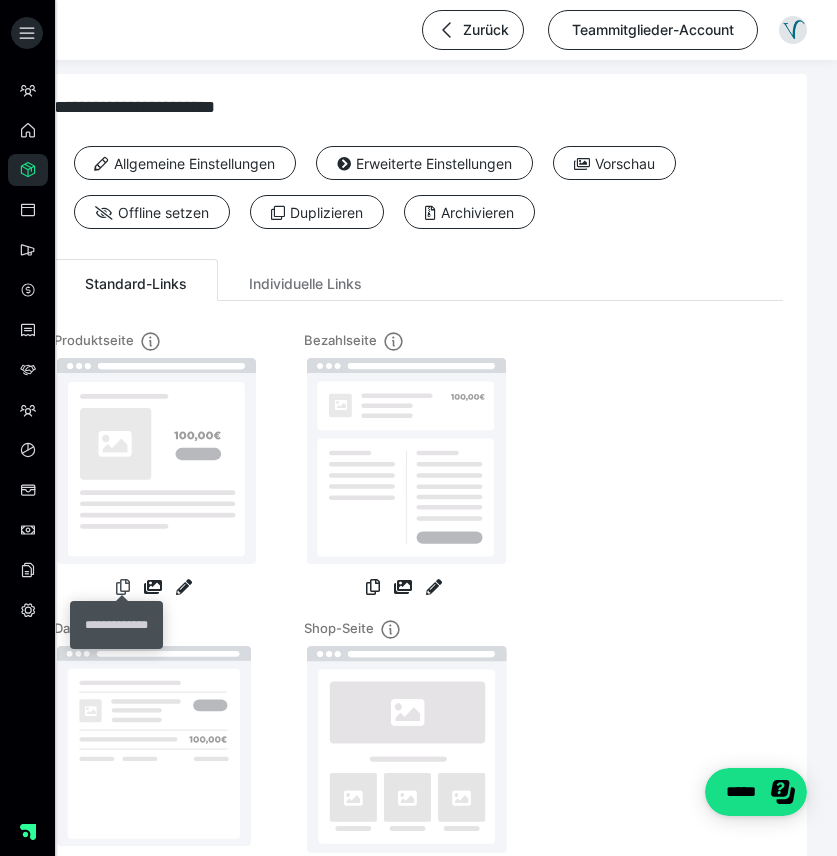 click at bounding box center (123, 587) 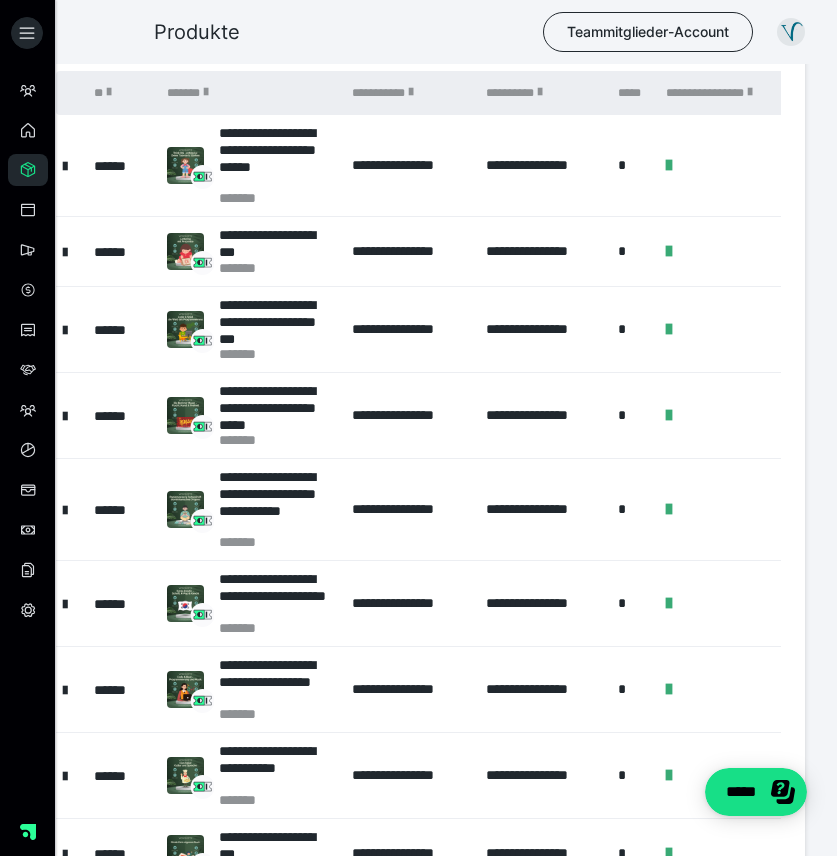 scroll, scrollTop: 248, scrollLeft: 0, axis: vertical 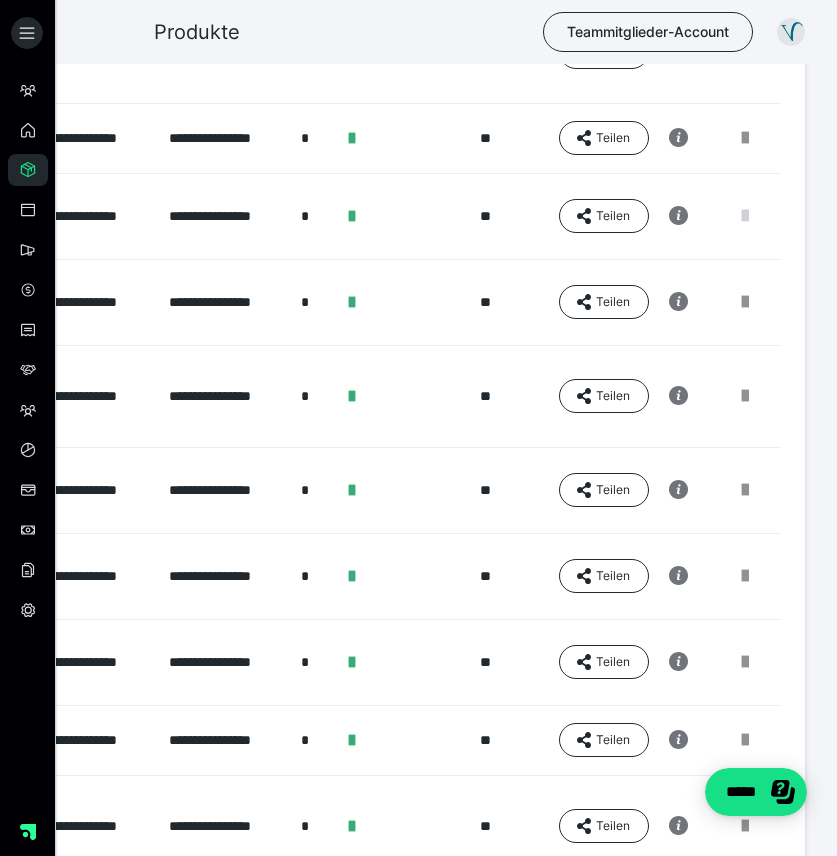 click at bounding box center (745, 216) 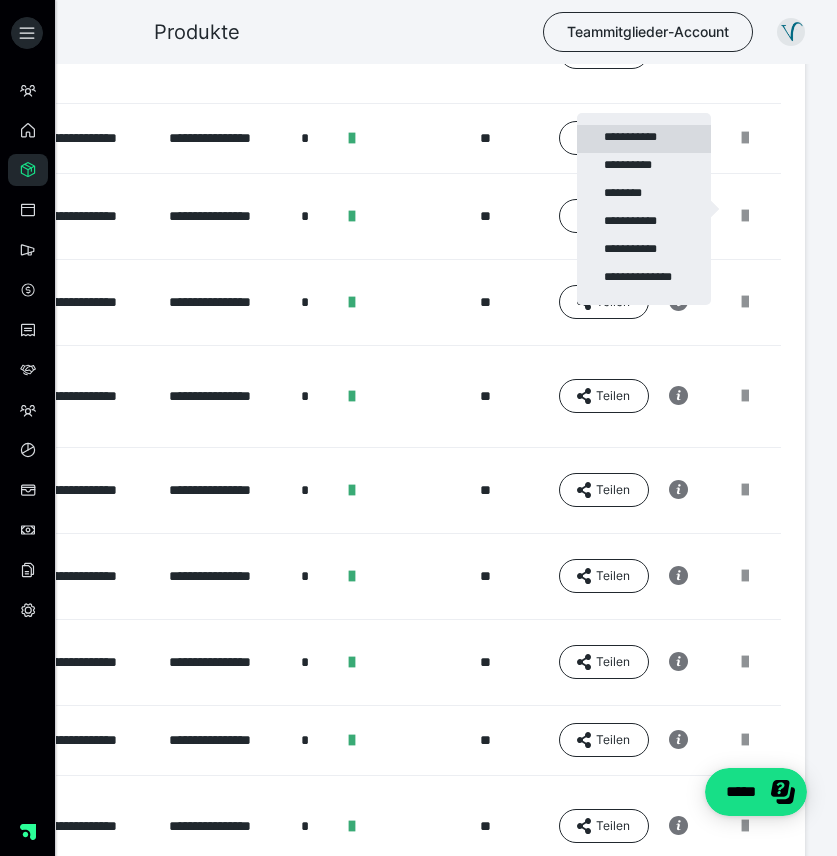 drag, startPoint x: 633, startPoint y: 121, endPoint x: 638, endPoint y: 140, distance: 19.646883 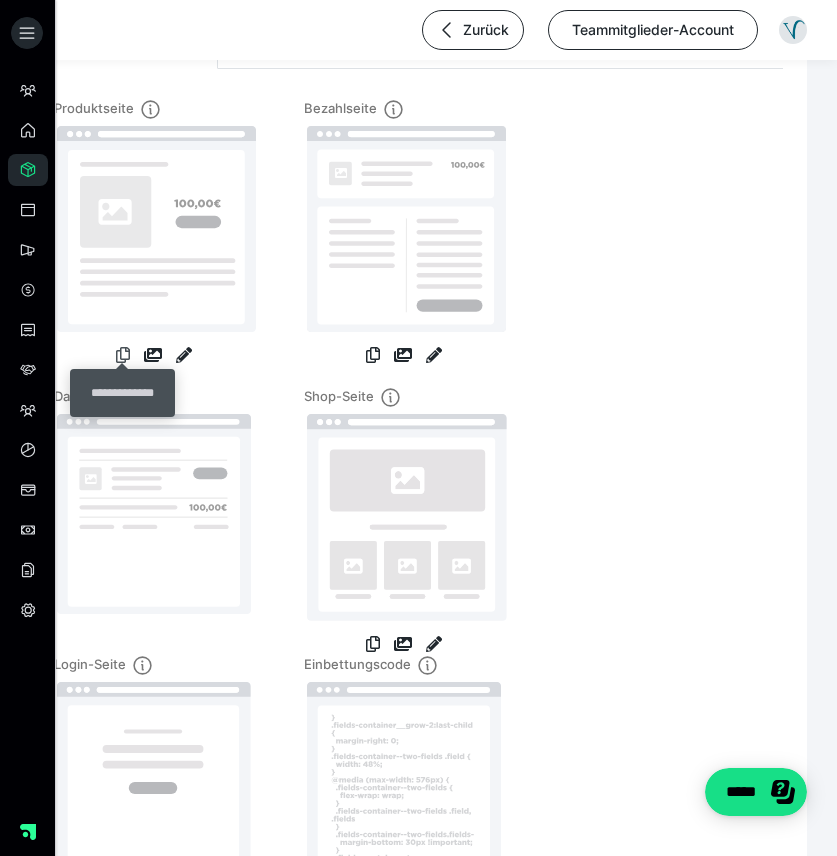 click at bounding box center (123, 355) 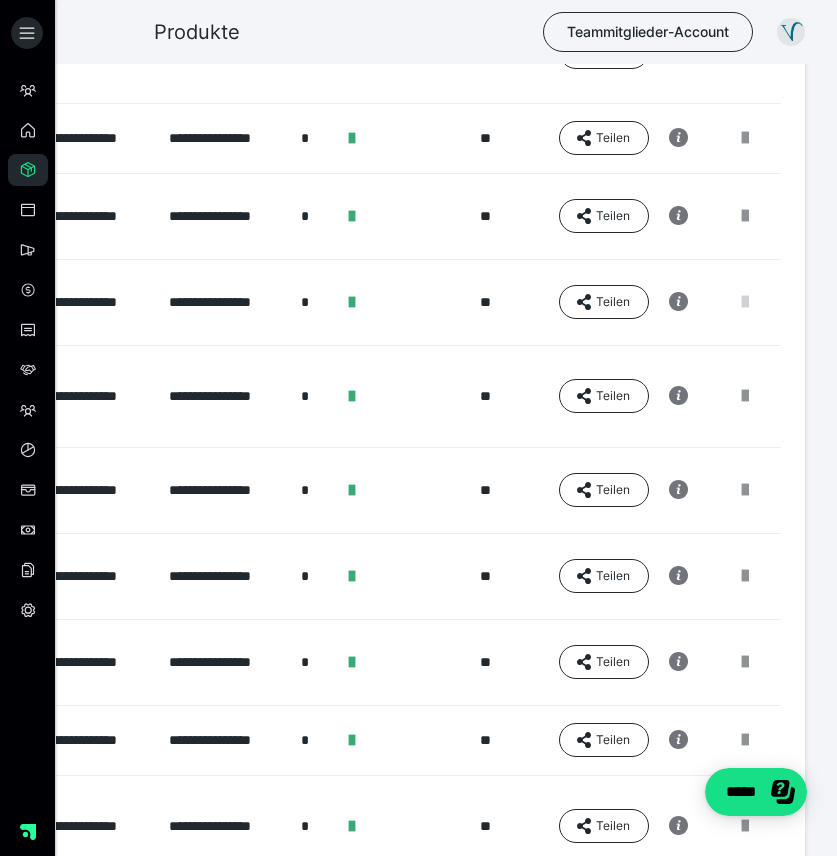 scroll, scrollTop: 0, scrollLeft: 317, axis: horizontal 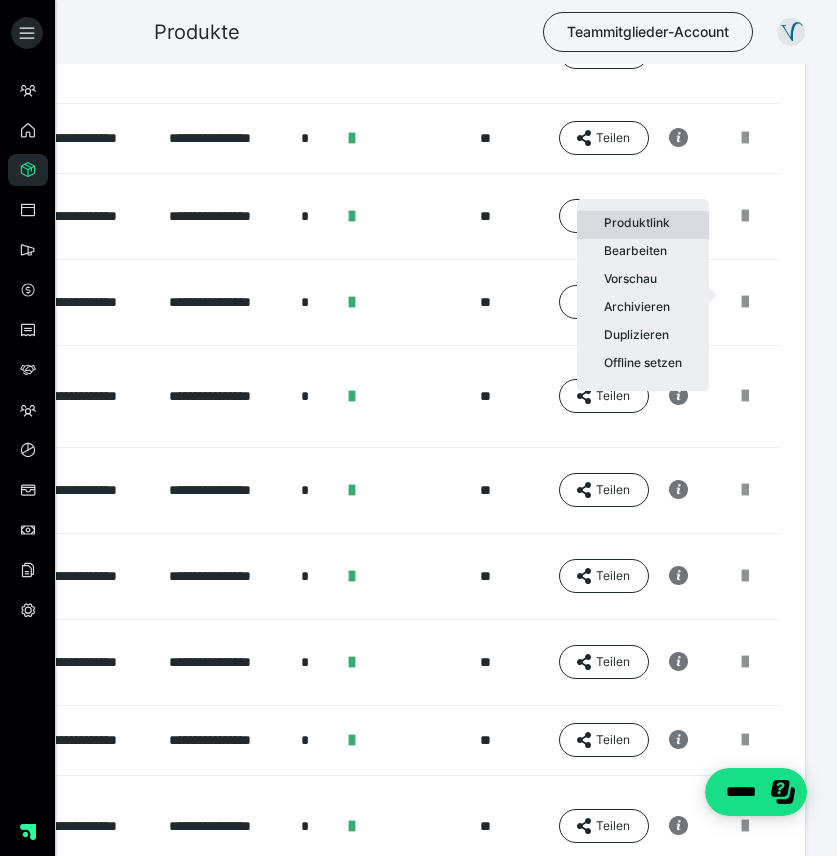 click on "Produktlink" at bounding box center (643, 225) 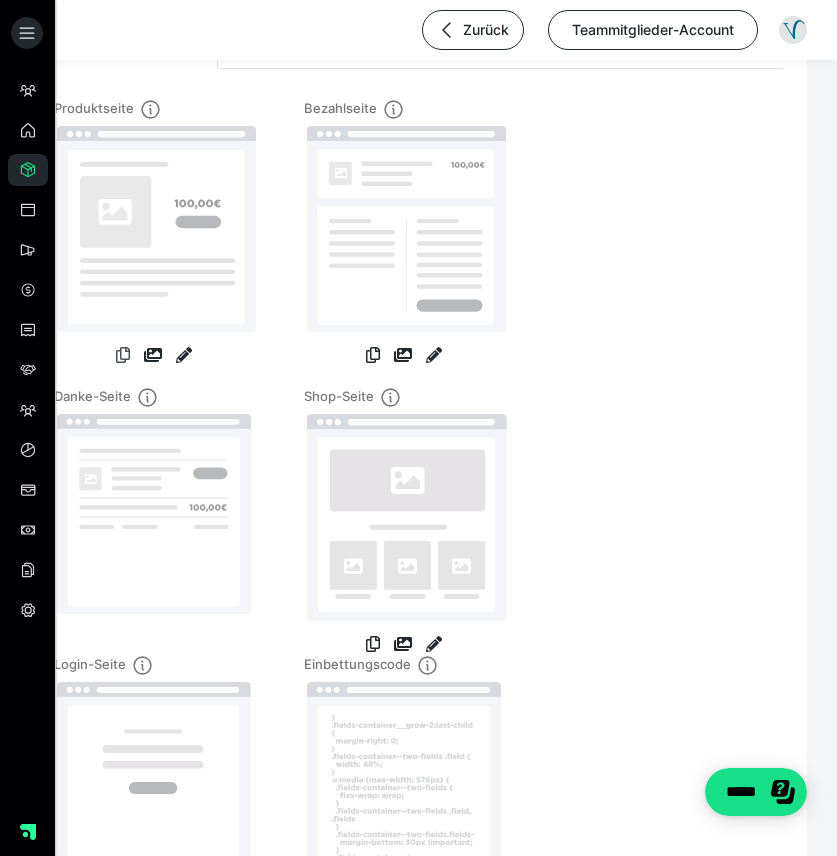 click at bounding box center (123, 355) 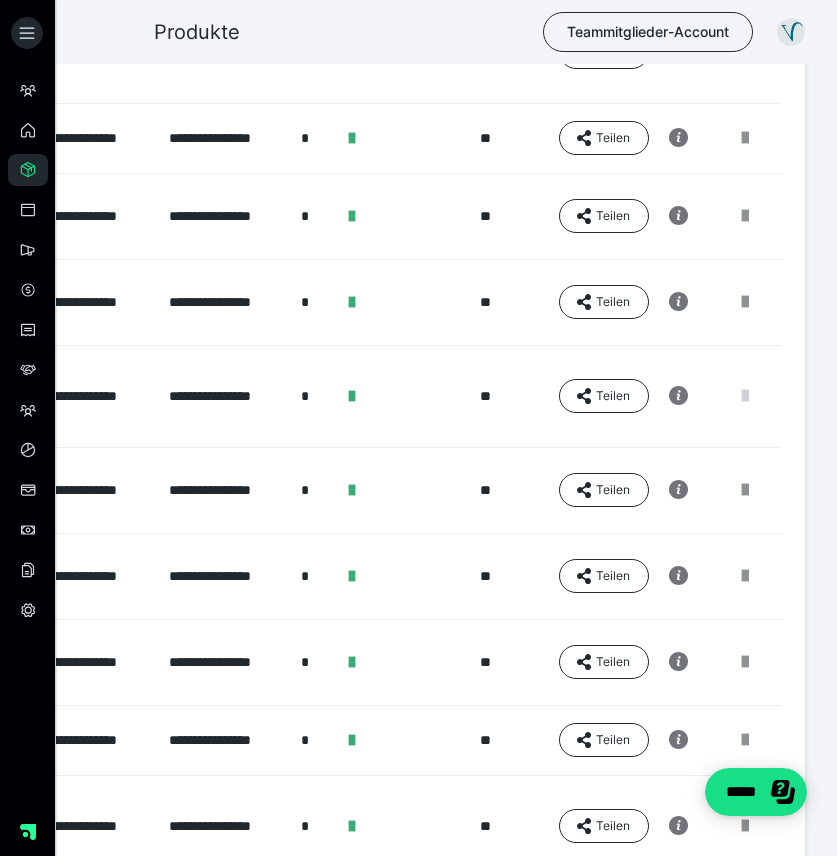 scroll, scrollTop: 0, scrollLeft: 317, axis: horizontal 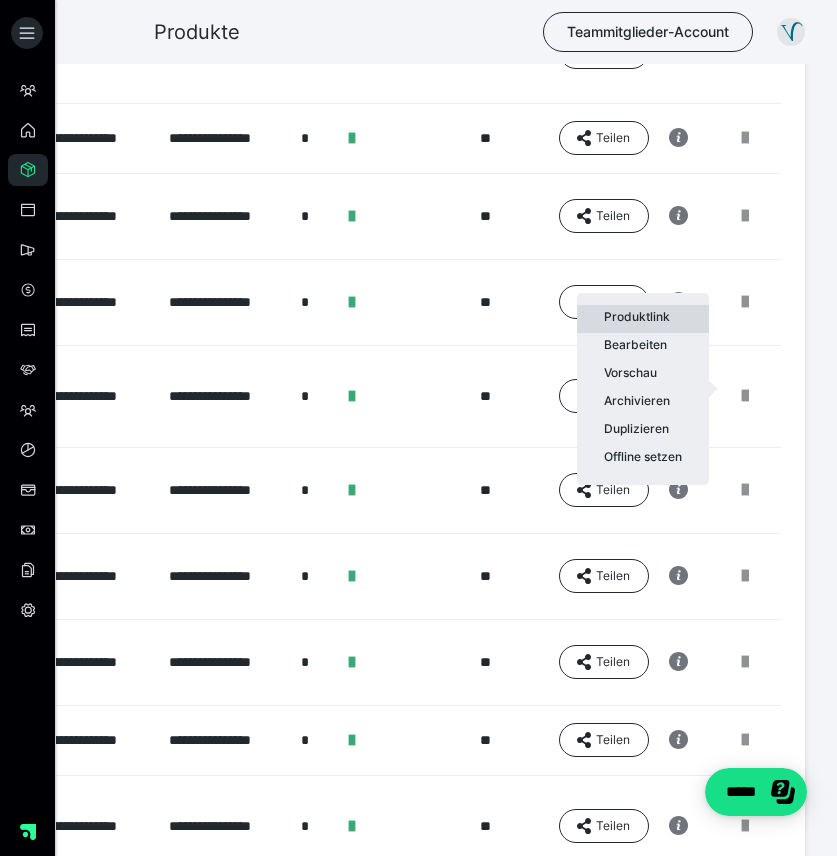 click on "Produktlink" at bounding box center [643, 319] 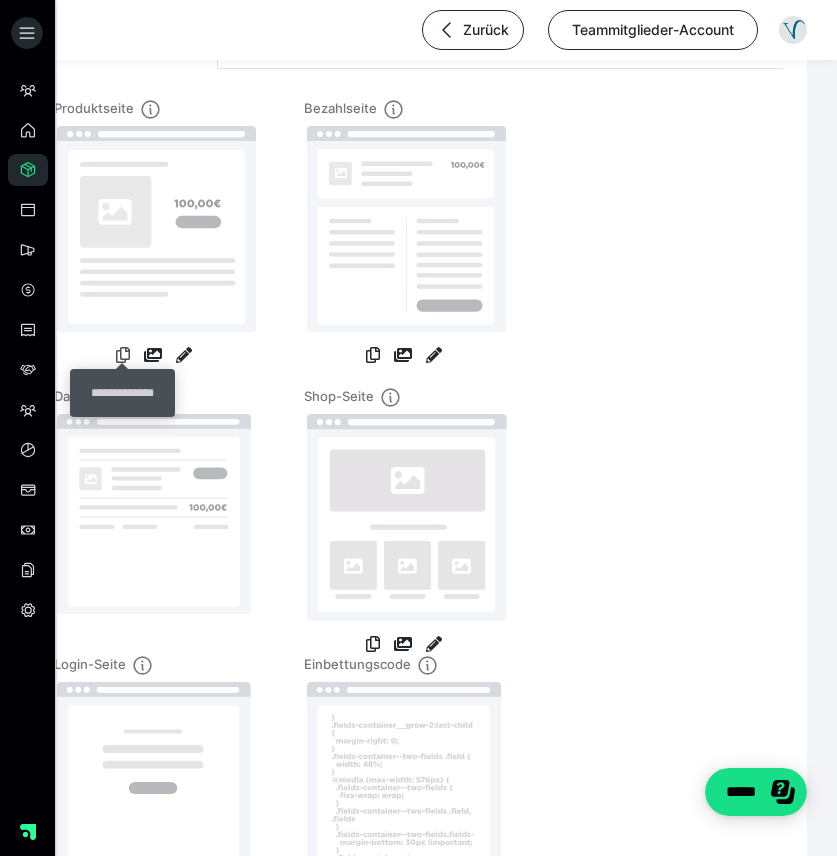 click at bounding box center [123, 355] 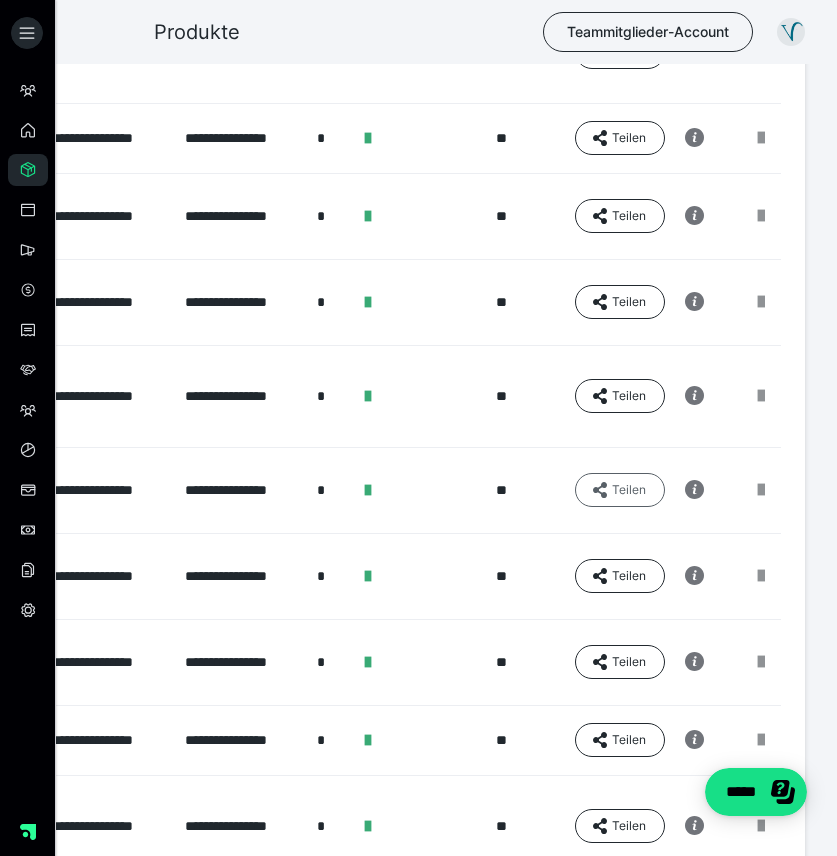 scroll, scrollTop: 0, scrollLeft: 306, axis: horizontal 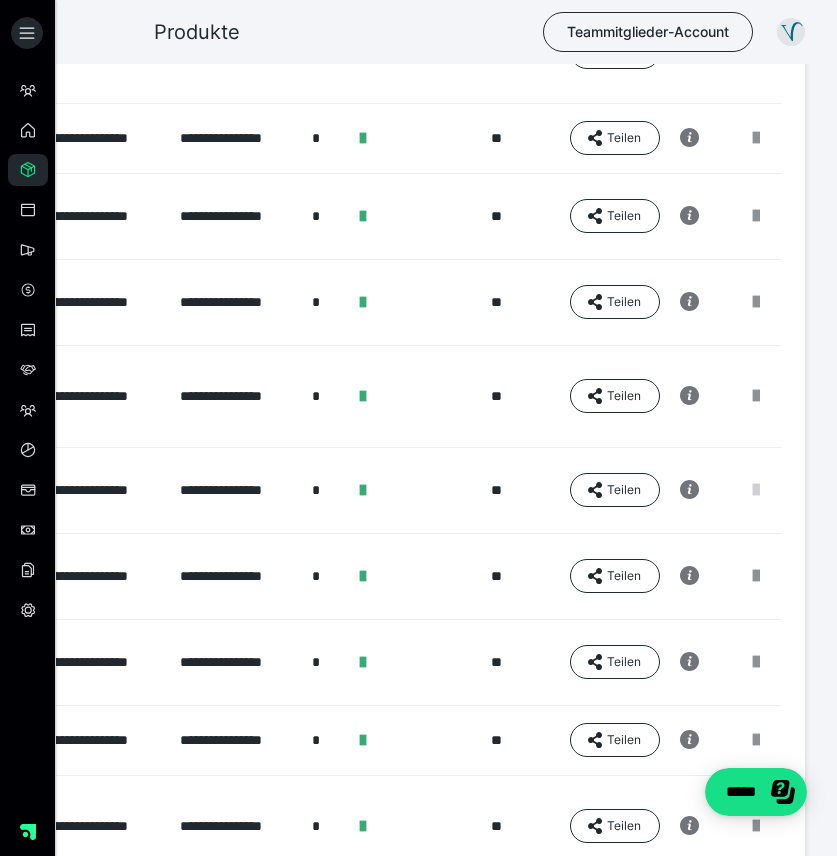 click at bounding box center (756, 490) 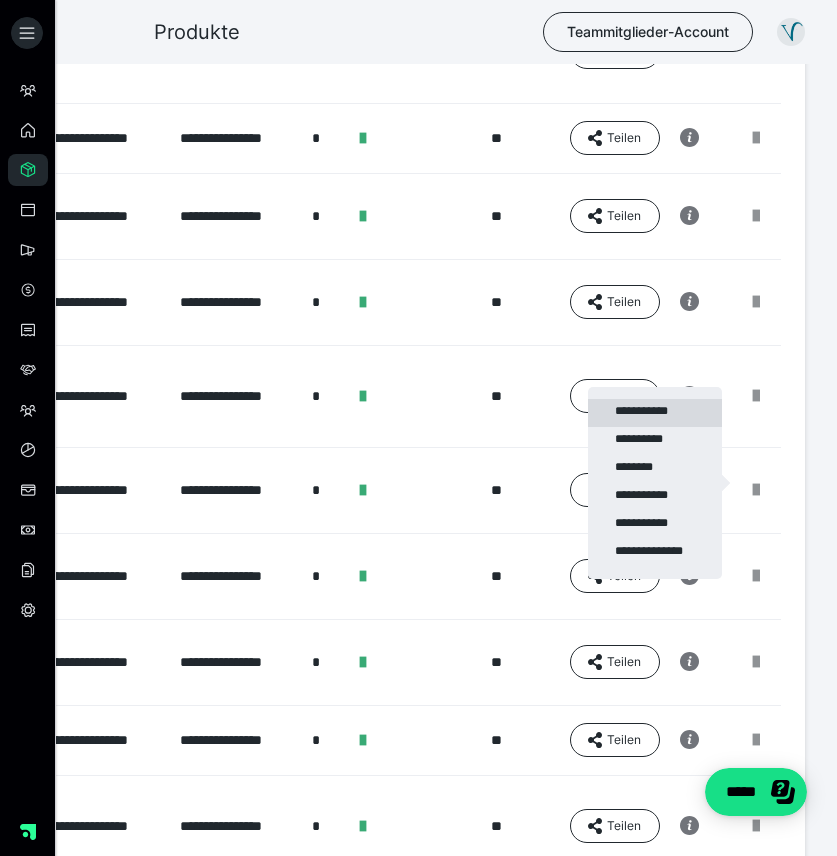 click on "**********" at bounding box center (655, 413) 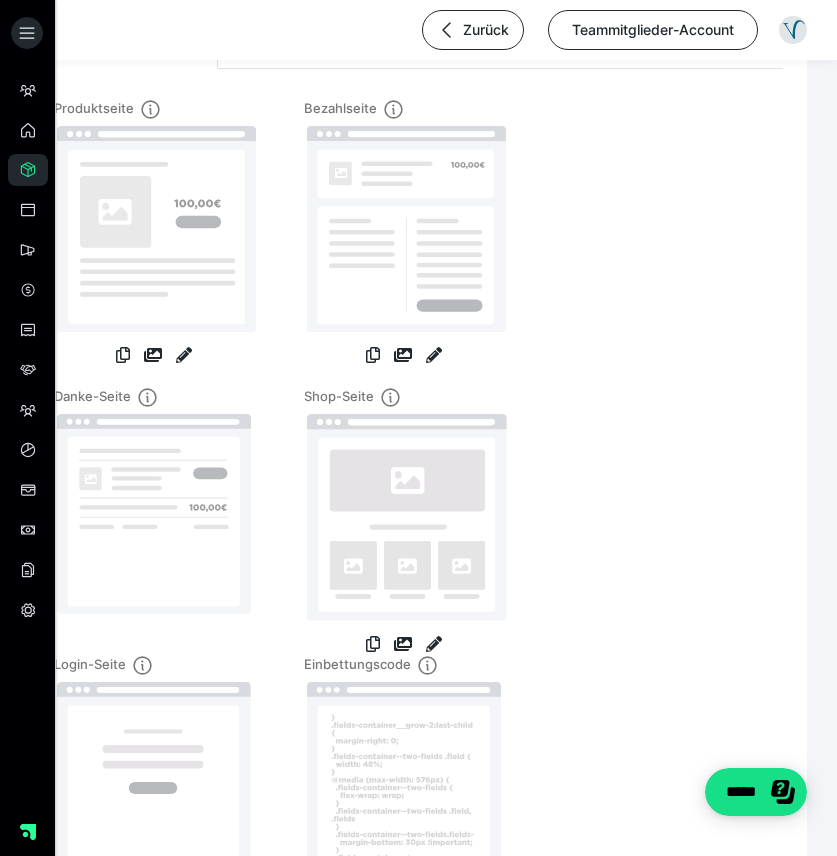 click at bounding box center (123, 357) 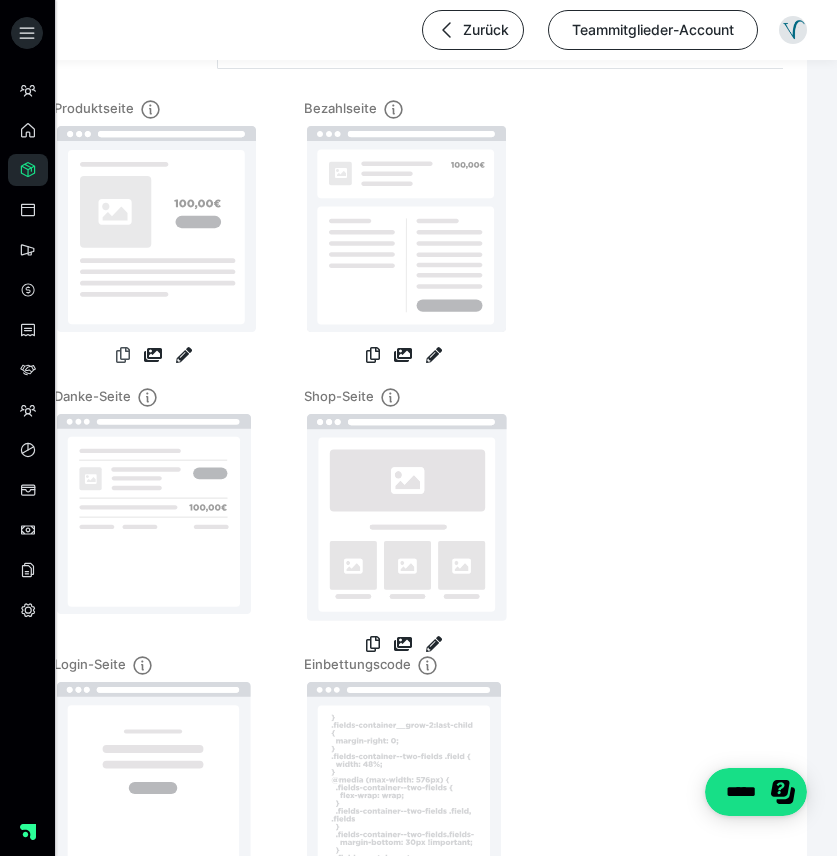 click at bounding box center [123, 355] 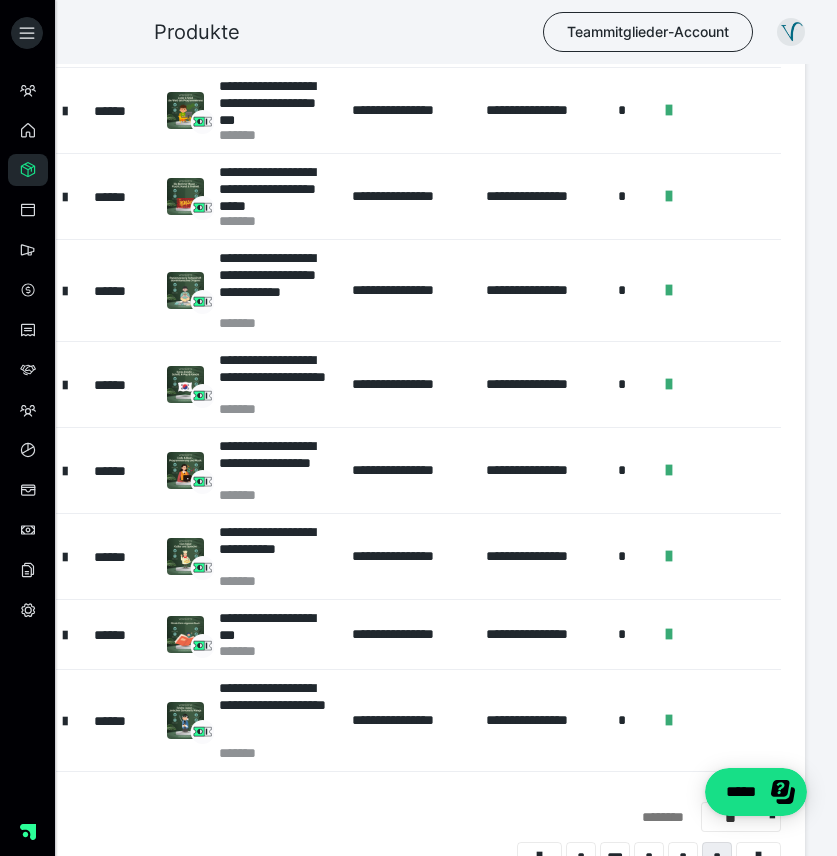 scroll, scrollTop: 348, scrollLeft: 0, axis: vertical 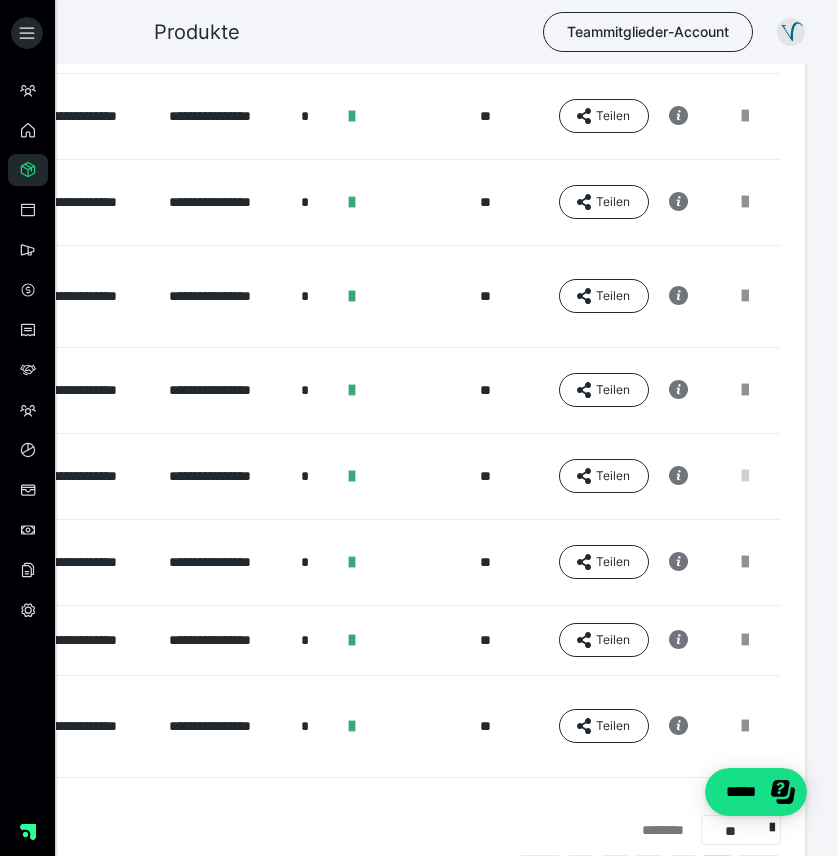 click at bounding box center (745, 476) 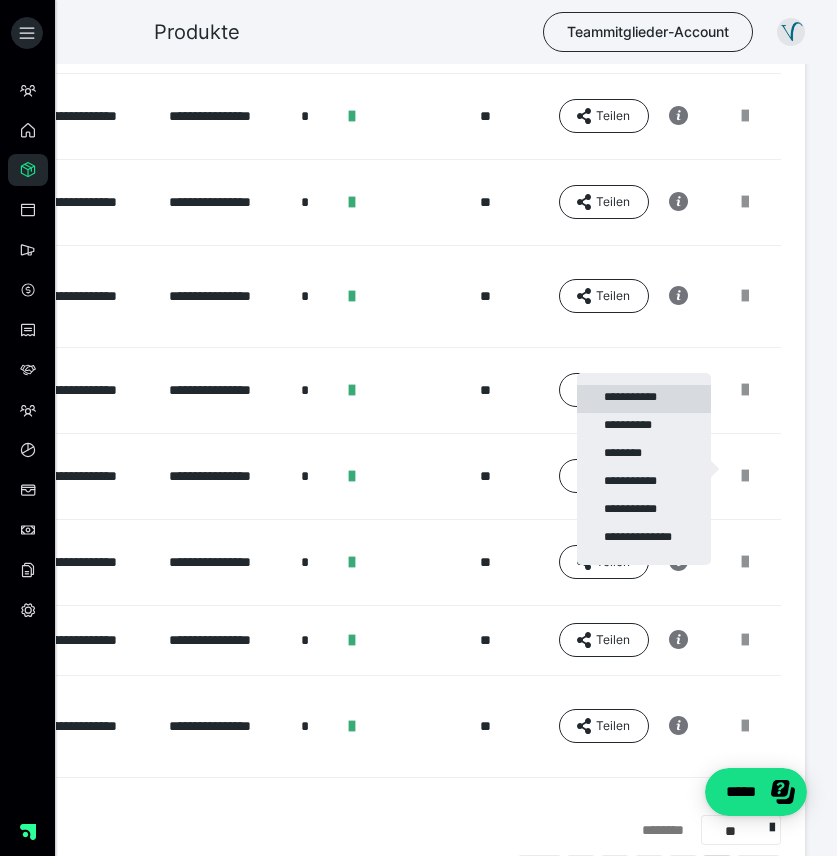 click on "**********" at bounding box center [644, 399] 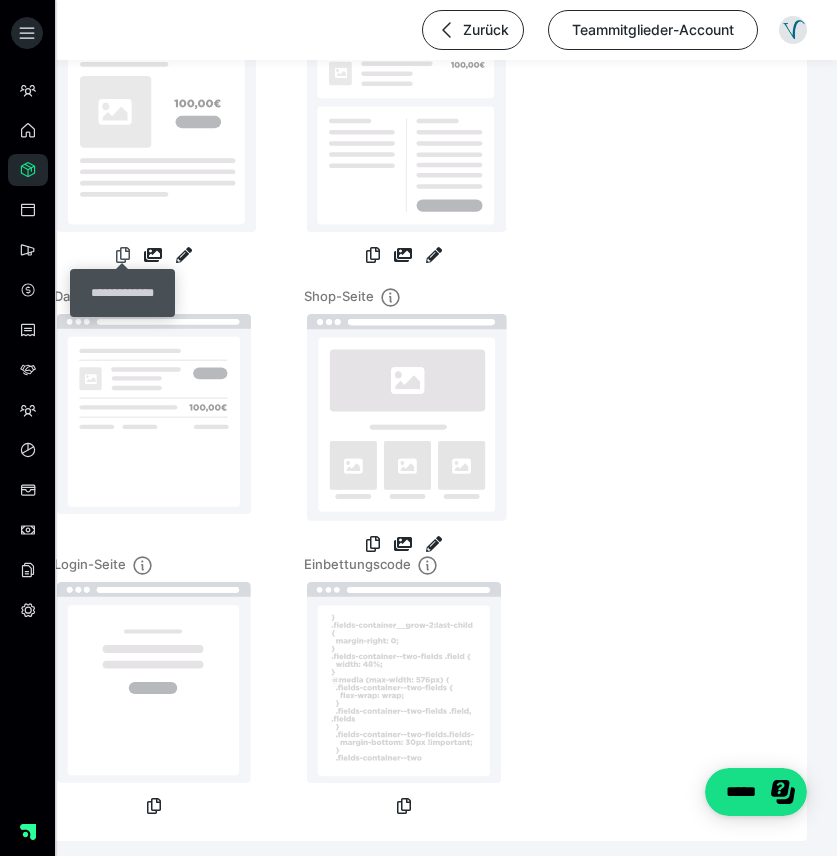 click at bounding box center [123, 255] 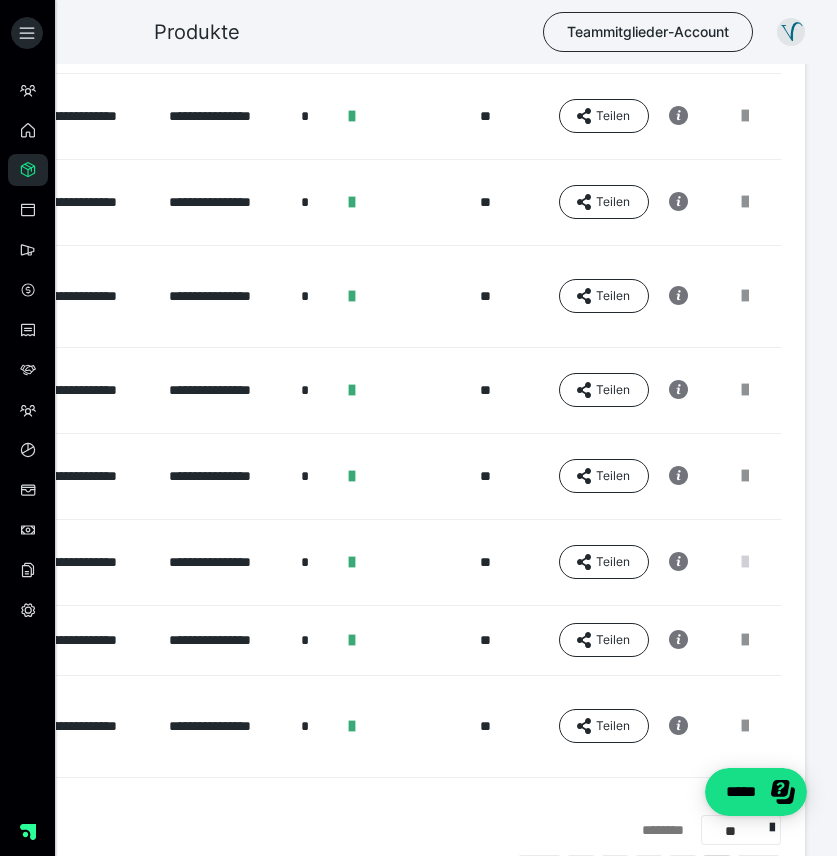 scroll, scrollTop: 0, scrollLeft: 317, axis: horizontal 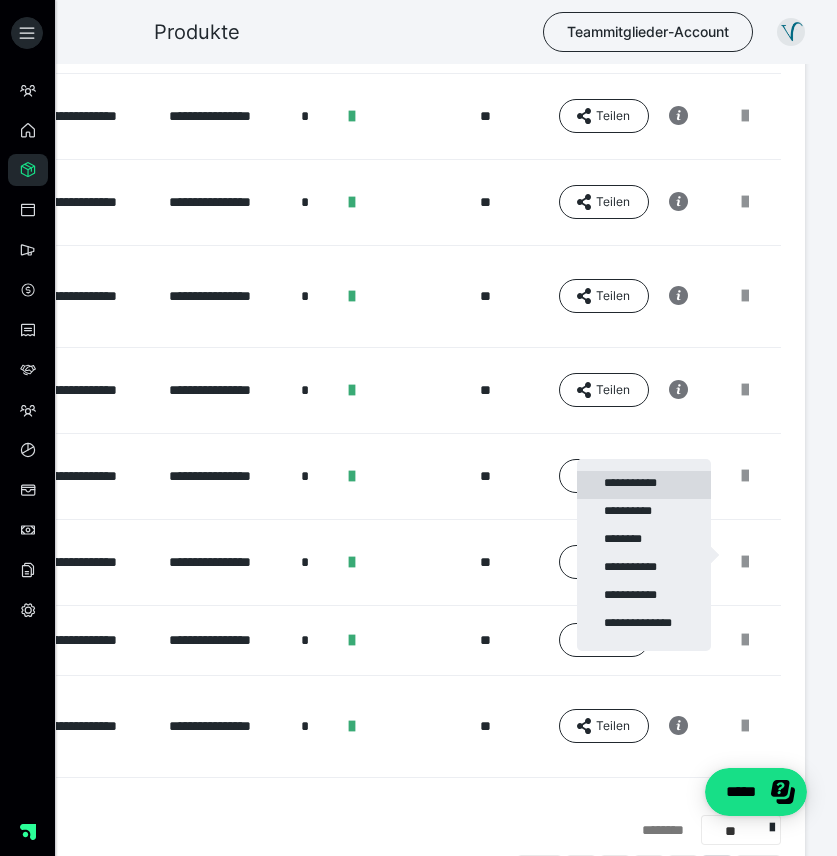click on "**********" at bounding box center [644, 485] 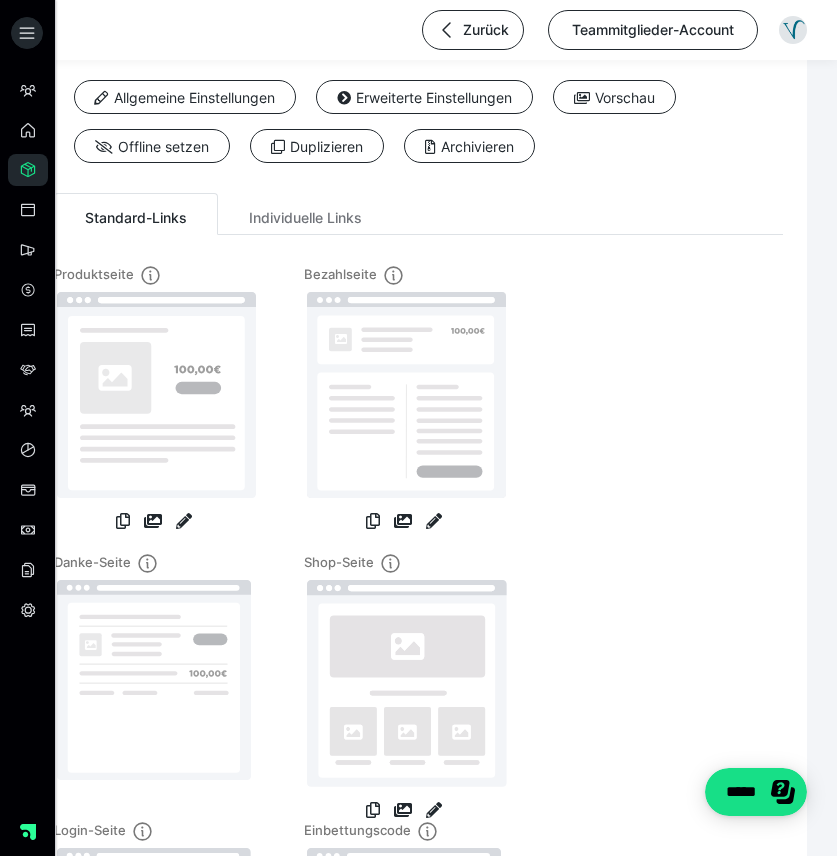 scroll, scrollTop: 75, scrollLeft: 0, axis: vertical 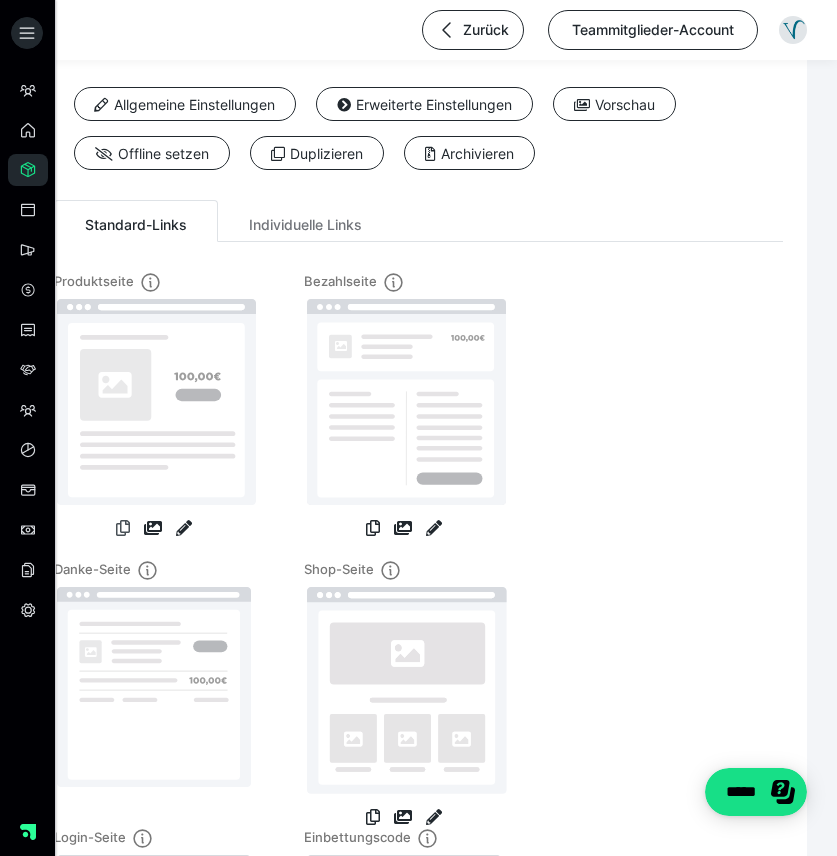 click at bounding box center (123, 528) 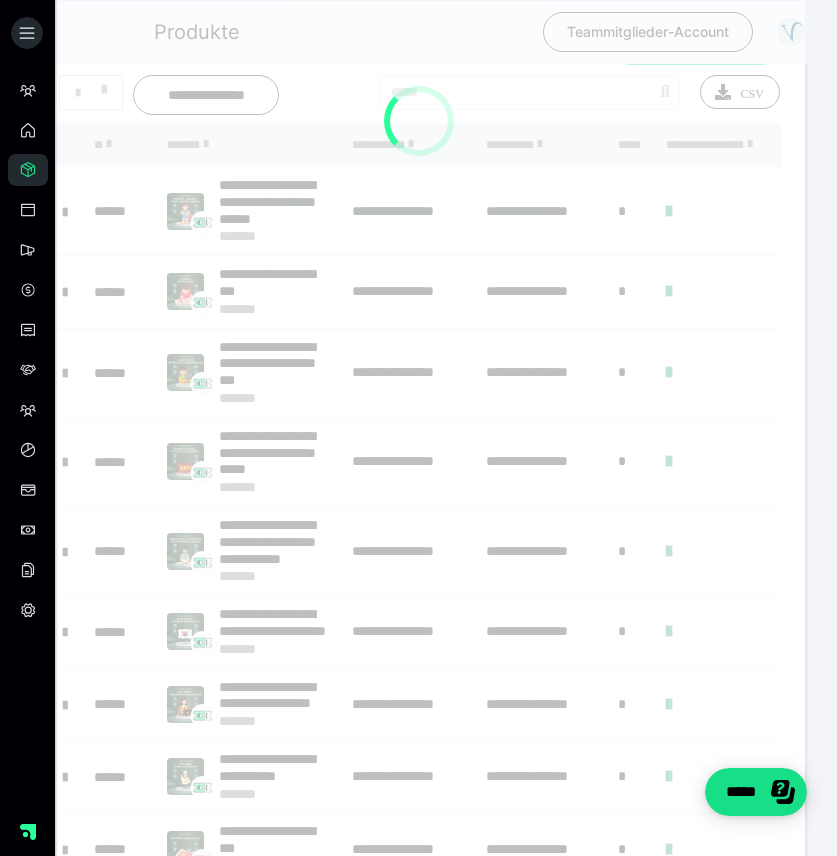 scroll, scrollTop: 348, scrollLeft: 0, axis: vertical 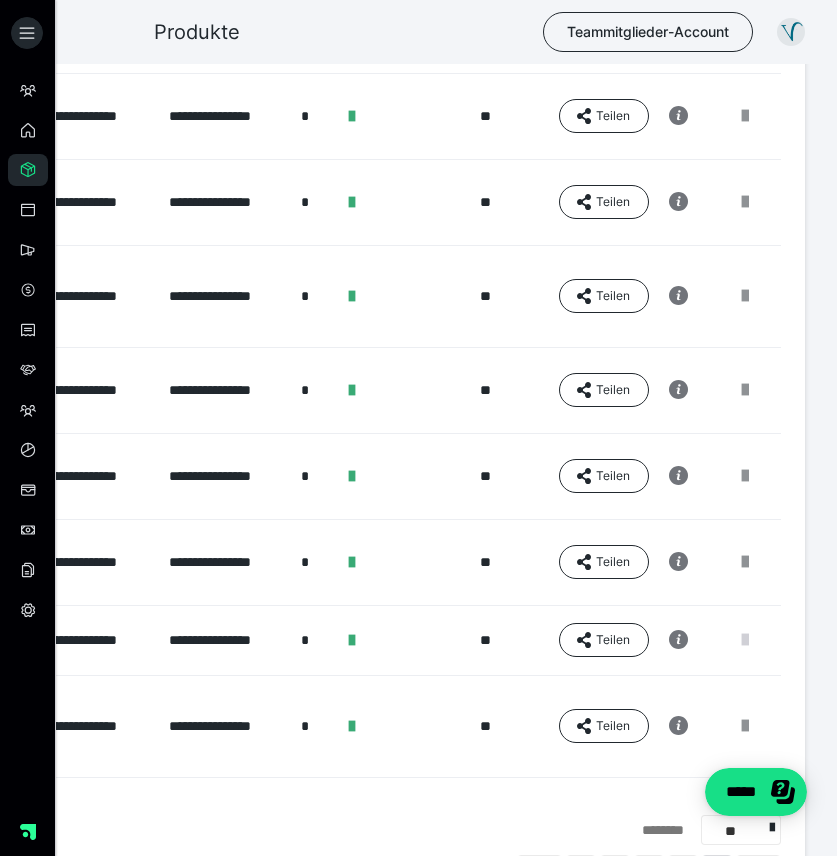 click at bounding box center [745, 640] 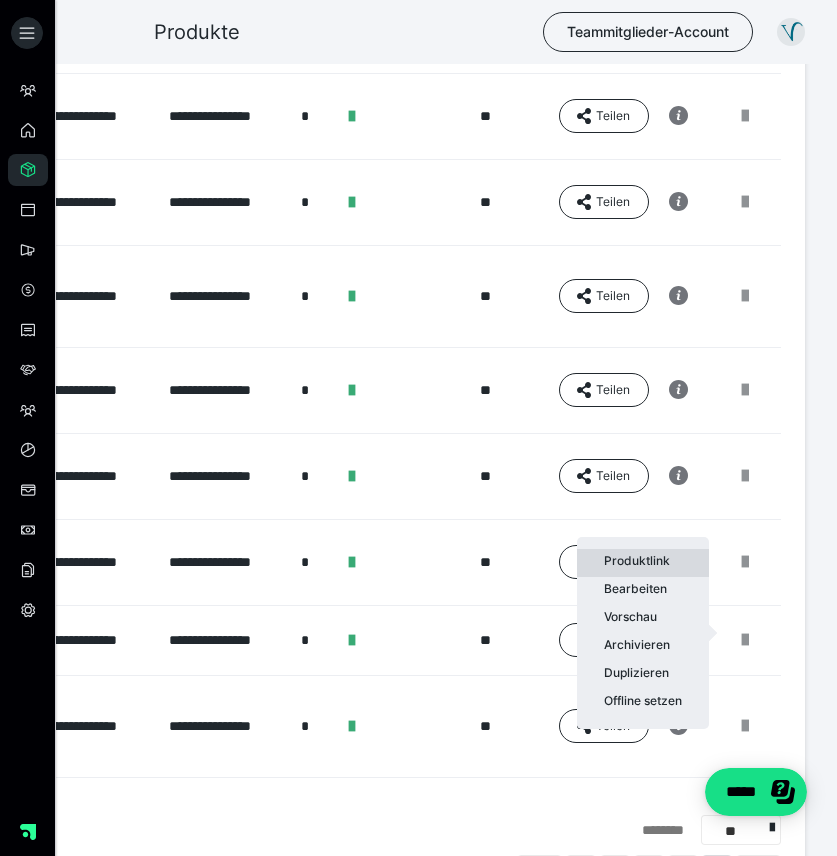 click on "Produktlink" at bounding box center (643, 563) 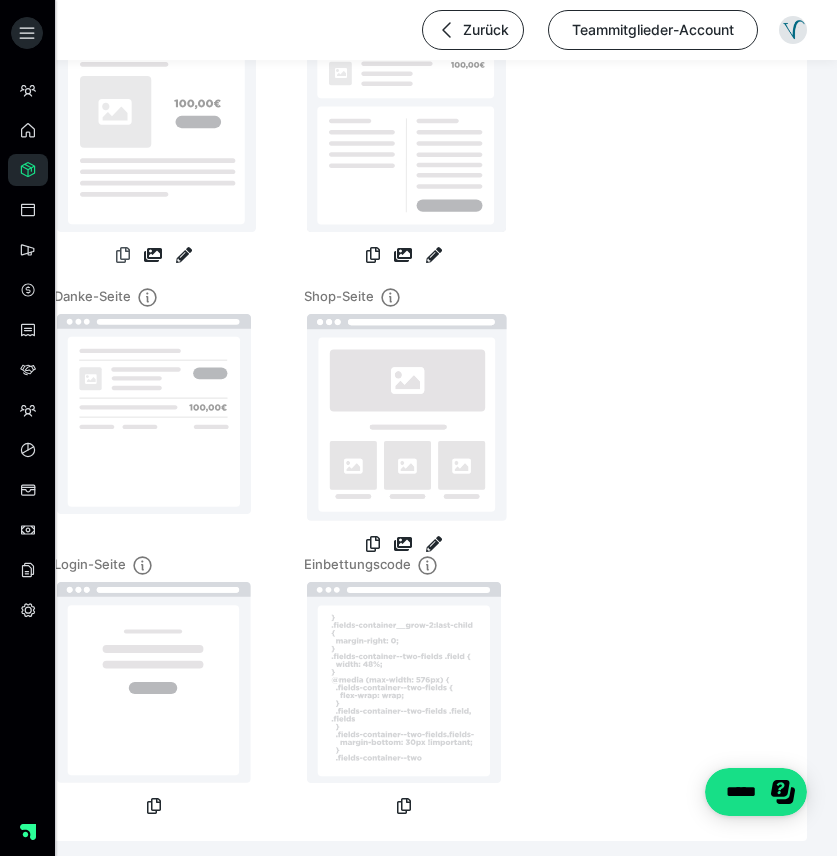 click at bounding box center [123, 255] 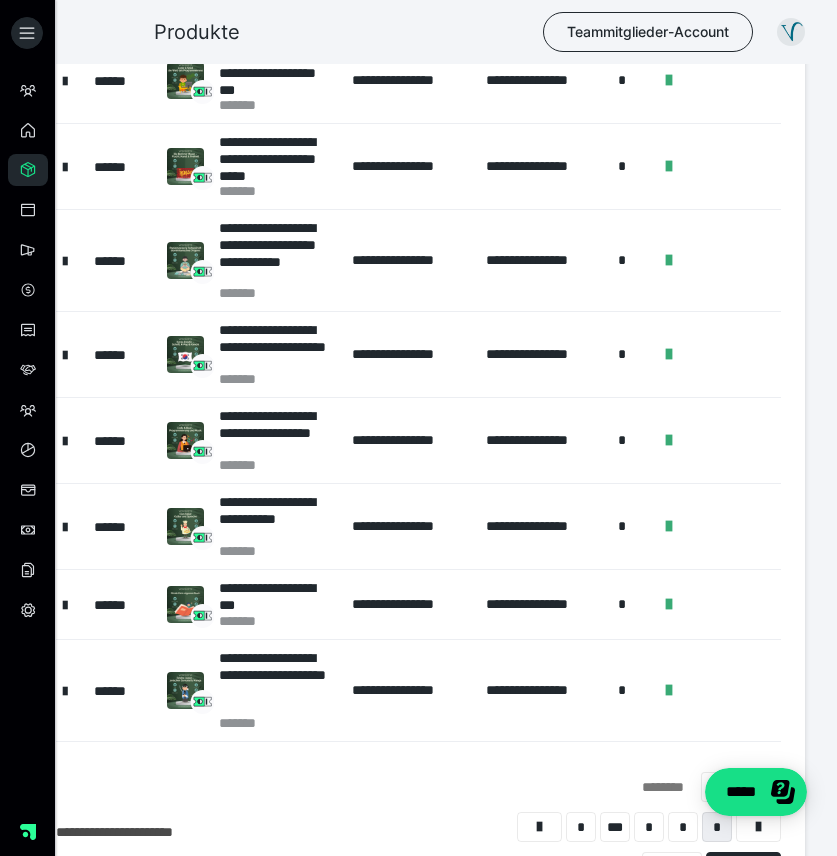 scroll, scrollTop: 377, scrollLeft: 0, axis: vertical 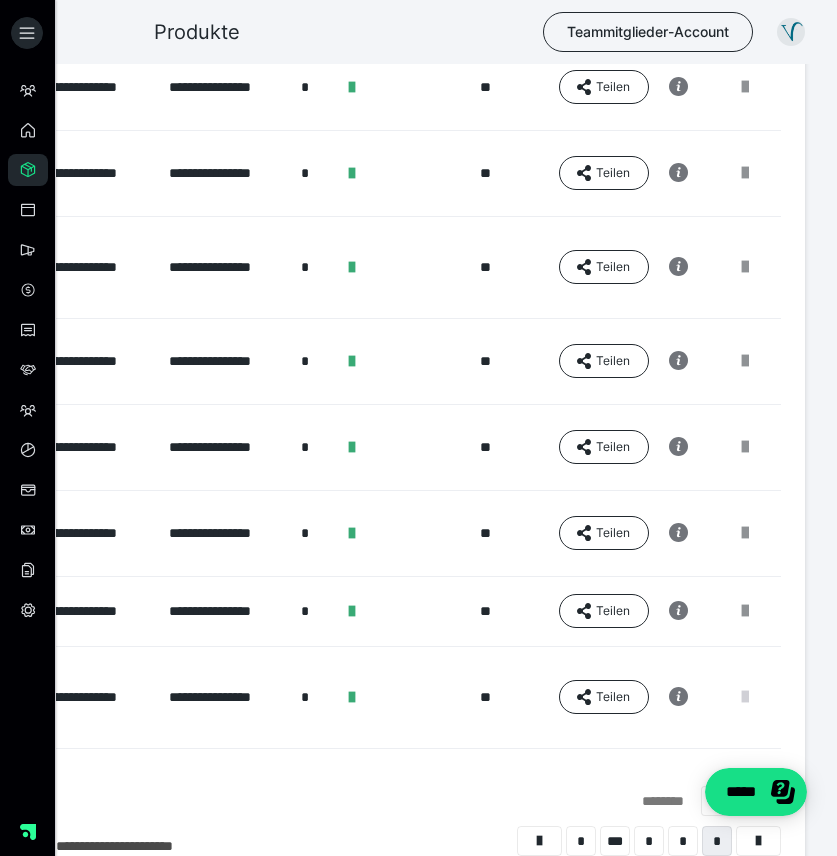 click at bounding box center [745, 697] 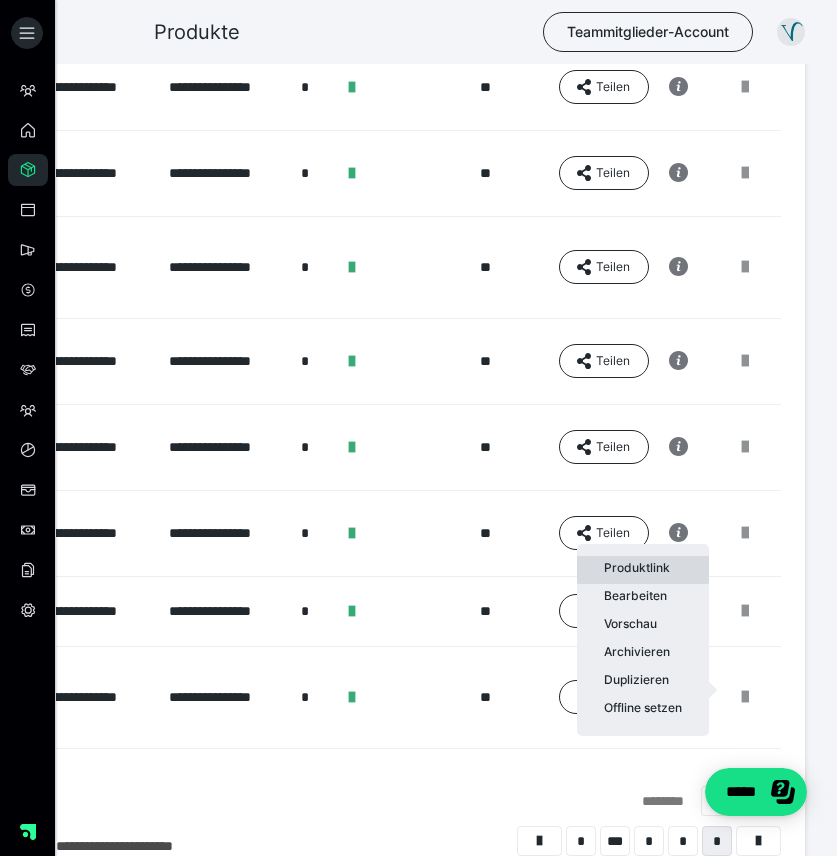 click on "Produktlink" at bounding box center [643, 570] 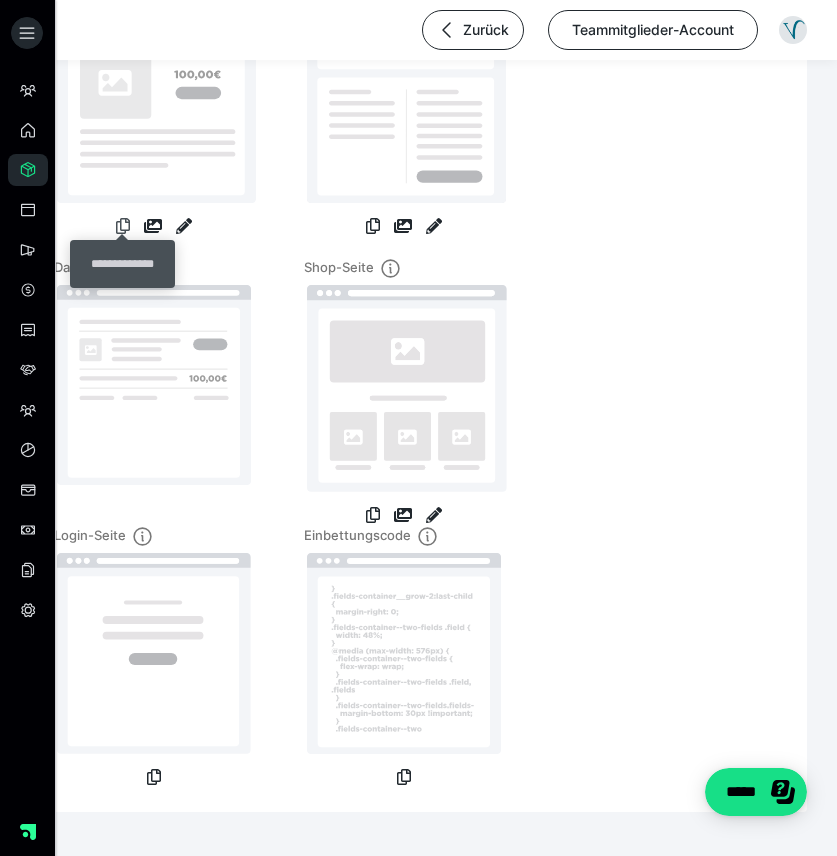 click at bounding box center (123, 226) 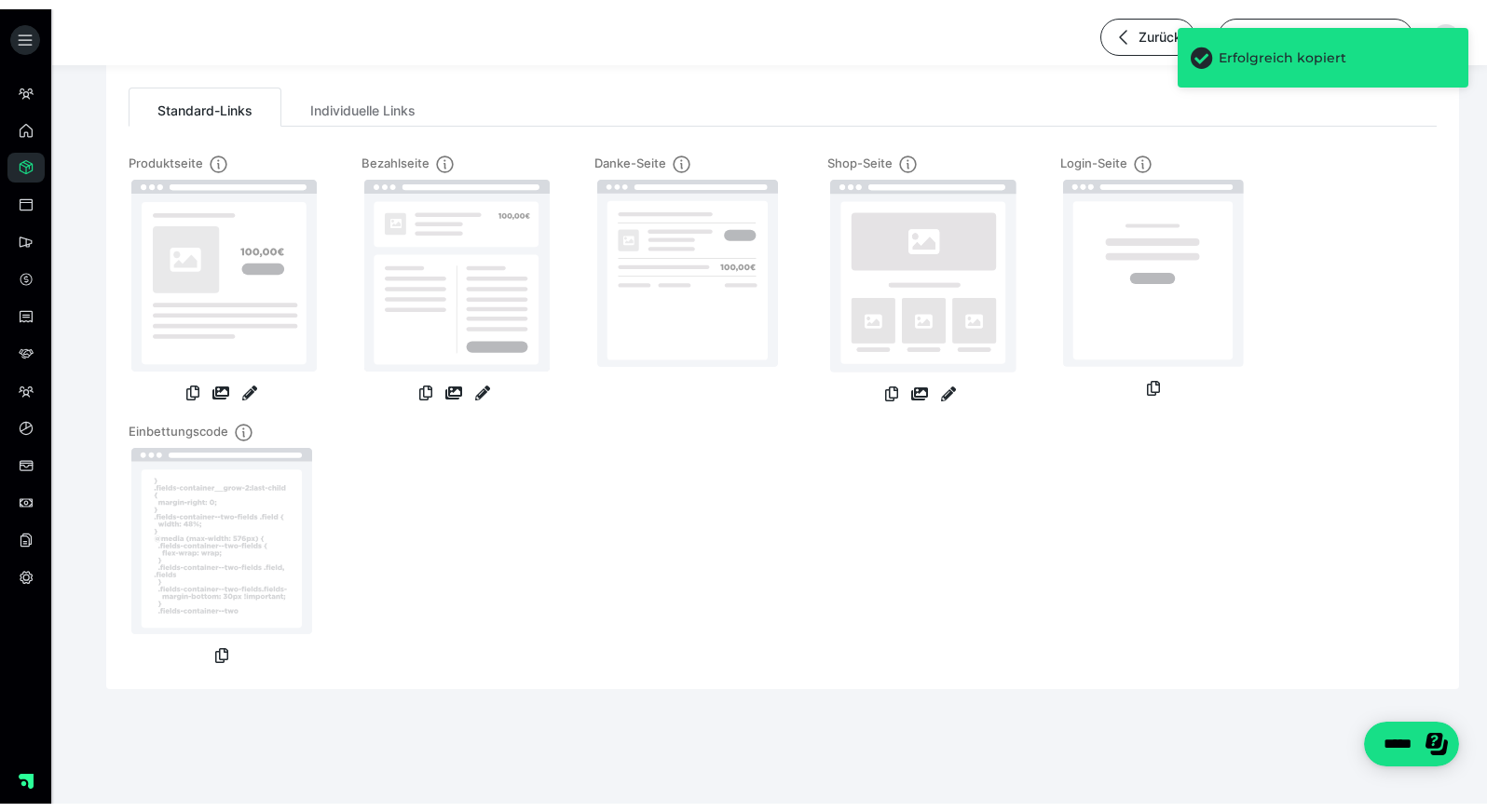 scroll, scrollTop: 72, scrollLeft: 0, axis: vertical 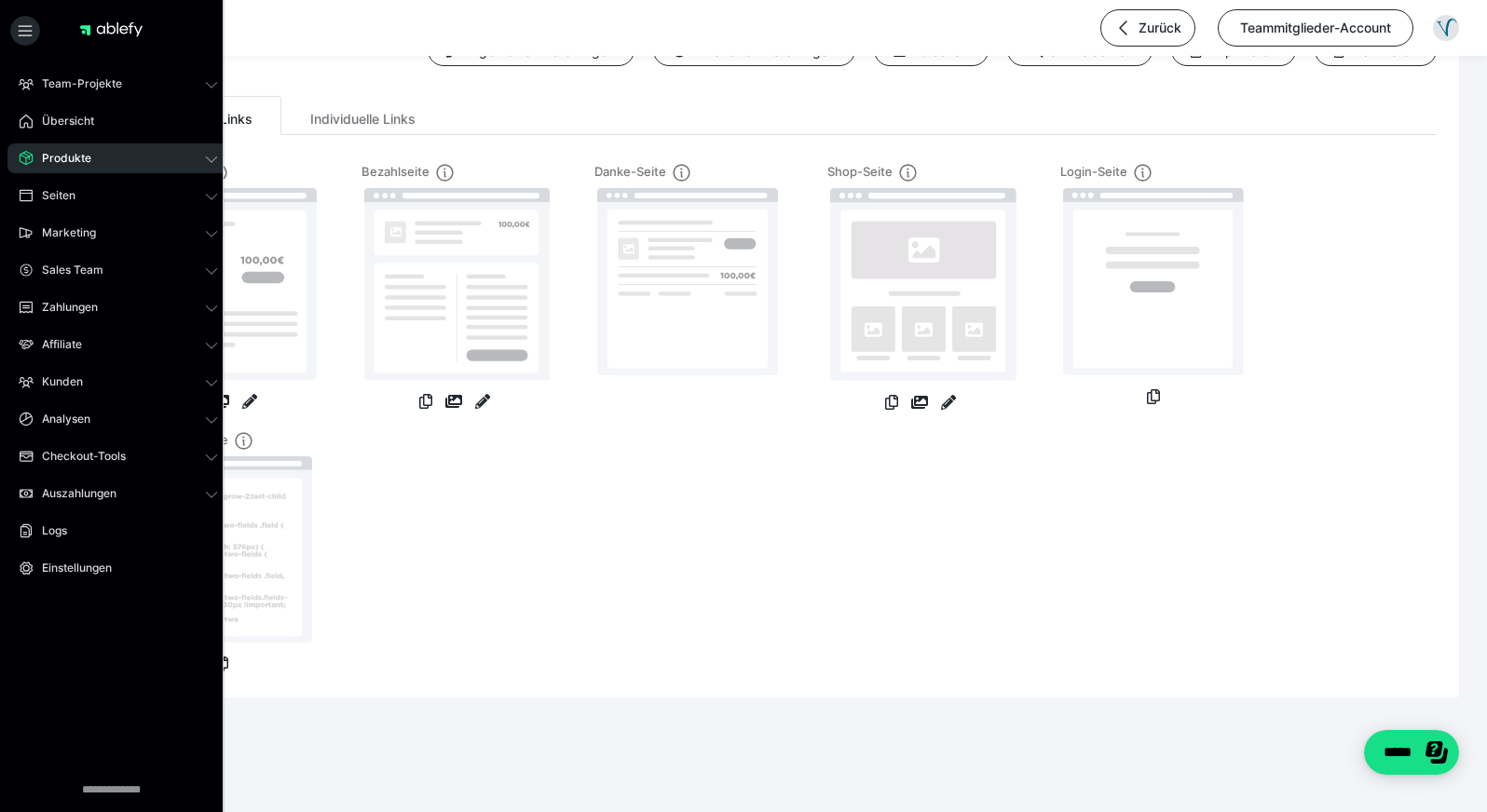 click on "Produkte" at bounding box center (118, 158) 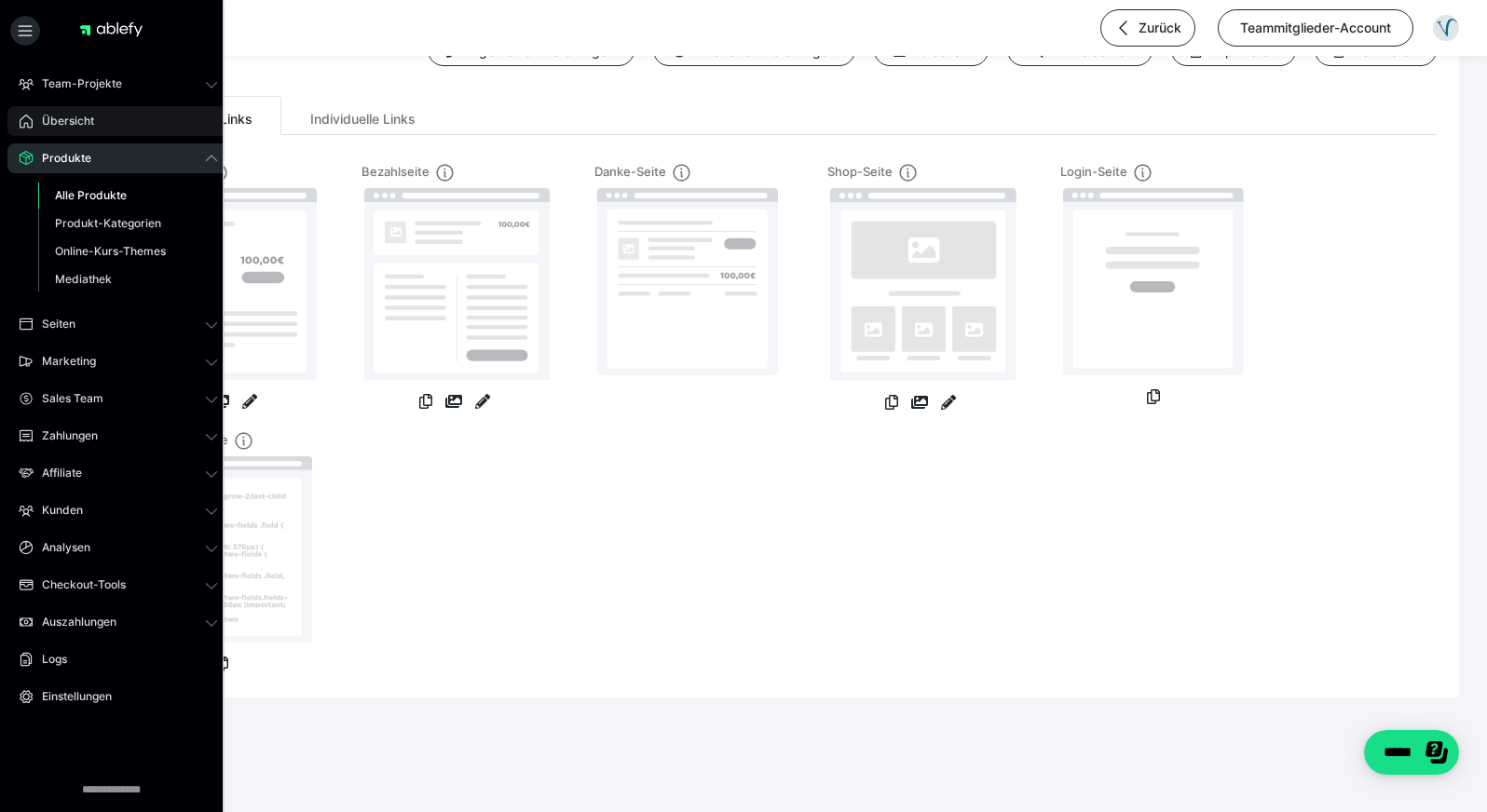 click on "Übersicht" at bounding box center [118, 121] 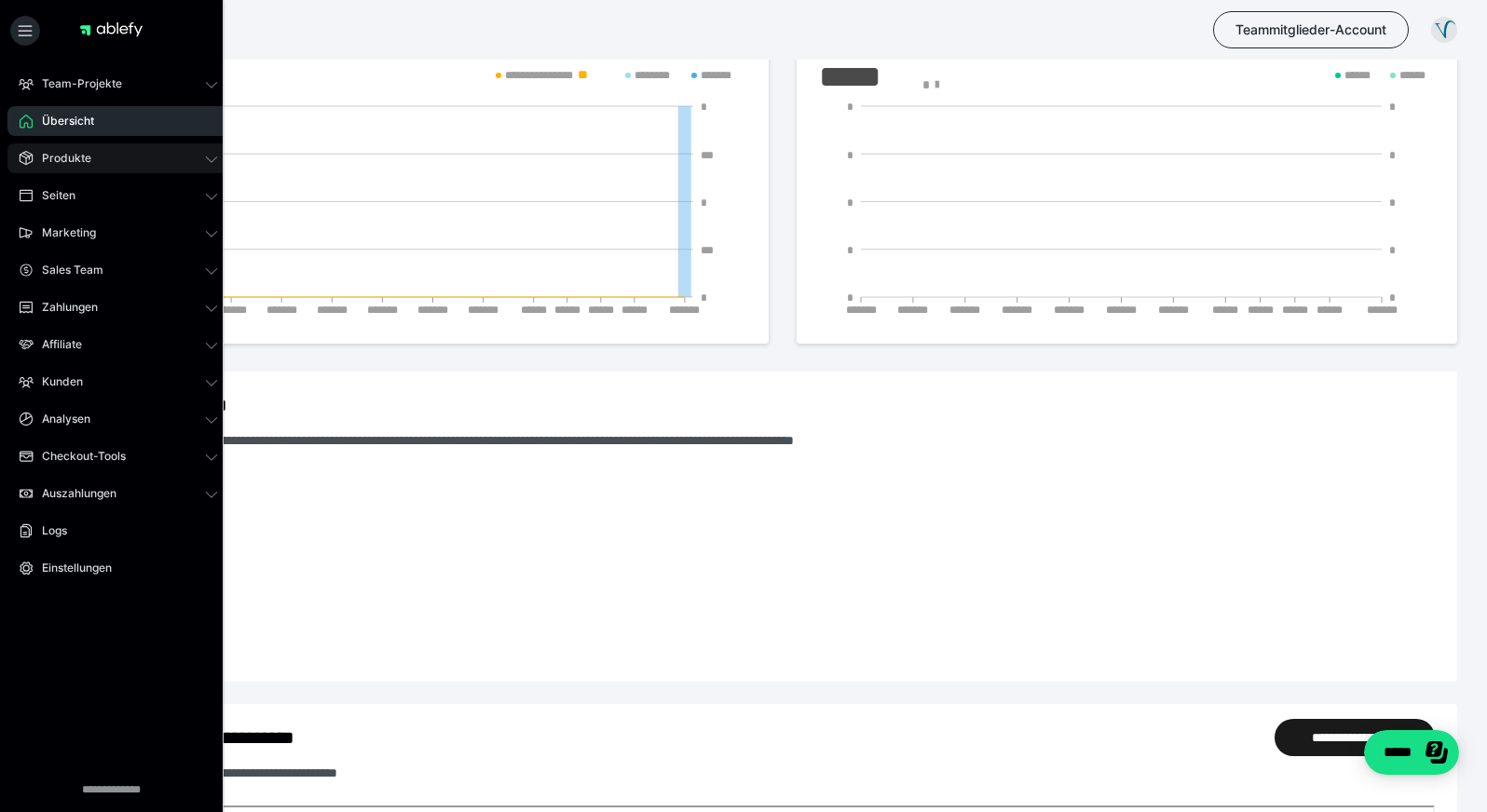drag, startPoint x: 55, startPoint y: 158, endPoint x: 133, endPoint y: 163, distance: 78.16009 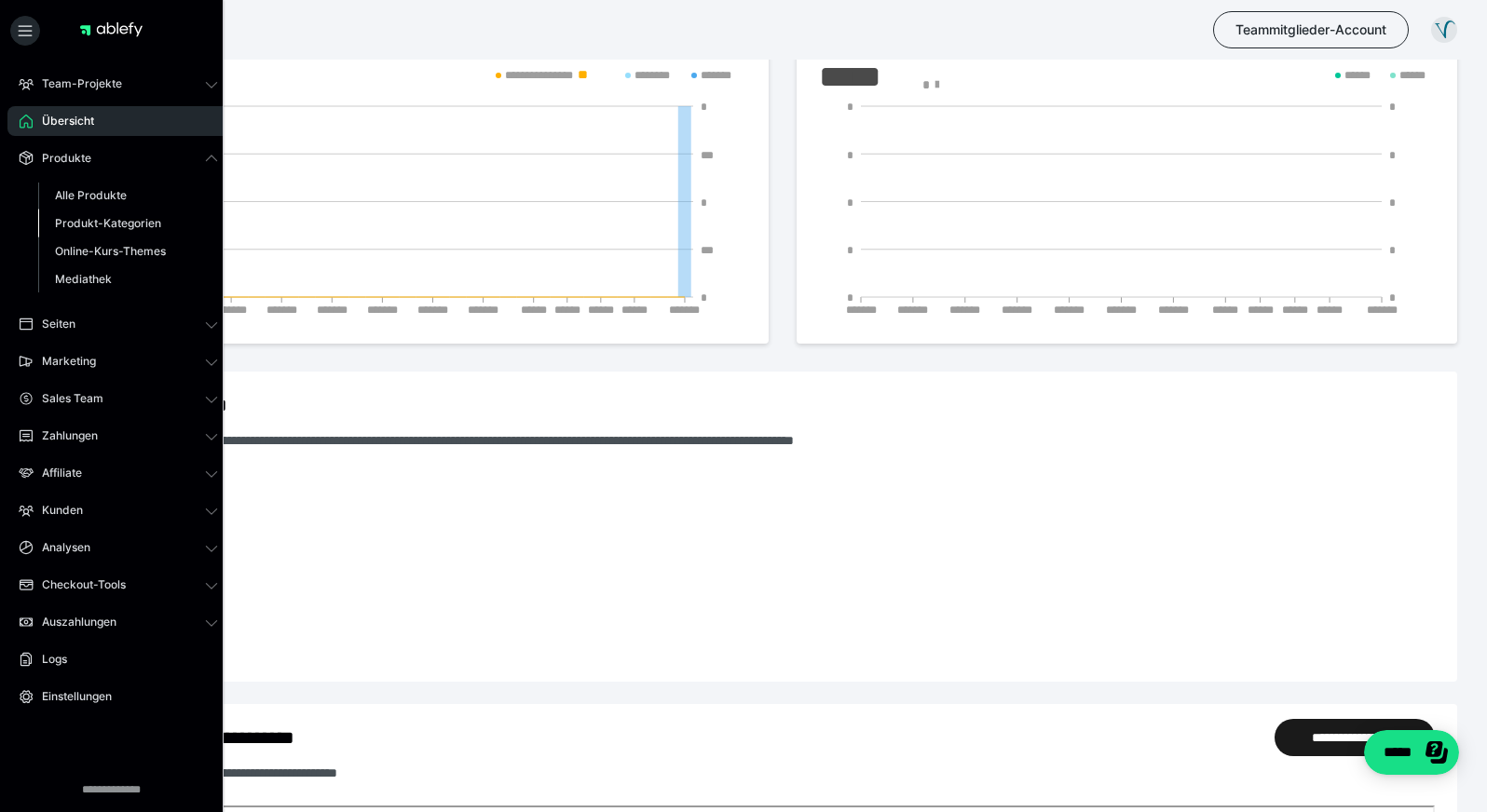 click on "Produkt-Kategorien" at bounding box center [108, 223] 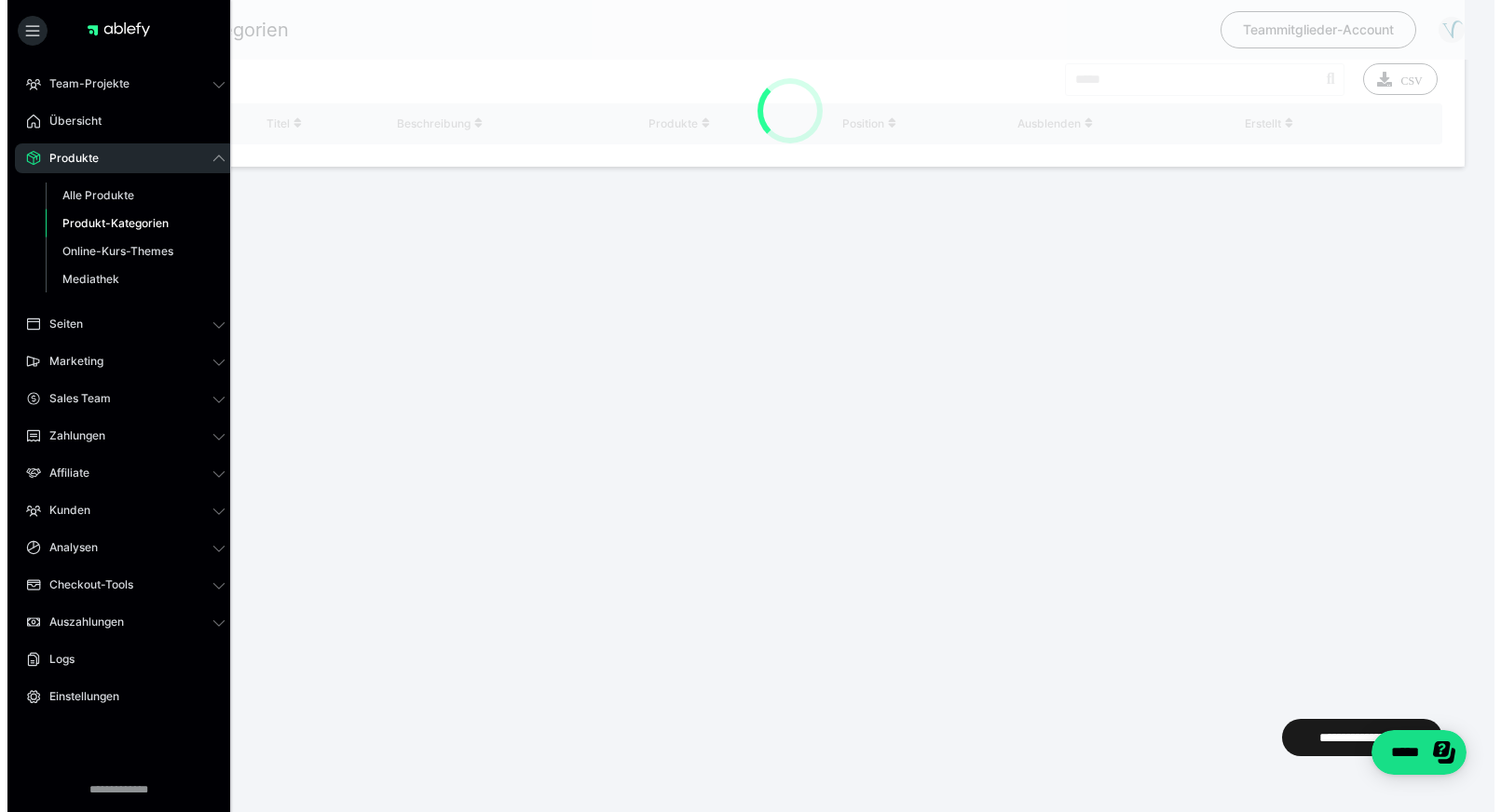 scroll, scrollTop: 0, scrollLeft: 0, axis: both 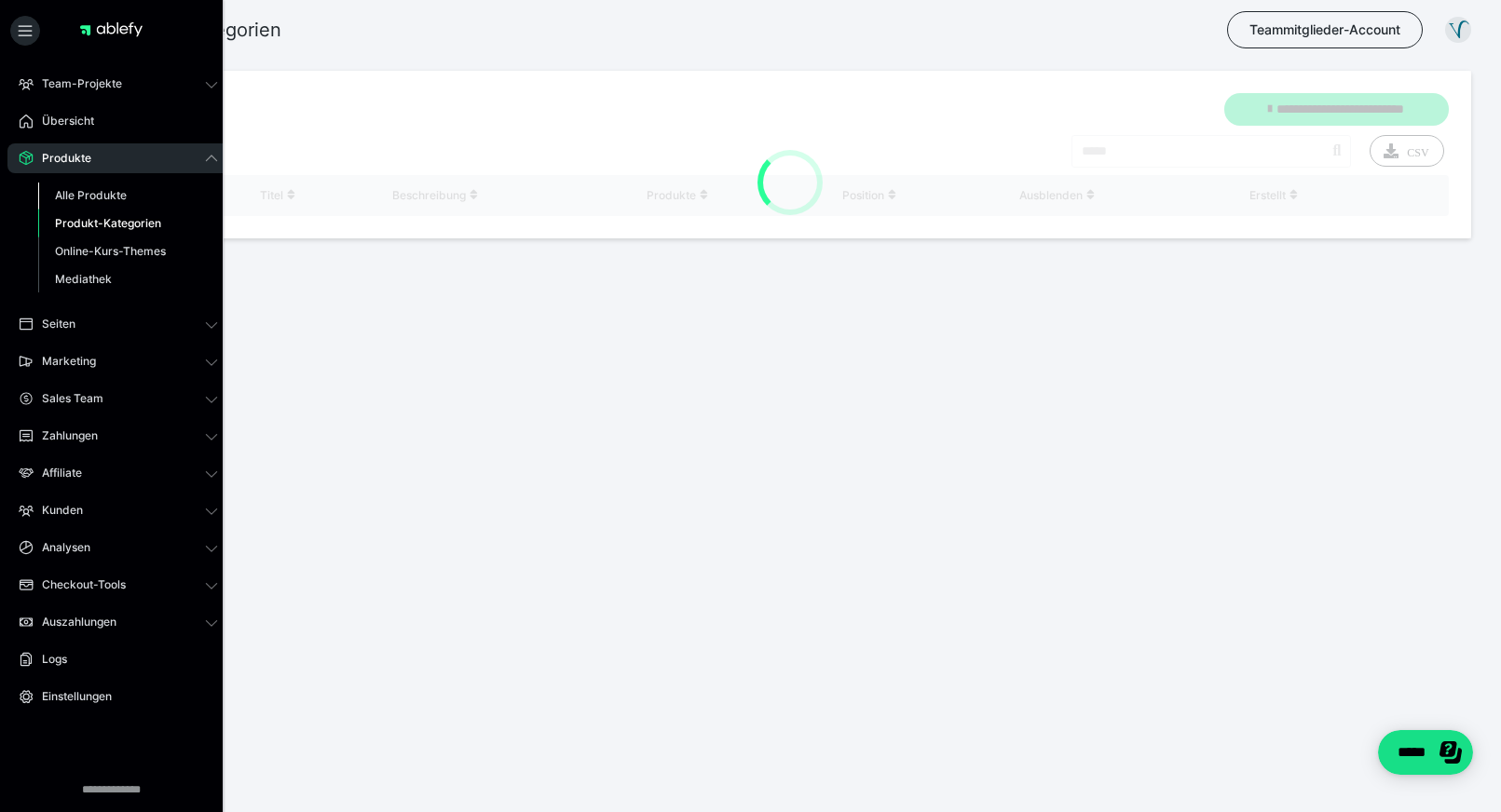 click on "Alle Produkte" at bounding box center [90, 195] 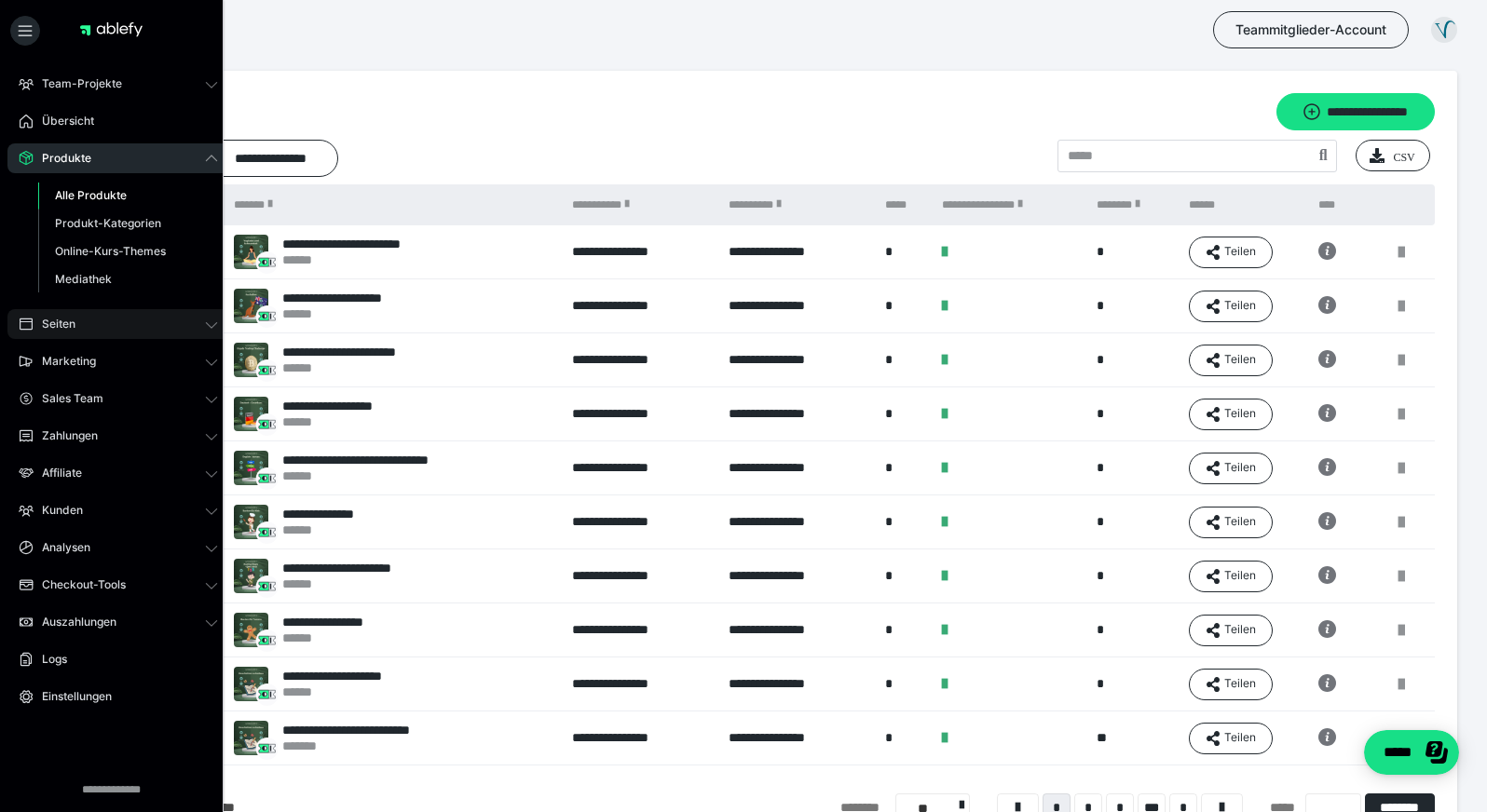 click on "Seiten" at bounding box center (118, 324) 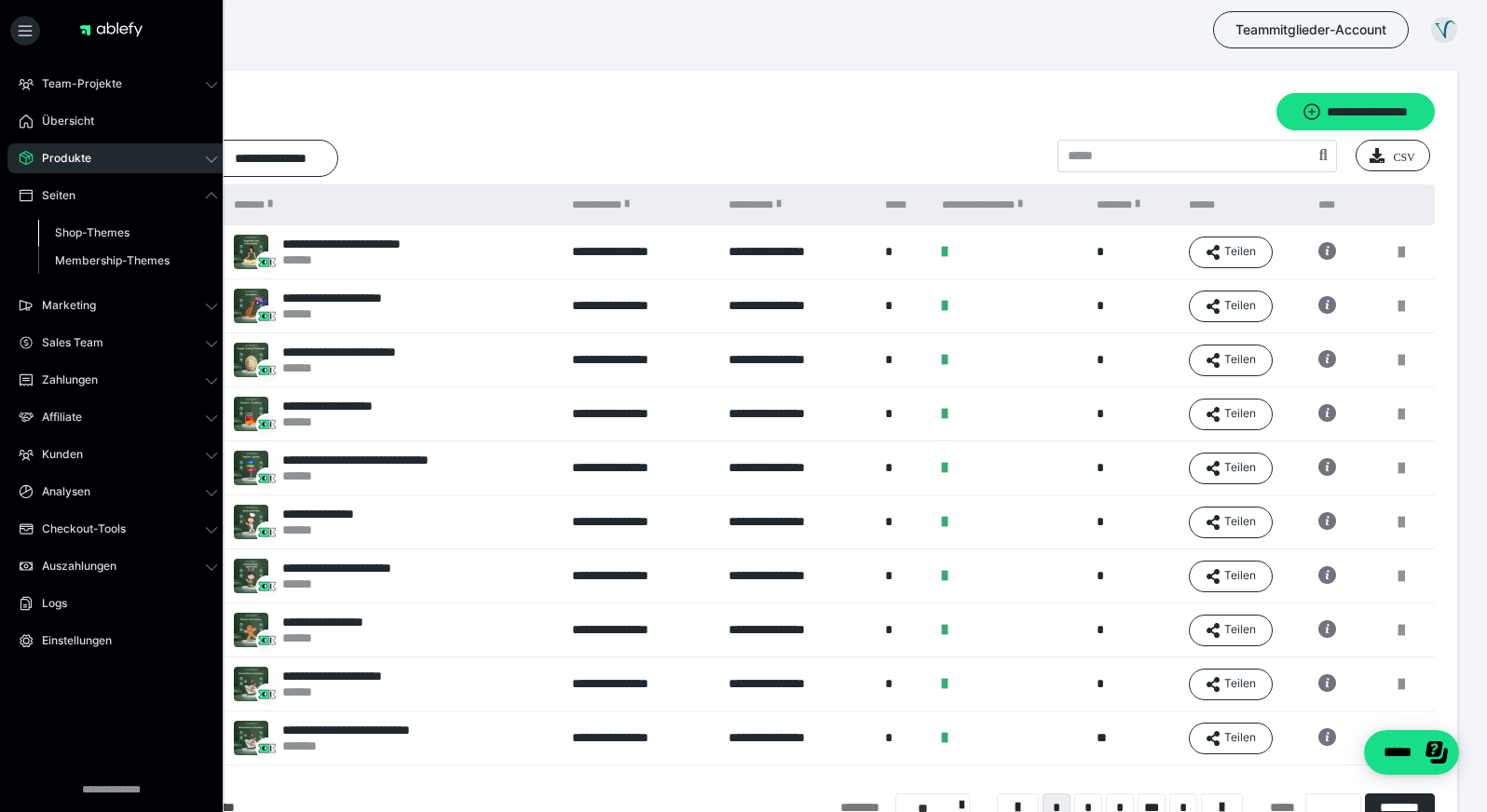 click on "Shop-Themes" at bounding box center (128, 233) 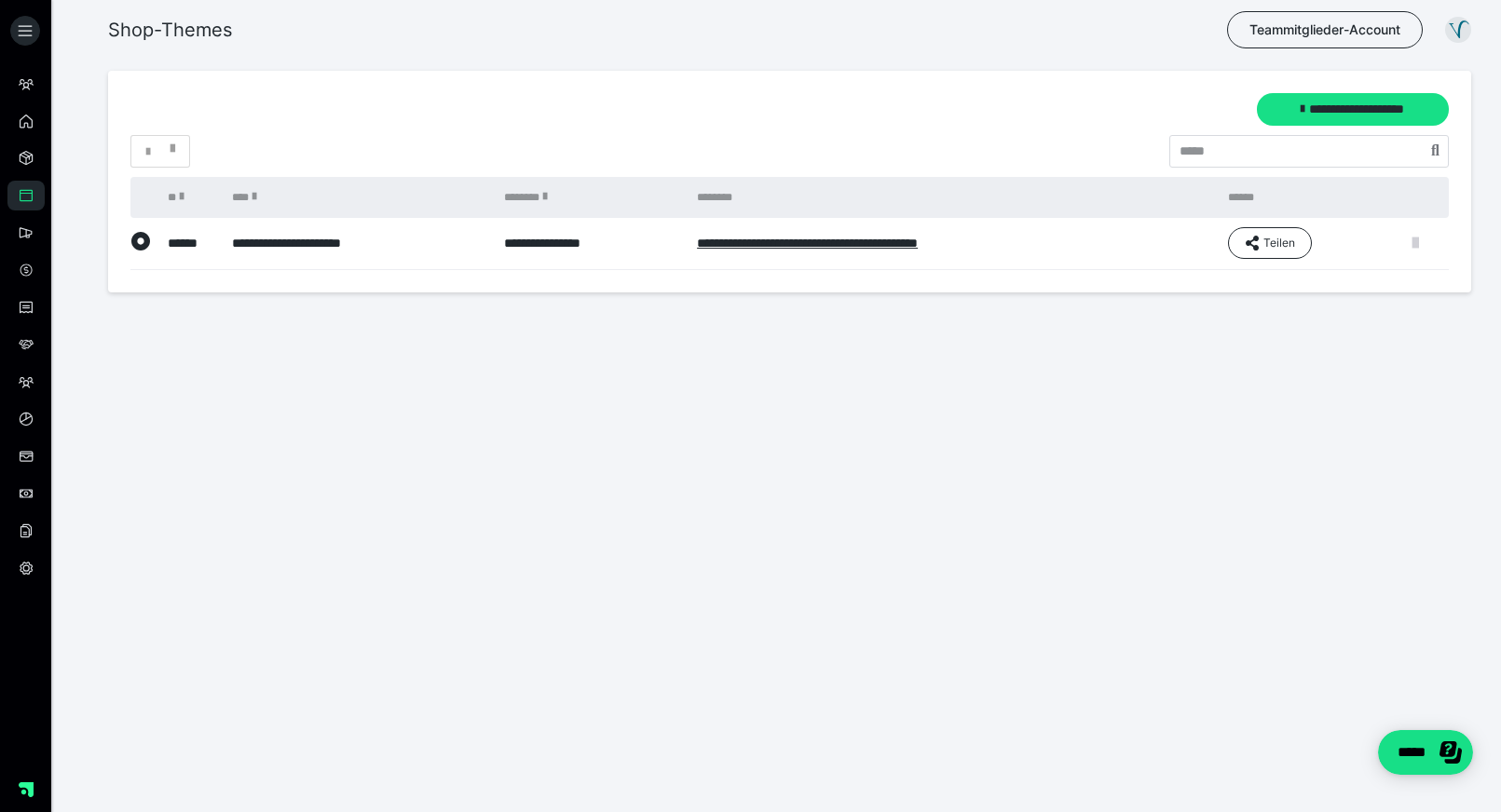 click at bounding box center (1415, 243) 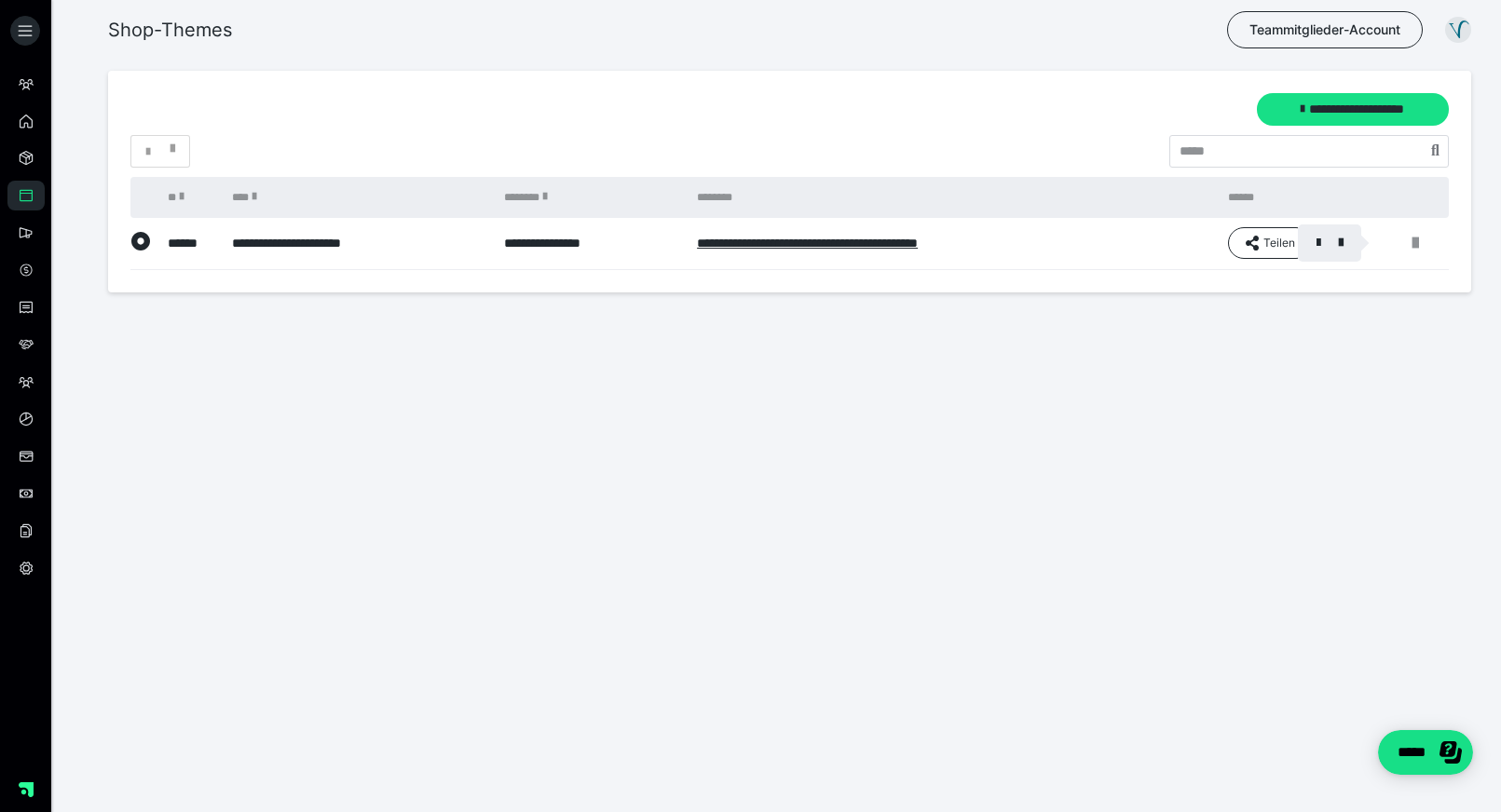 drag, startPoint x: 1363, startPoint y: 246, endPoint x: 1357, endPoint y: 253, distance: 9.219544 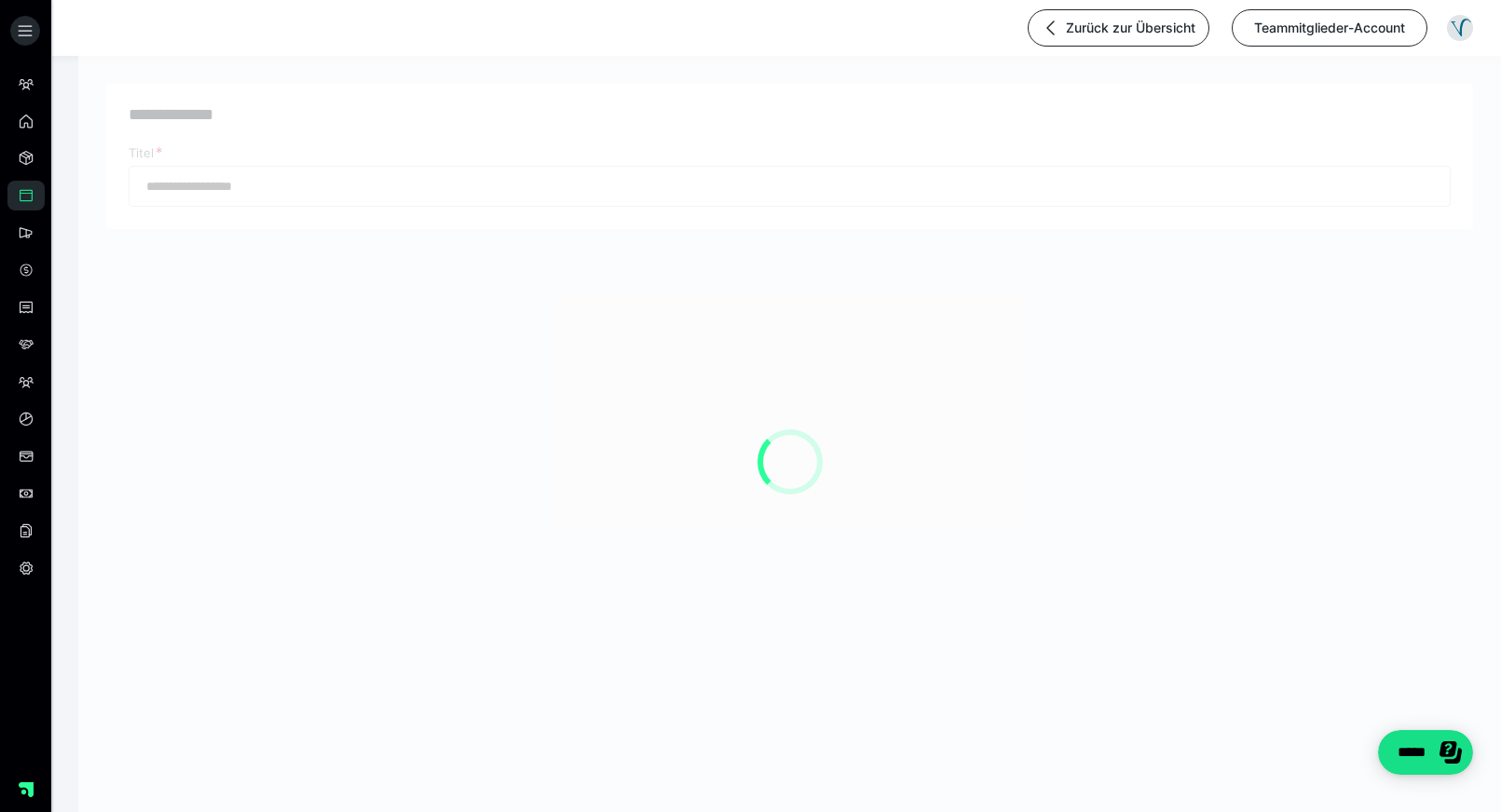 type on "**********" 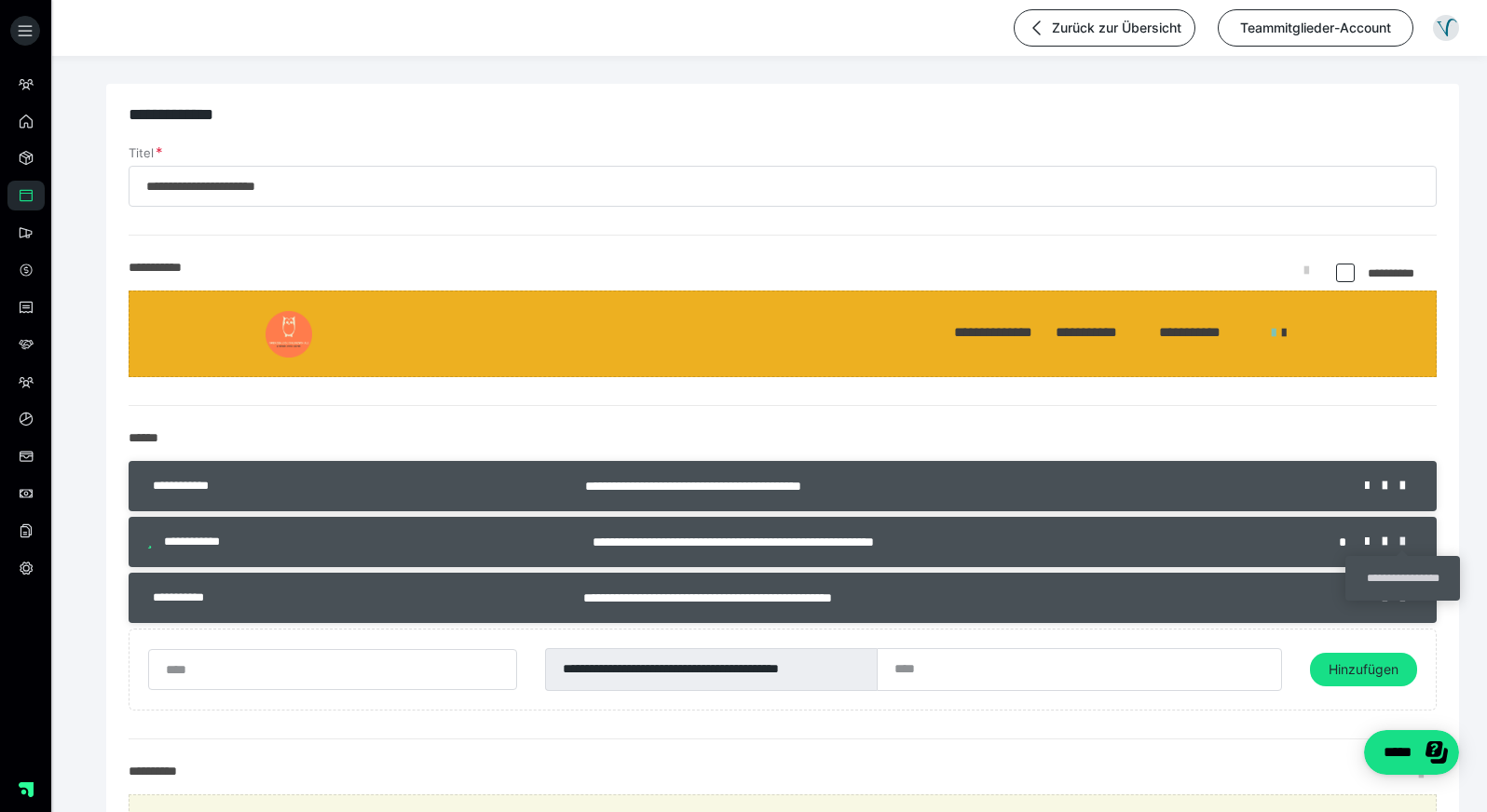 click at bounding box center [1409, 542] 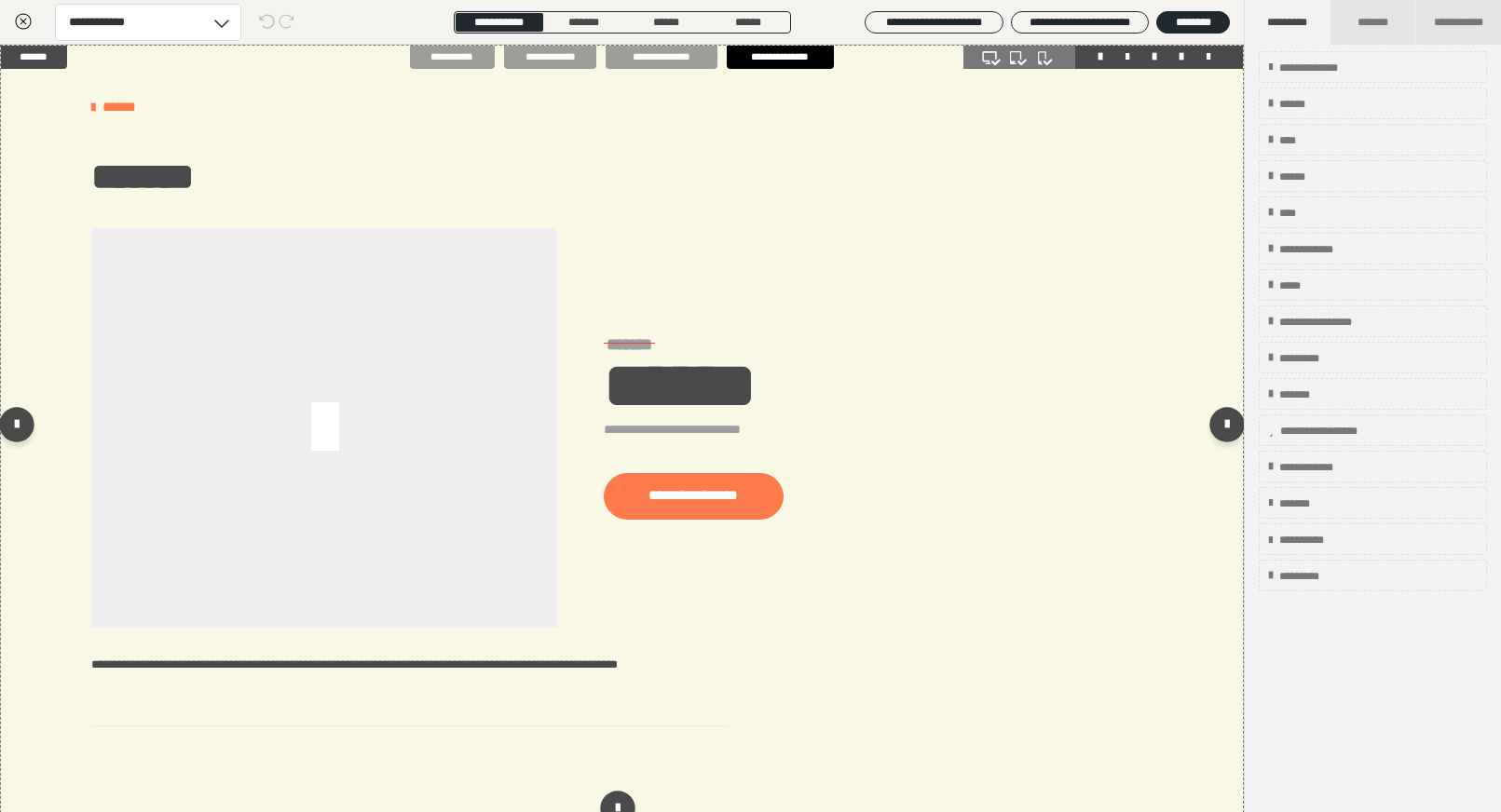 scroll, scrollTop: 9, scrollLeft: 0, axis: vertical 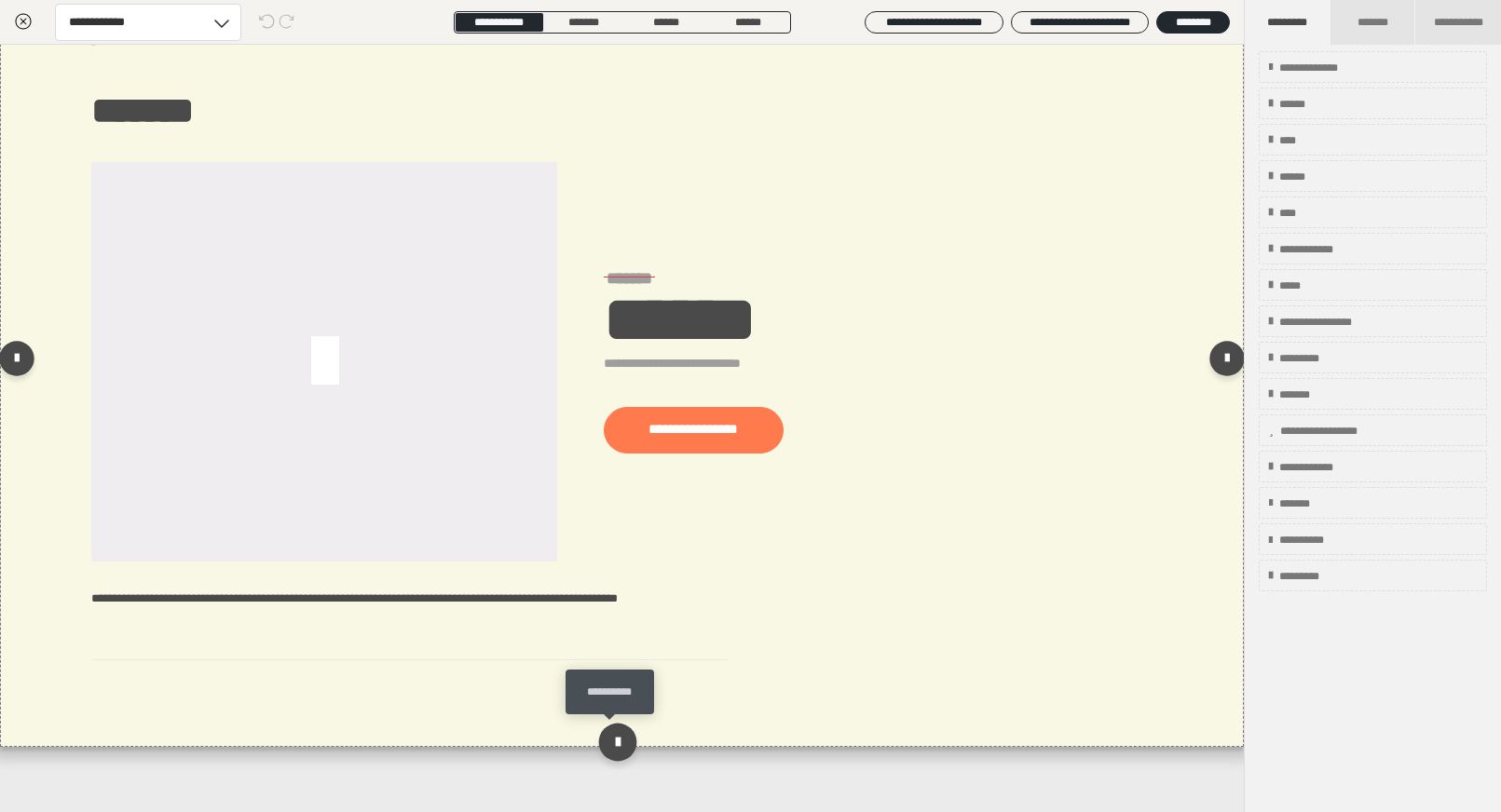 click at bounding box center (618, 741) 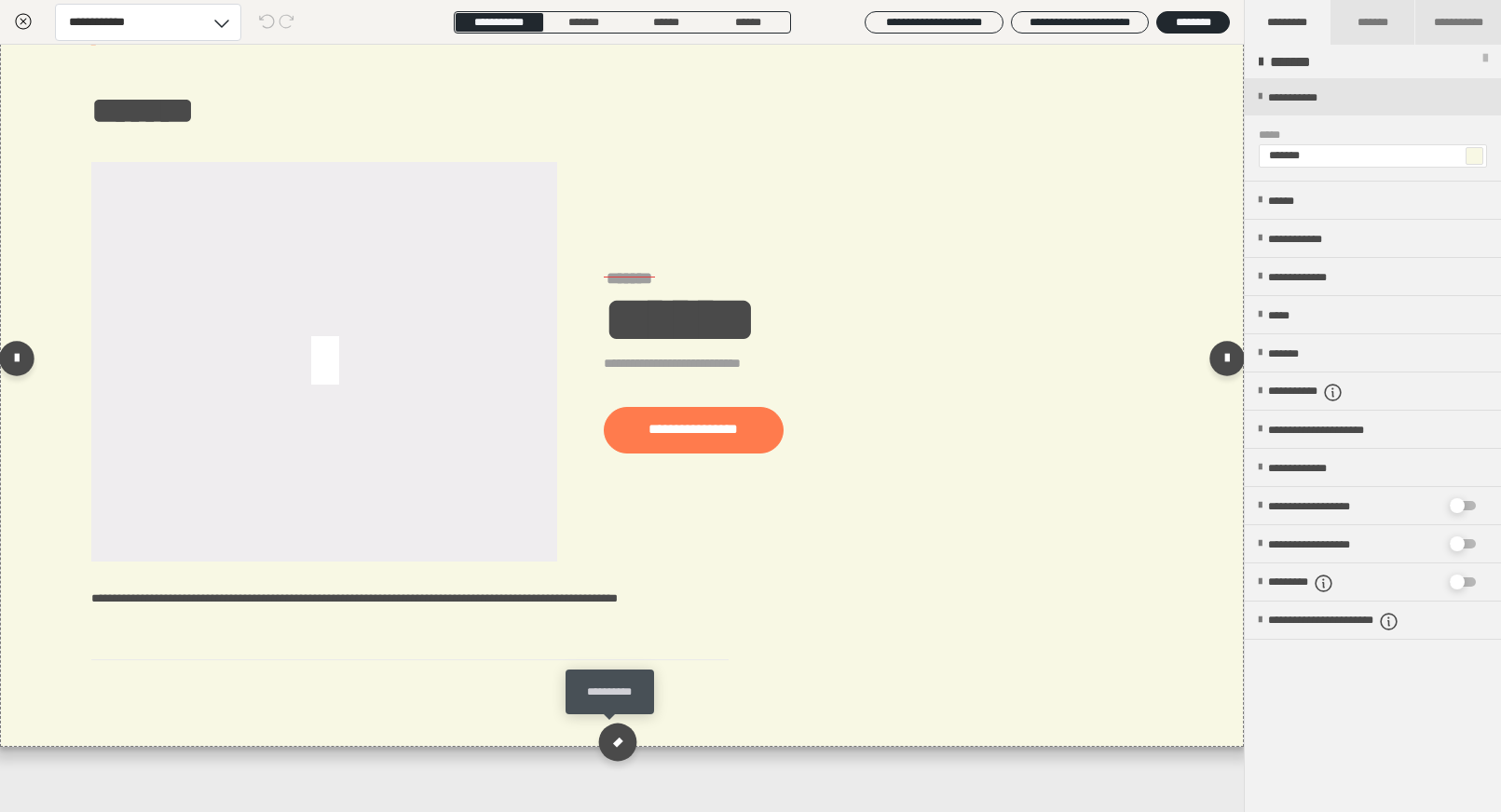 scroll, scrollTop: 7, scrollLeft: 0, axis: vertical 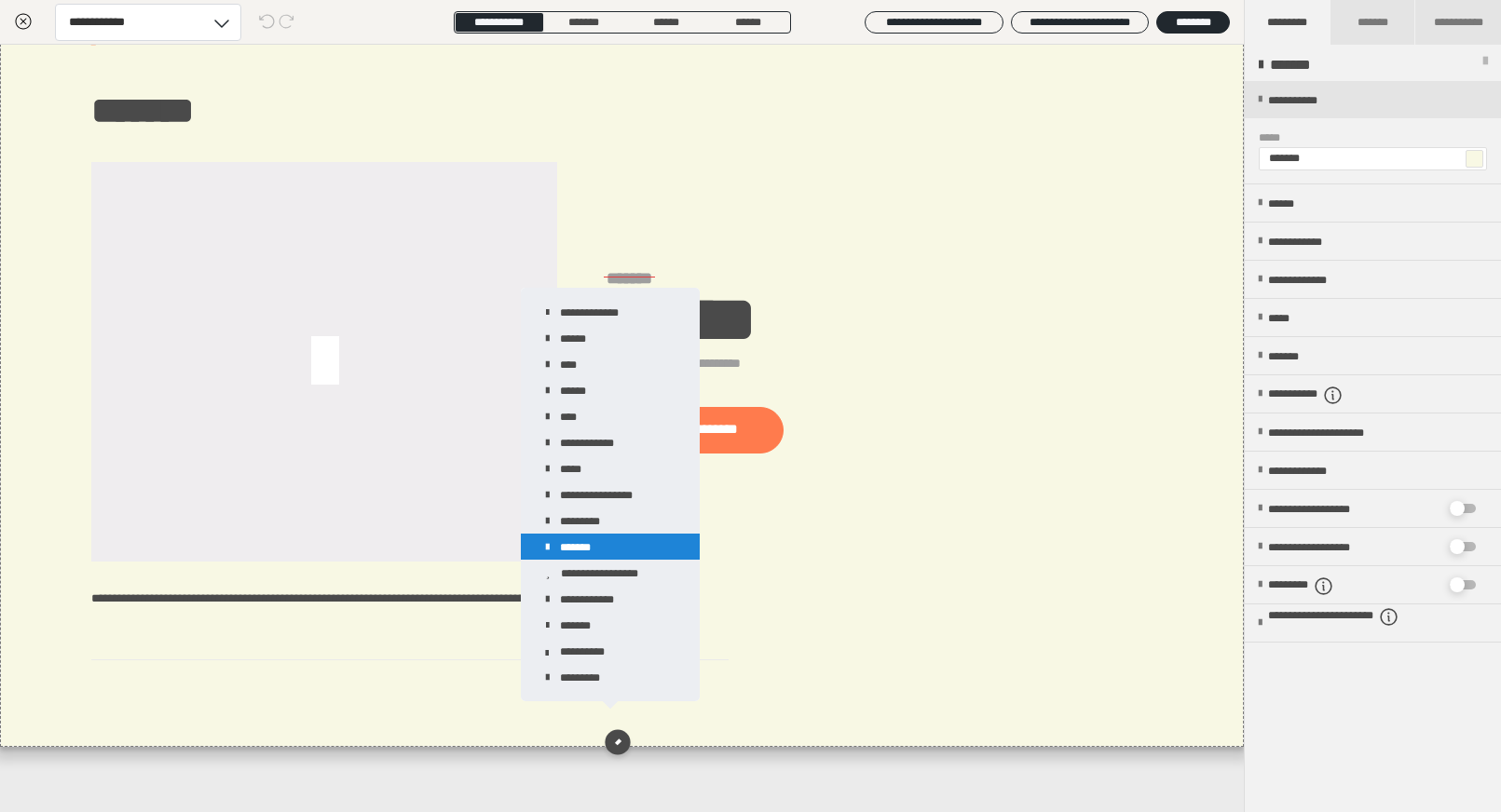 click on "*******" at bounding box center (610, 547) 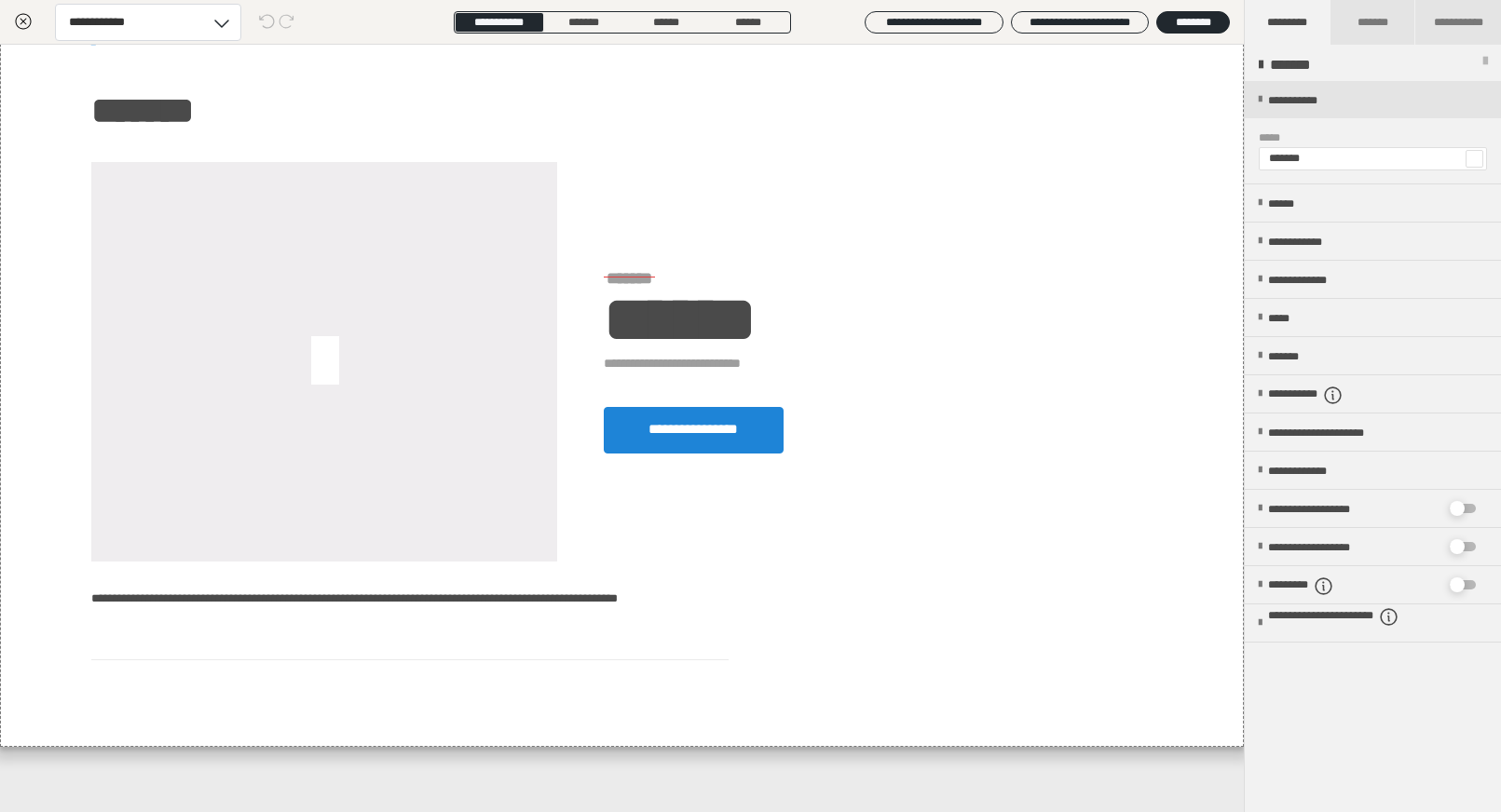 scroll, scrollTop: 507, scrollLeft: 0, axis: vertical 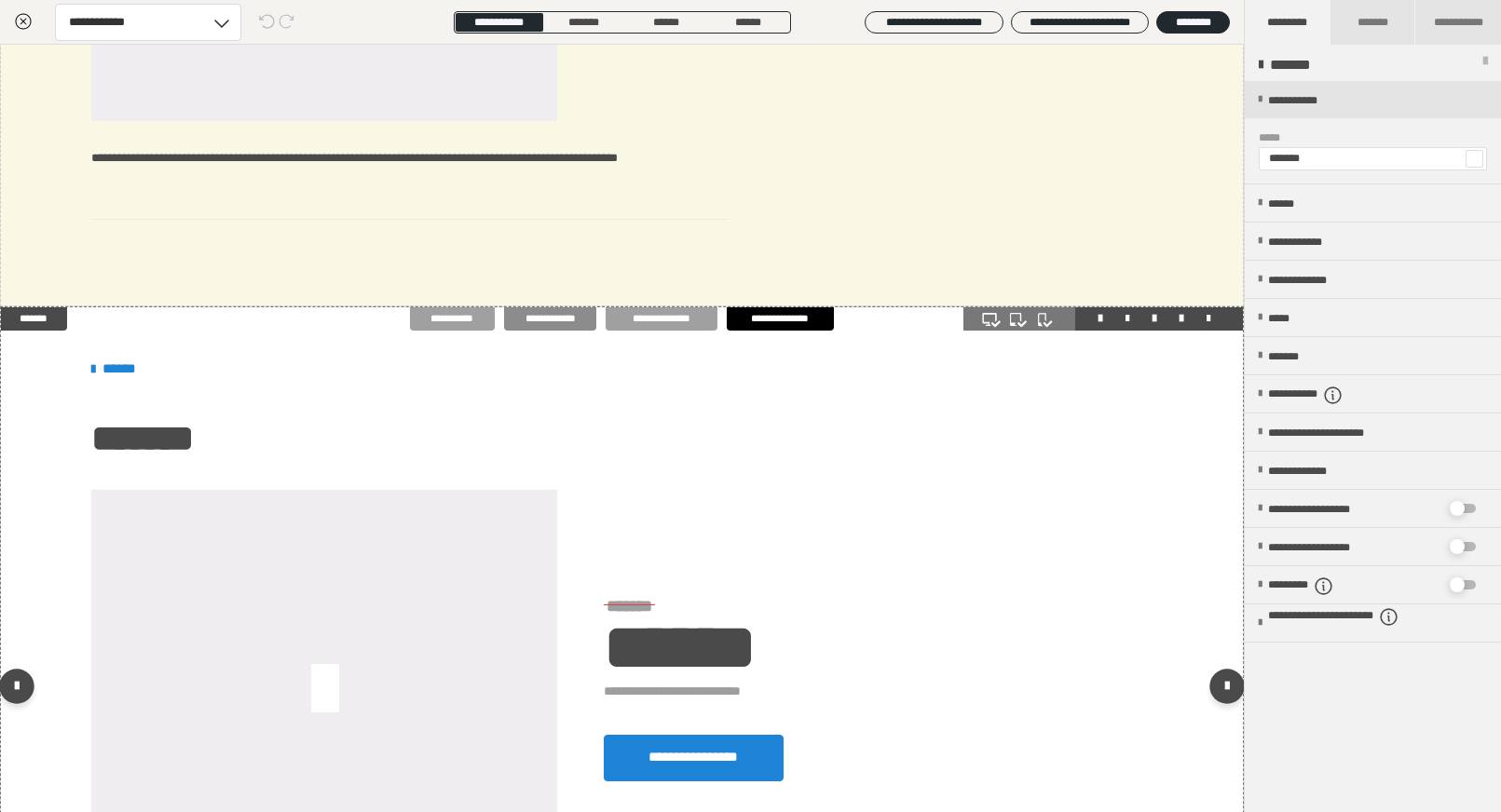 click on "**********" at bounding box center (551, 318) 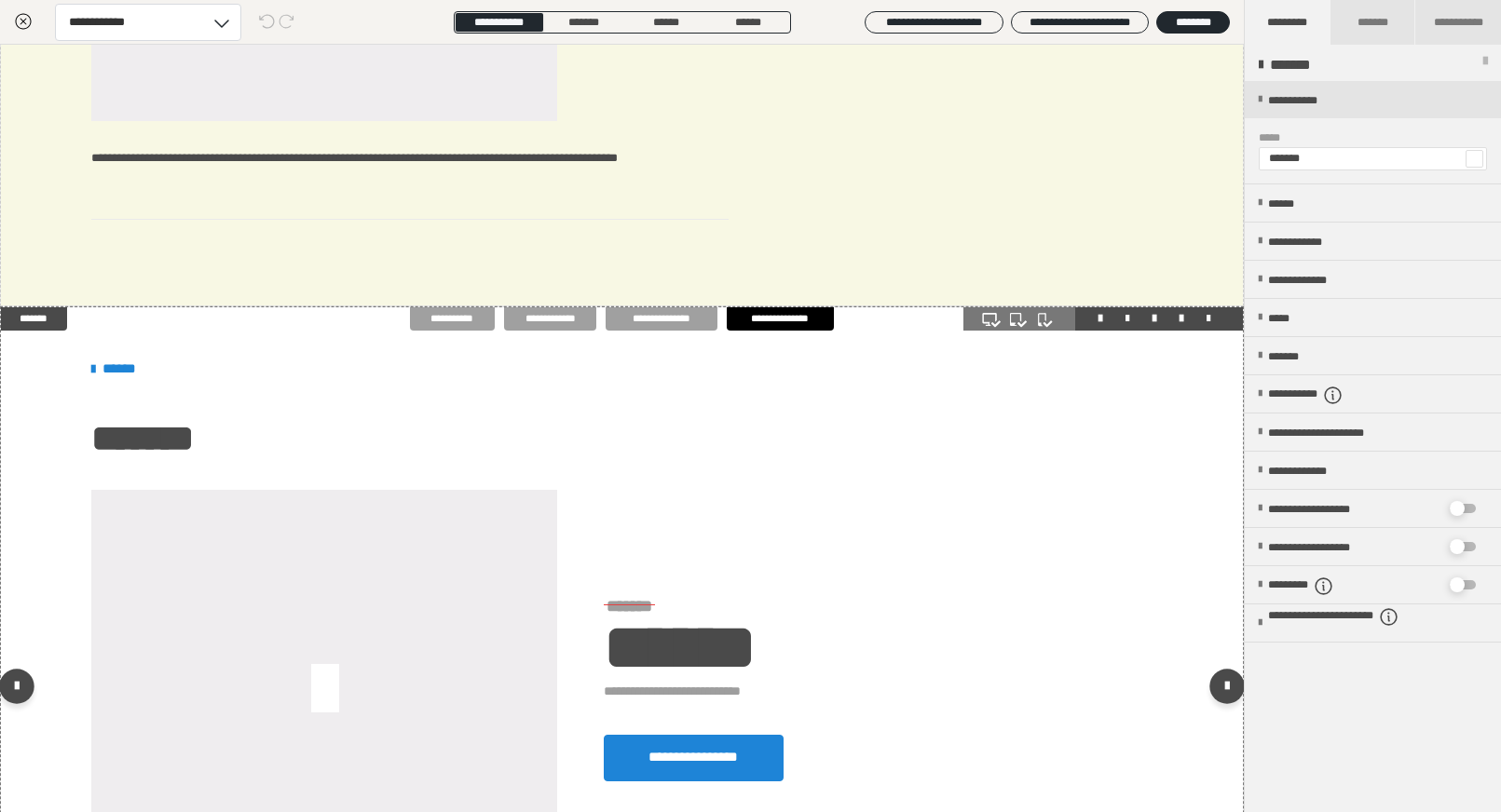 scroll, scrollTop: 611, scrollLeft: 0, axis: vertical 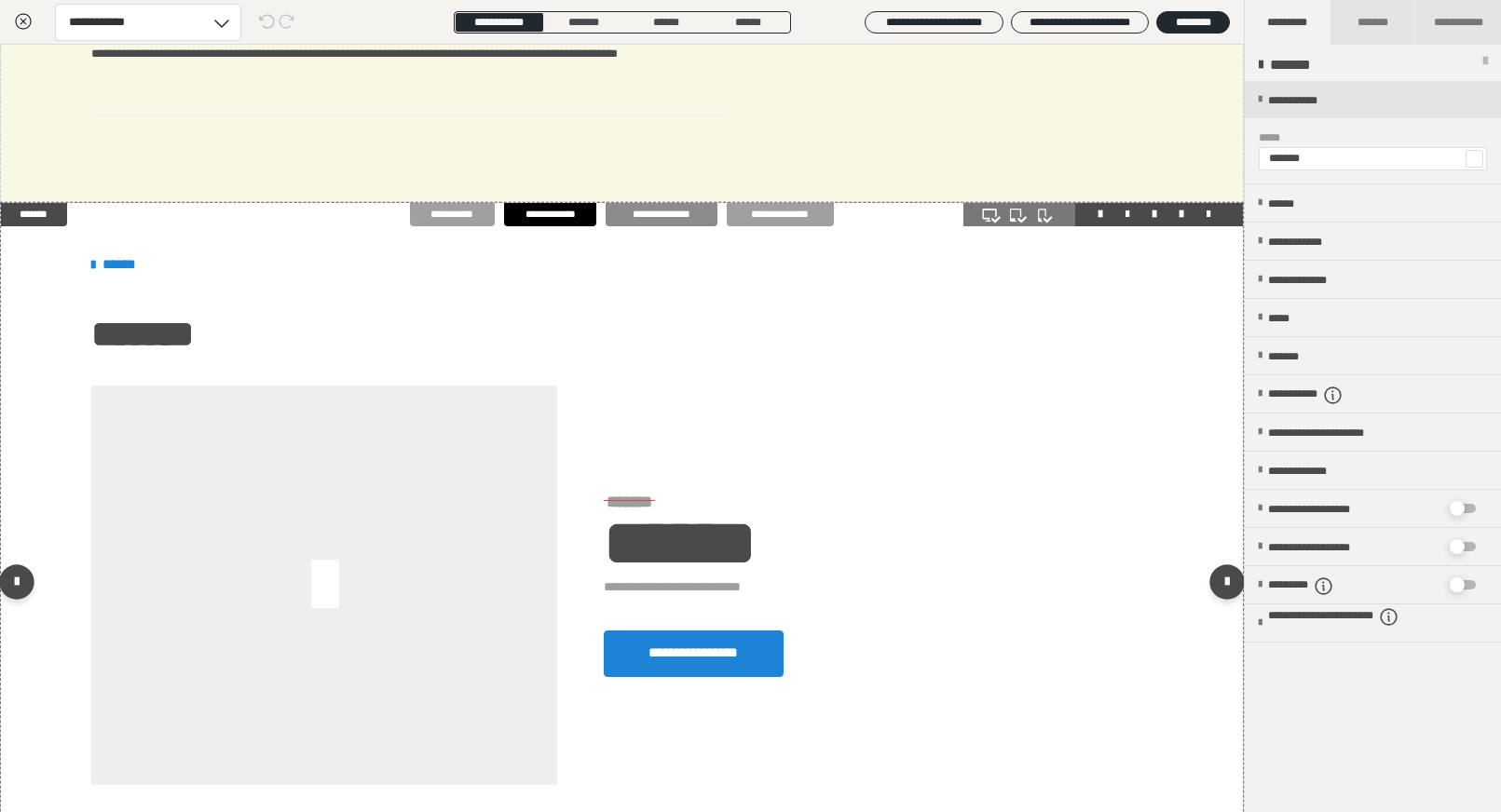 click on "**********" at bounding box center (661, 214) 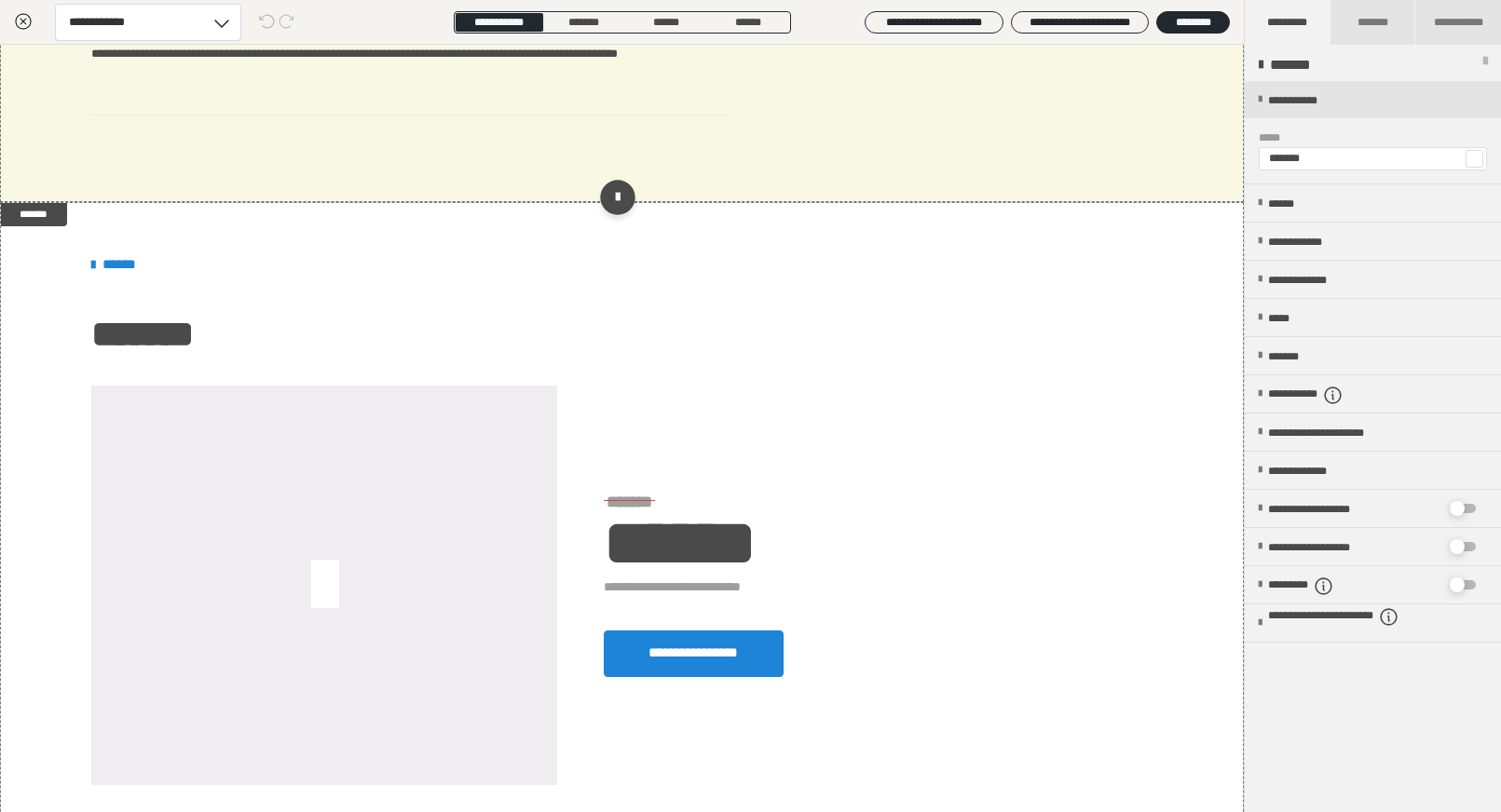 click on "**********" at bounding box center (622, -183) 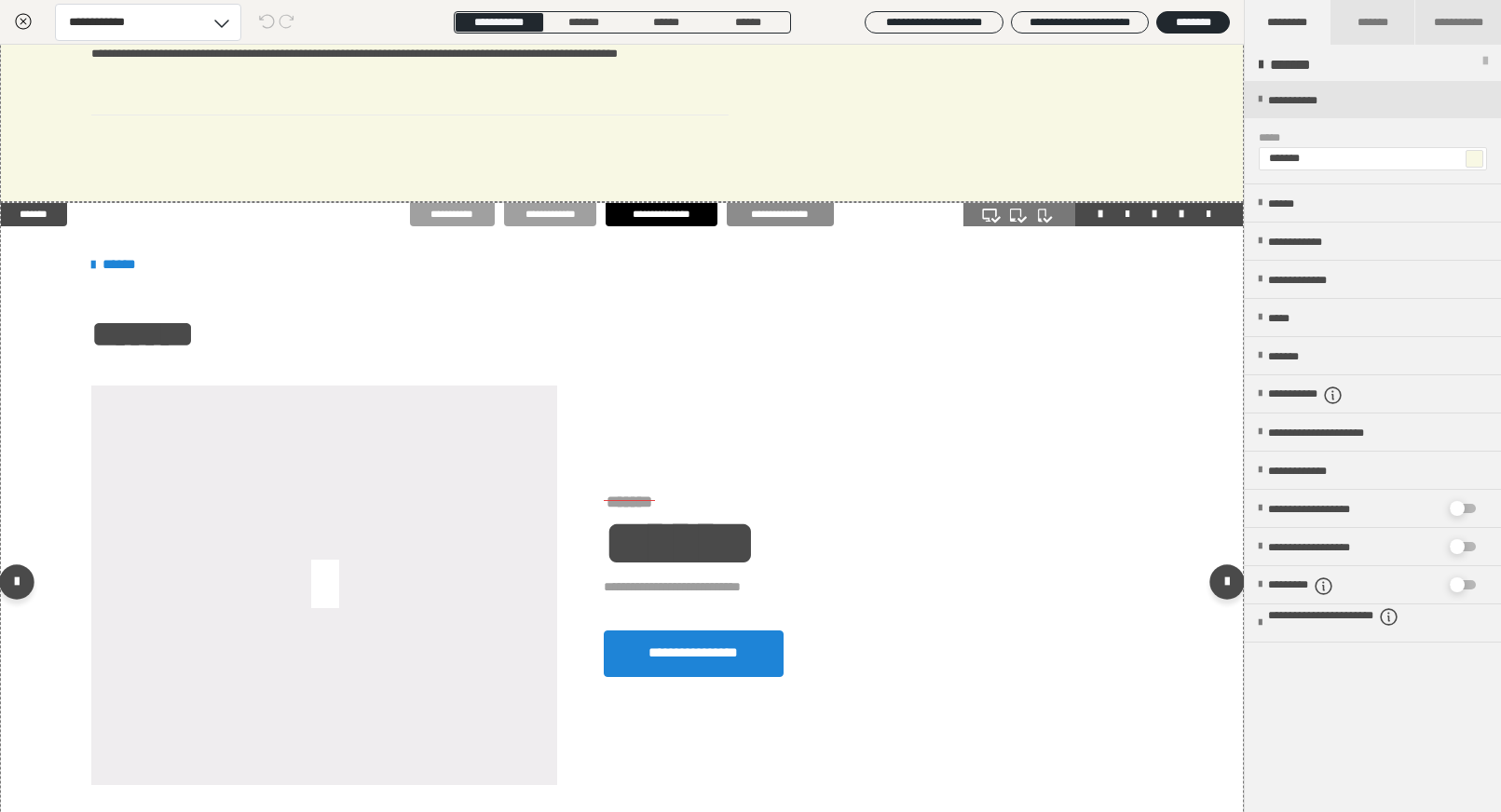 click on "**********" at bounding box center [780, 214] 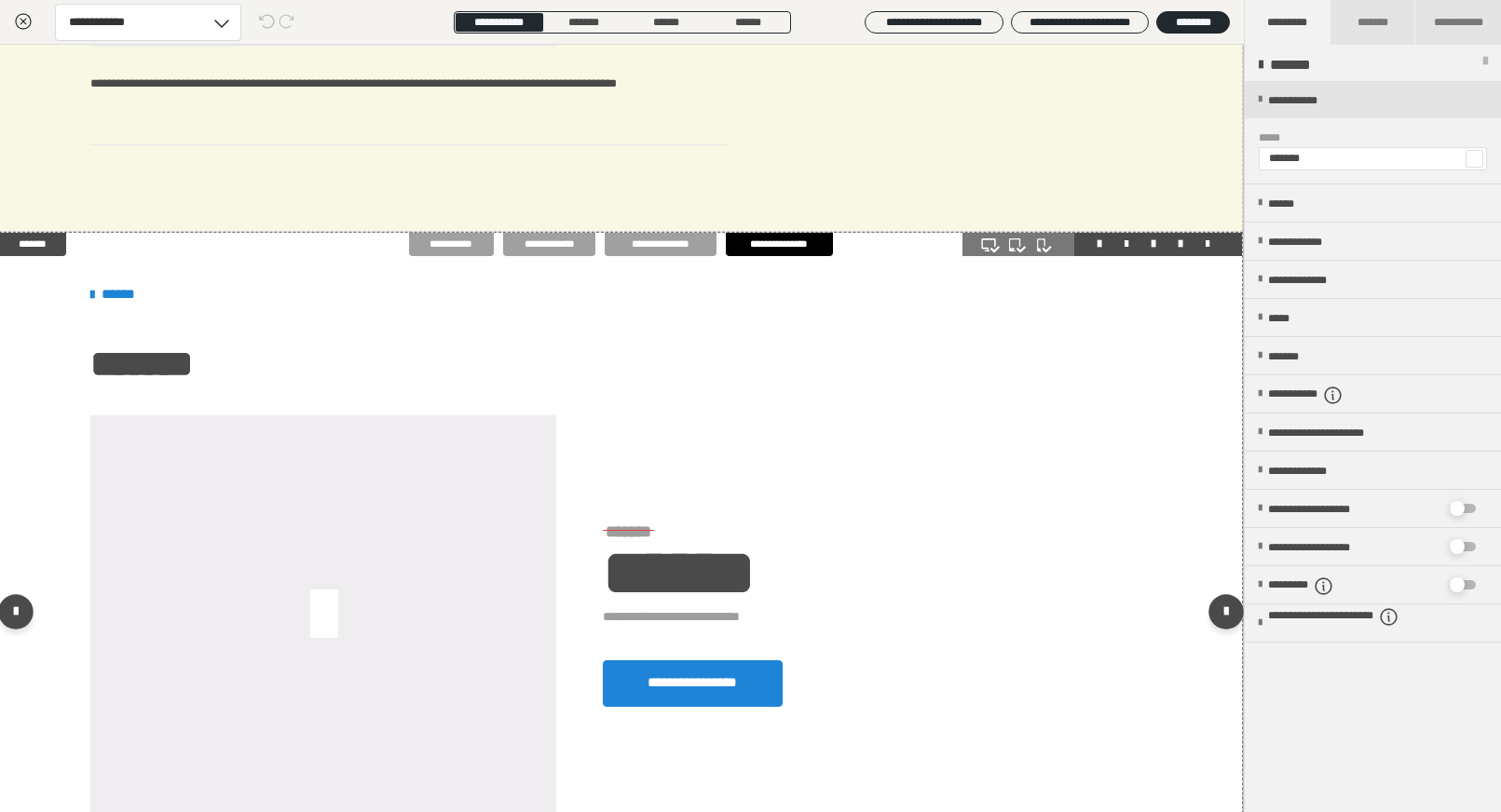 scroll, scrollTop: 581, scrollLeft: 1, axis: both 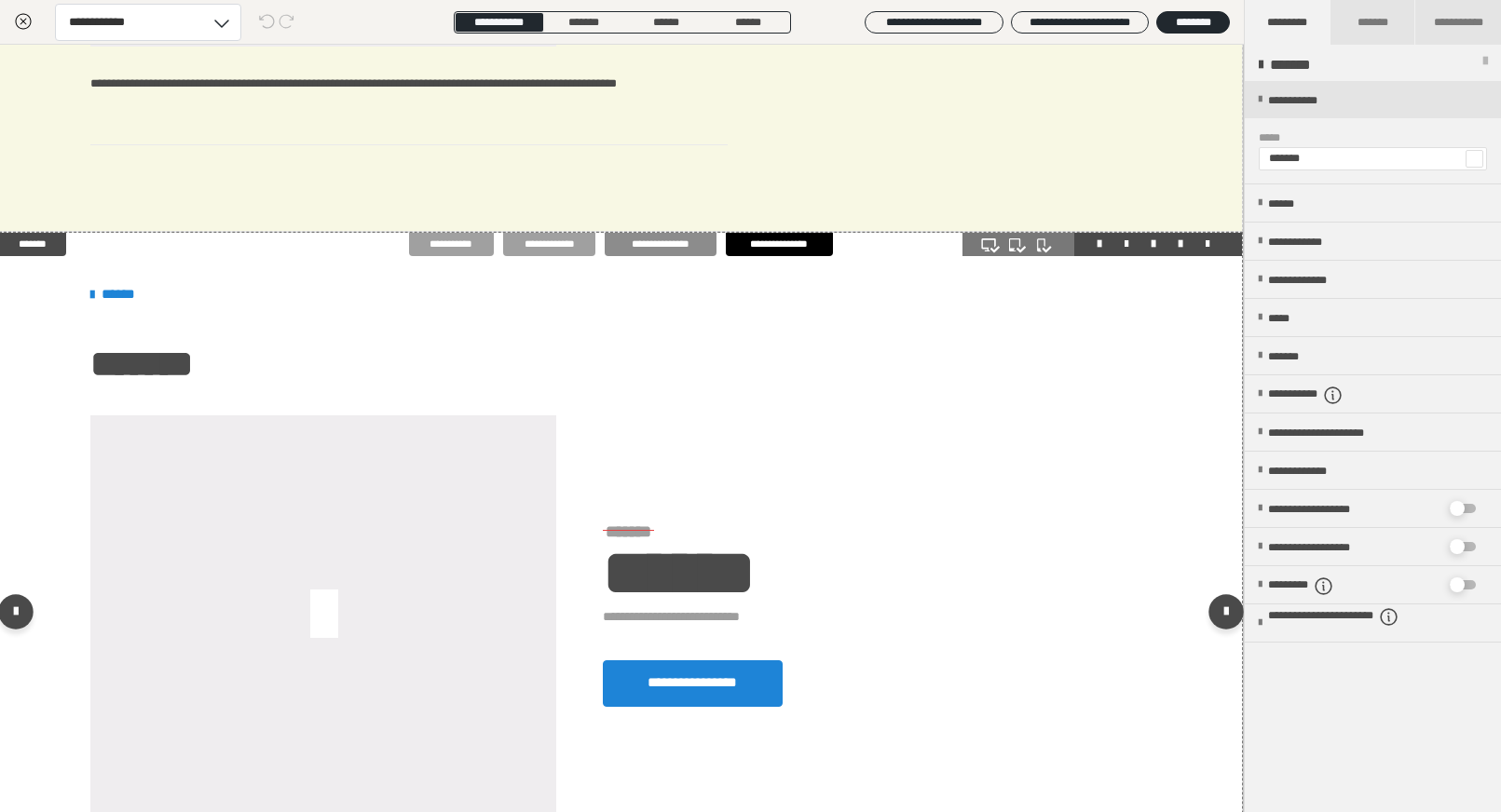click on "**********" at bounding box center (660, 244) 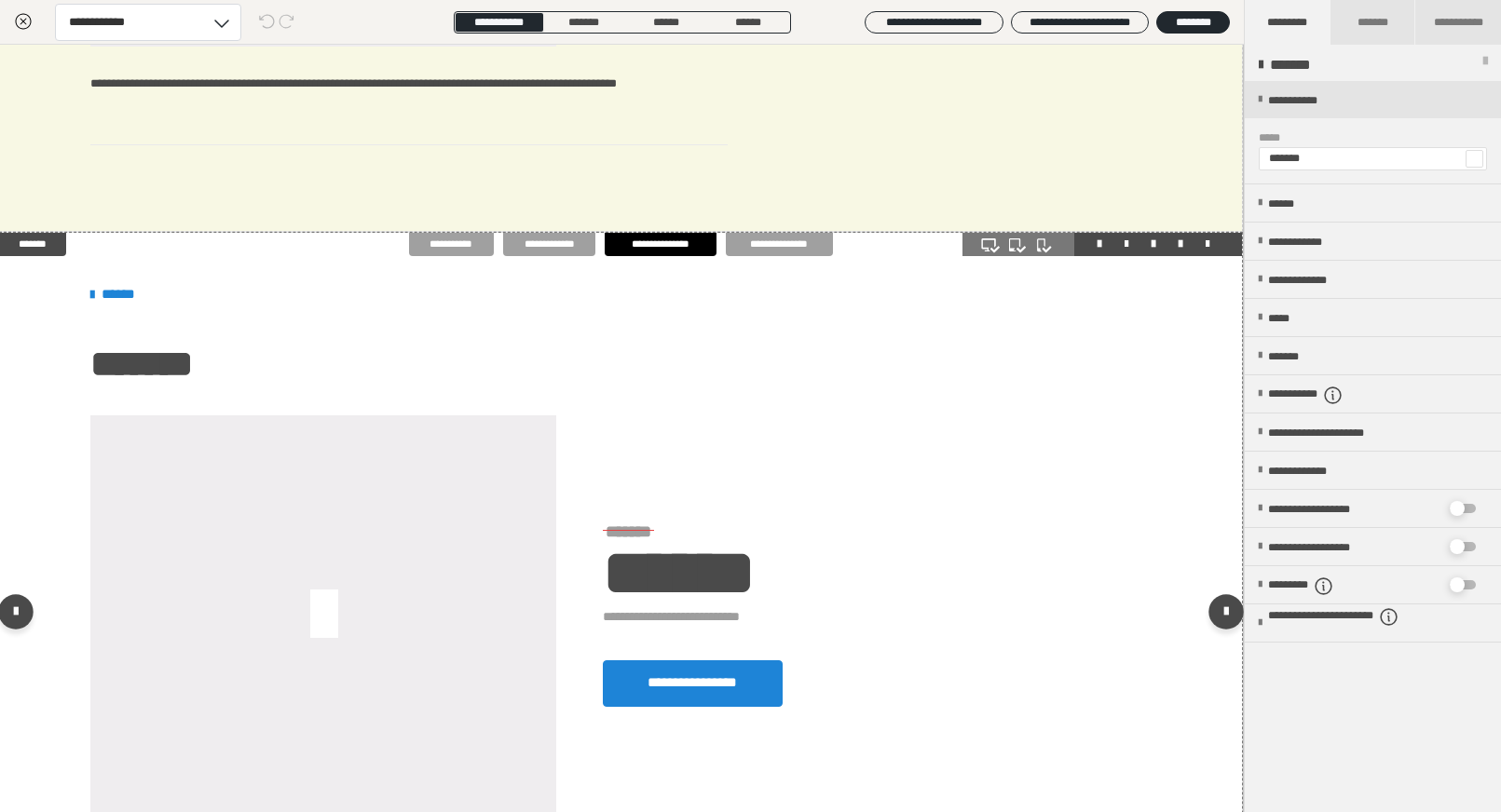 scroll, scrollTop: 611, scrollLeft: 1, axis: both 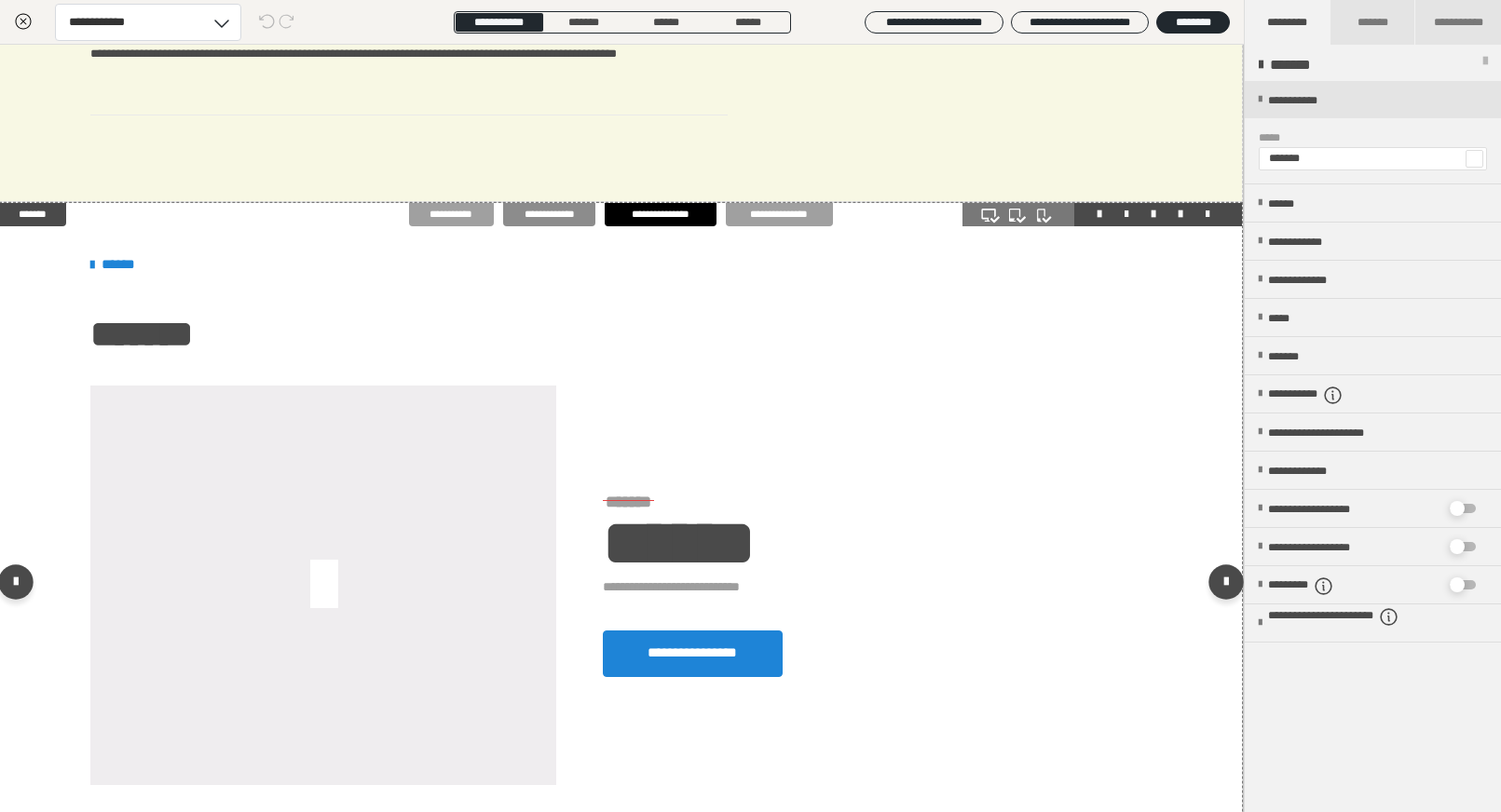 click on "**********" at bounding box center (550, 214) 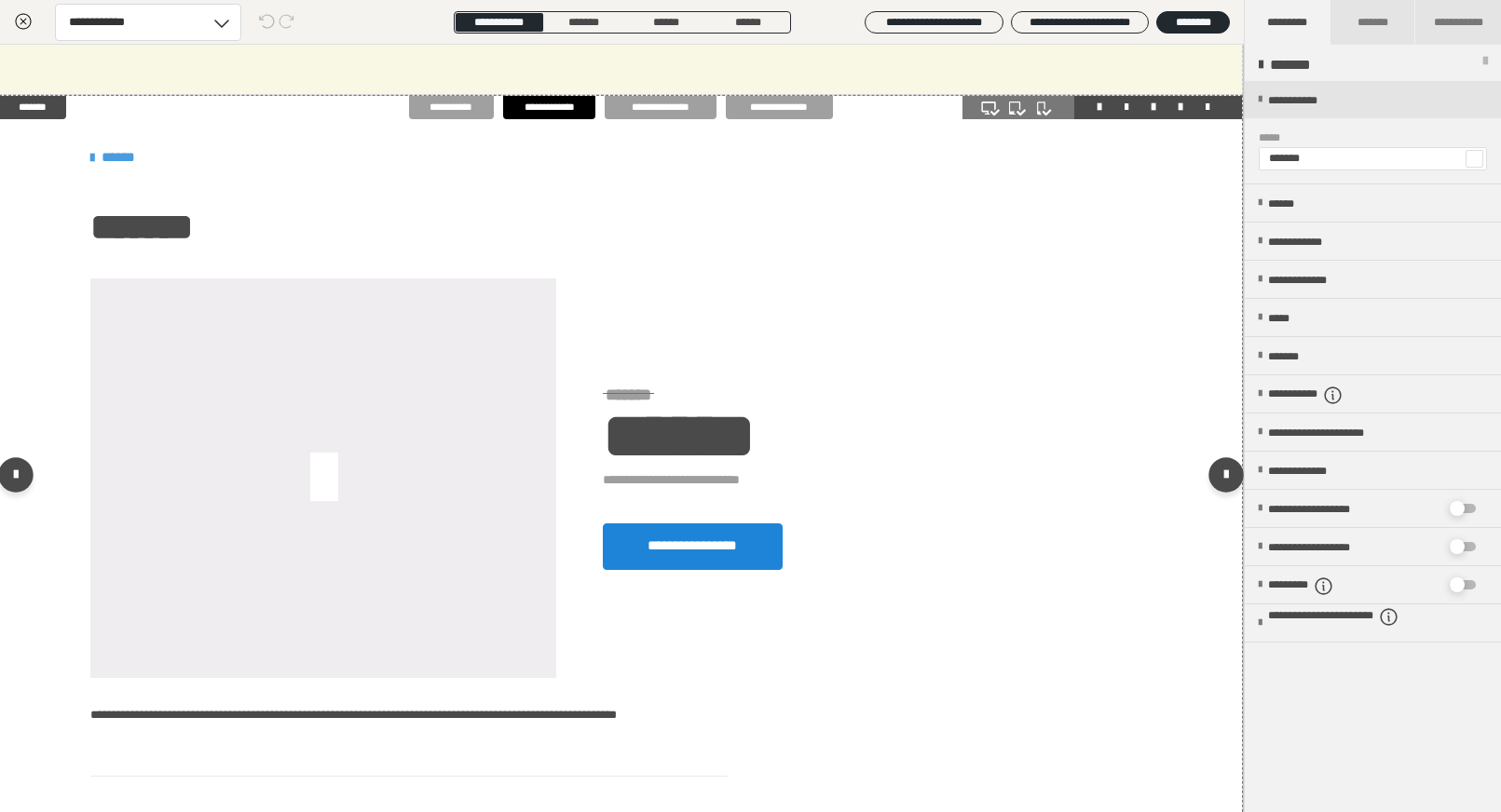 scroll, scrollTop: 372, scrollLeft: 1, axis: both 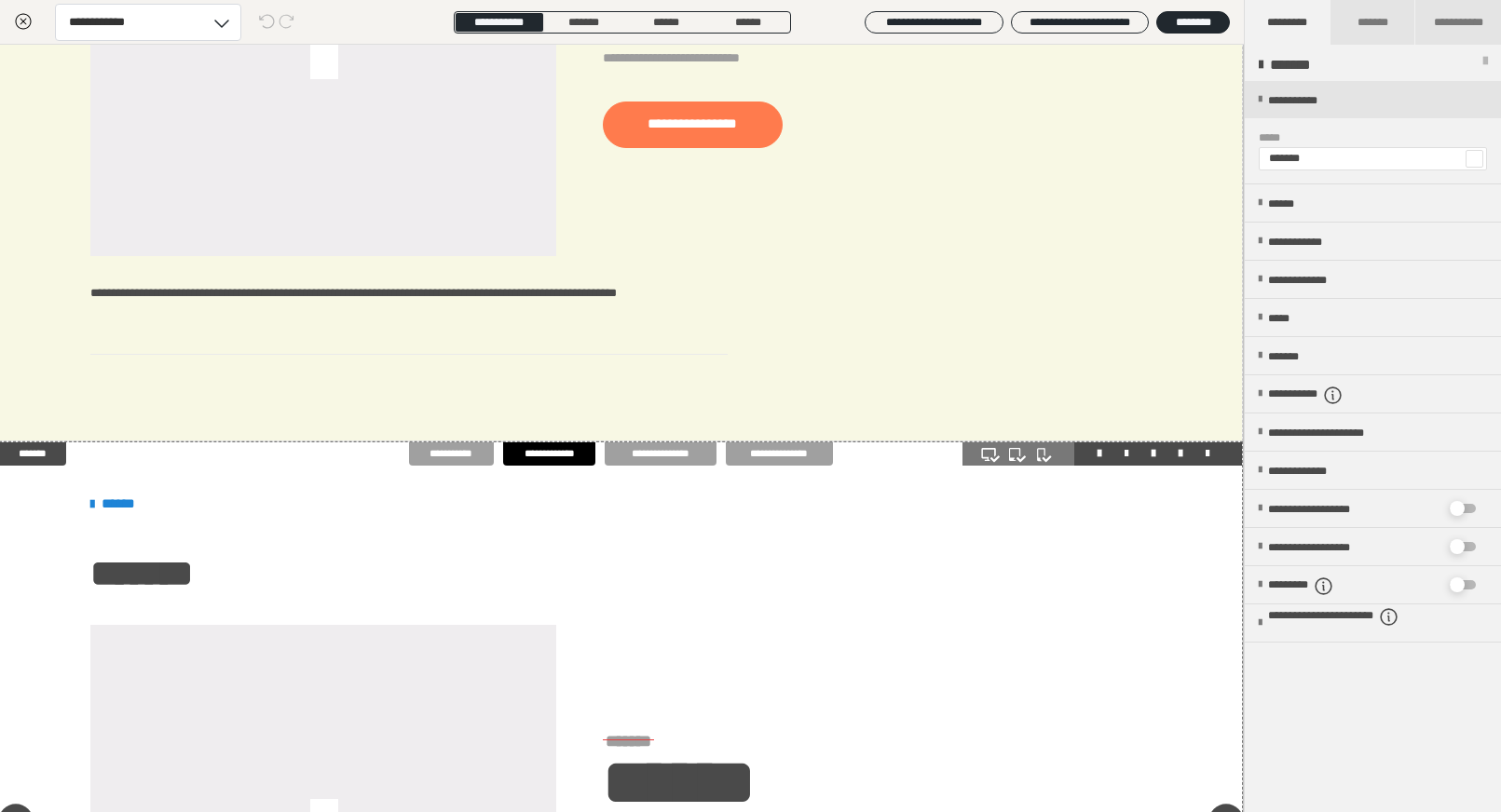 click at bounding box center (1102, 453) 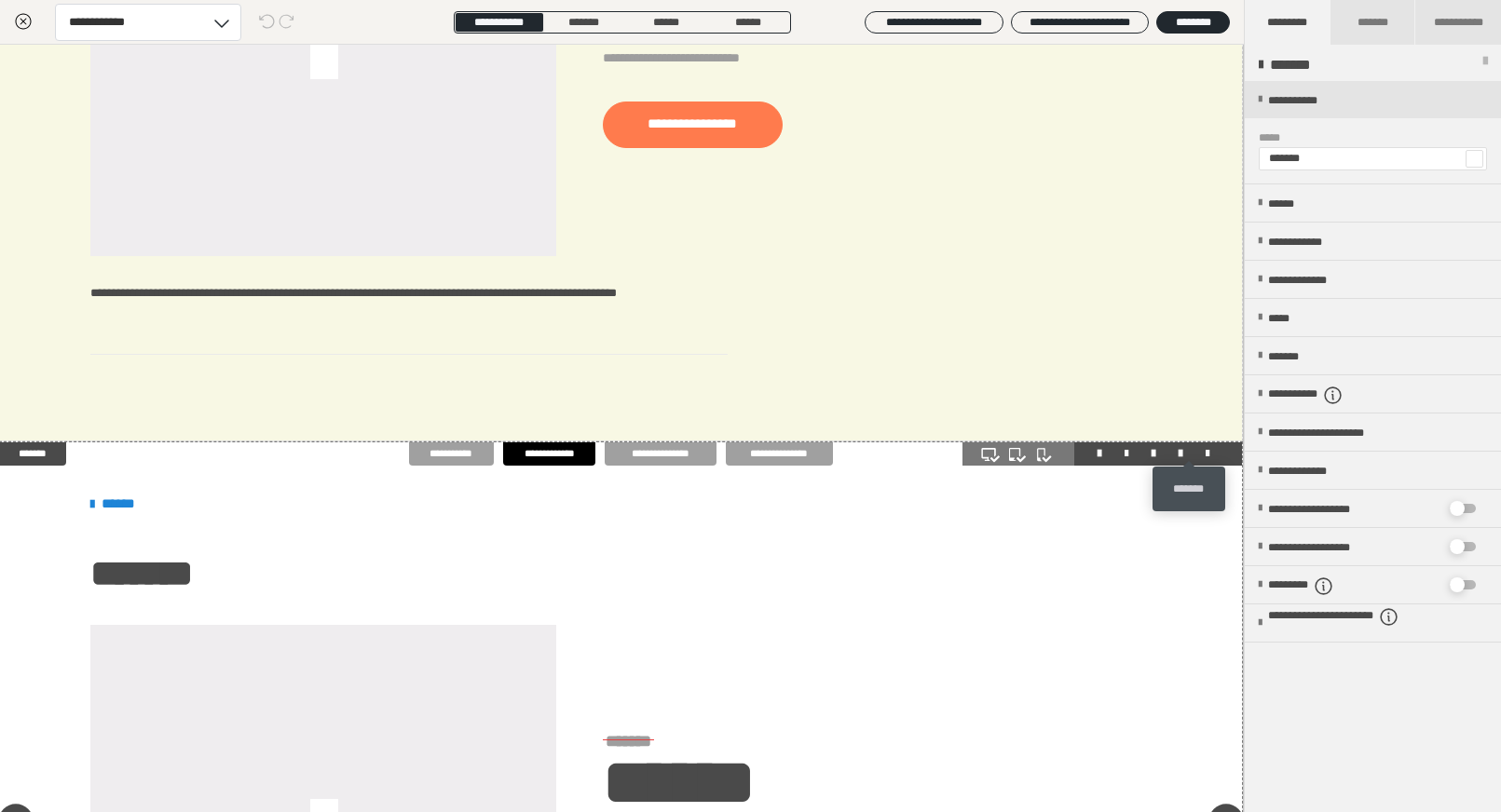 click at bounding box center (1208, 453) 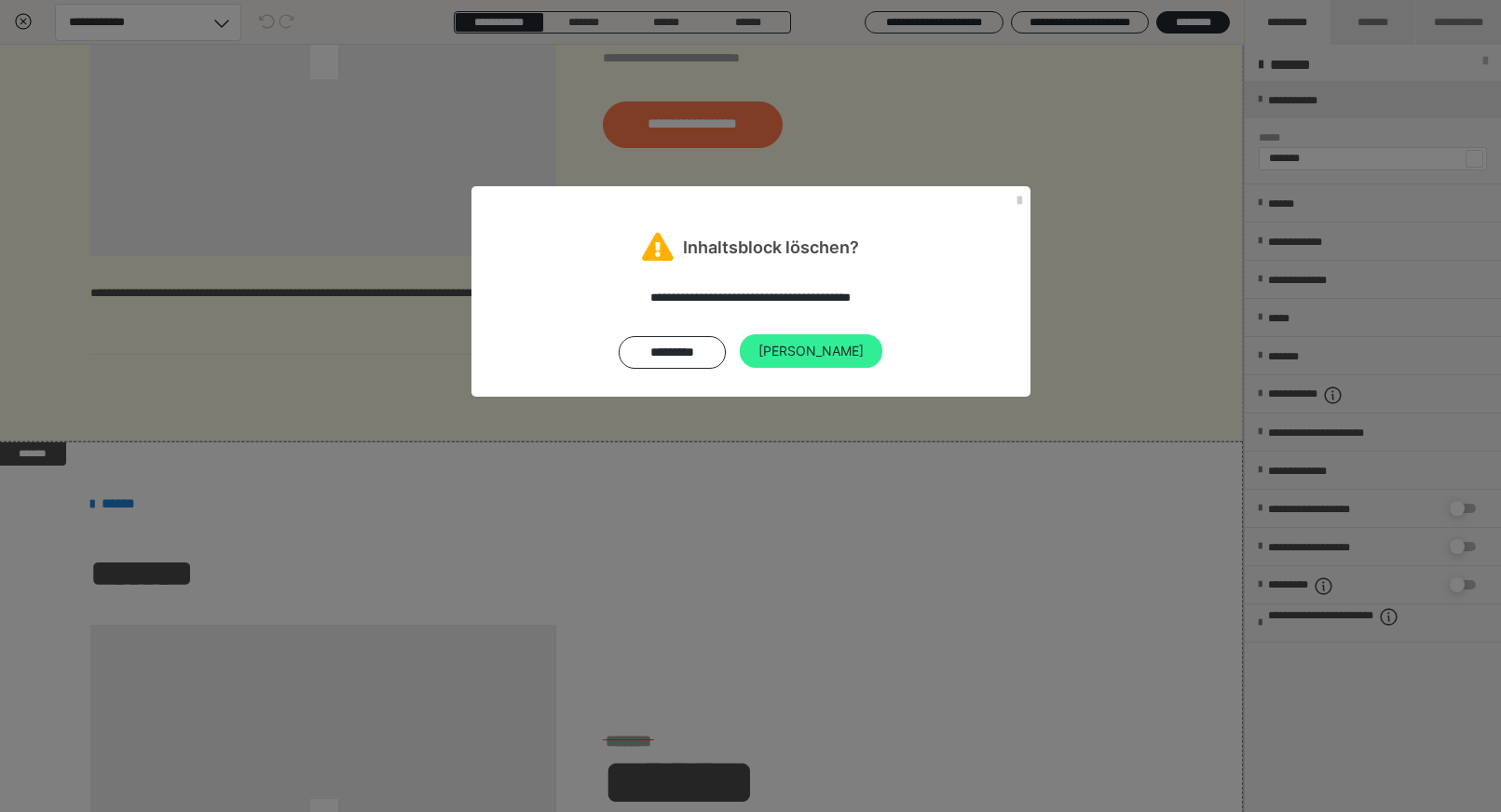 click on "[PERSON_NAME]" at bounding box center [811, 351] 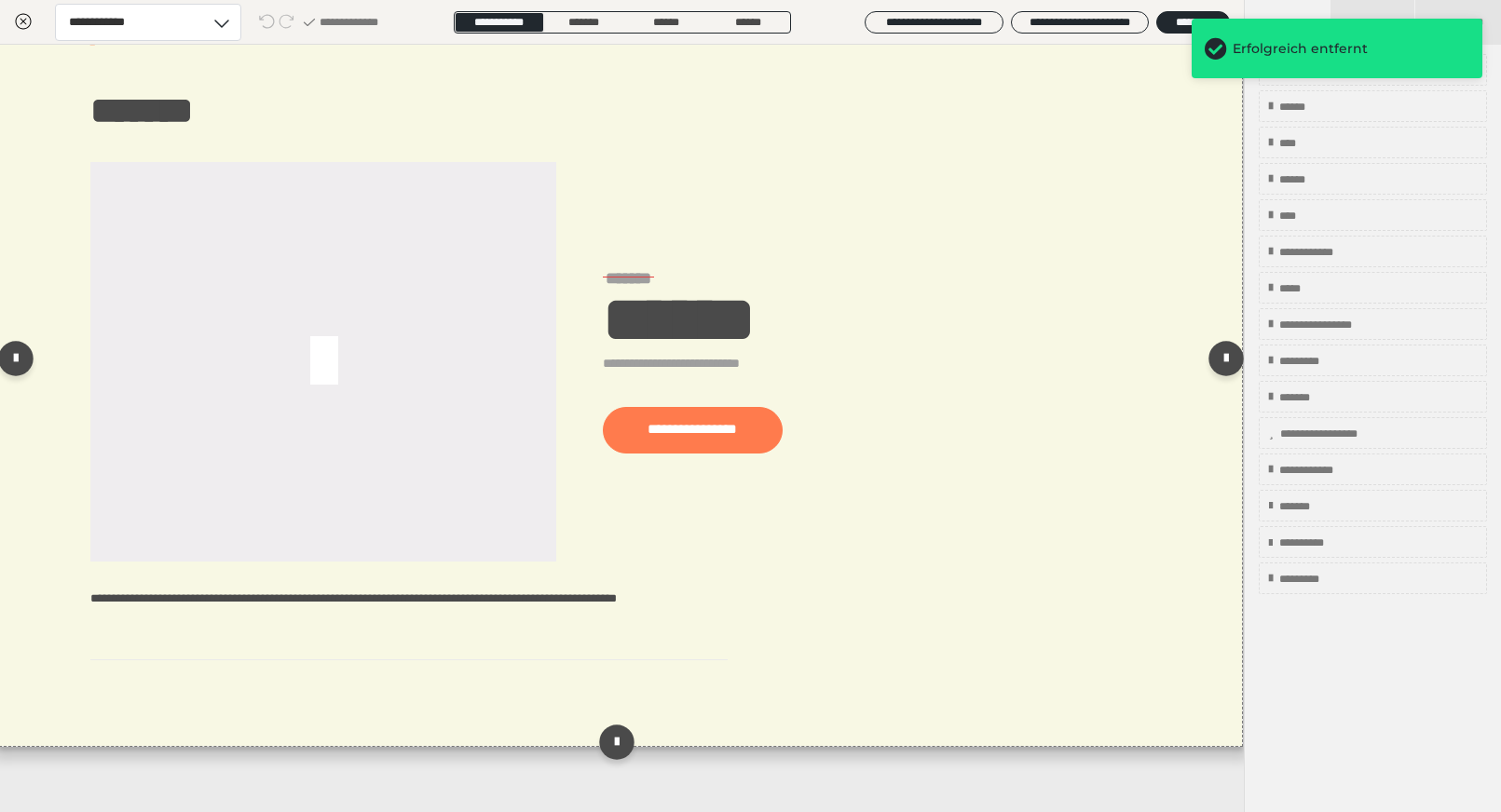 scroll, scrollTop: 80, scrollLeft: 1, axis: both 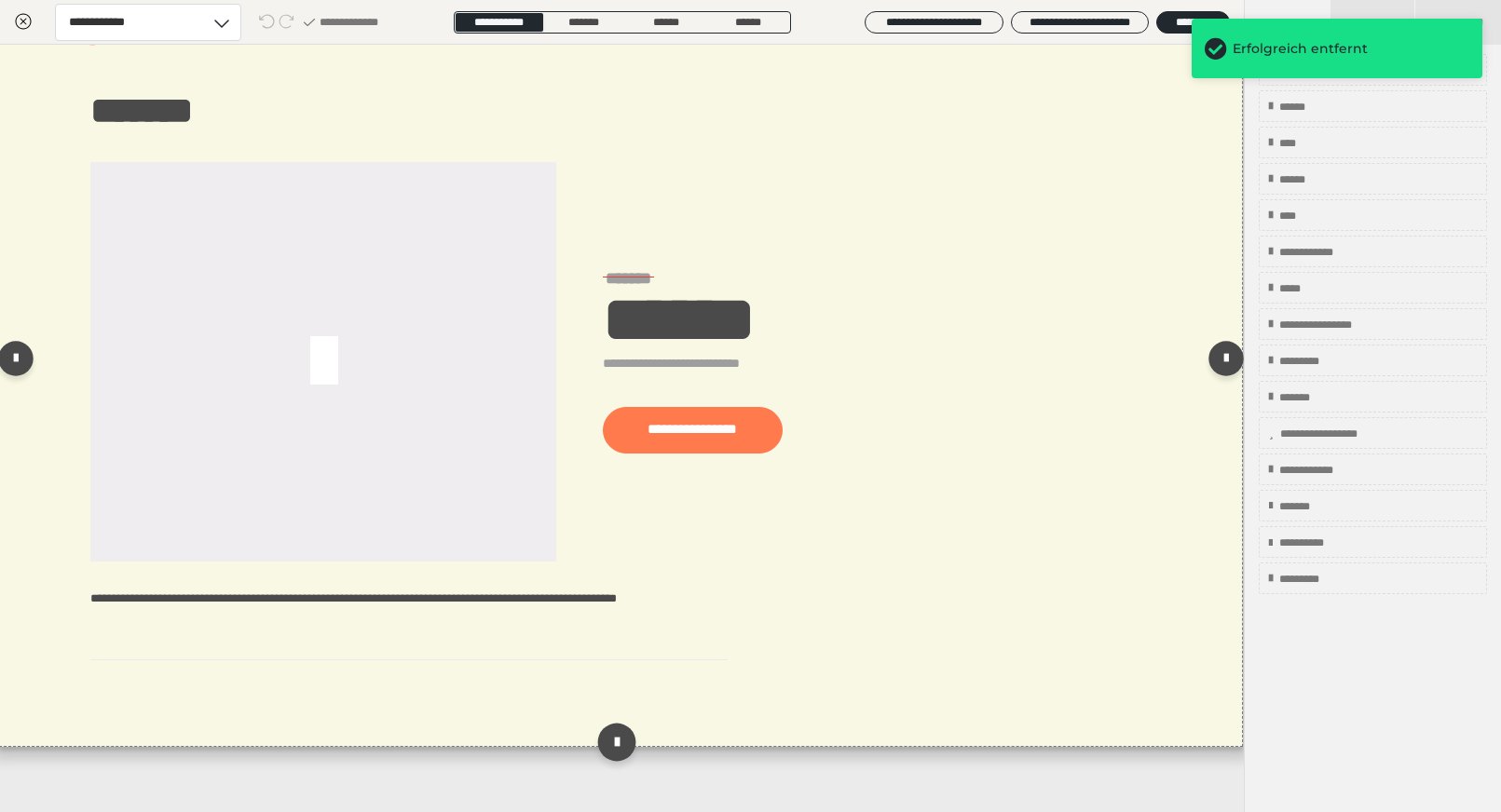 click at bounding box center [617, 741] 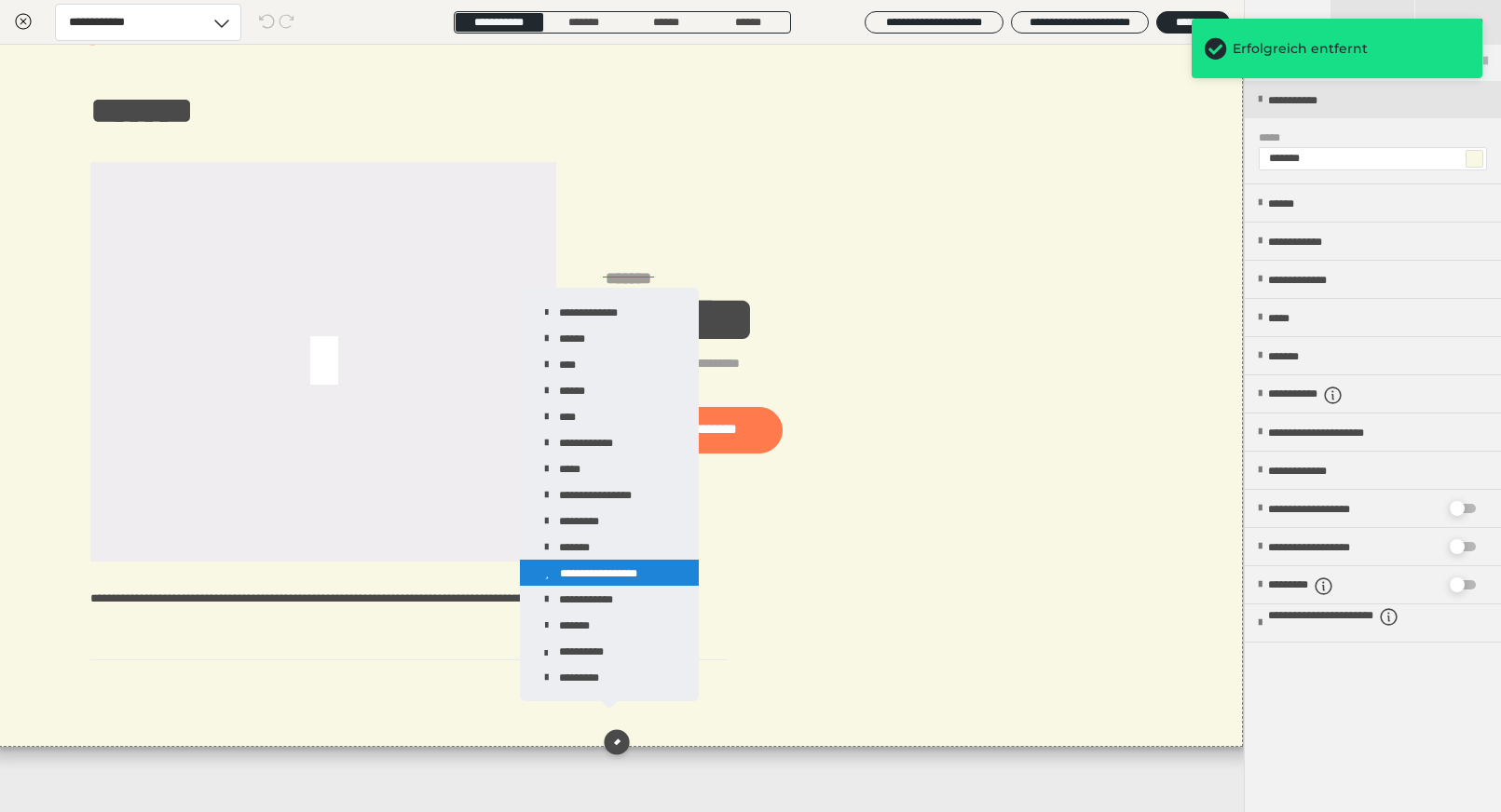 click on "**********" at bounding box center (609, 573) 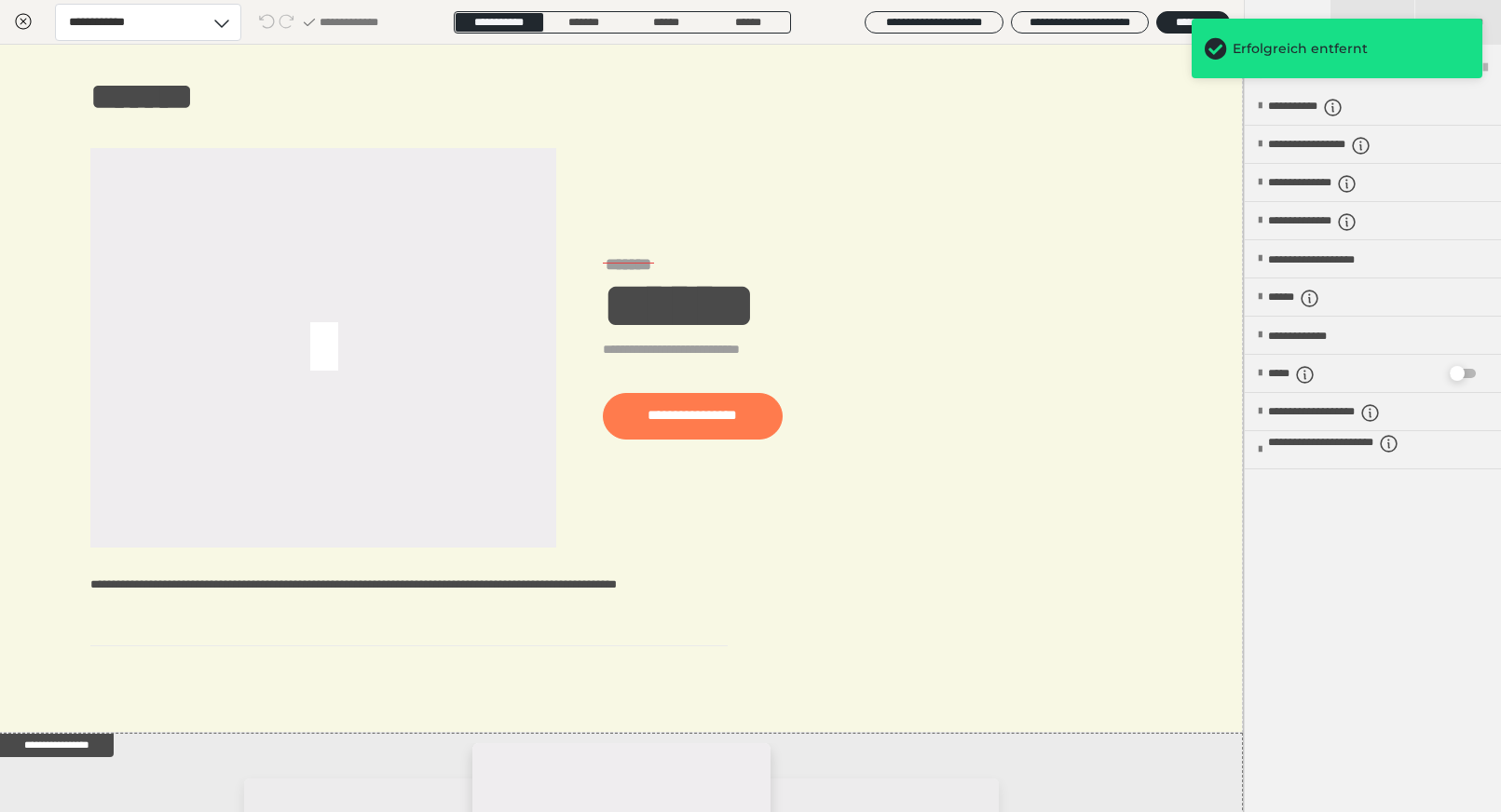 scroll, scrollTop: 0, scrollLeft: 0, axis: both 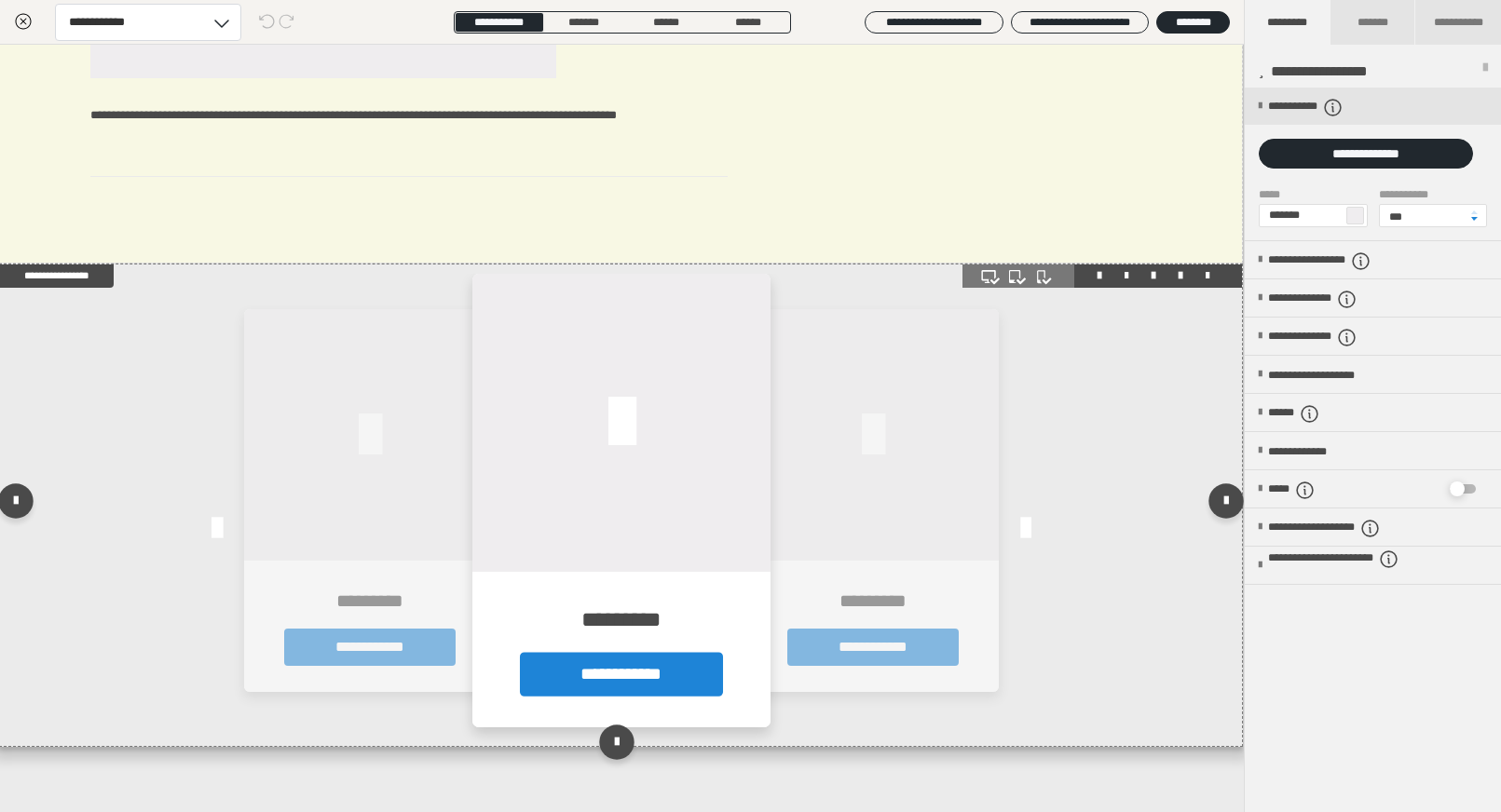 click at bounding box center (873, 435) 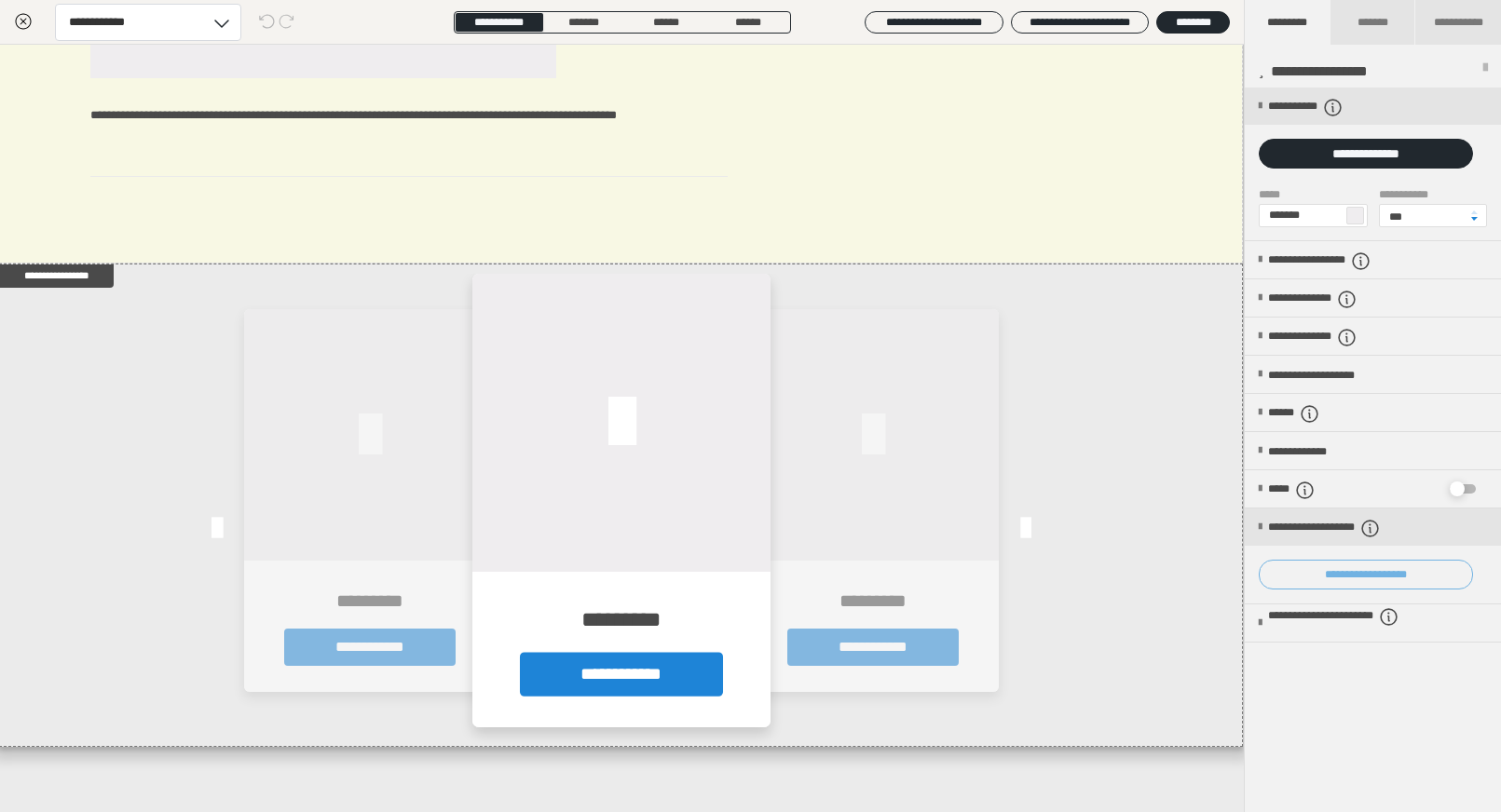 click on "**********" at bounding box center (1366, 575) 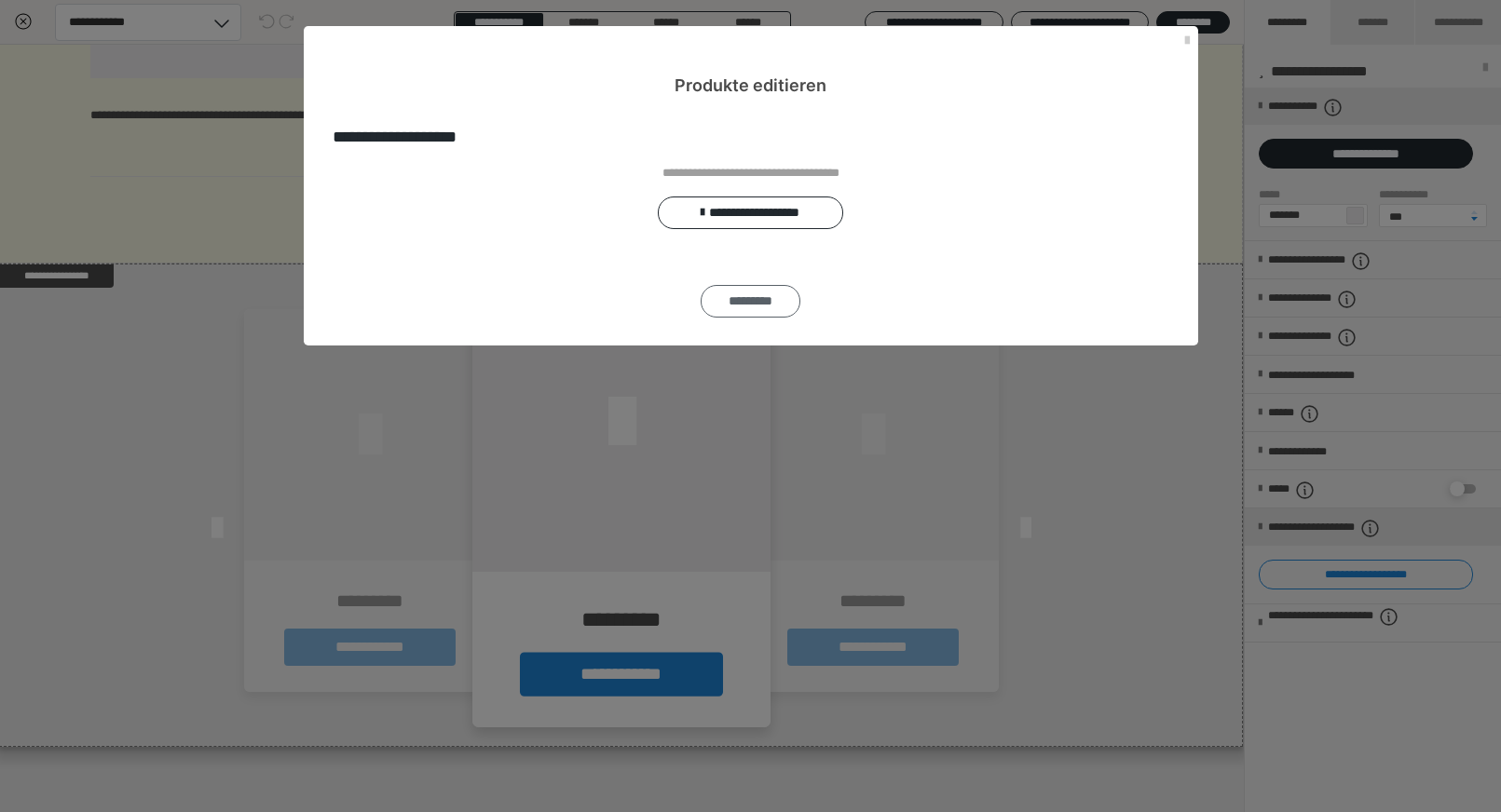 click on "*********" at bounding box center (750, 301) 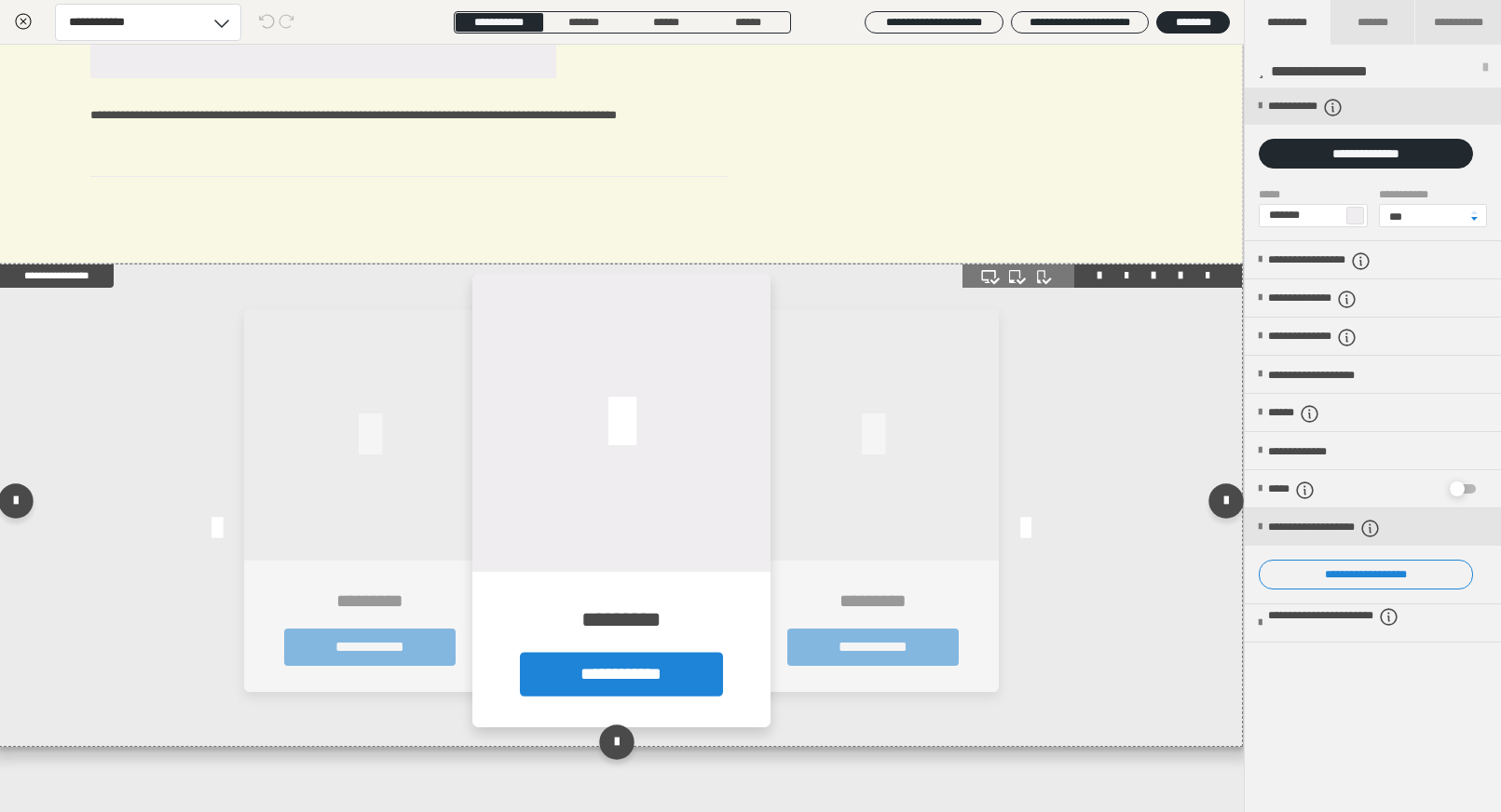 click at bounding box center (1102, 276) 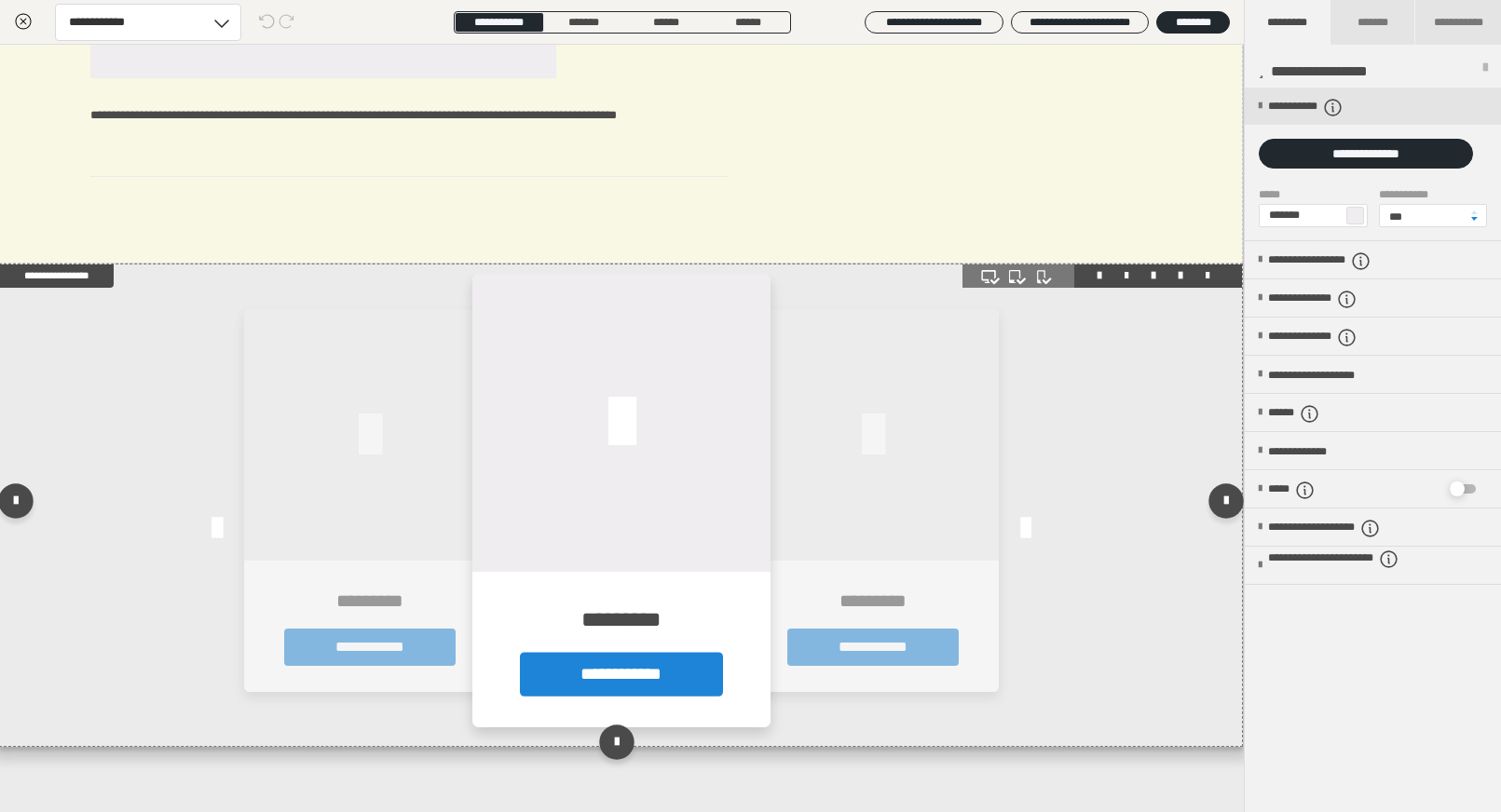 click at bounding box center (1208, 276) 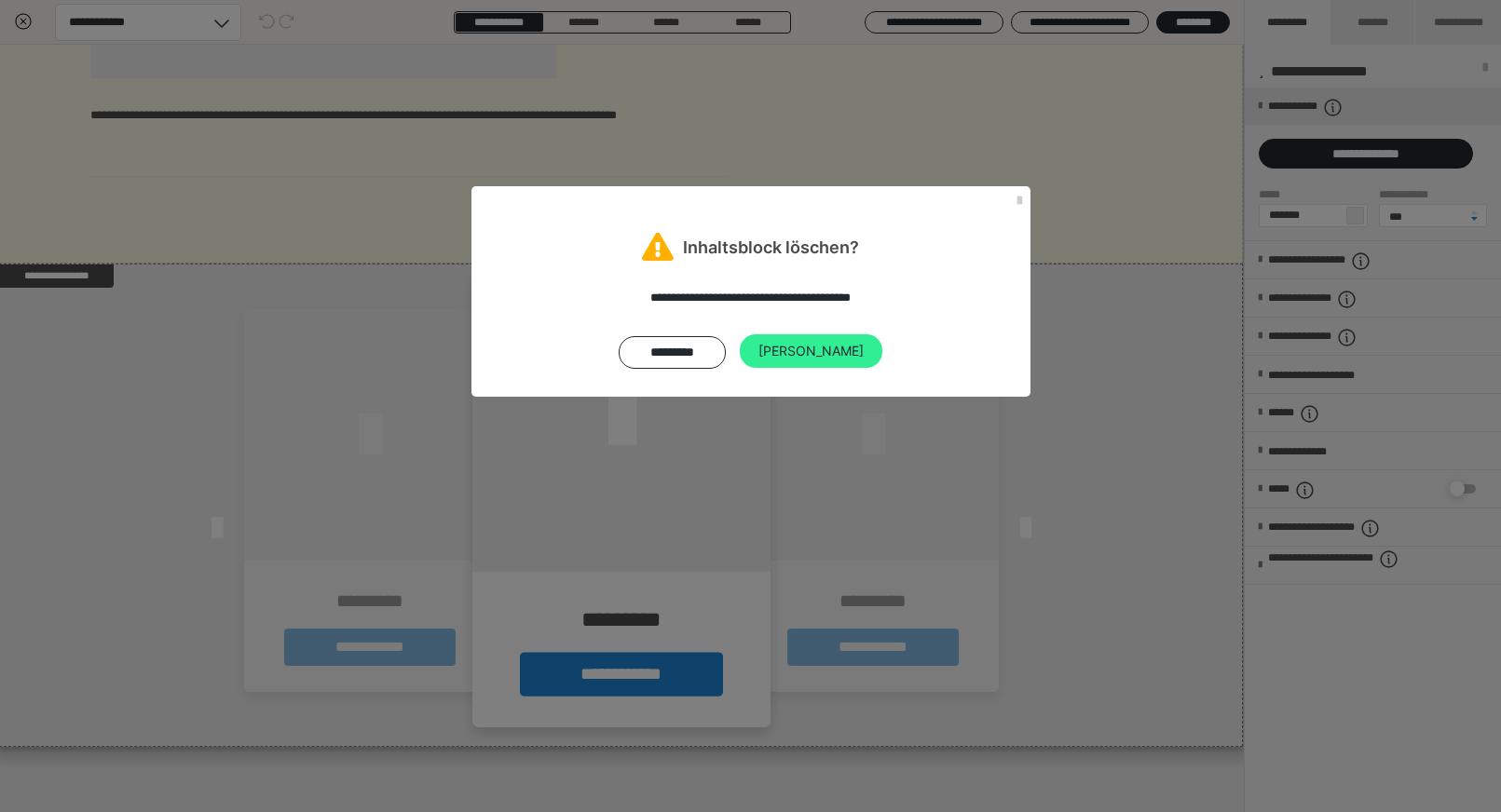 click on "[PERSON_NAME]" at bounding box center [811, 351] 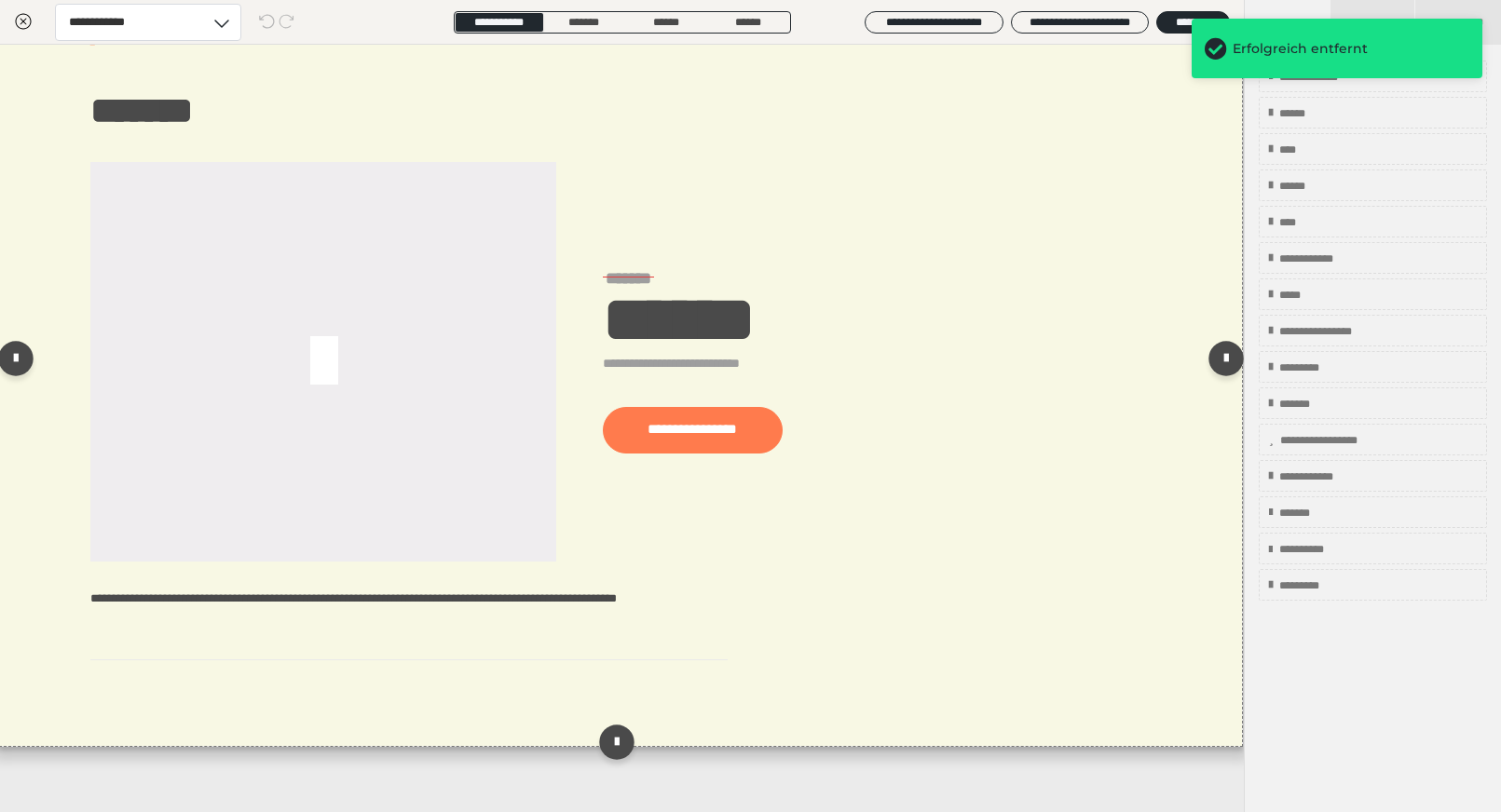scroll, scrollTop: 80, scrollLeft: 1, axis: both 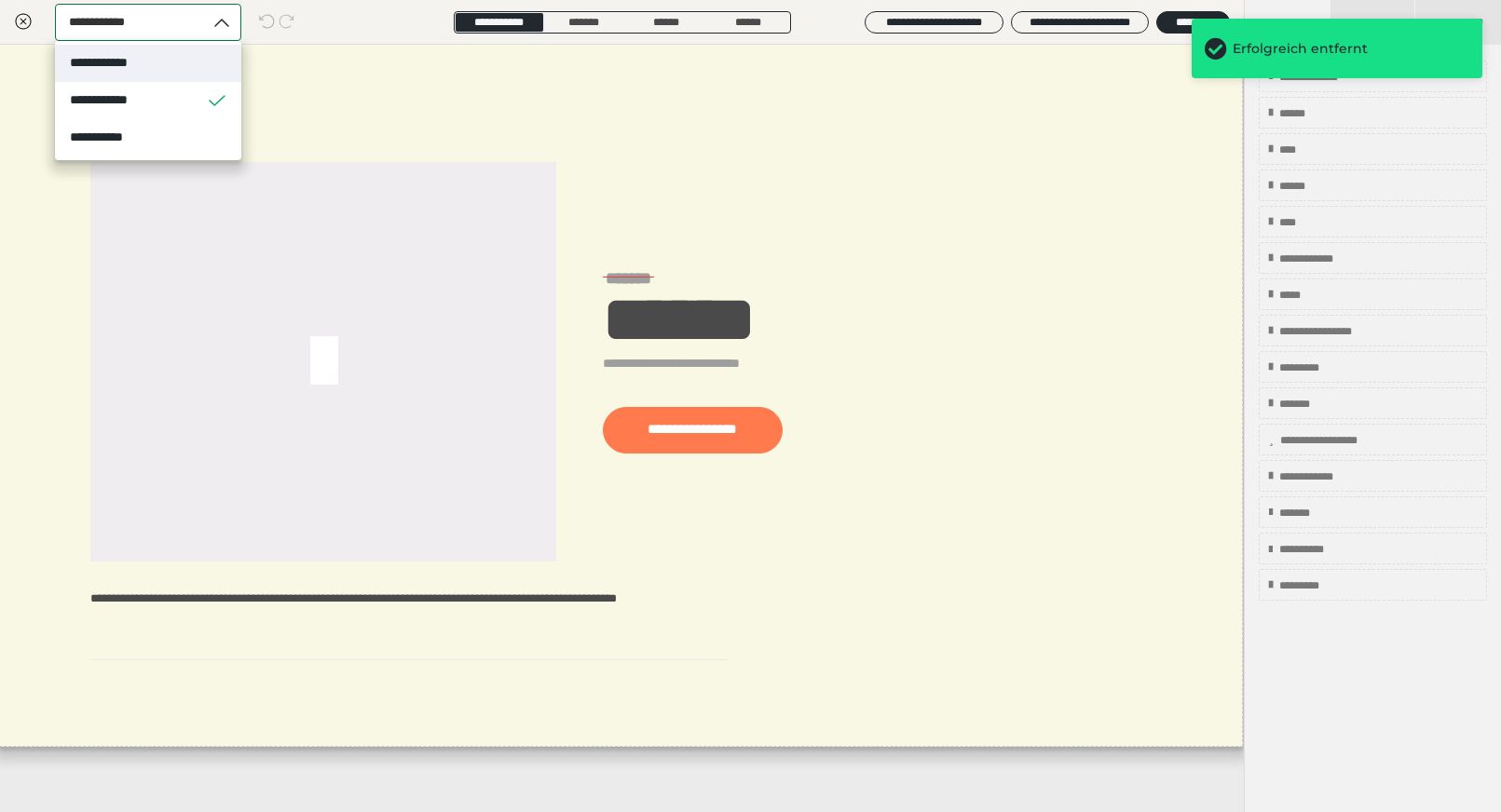 click on "**********" at bounding box center [130, 22] 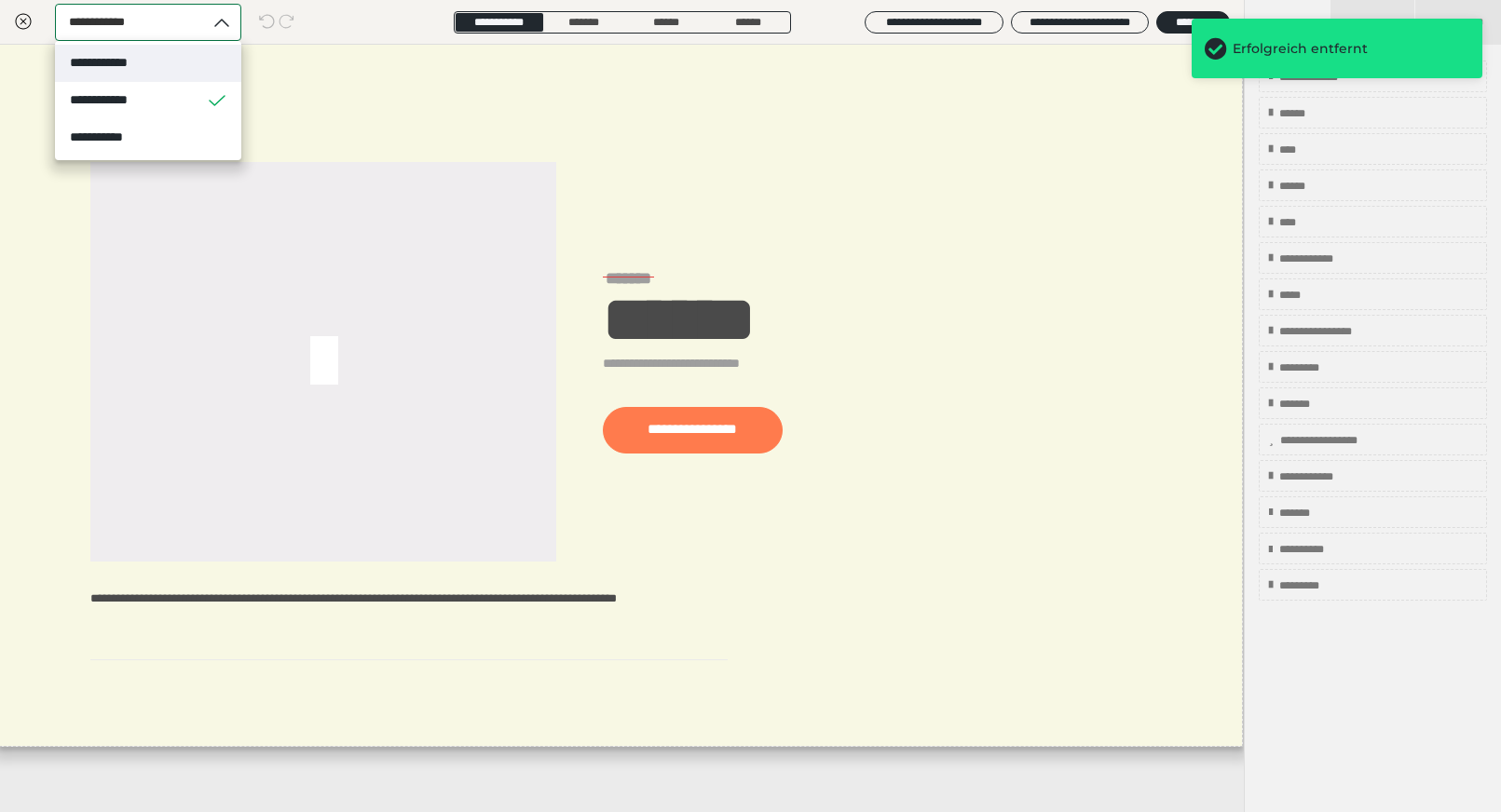 click on "**********" at bounding box center [148, 63] 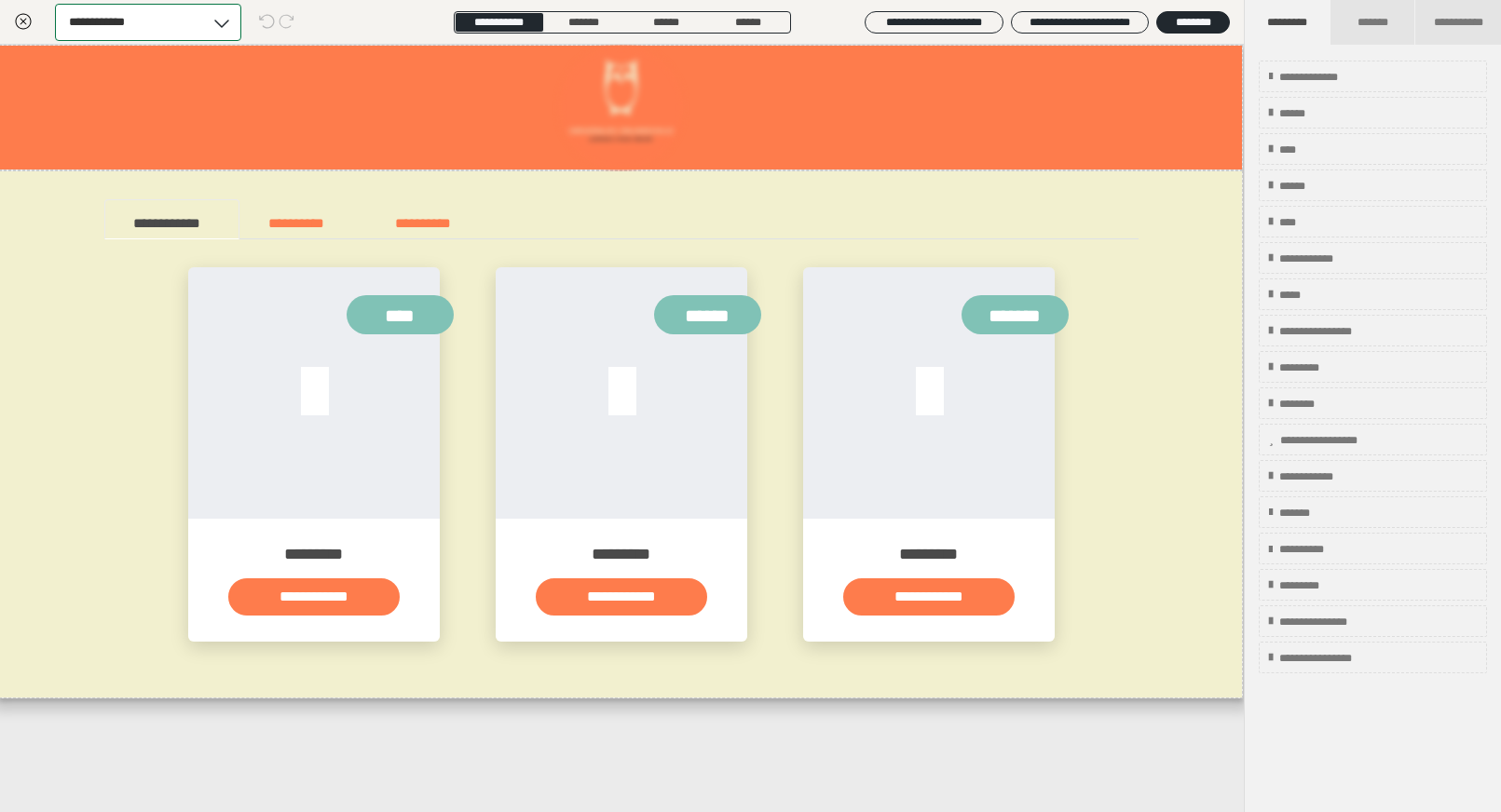 scroll, scrollTop: 0, scrollLeft: 0, axis: both 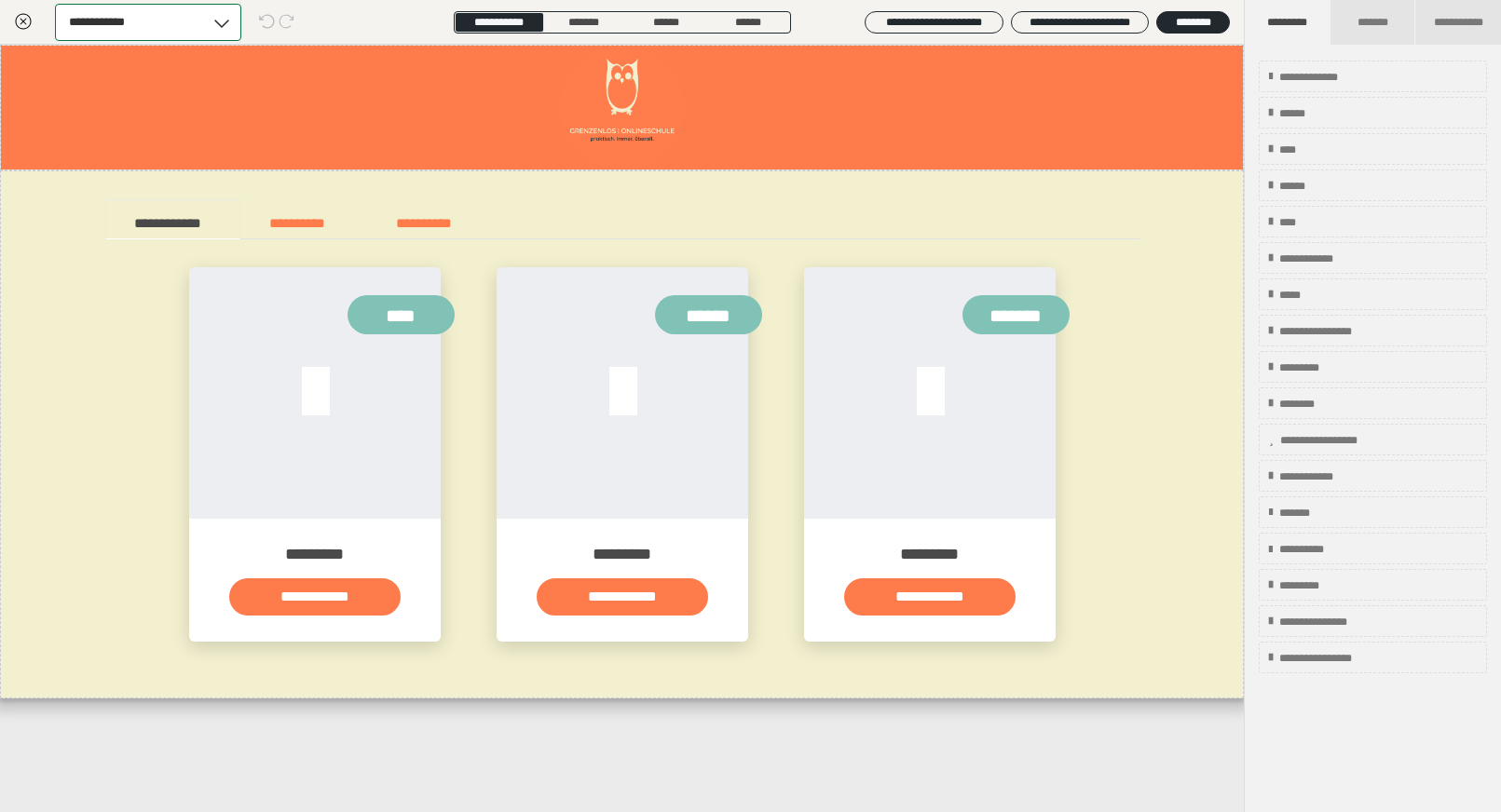 click 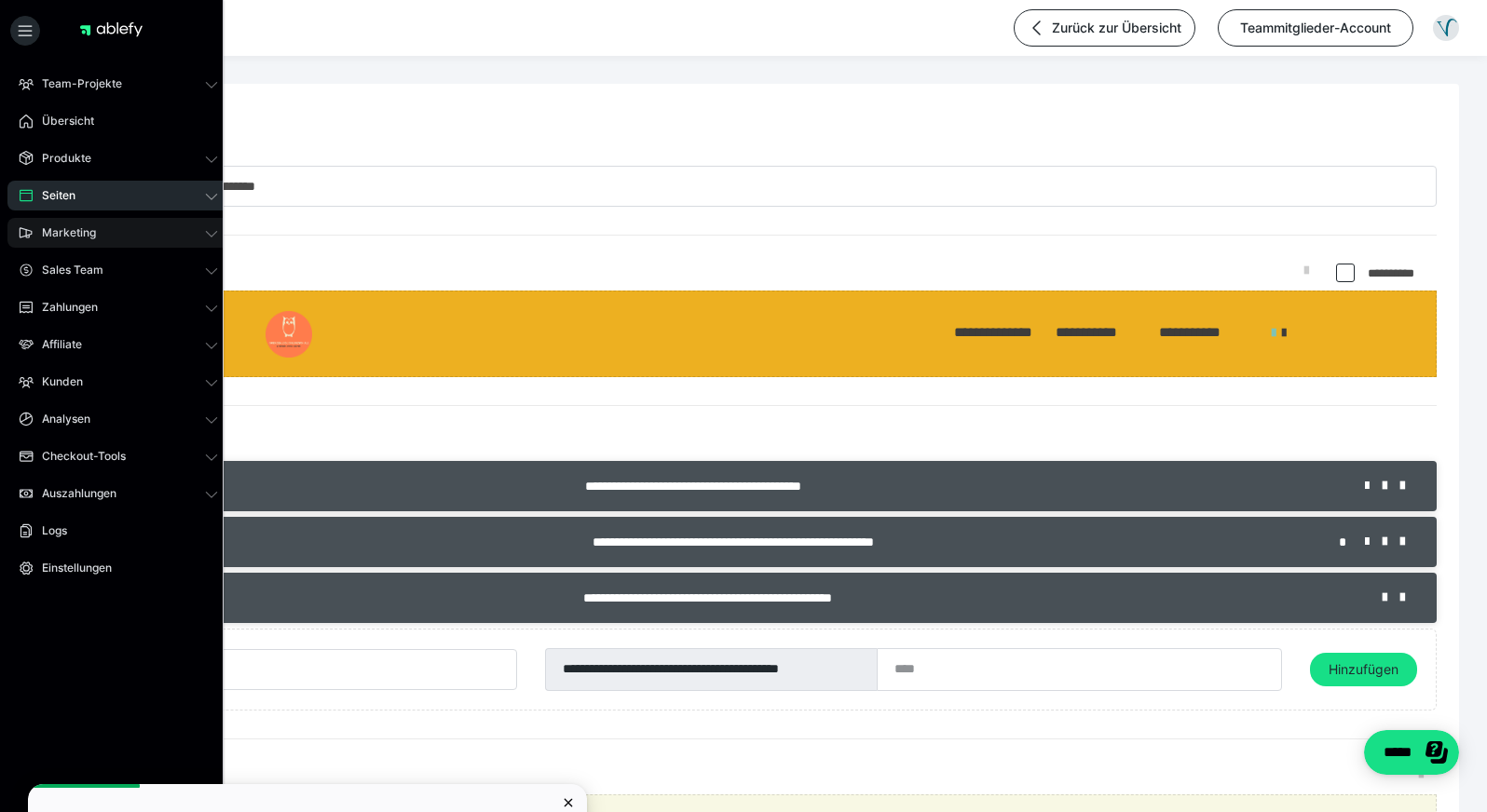 click on "Marketing" at bounding box center (118, 233) 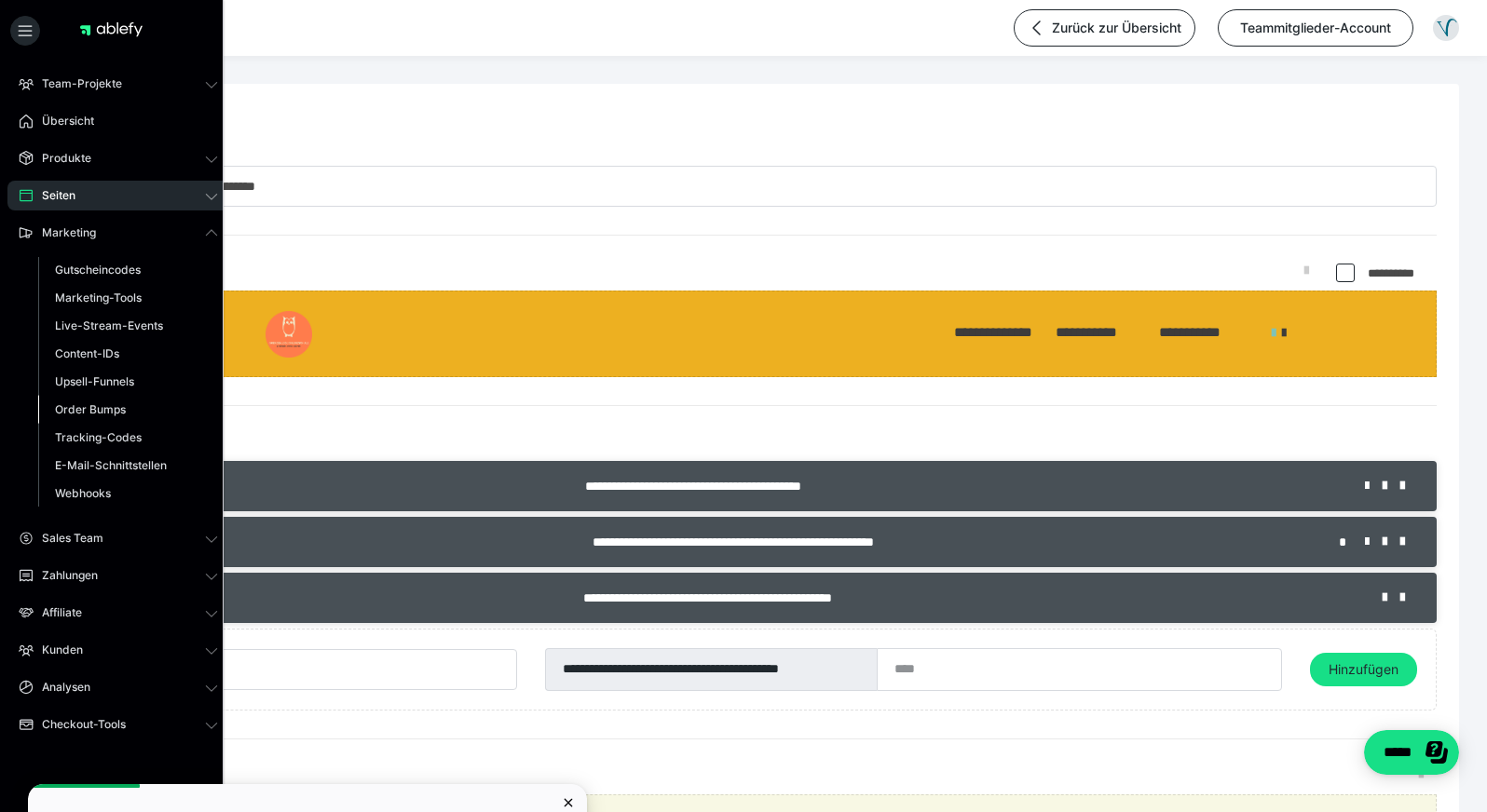 click on "Order Bumps" at bounding box center [128, 410] 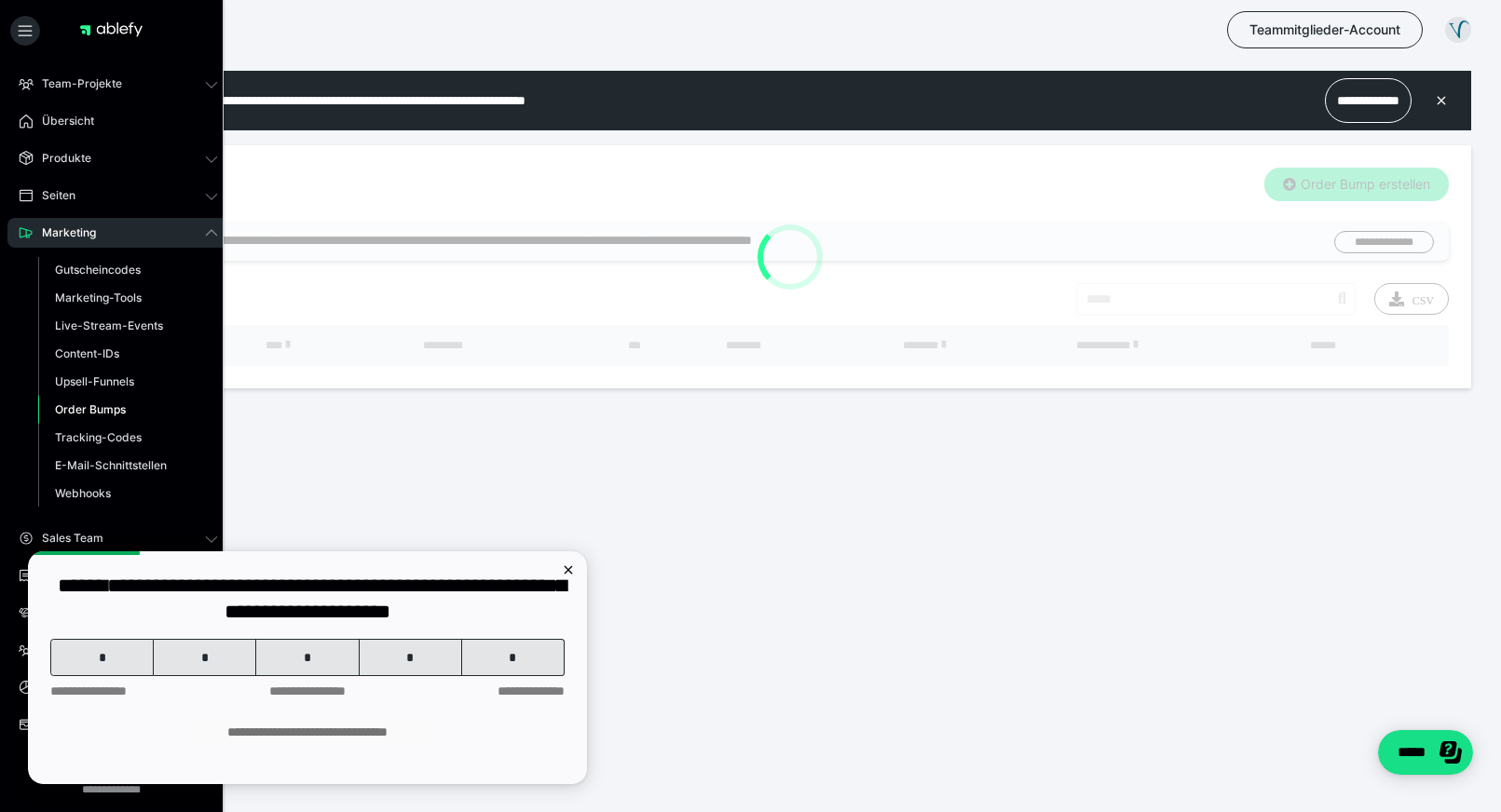 scroll, scrollTop: 0, scrollLeft: 0, axis: both 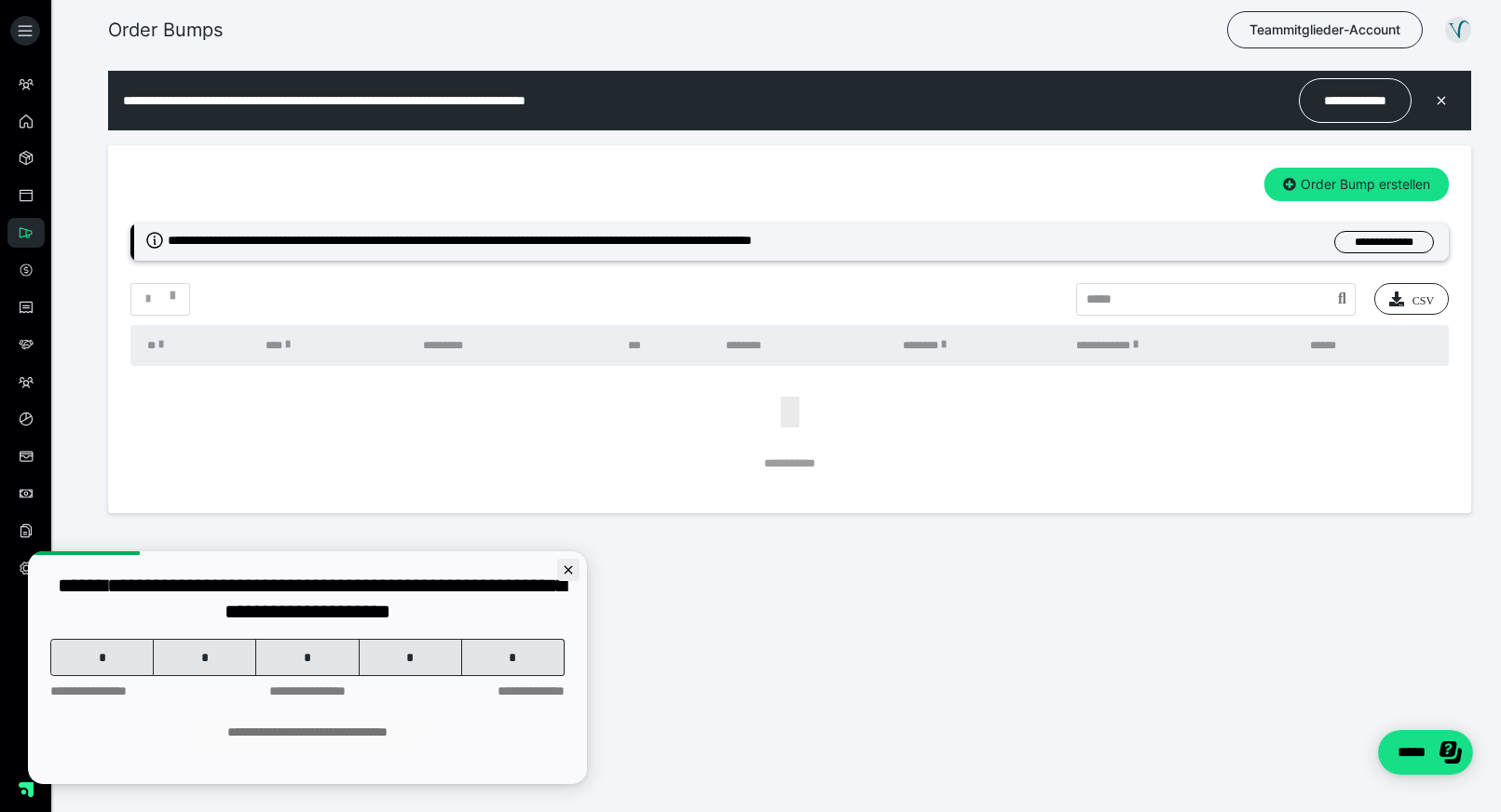 click 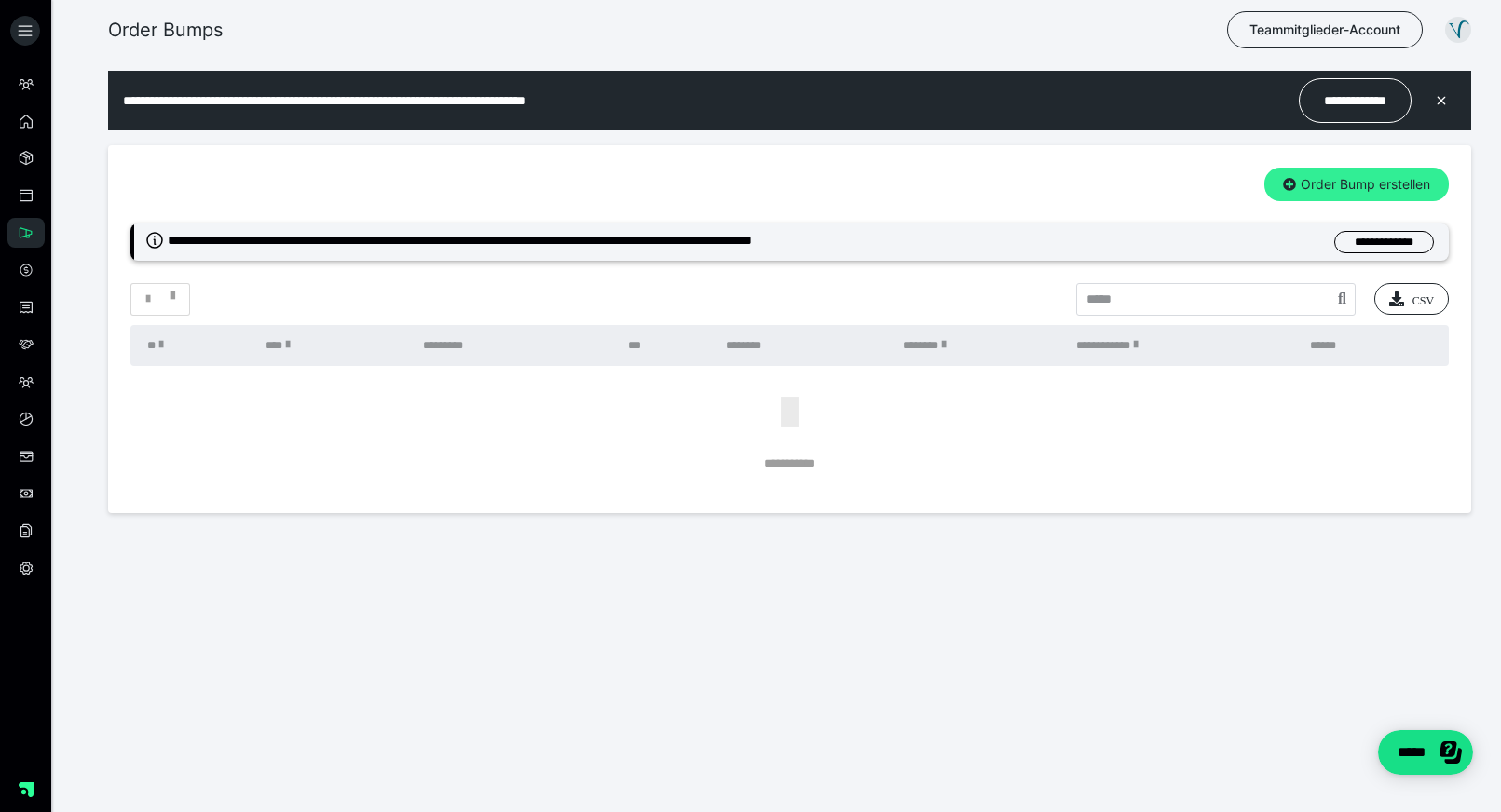 click on "Order Bump erstellen" at bounding box center (1357, 184) 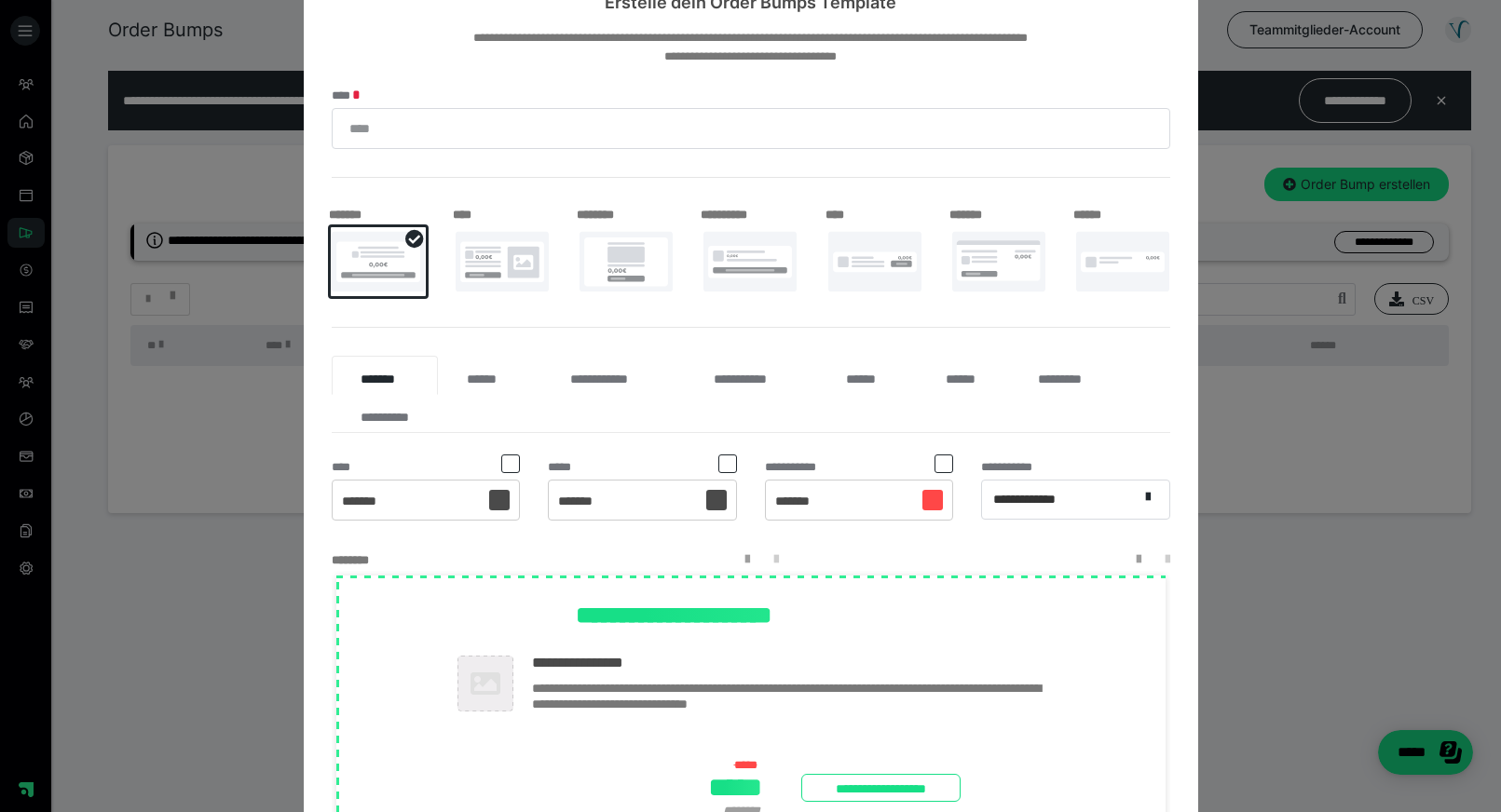 scroll, scrollTop: 82, scrollLeft: 0, axis: vertical 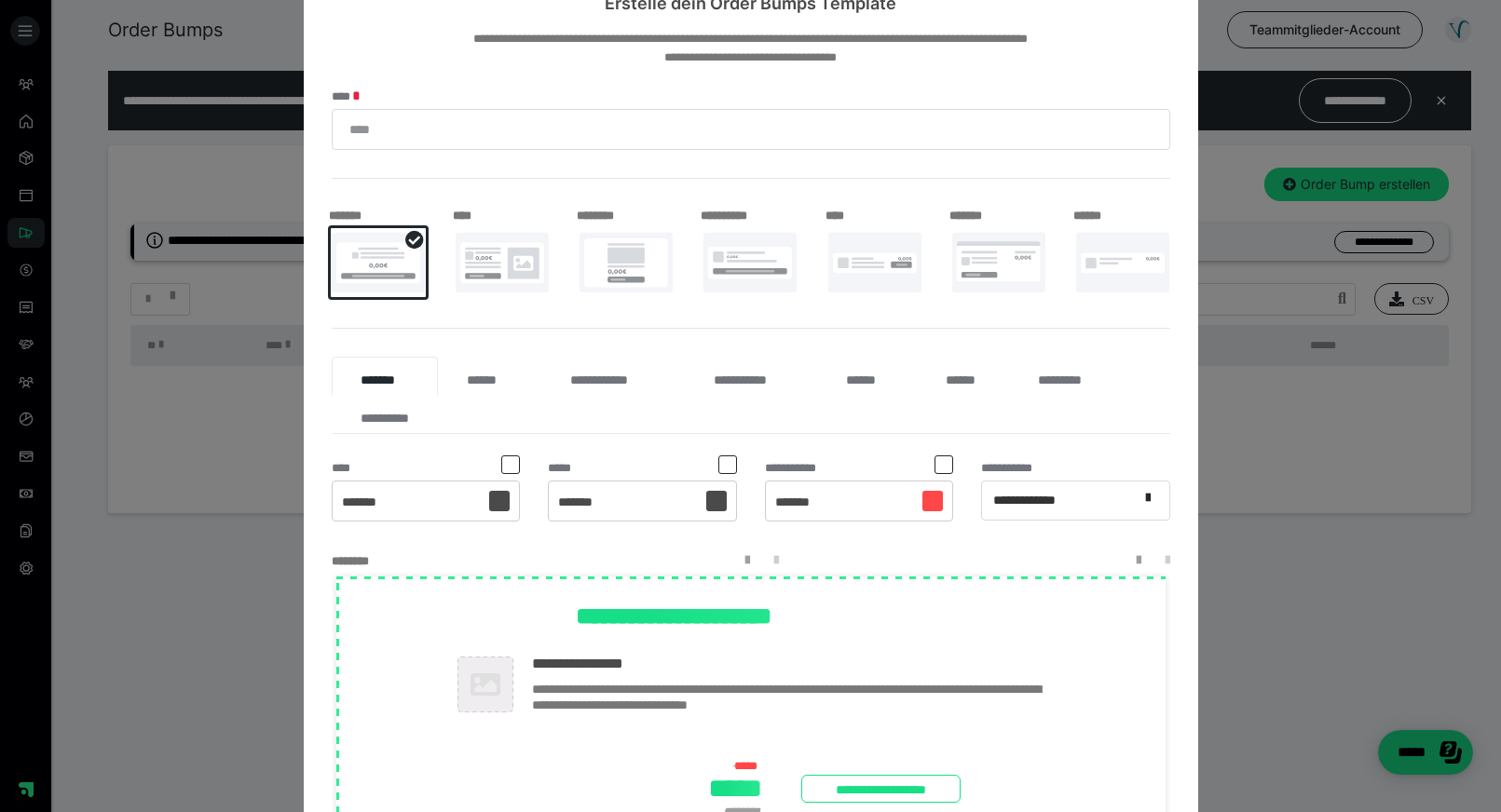 click at bounding box center [502, 263] 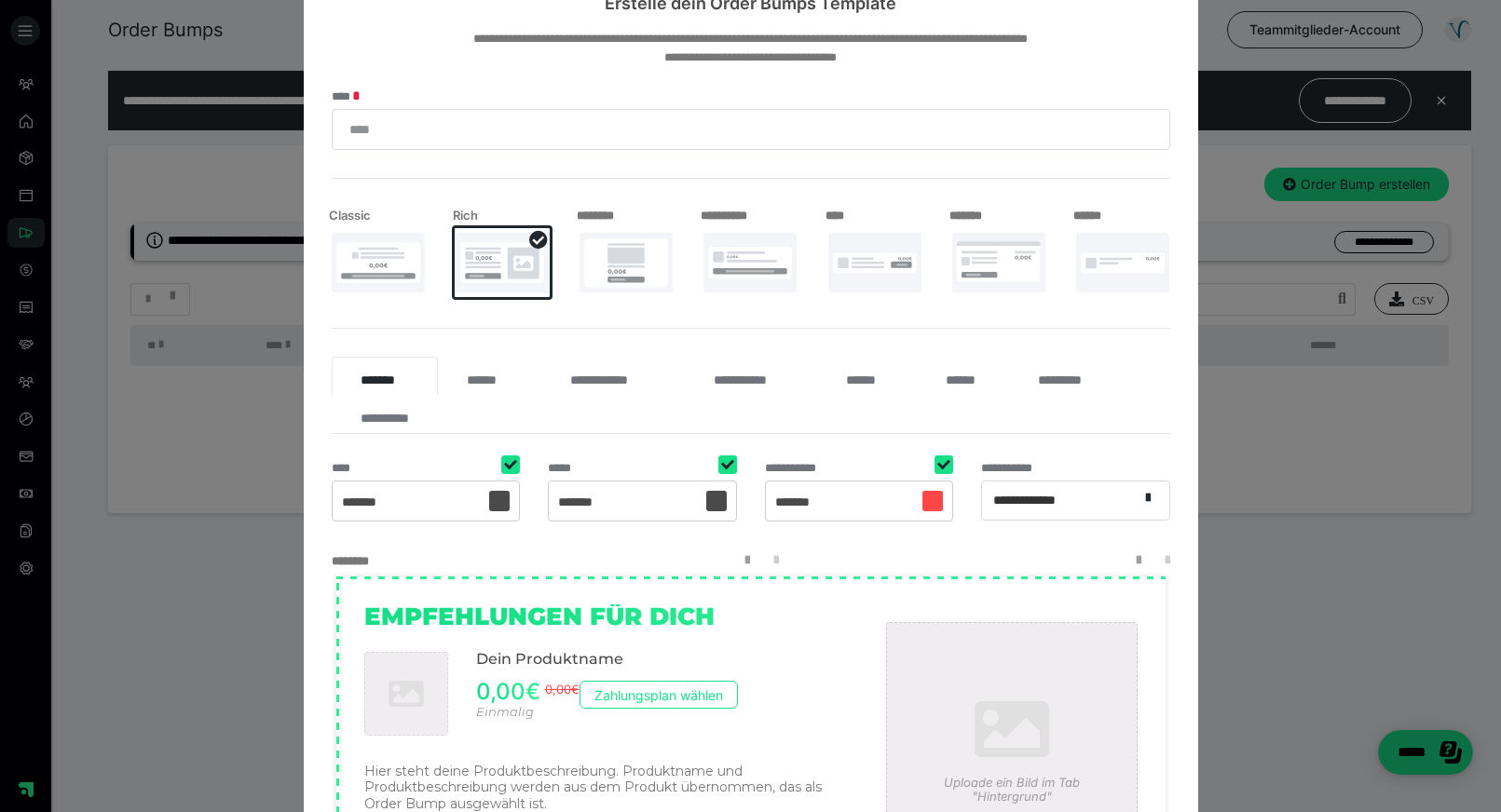 click at bounding box center [626, 263] 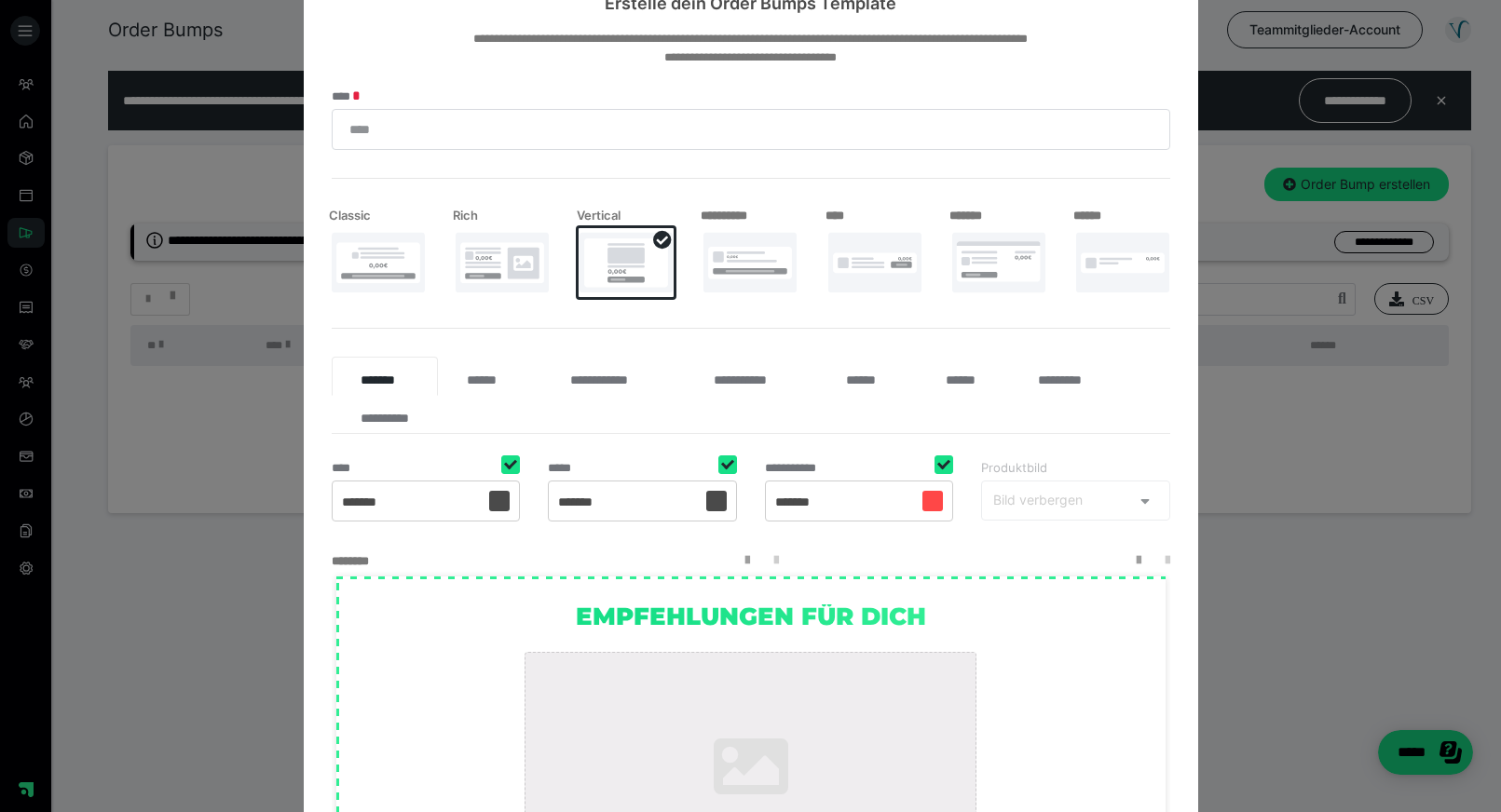 click at bounding box center [750, 263] 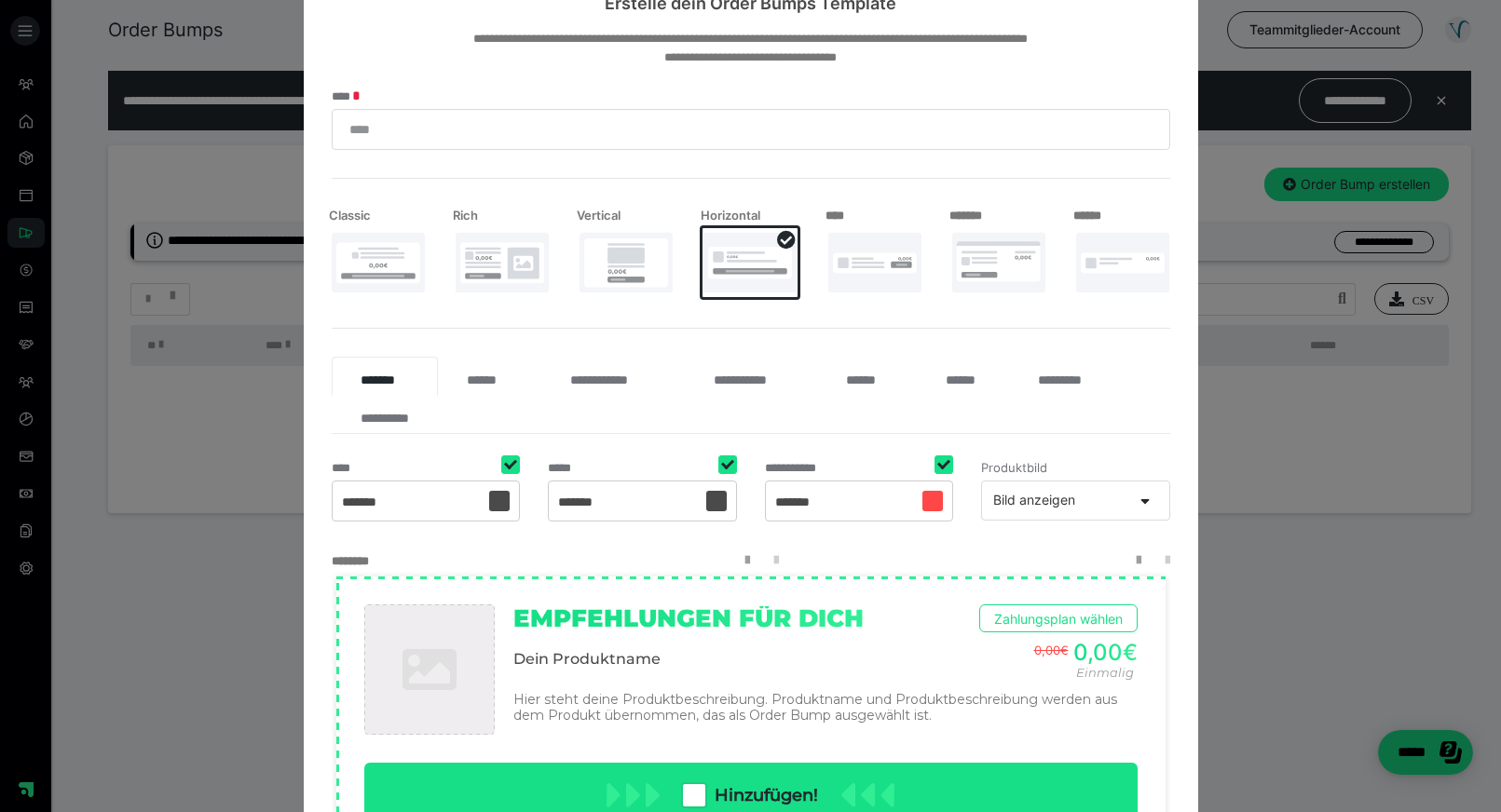 click at bounding box center (999, 263) 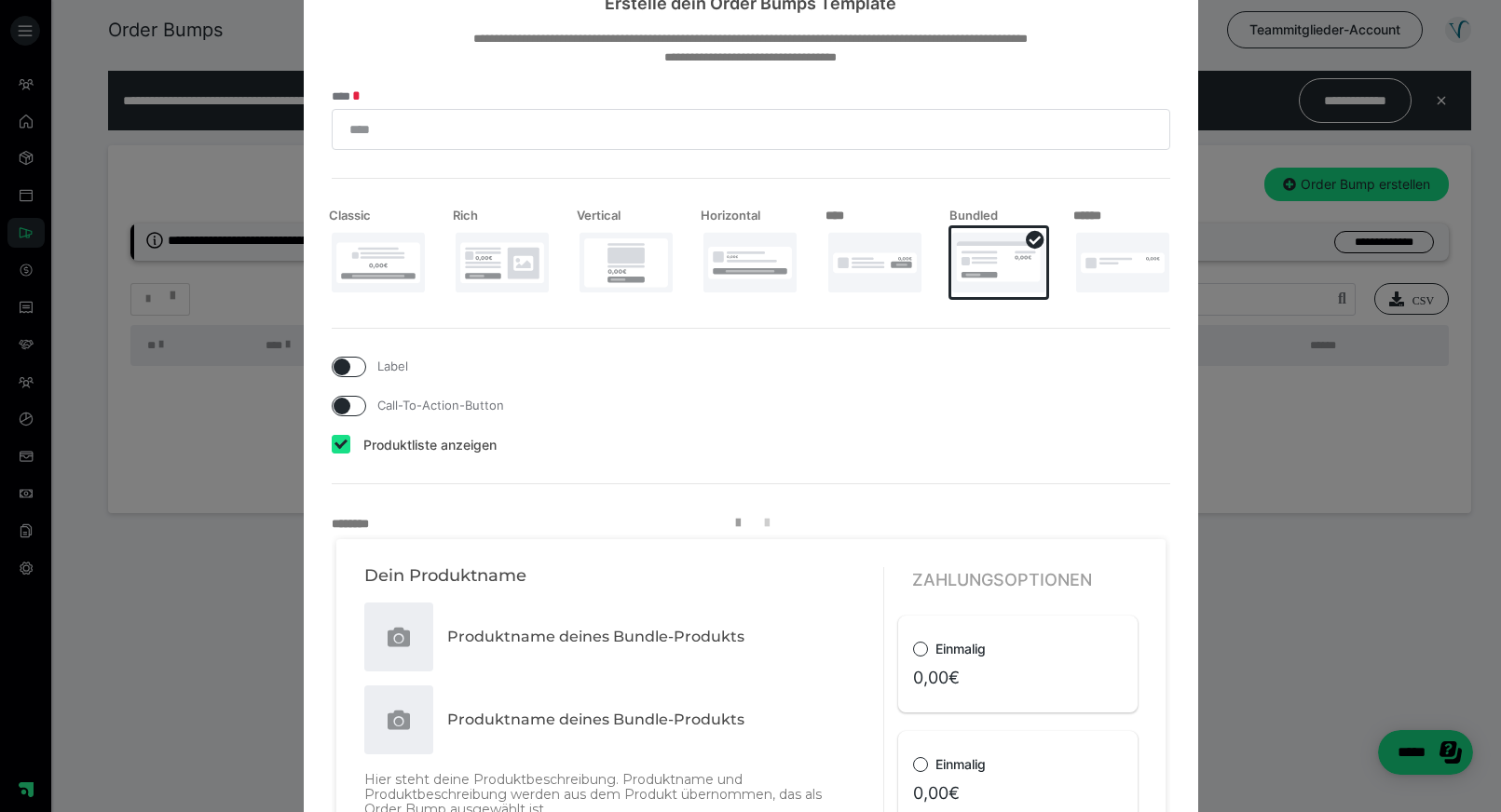 click at bounding box center (1123, 263) 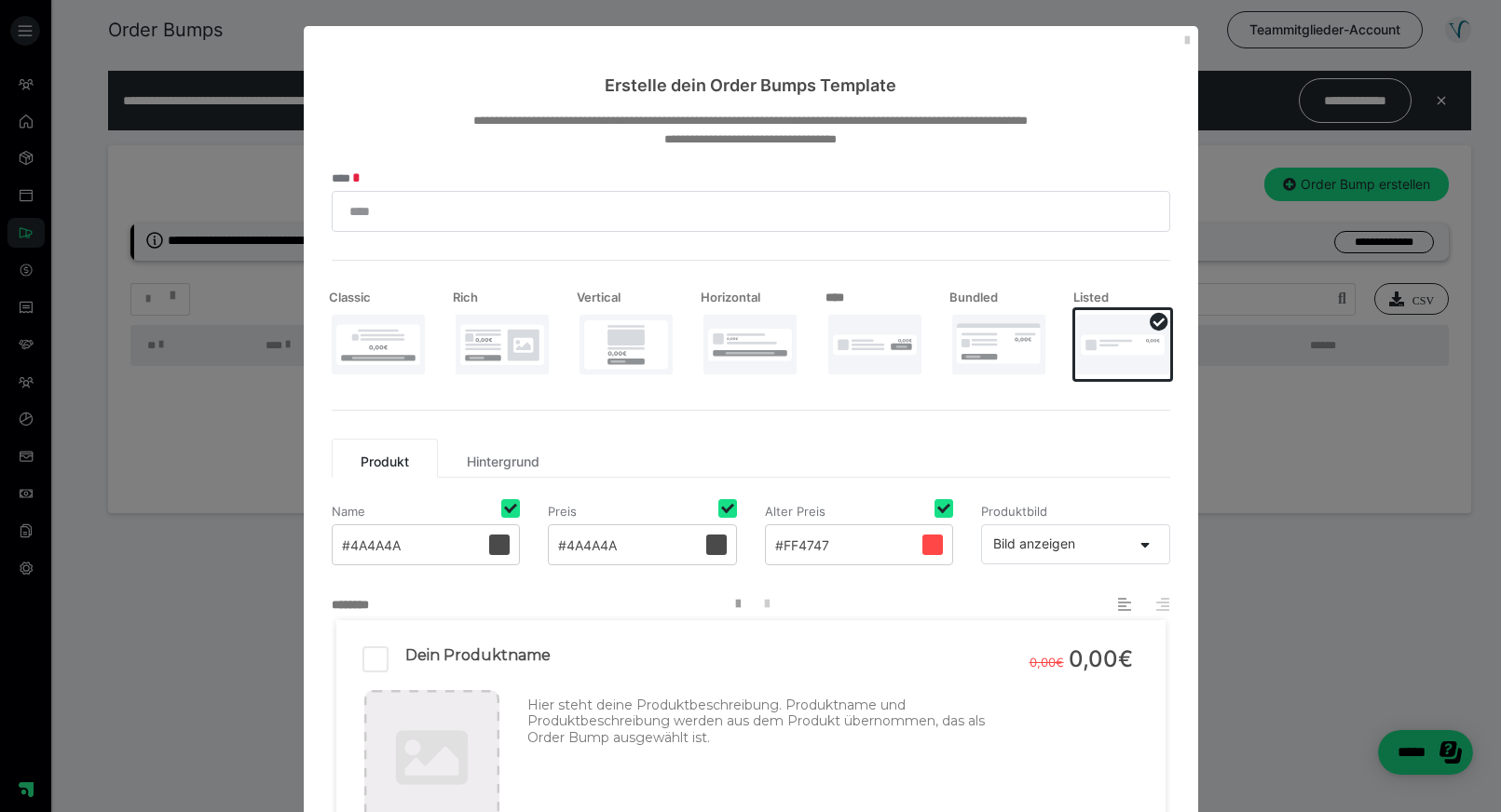 click at bounding box center [875, 345] 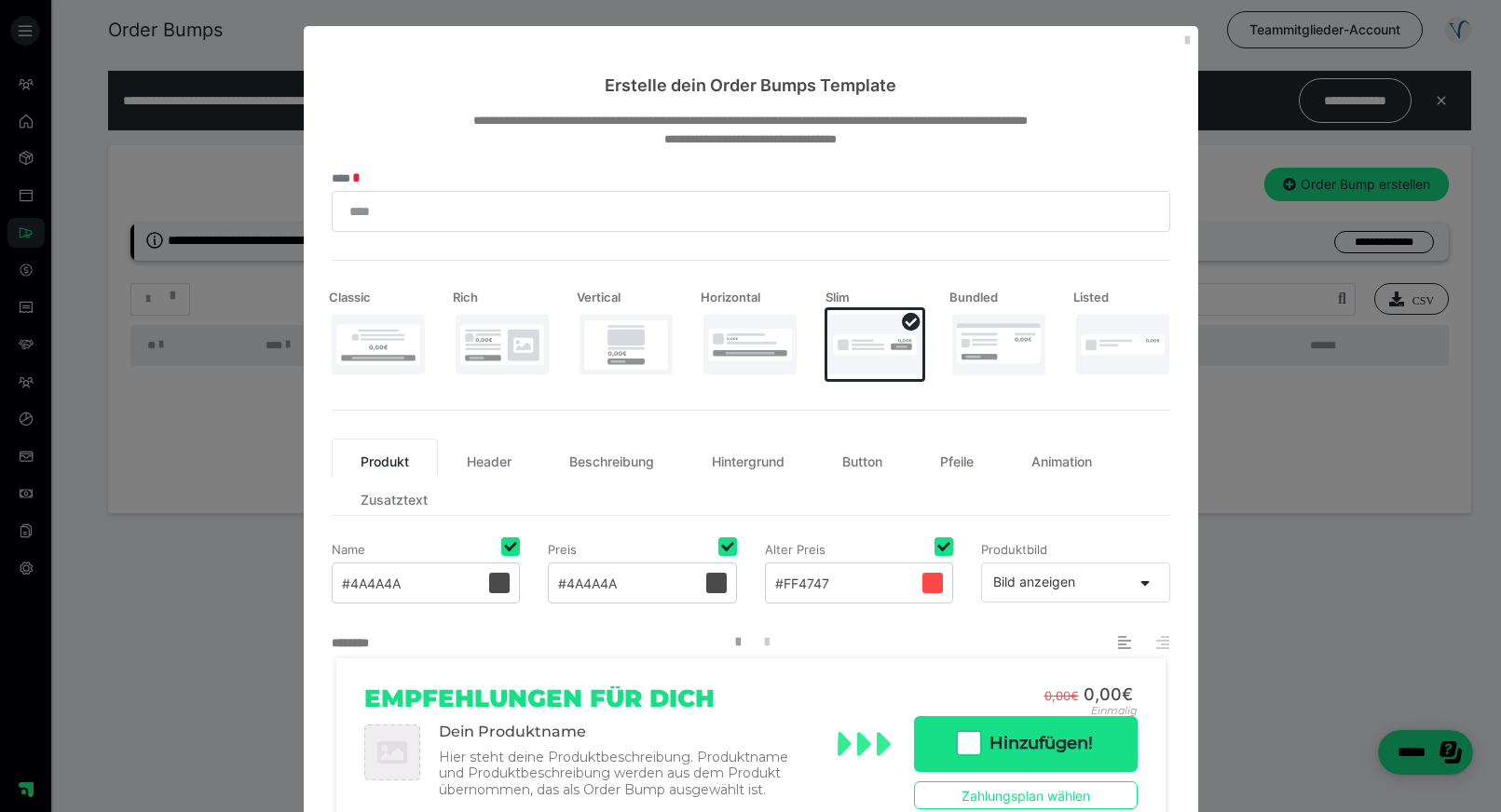 click at bounding box center (378, 345) 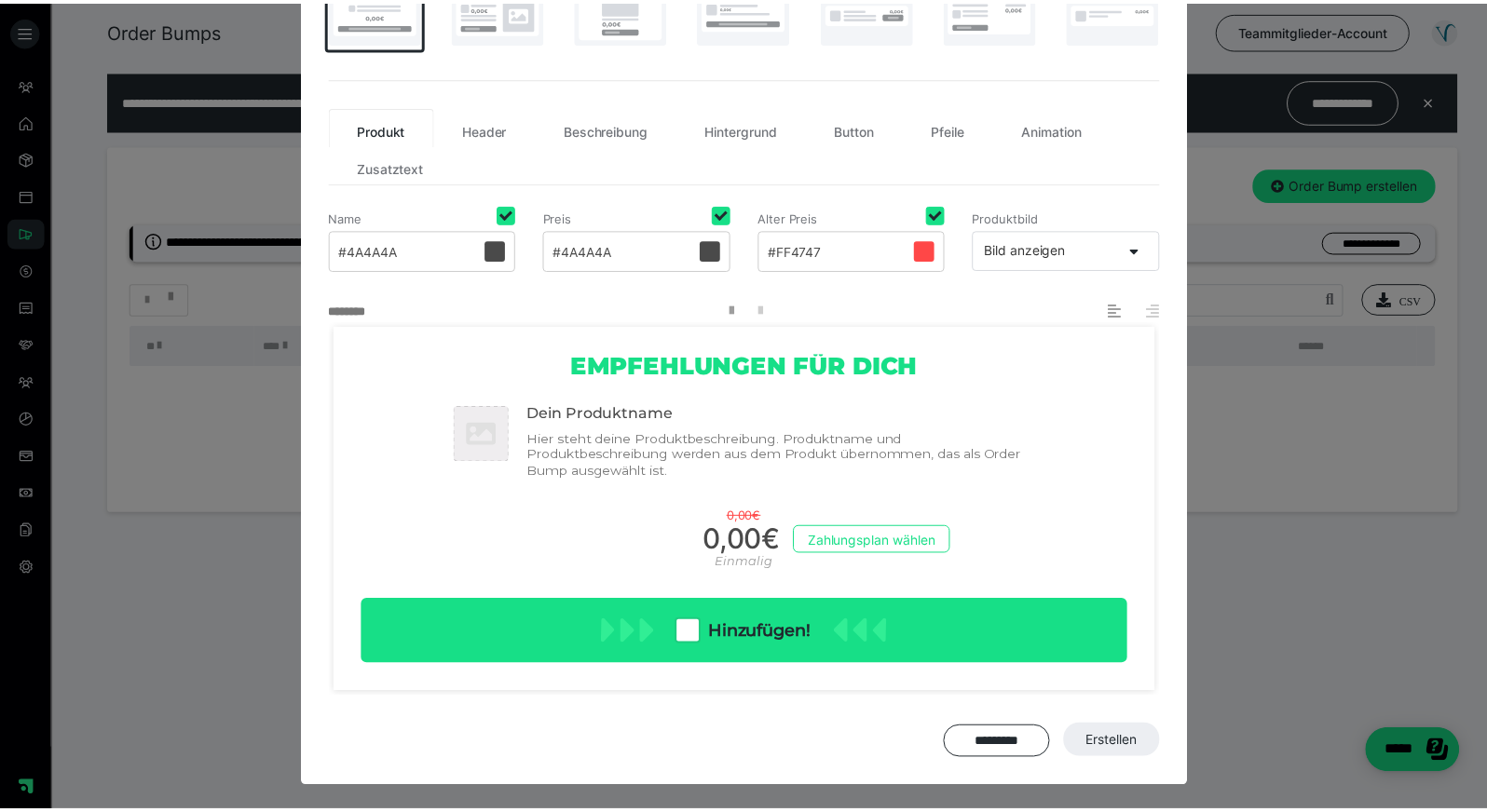 scroll, scrollTop: 332, scrollLeft: 0, axis: vertical 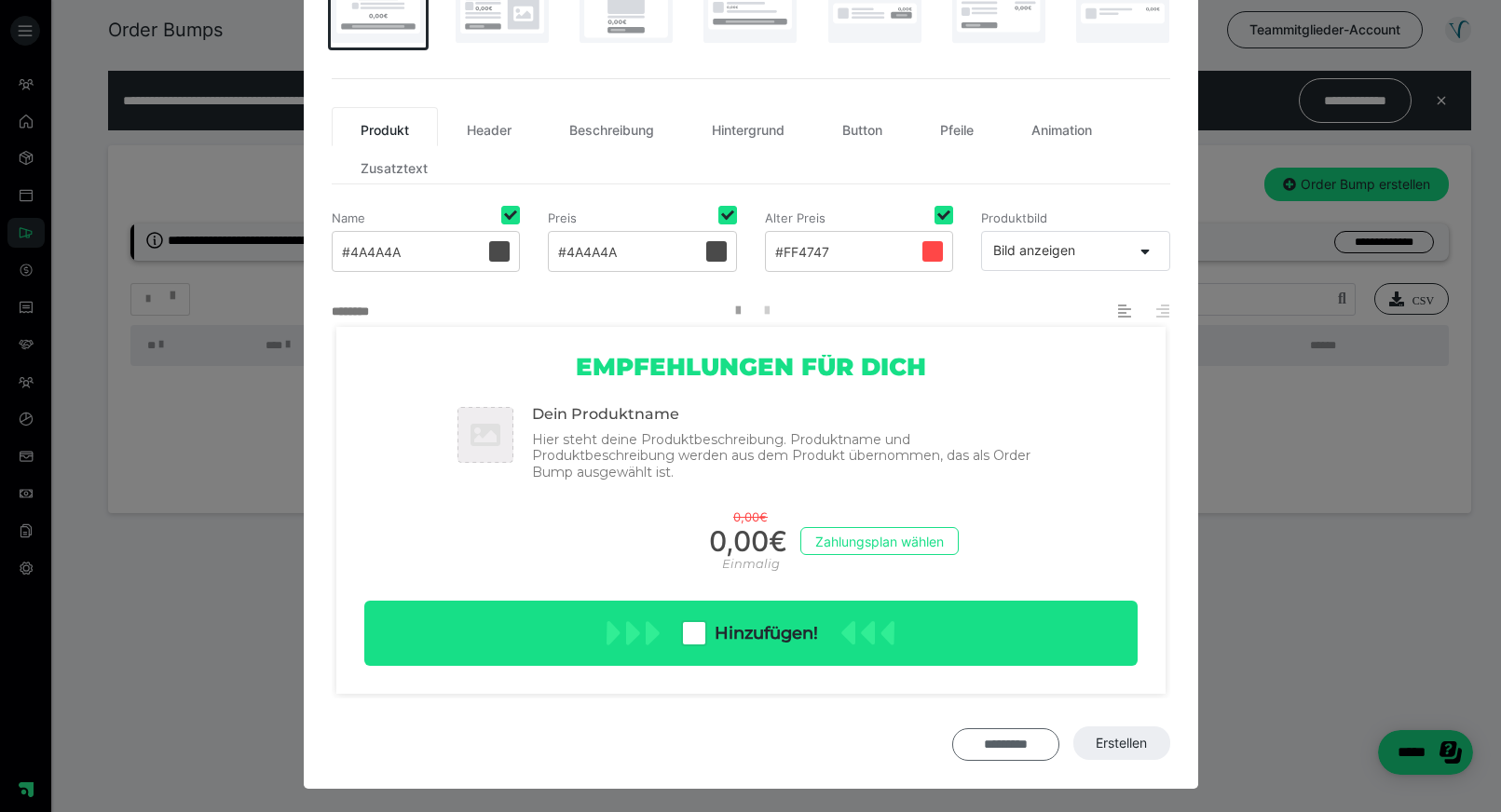 click on "*********" at bounding box center [1005, 744] 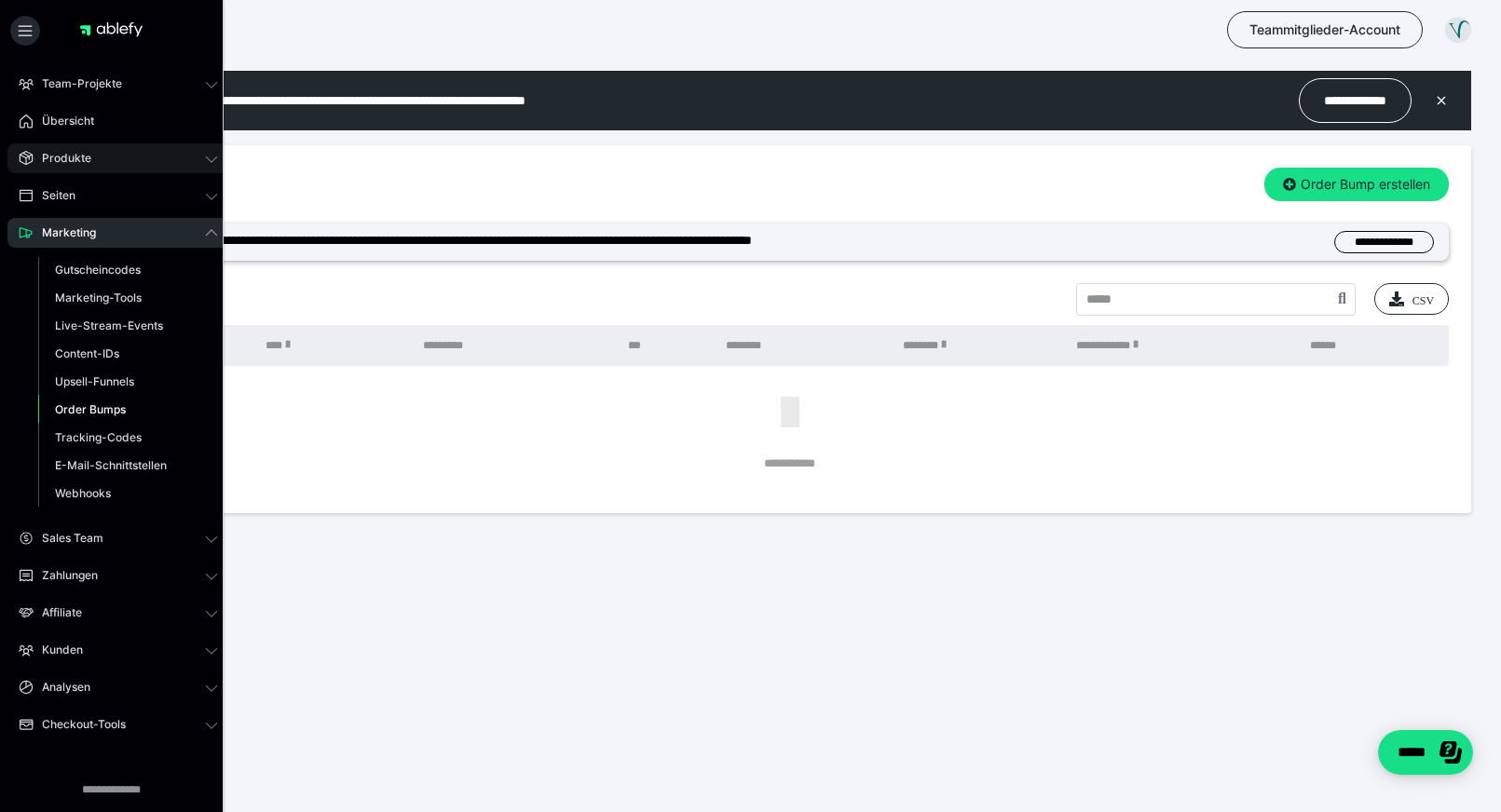 click on "Produkte" at bounding box center [118, 158] 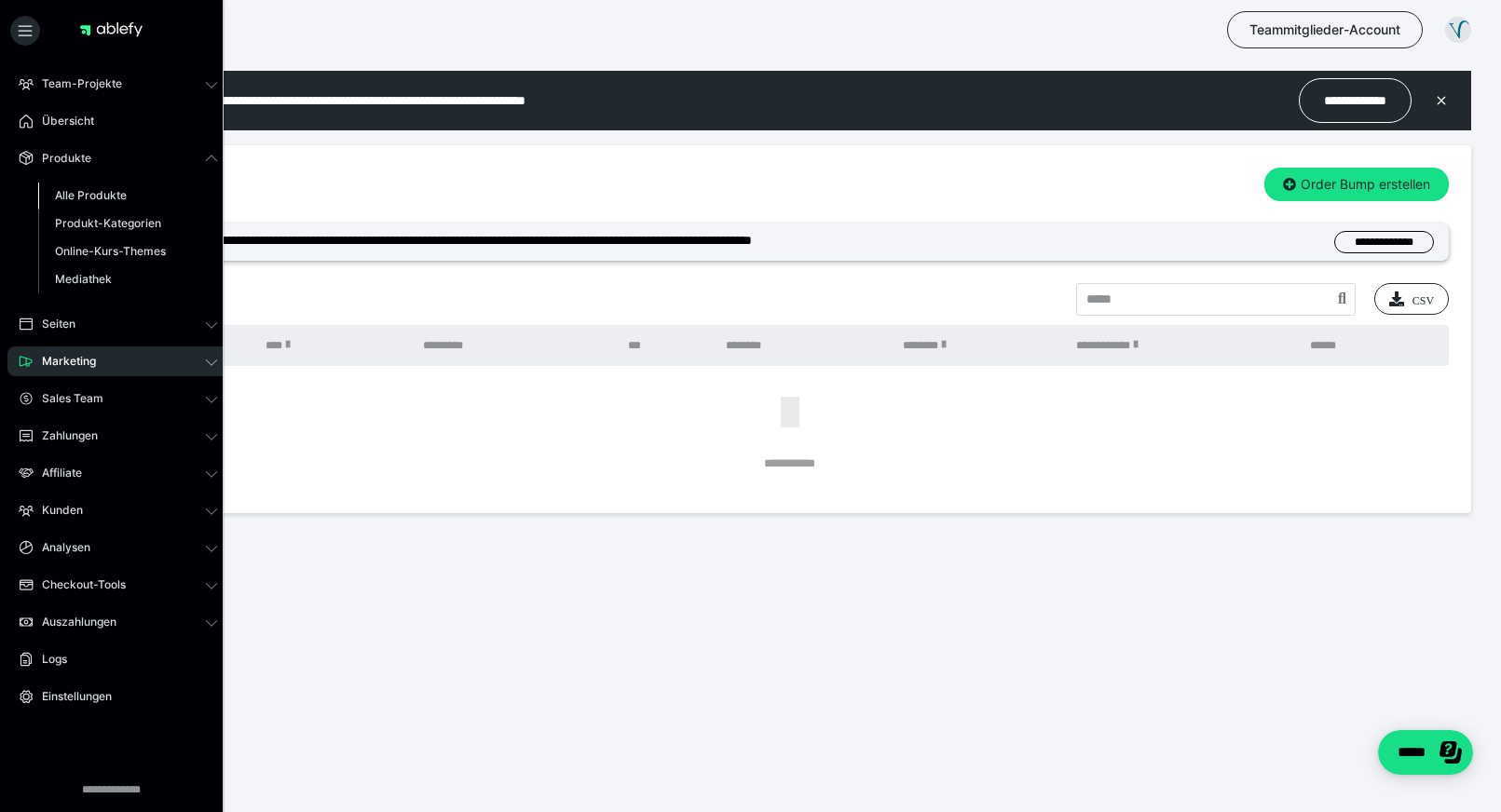 click on "Alle Produkte" at bounding box center [90, 195] 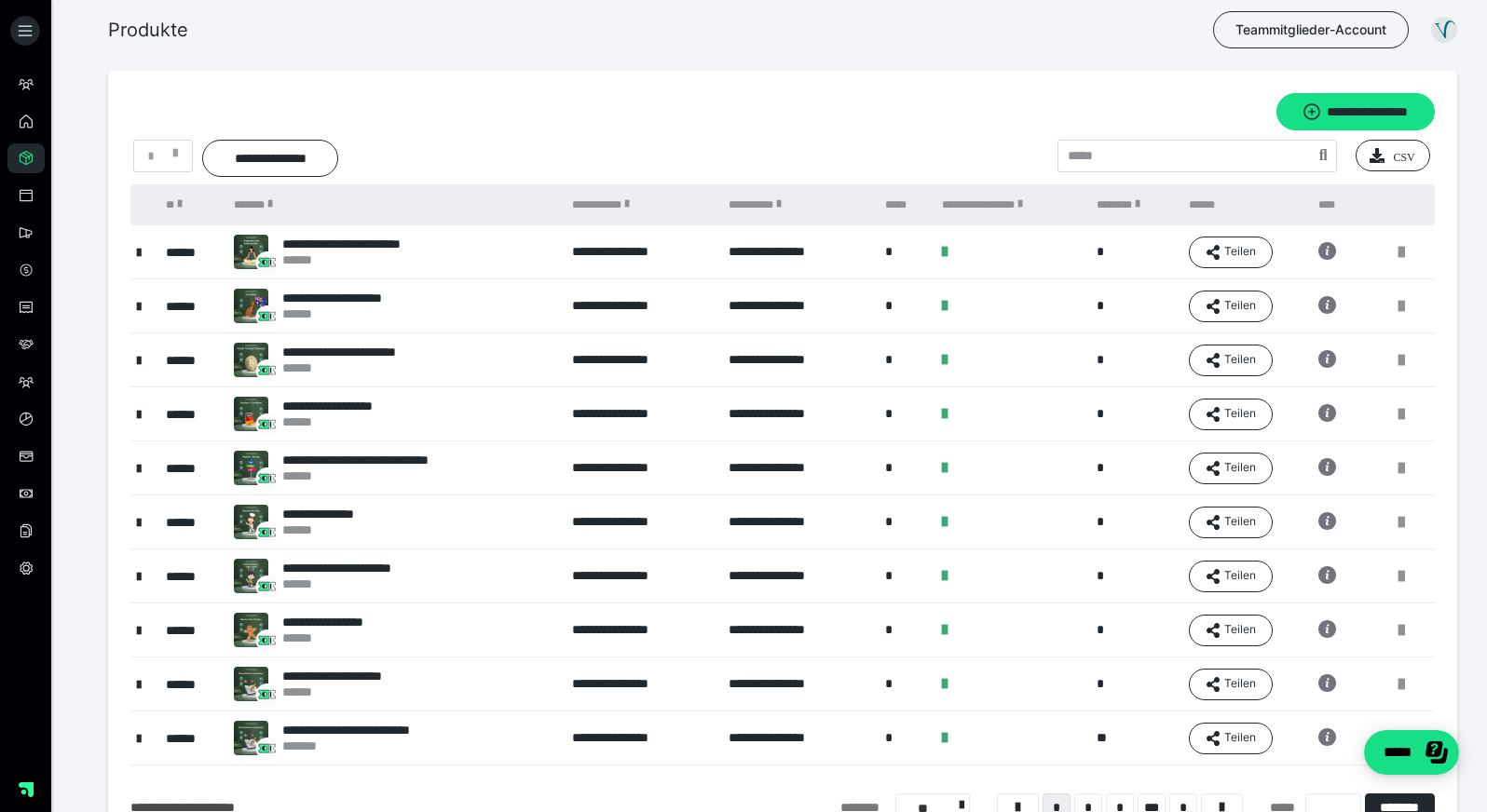 click on "**********" at bounding box center [393, 252] 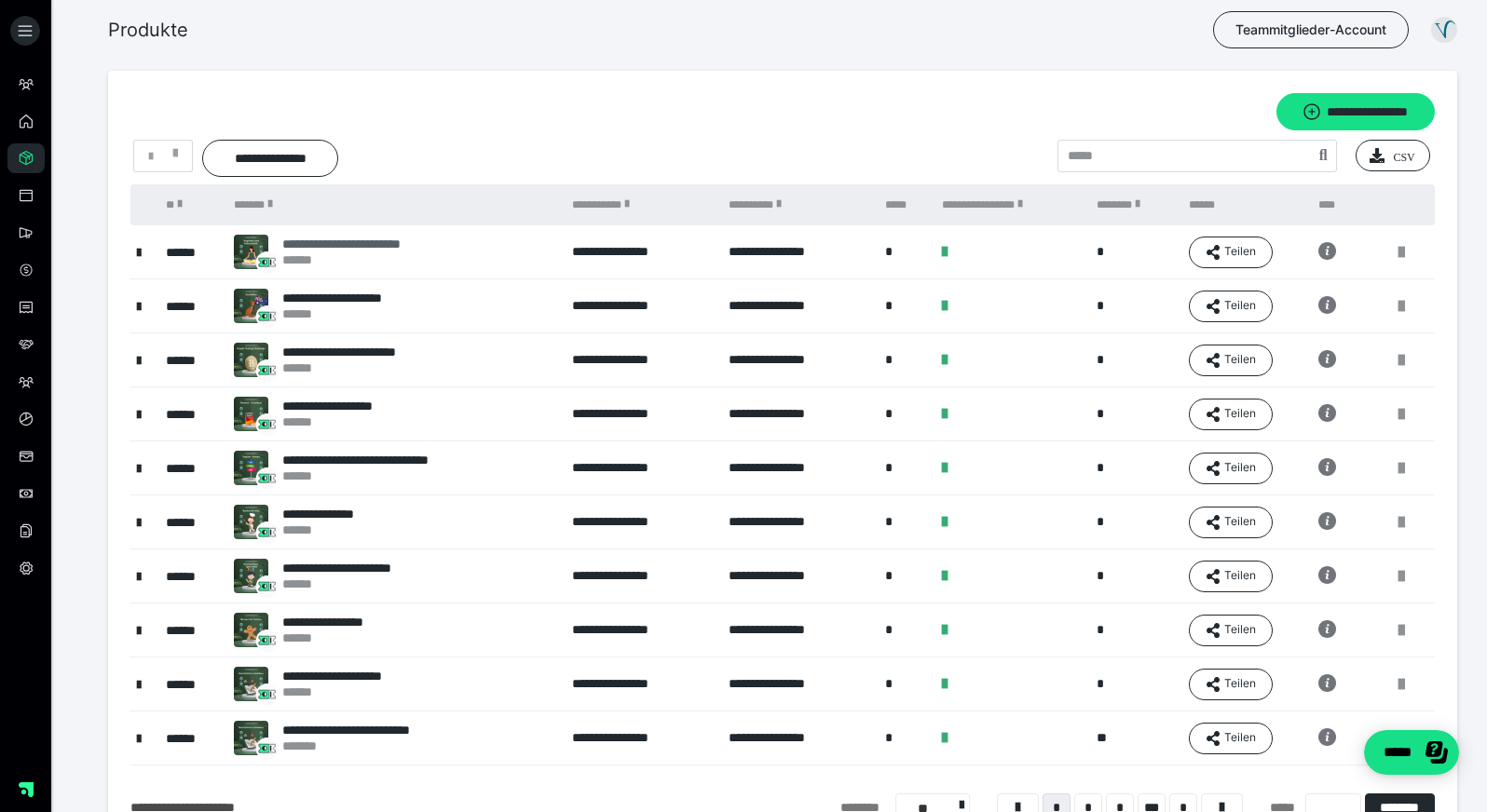 click on "**********" at bounding box center [340, 251] 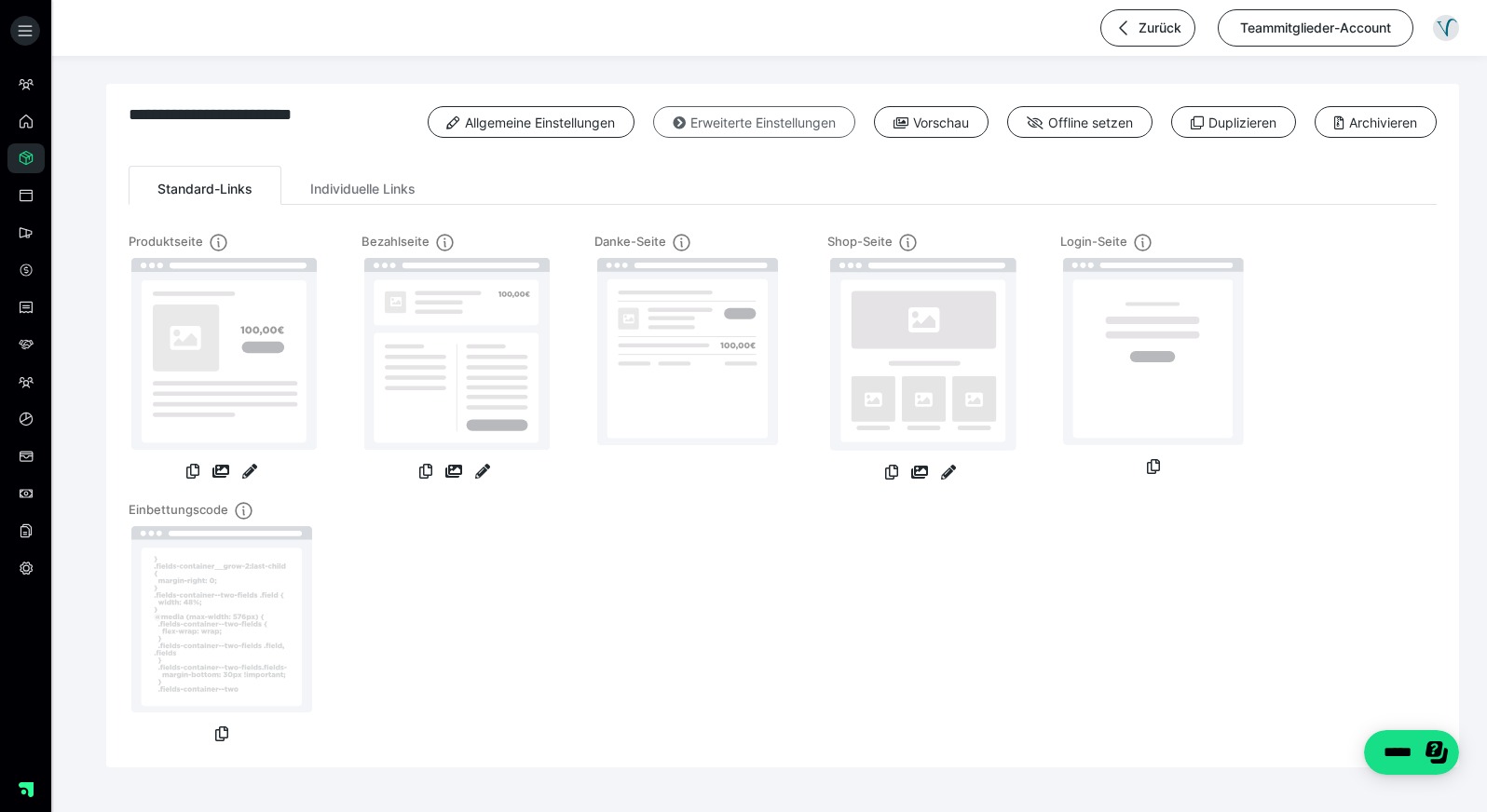 click on "Erweiterte Einstellungen" at bounding box center (754, 122) 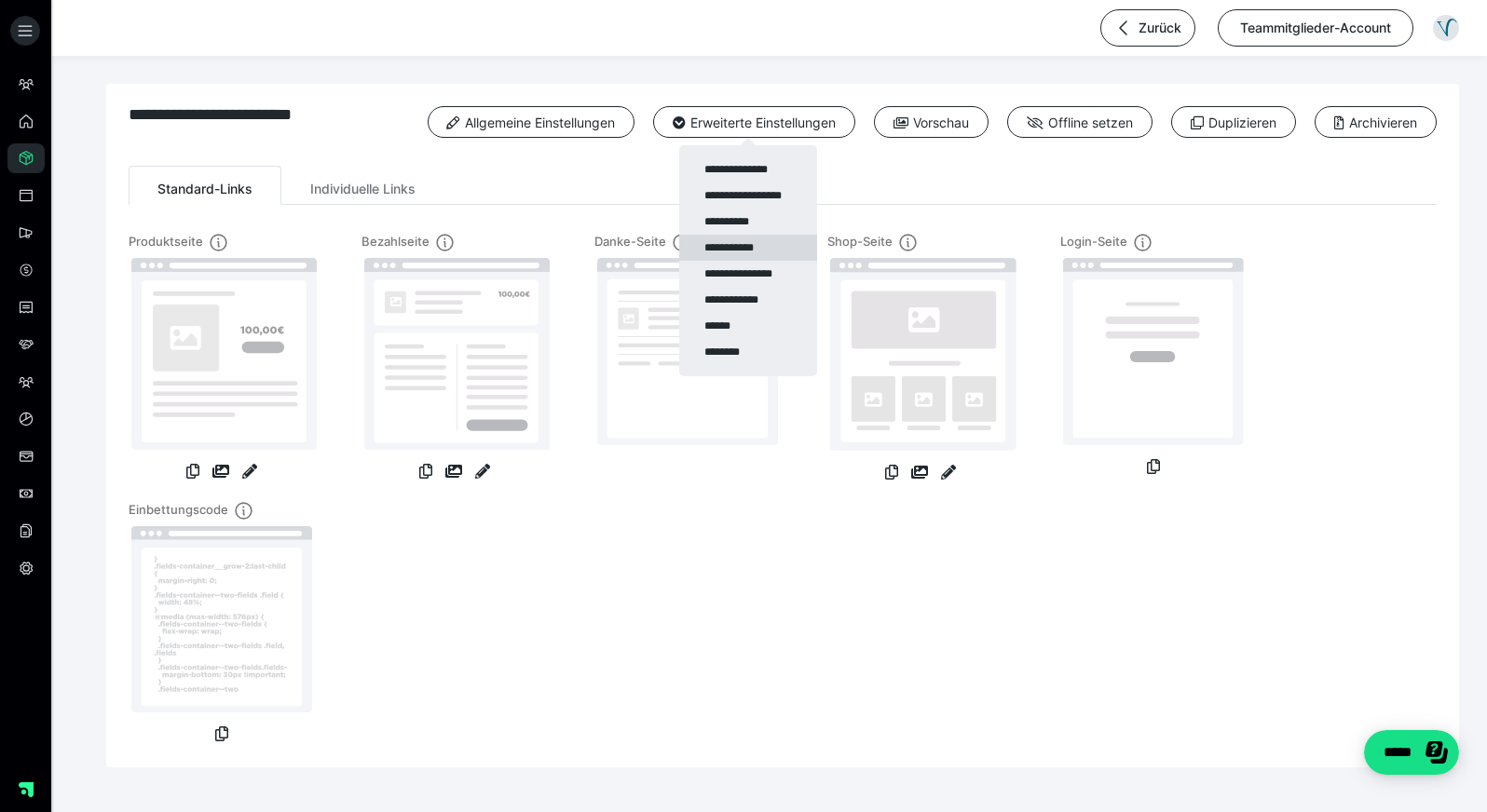 drag, startPoint x: 731, startPoint y: 233, endPoint x: 732, endPoint y: 250, distance: 17.029386 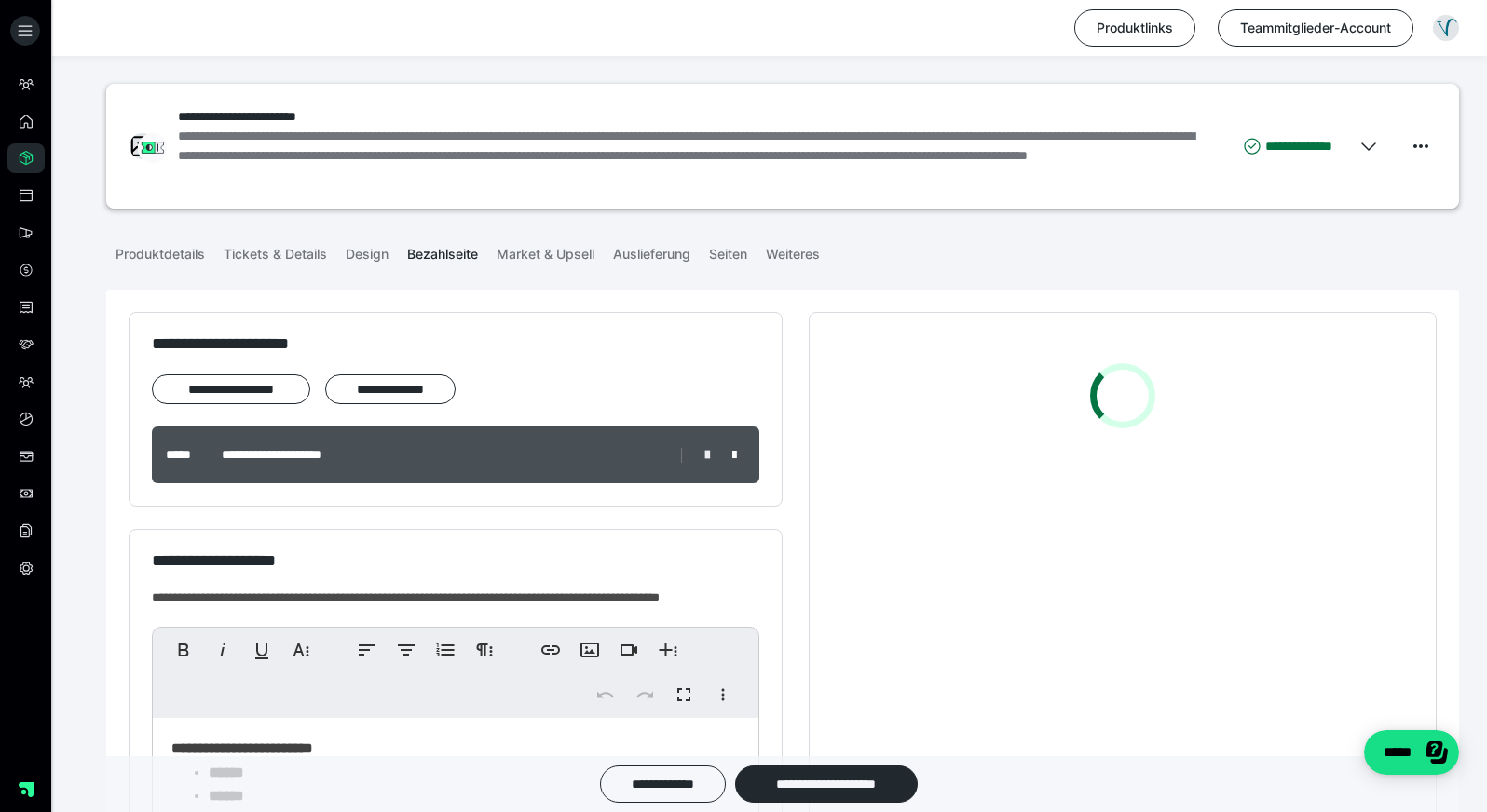 click at bounding box center [707, 455] 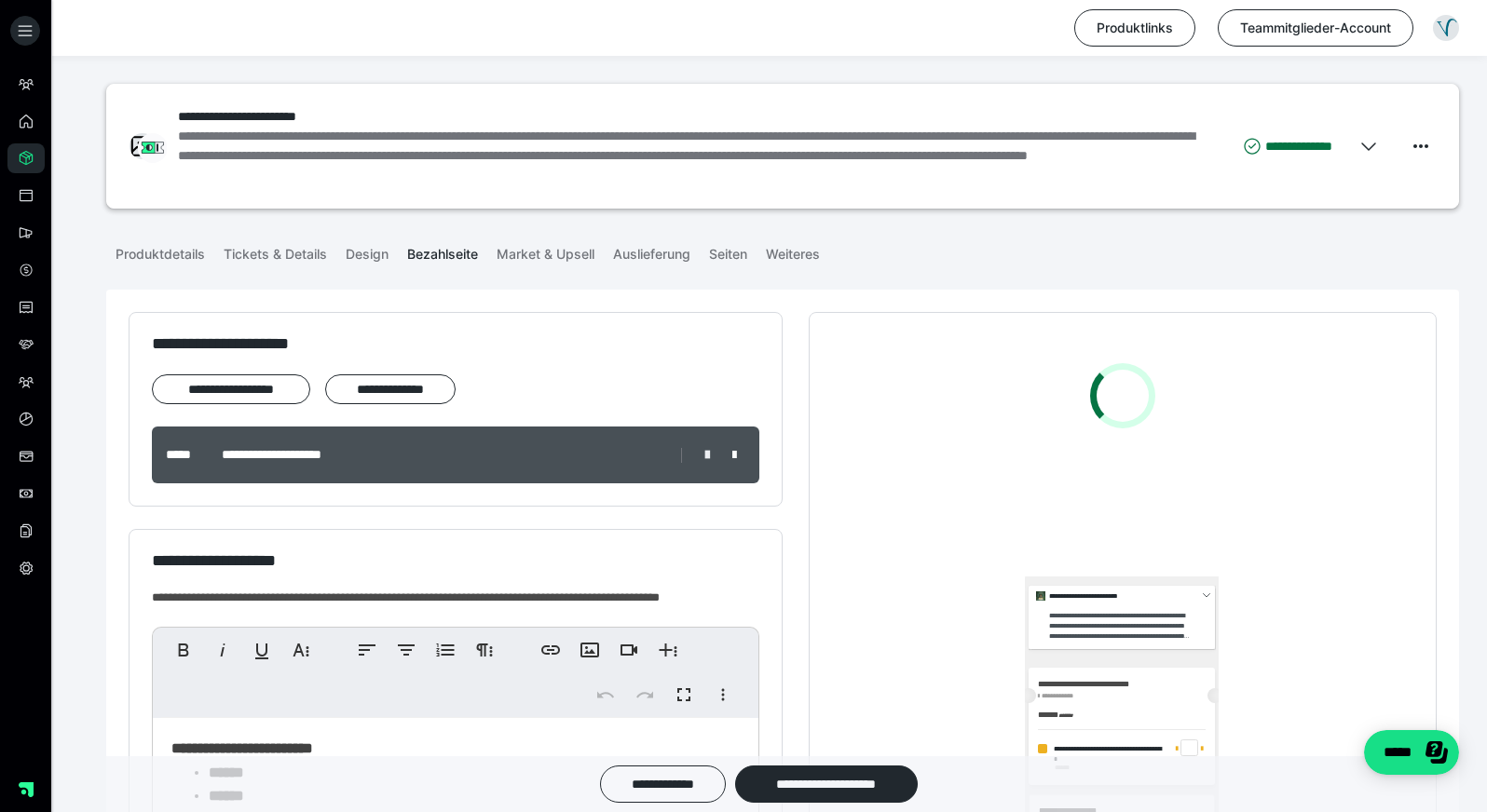 scroll, scrollTop: 0, scrollLeft: 0, axis: both 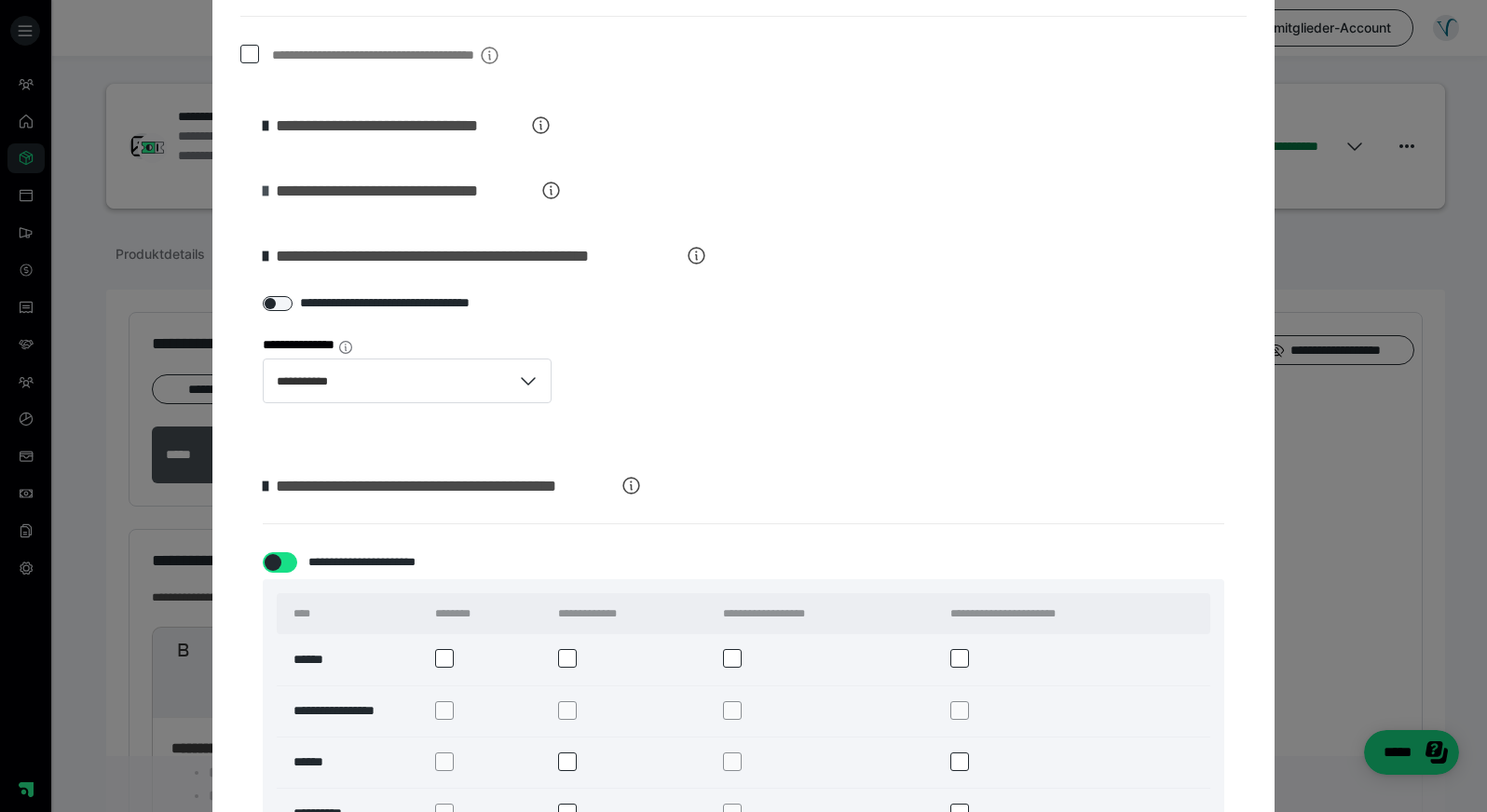 click at bounding box center (266, 191) 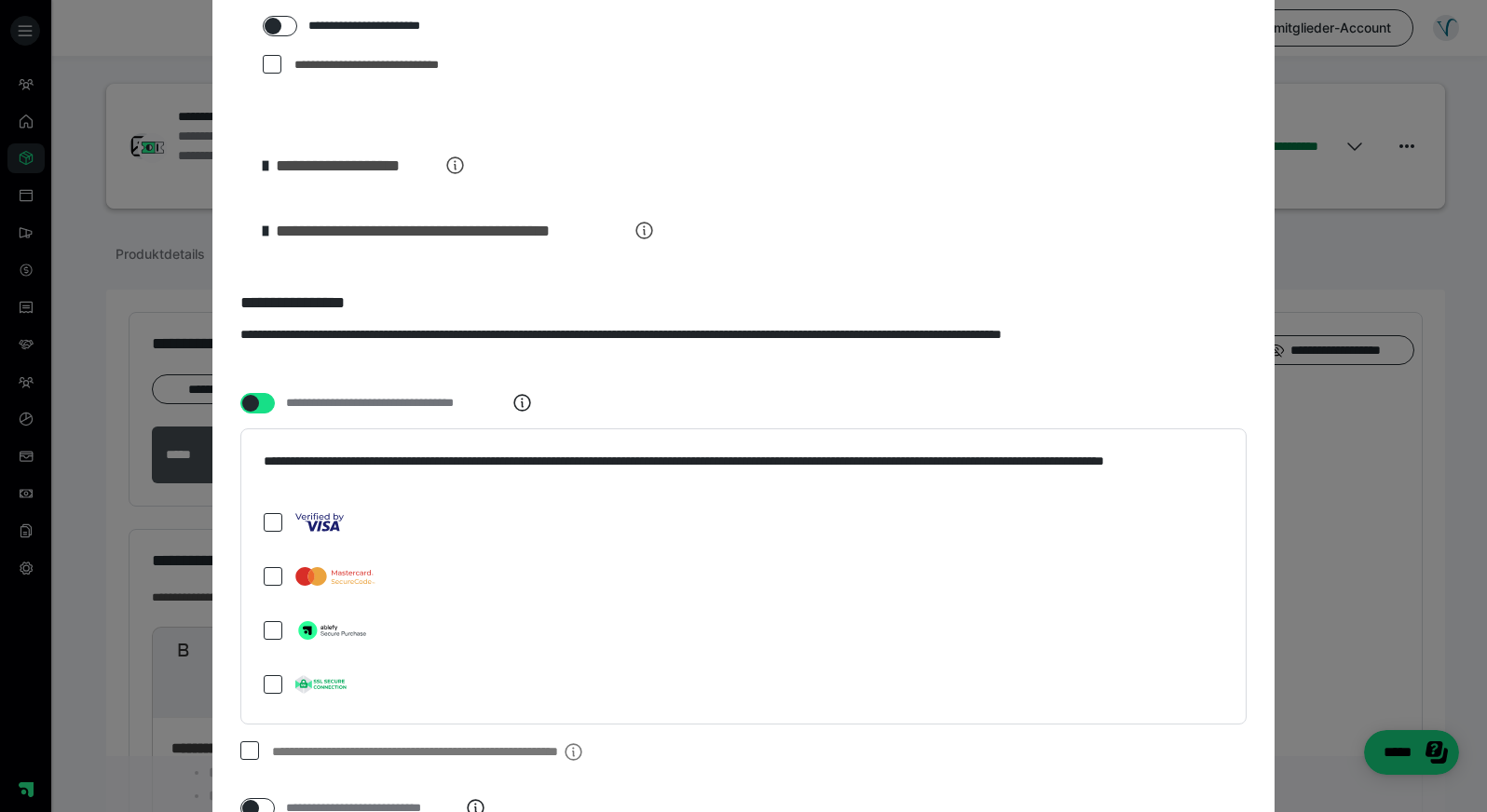 scroll, scrollTop: 3307, scrollLeft: 0, axis: vertical 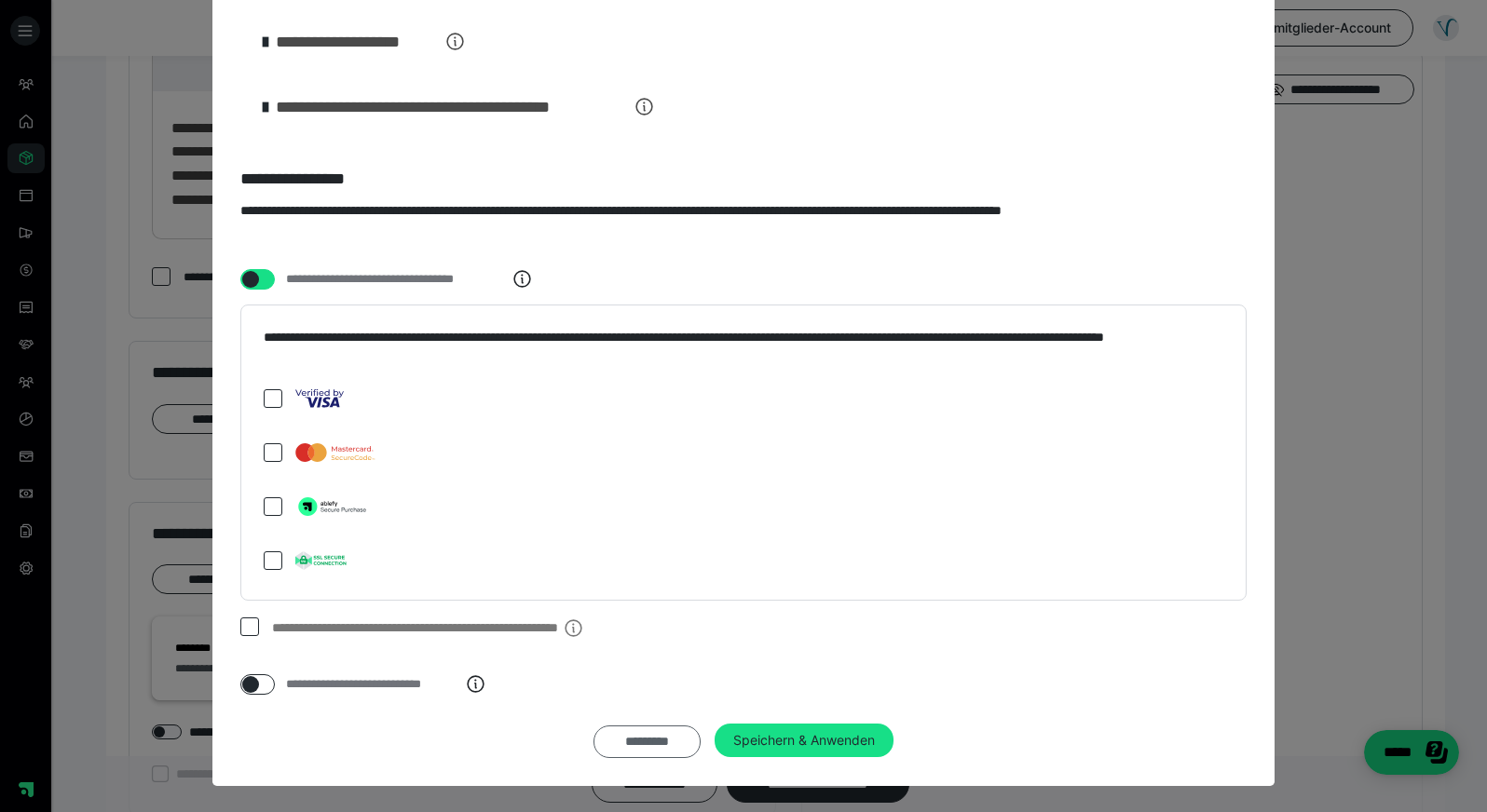 click on "*********" at bounding box center [647, 741] 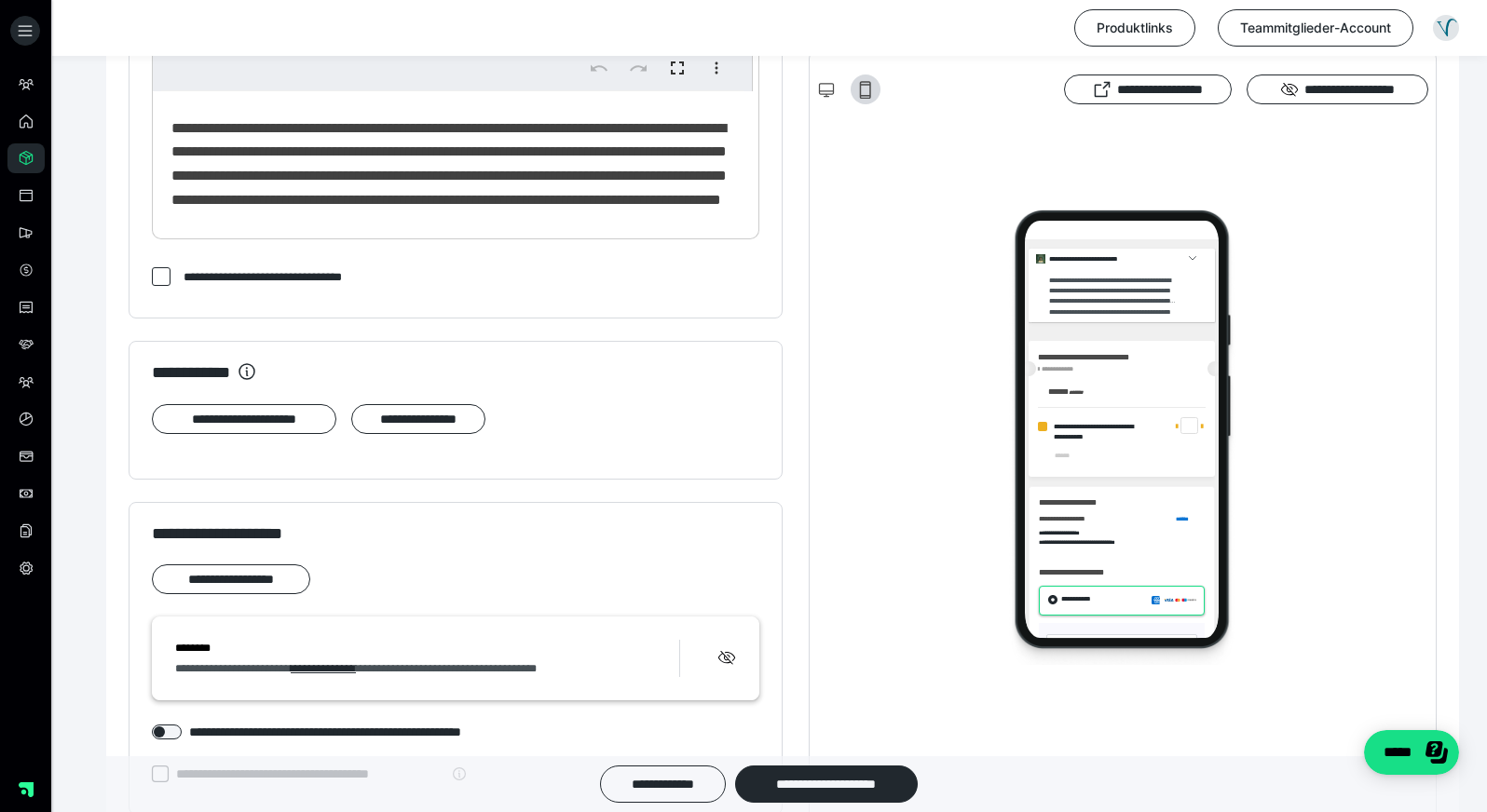 click on "**********" at bounding box center [456, 678] 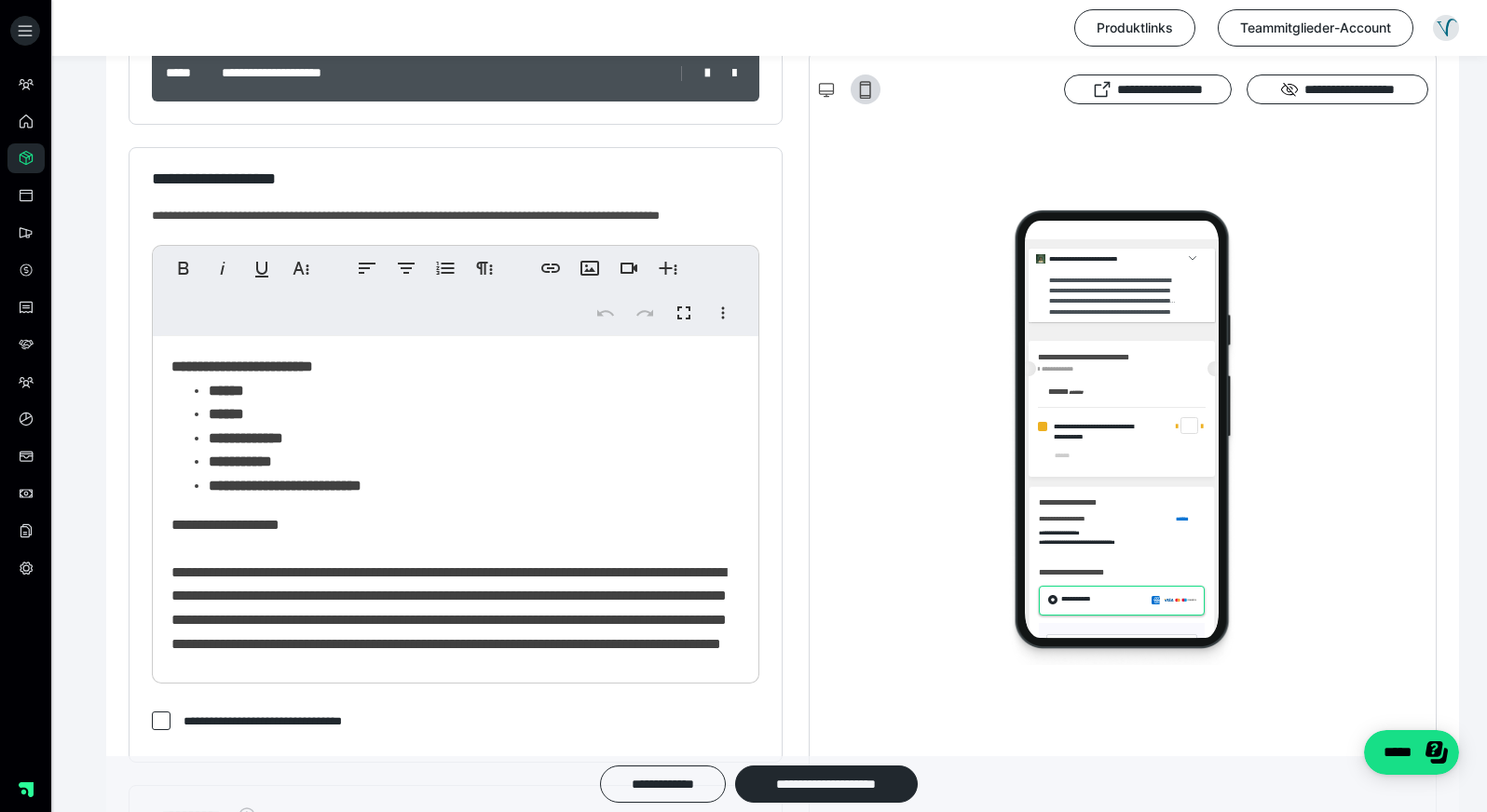 scroll, scrollTop: 150, scrollLeft: 0, axis: vertical 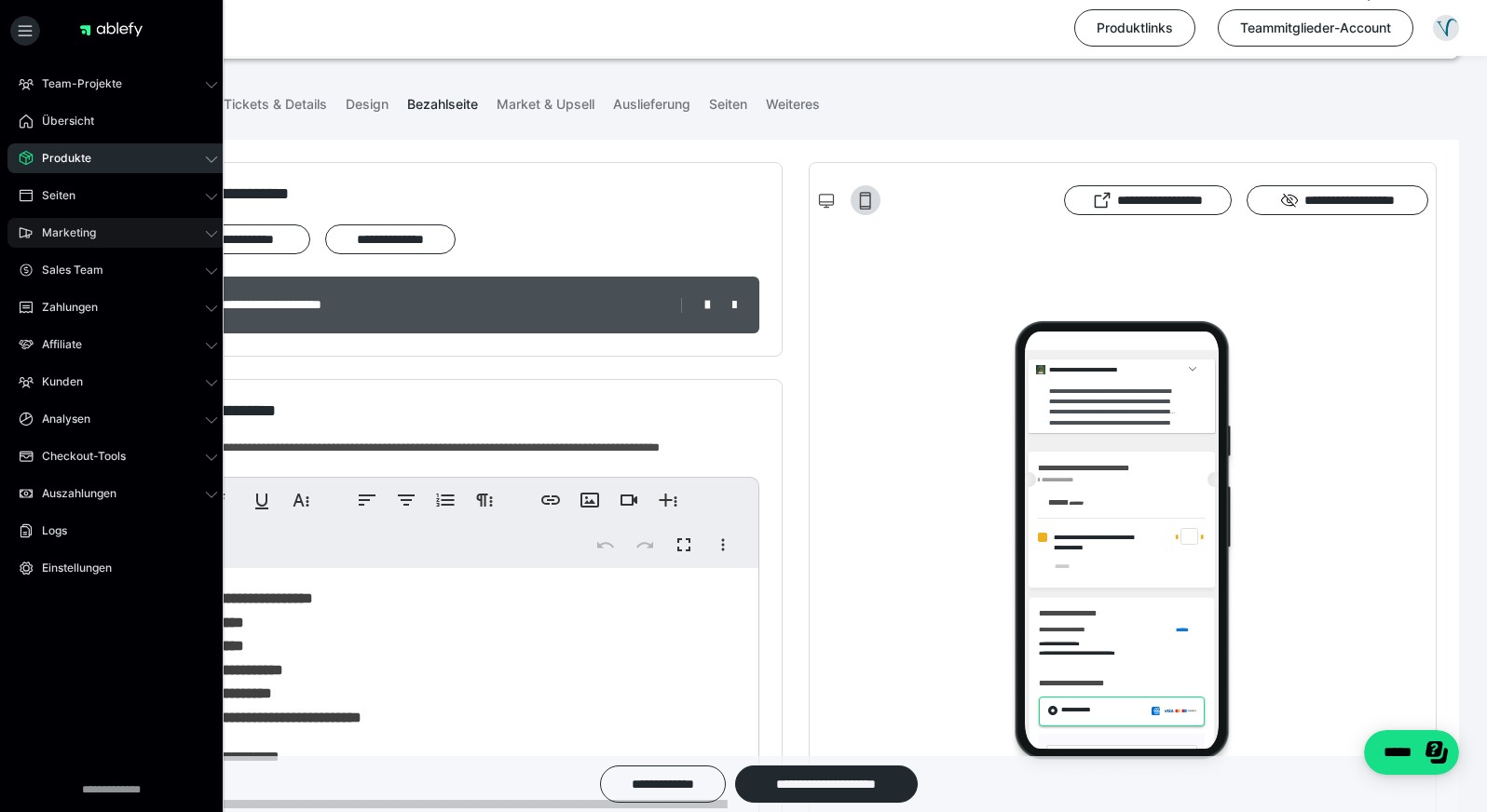 click on "Marketing" at bounding box center (118, 233) 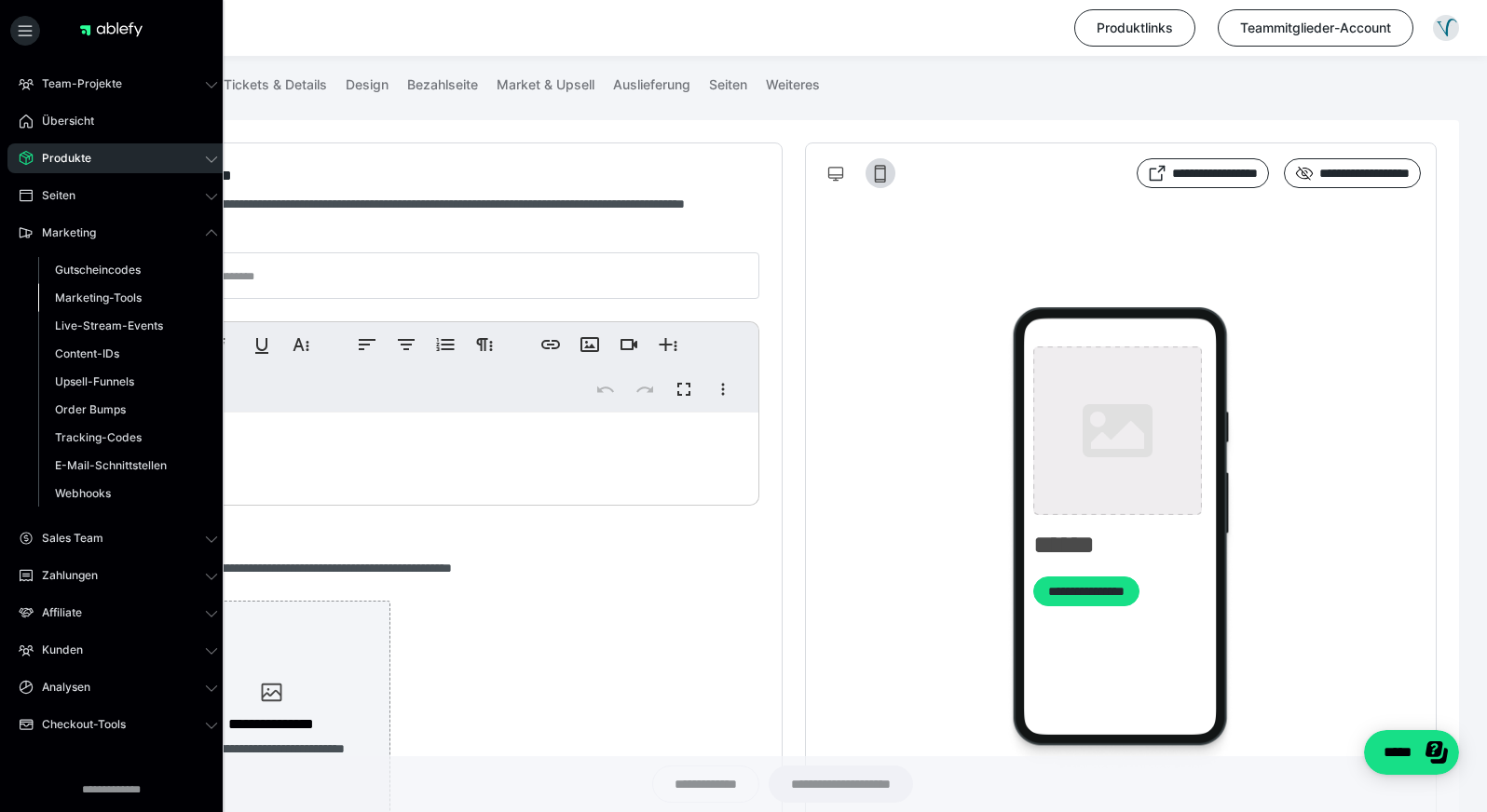 type on "**********" 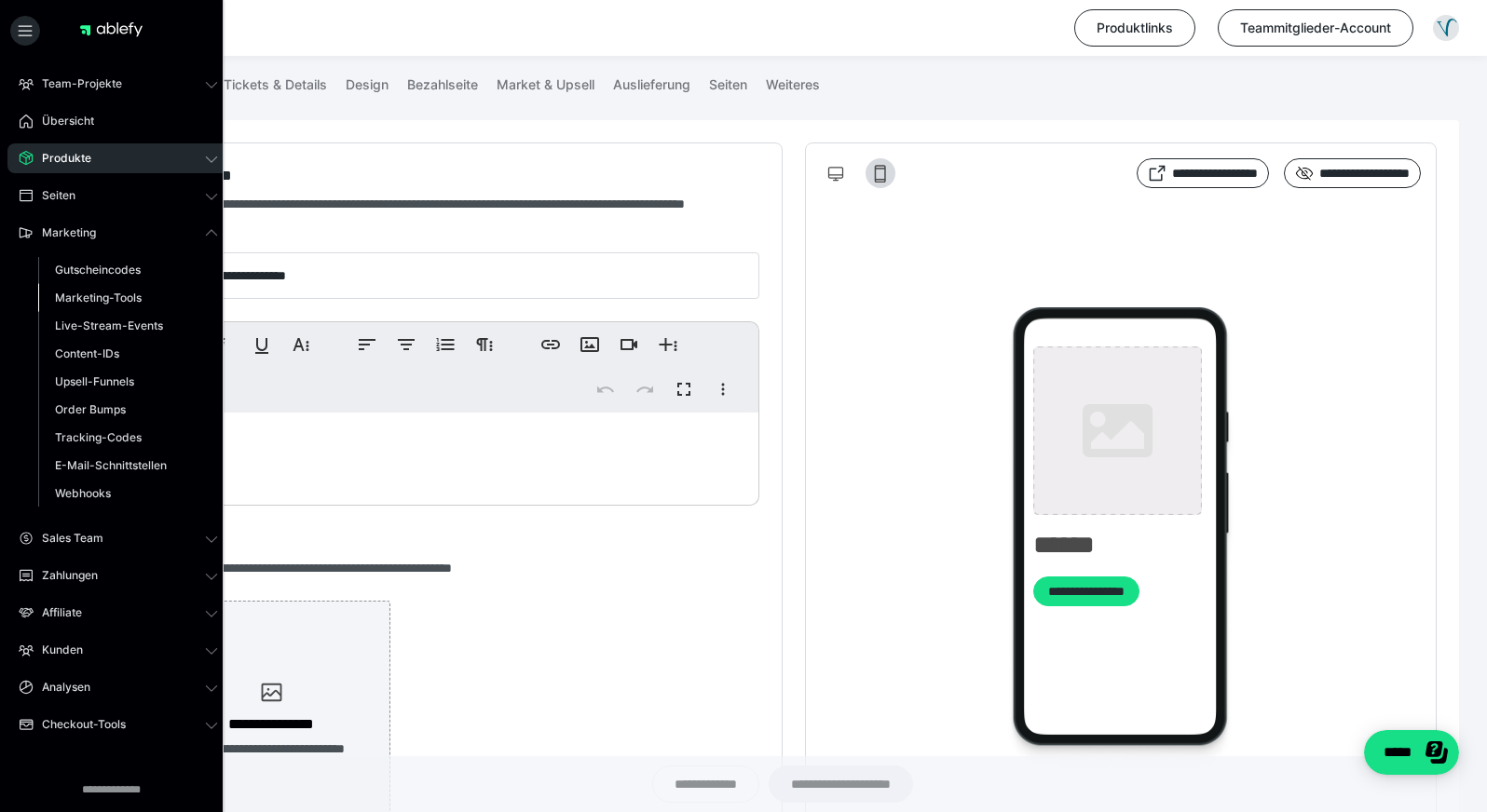 type on "**********" 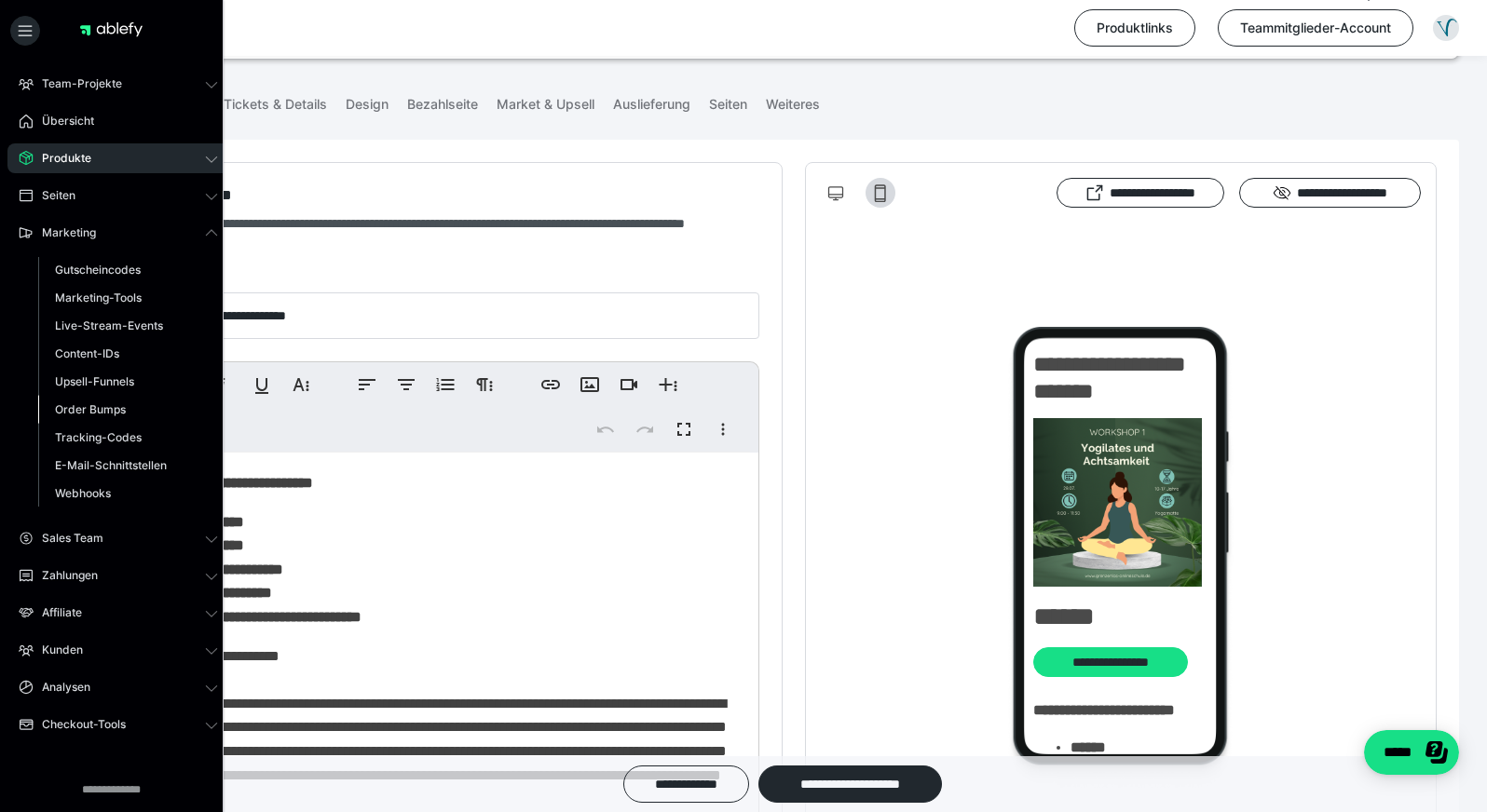 click on "Order Bumps" at bounding box center (128, 410) 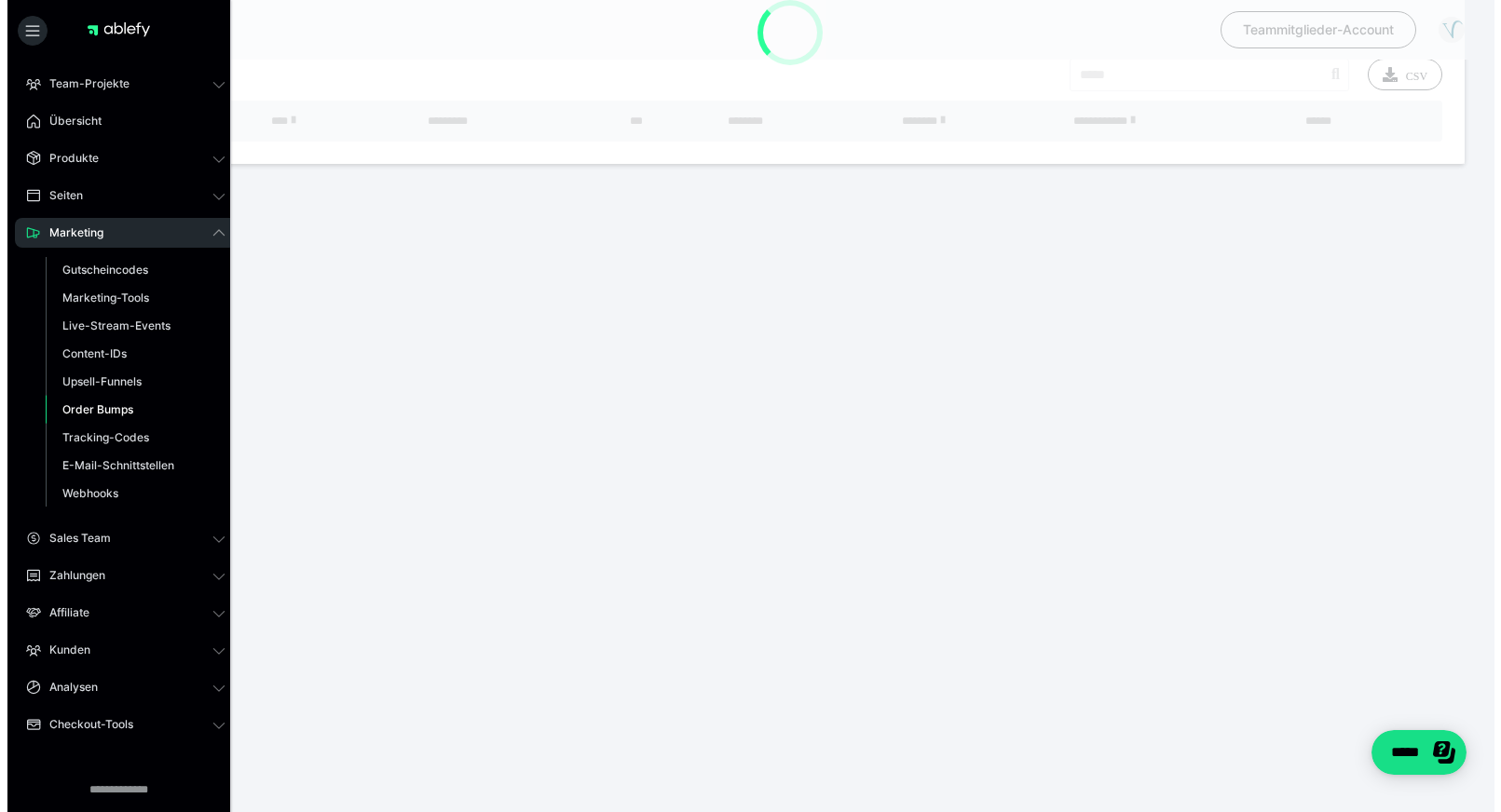 scroll, scrollTop: 0, scrollLeft: 0, axis: both 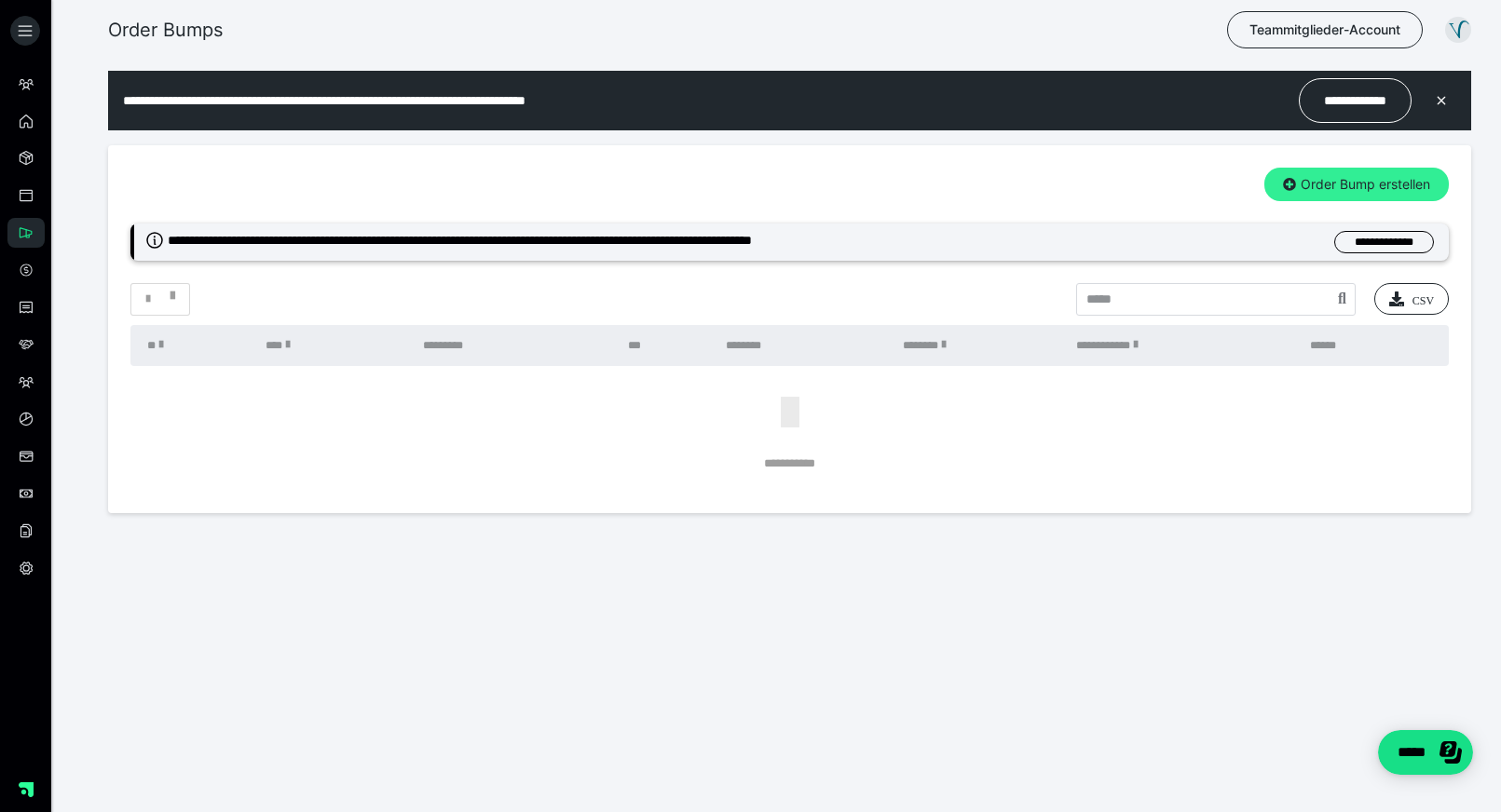 click on "Order Bump erstellen" at bounding box center (1357, 184) 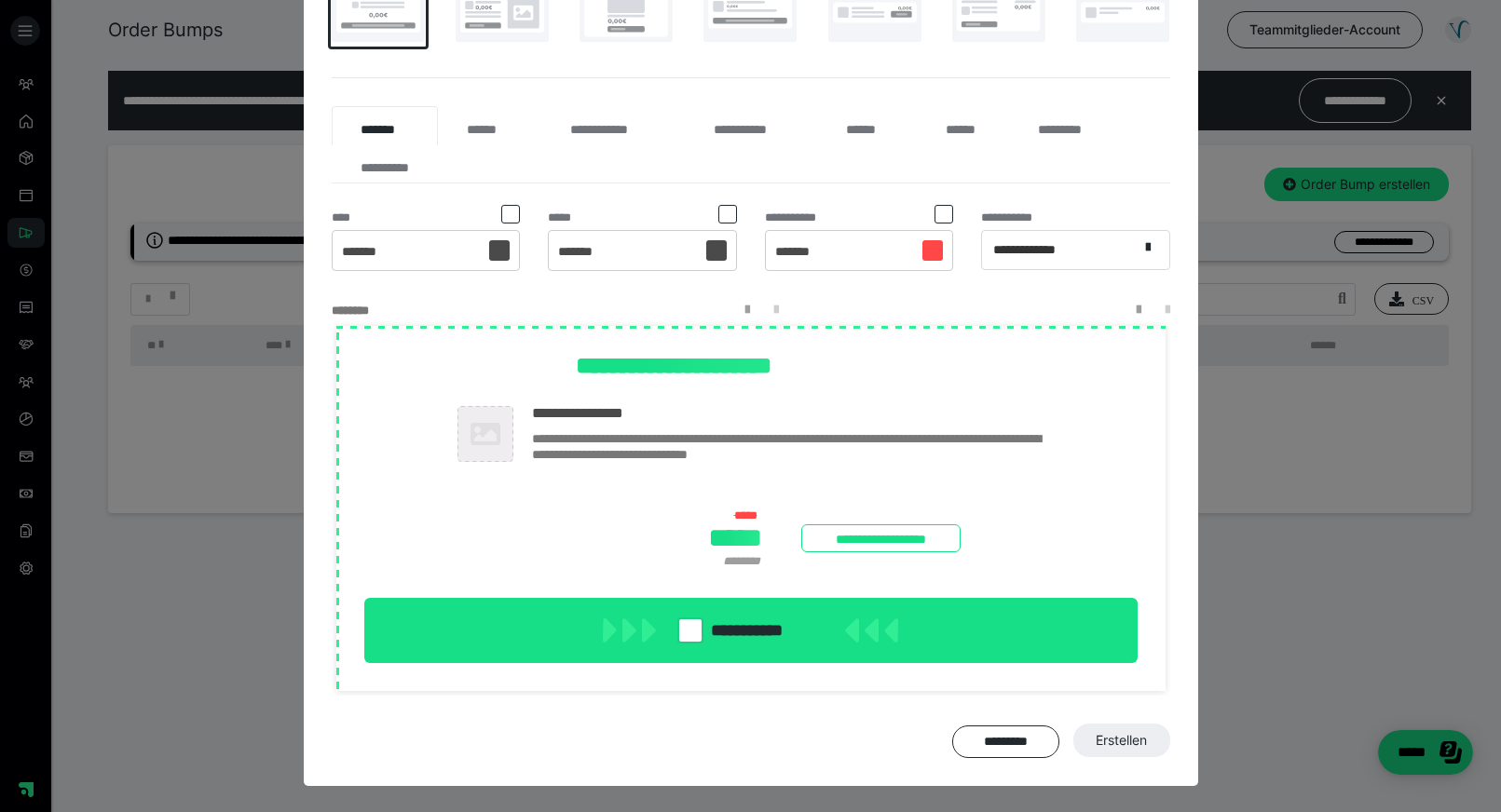 scroll, scrollTop: 332, scrollLeft: 0, axis: vertical 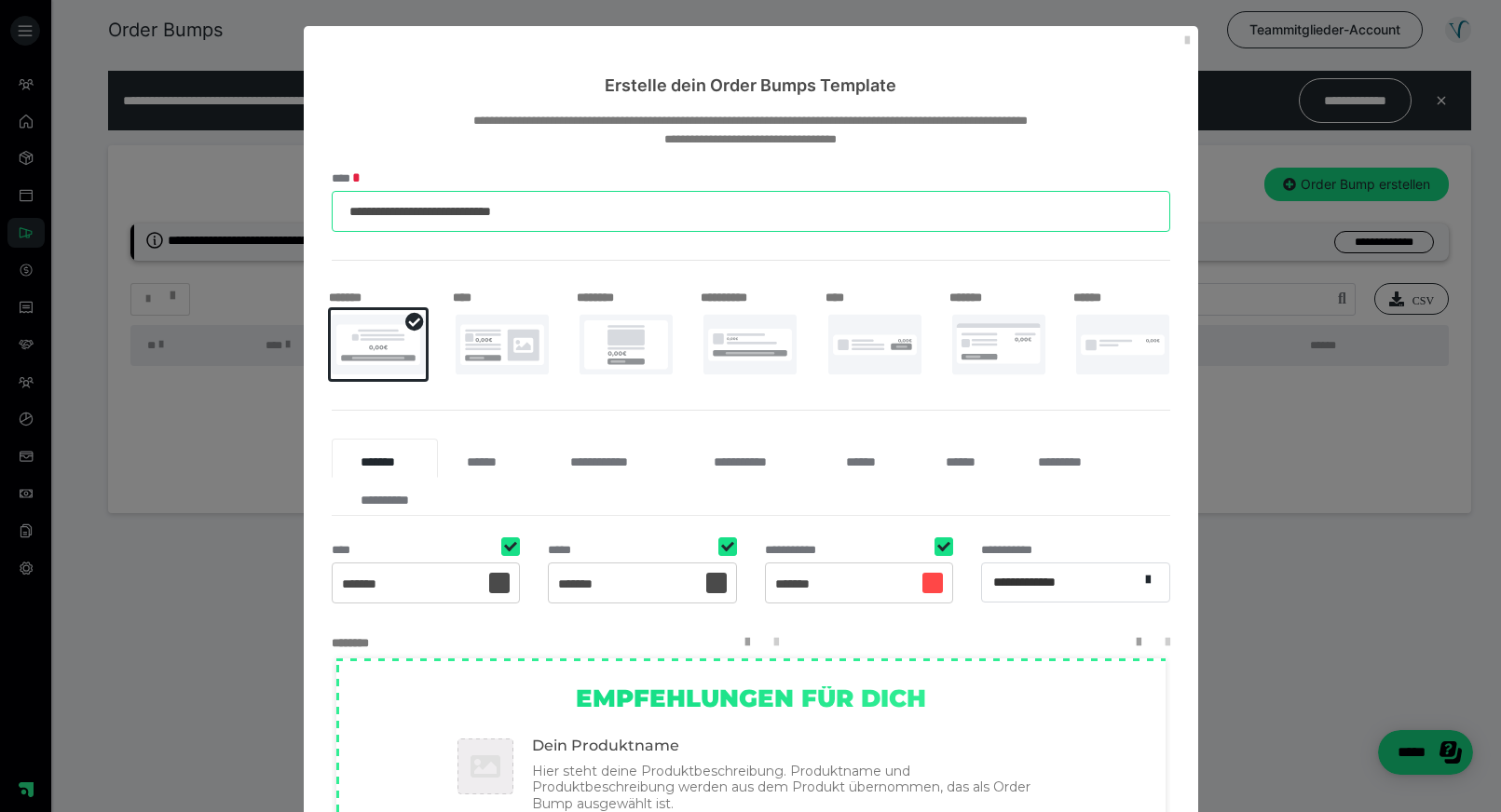 type on "**********" 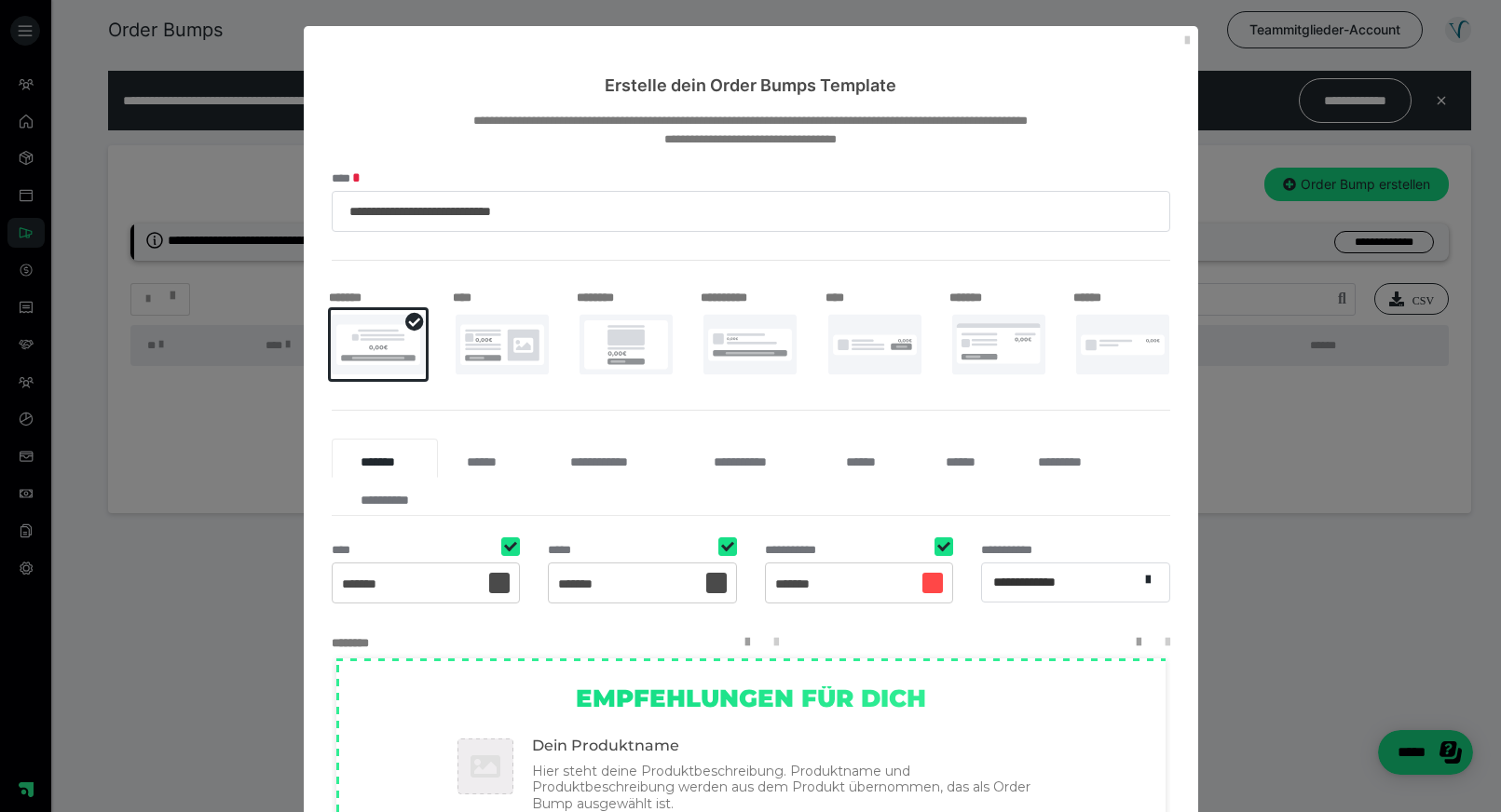 click at bounding box center [502, 345] 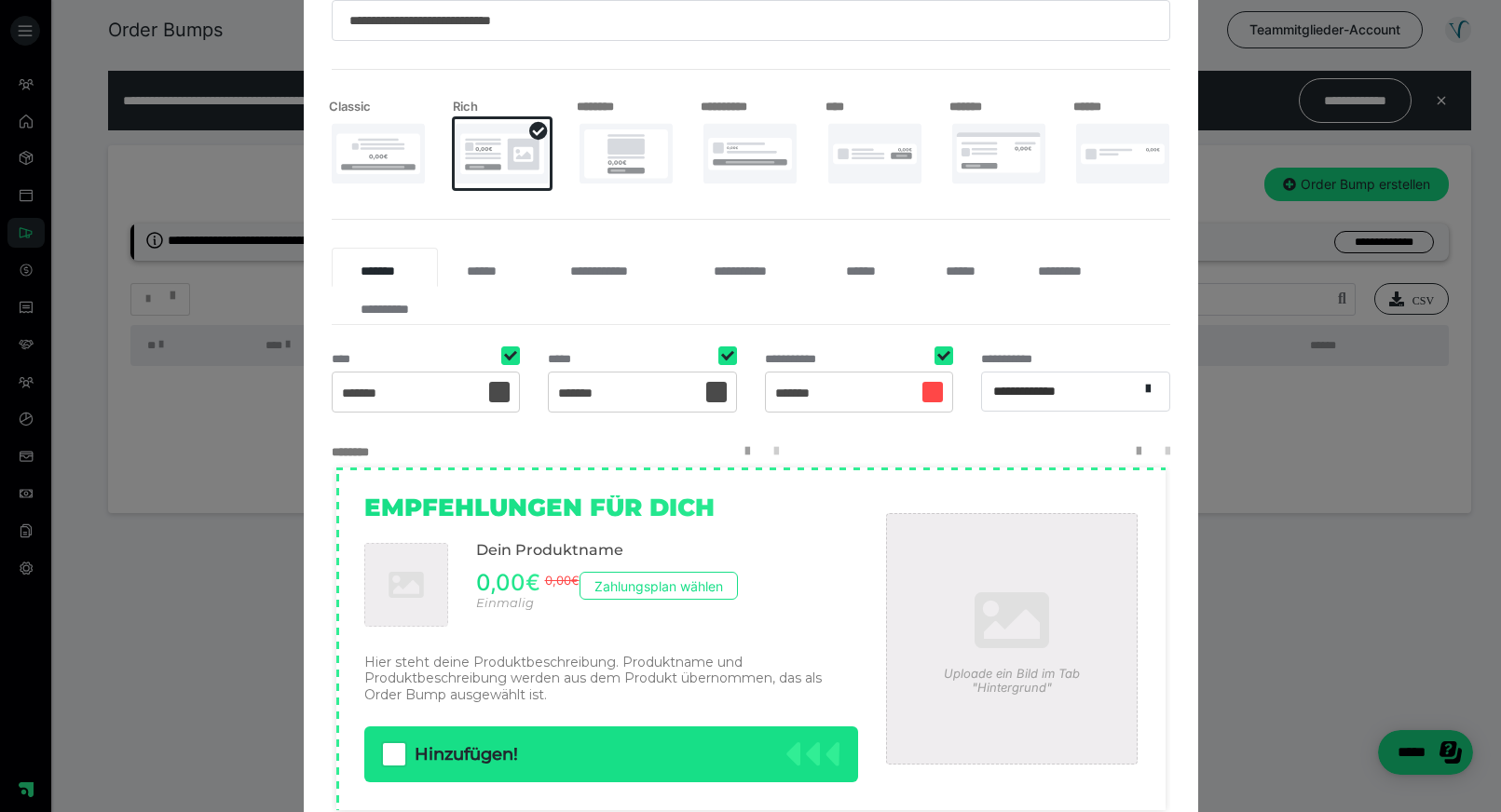 scroll, scrollTop: 190, scrollLeft: 0, axis: vertical 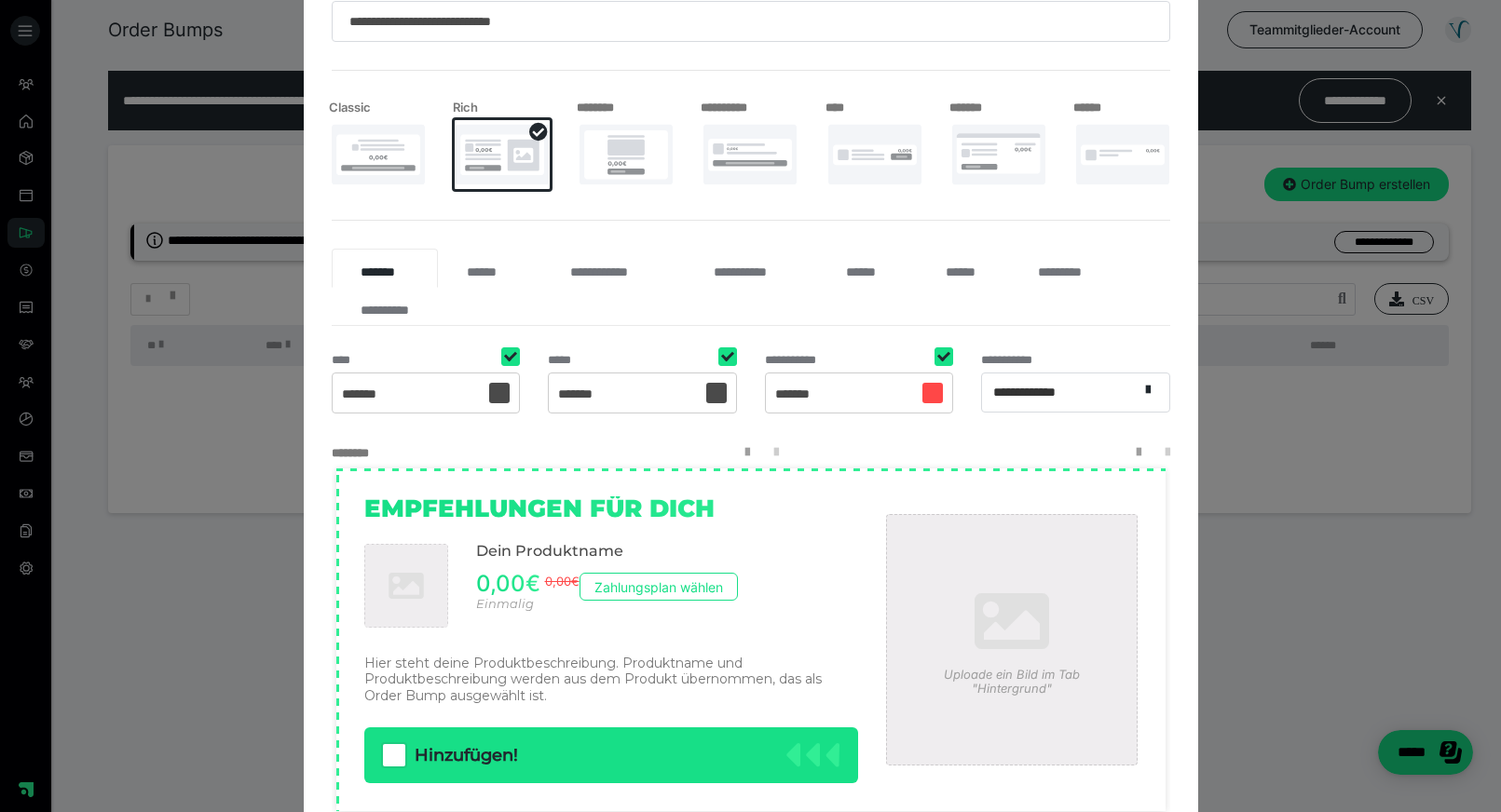 click at bounding box center [378, 155] 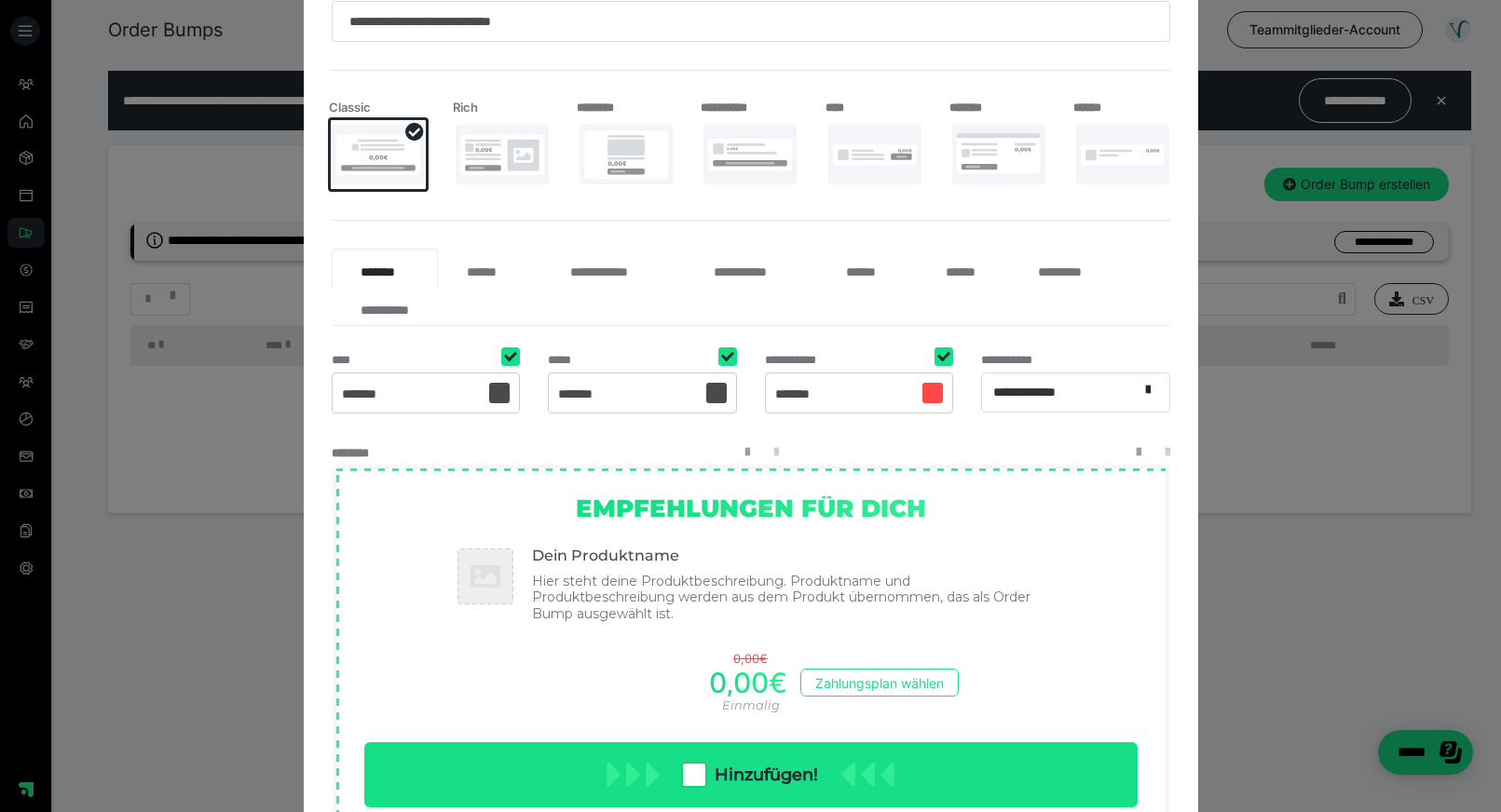 click on "**********" at bounding box center (751, 145) 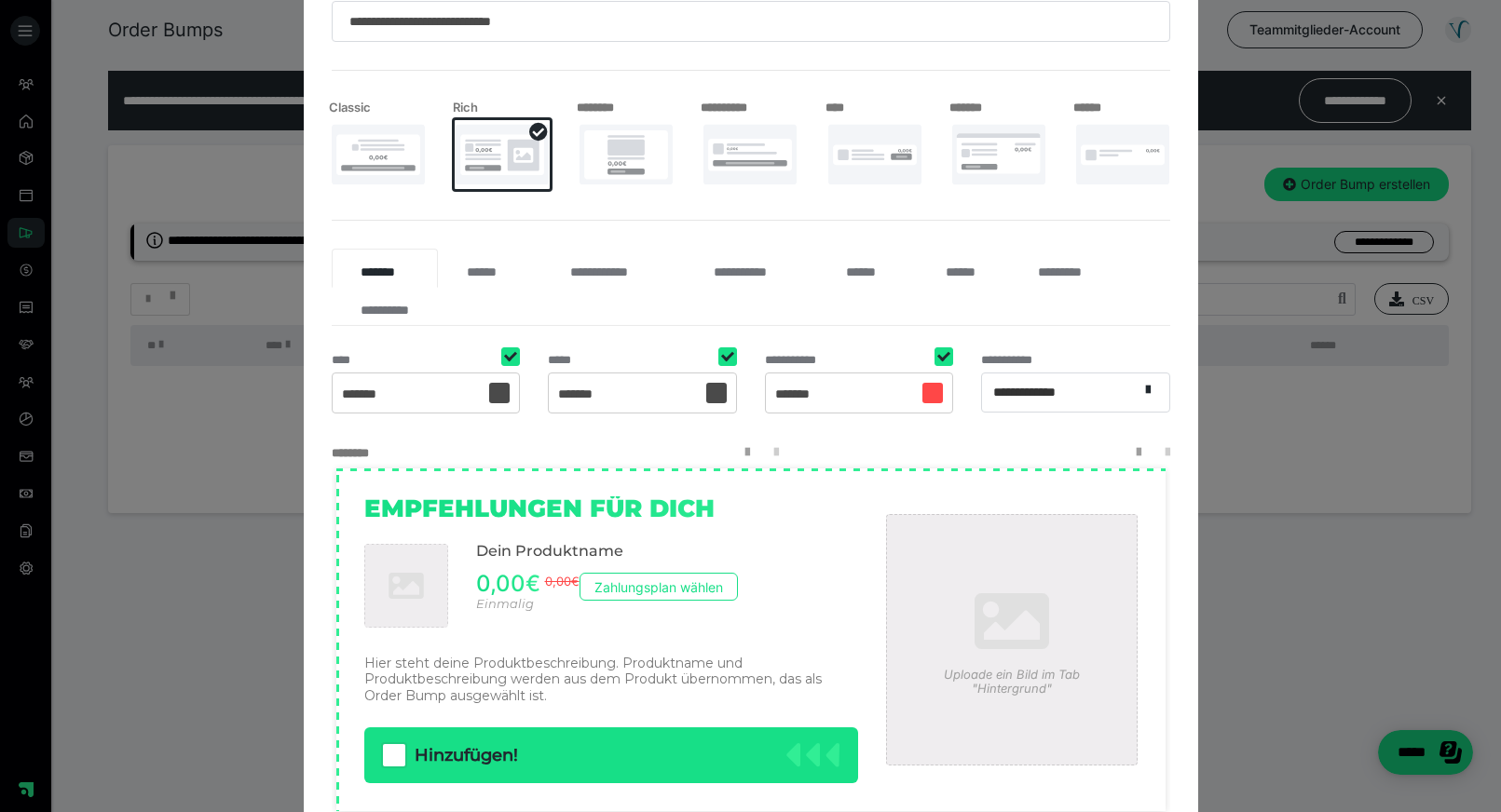 click at bounding box center [626, 155] 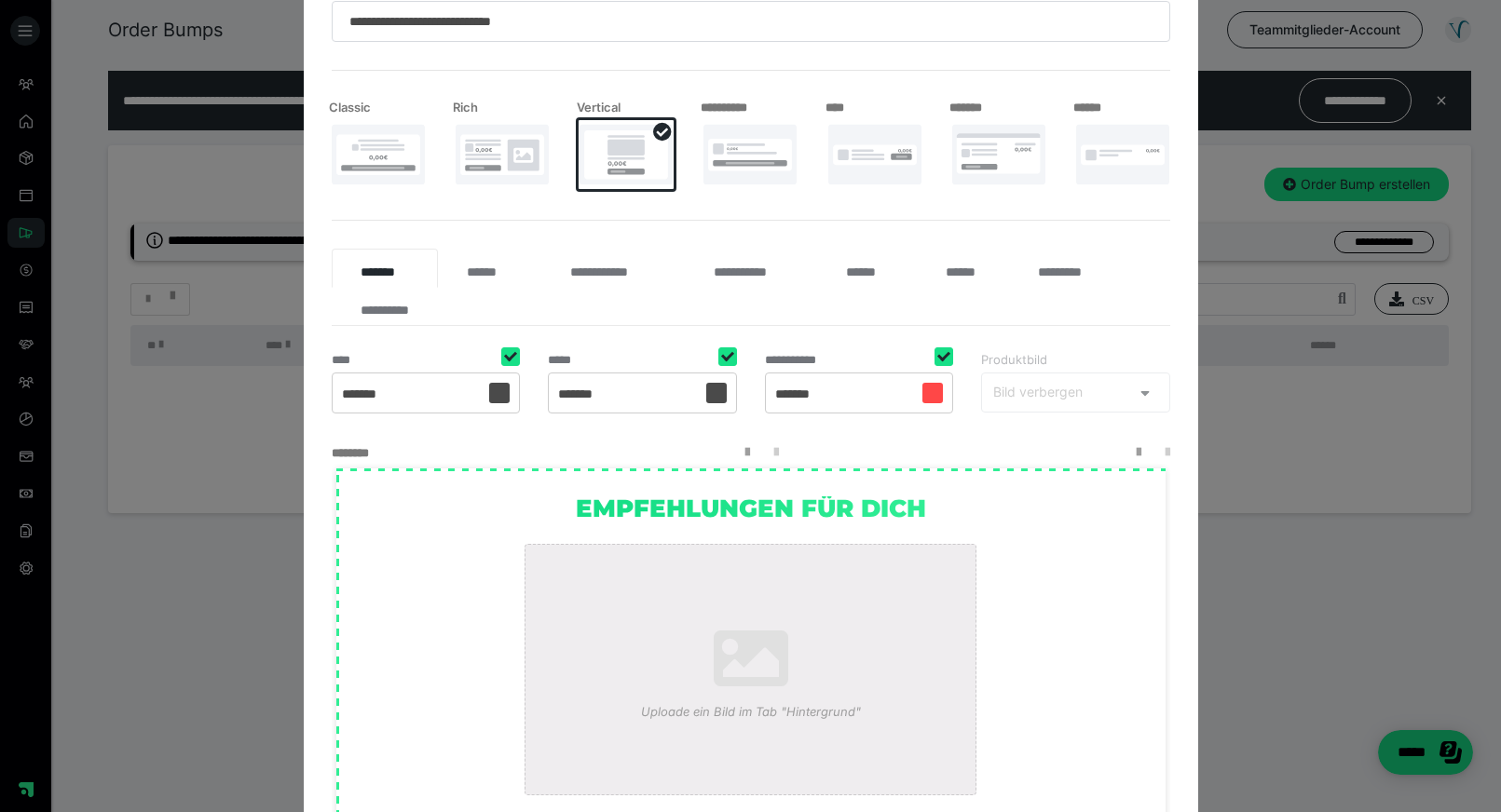 click at bounding box center (750, 155) 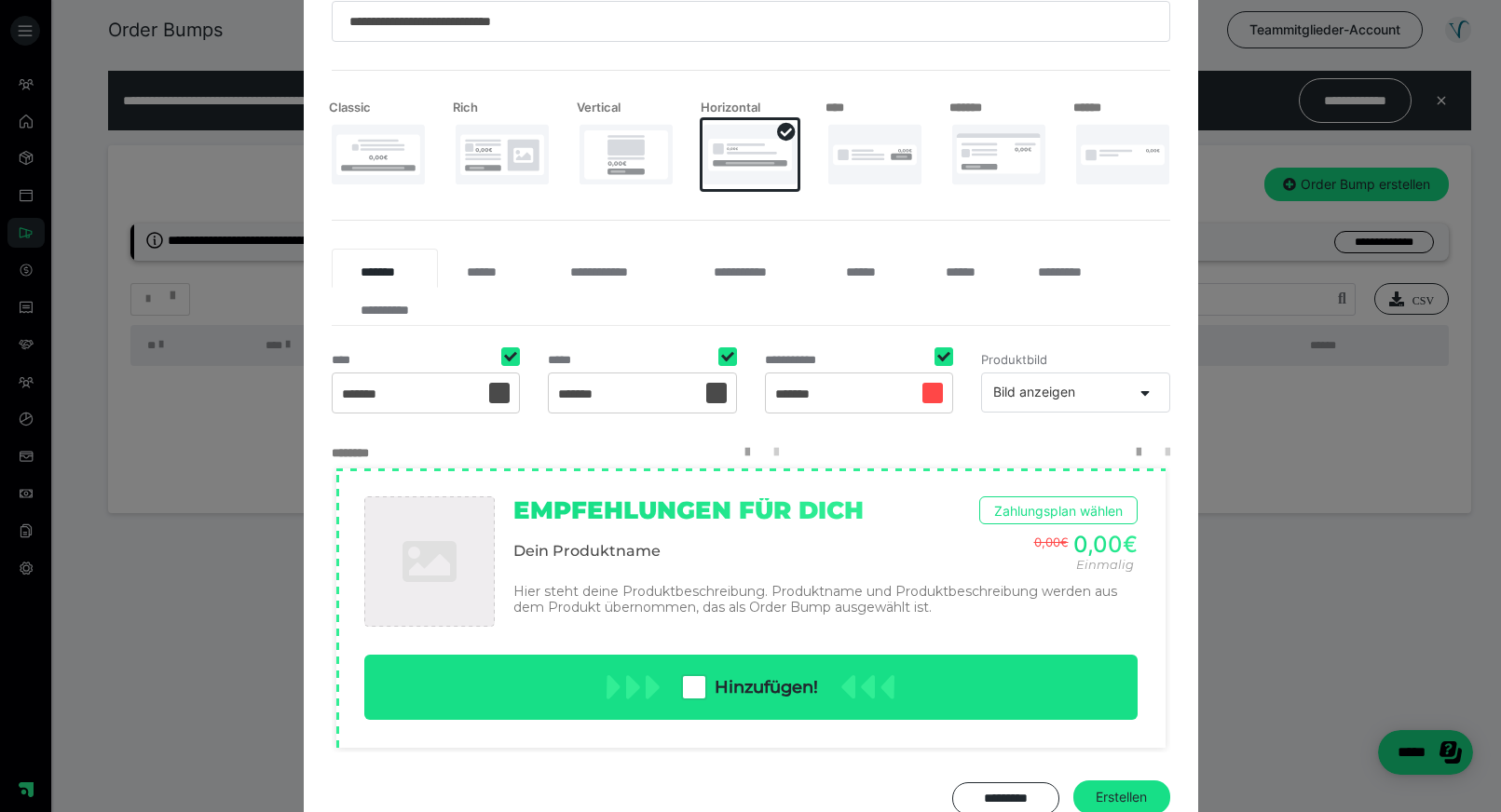 click at bounding box center (875, 155) 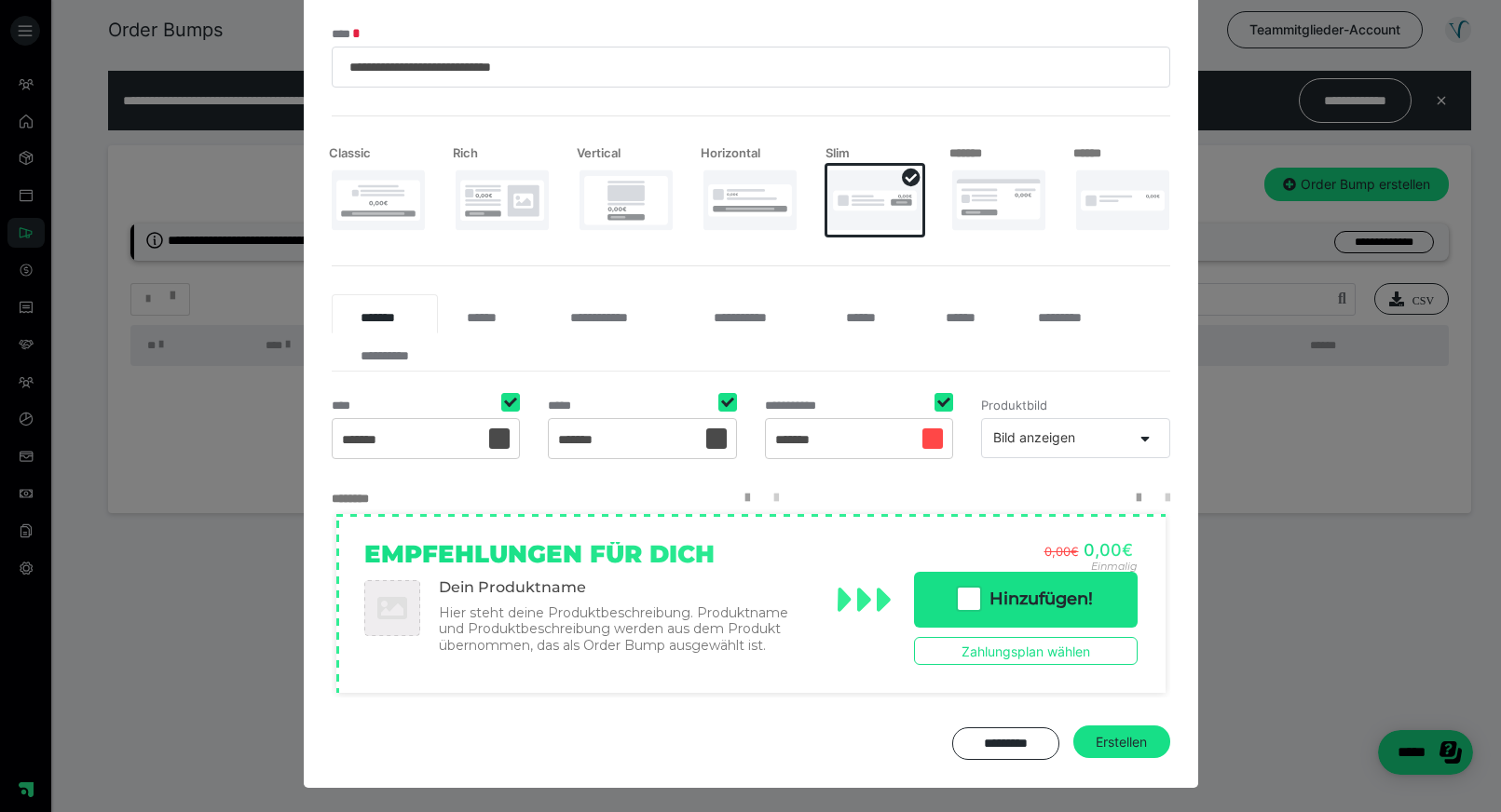 click at bounding box center (999, 200) 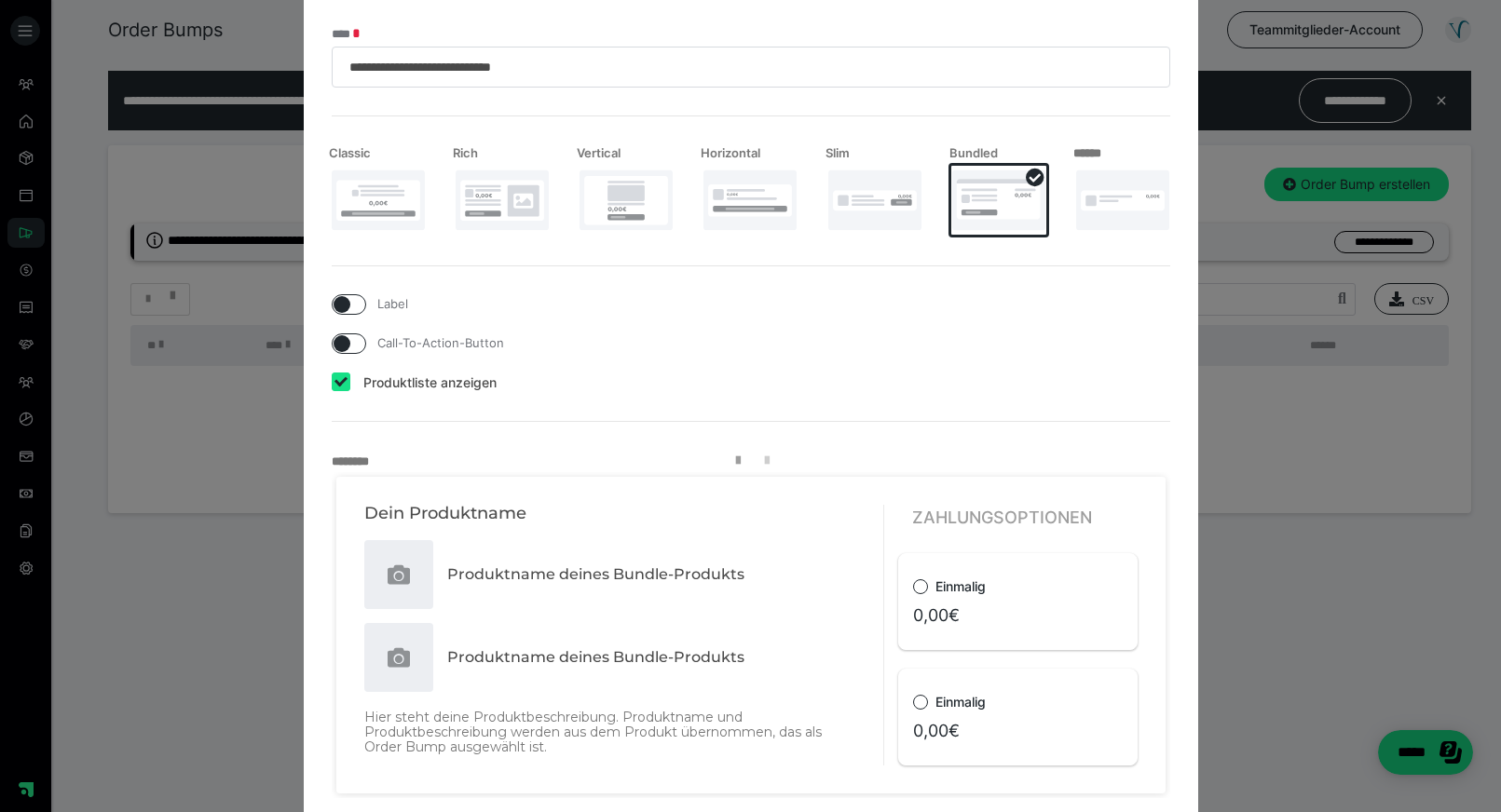 click at bounding box center (1123, 200) 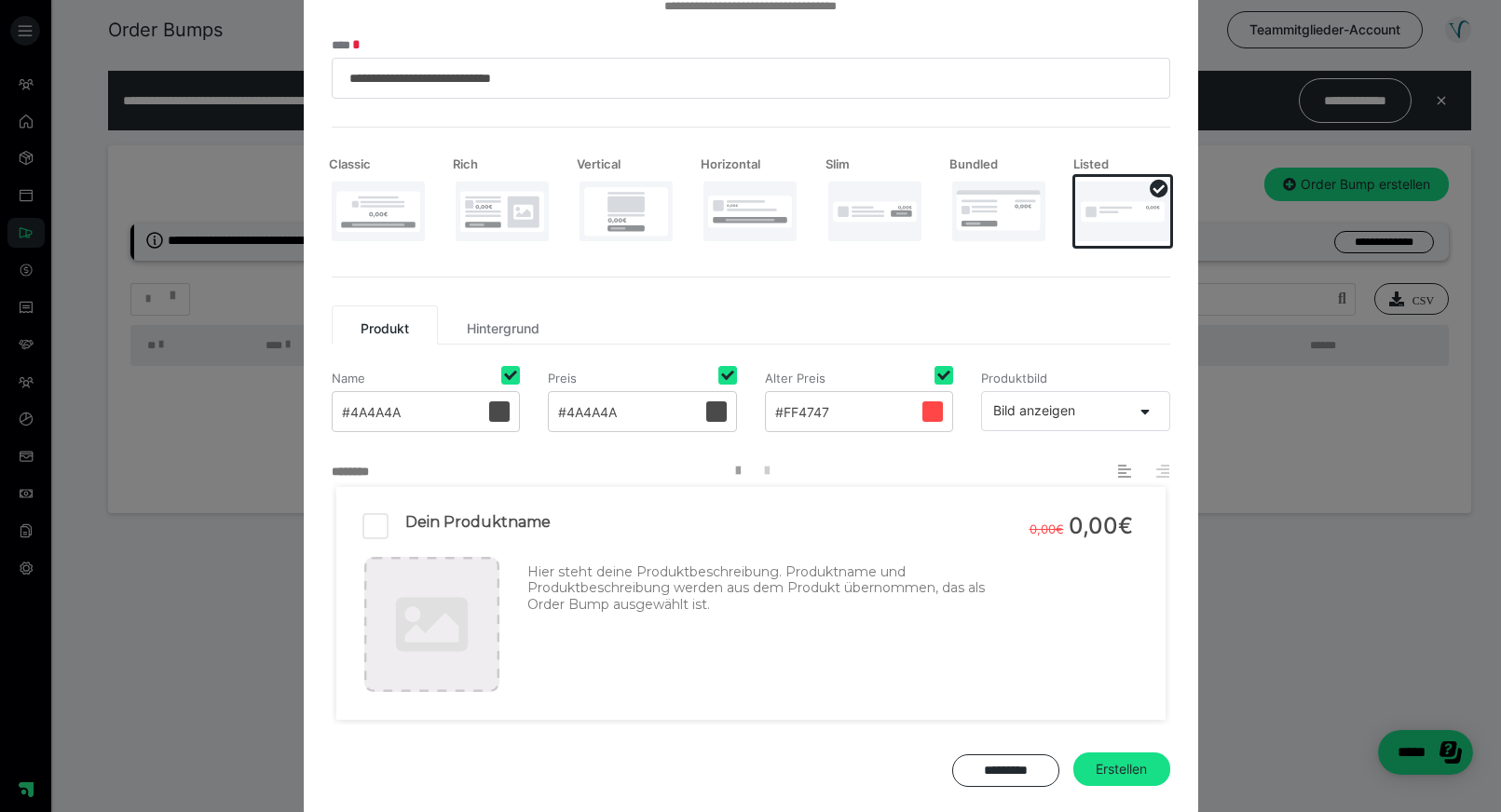 scroll, scrollTop: 137, scrollLeft: 0, axis: vertical 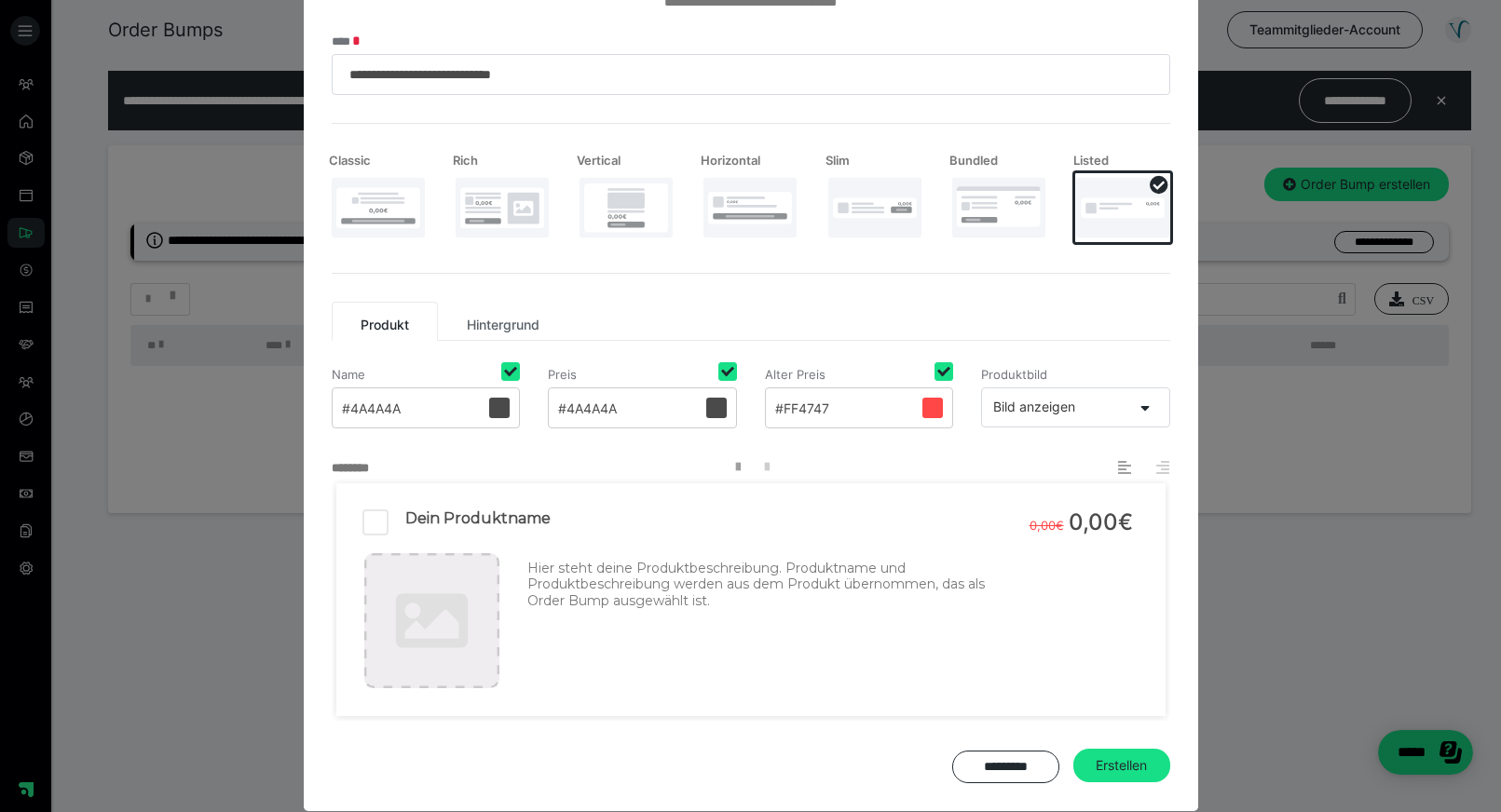 drag, startPoint x: 493, startPoint y: 318, endPoint x: 465, endPoint y: 319, distance: 28.017851 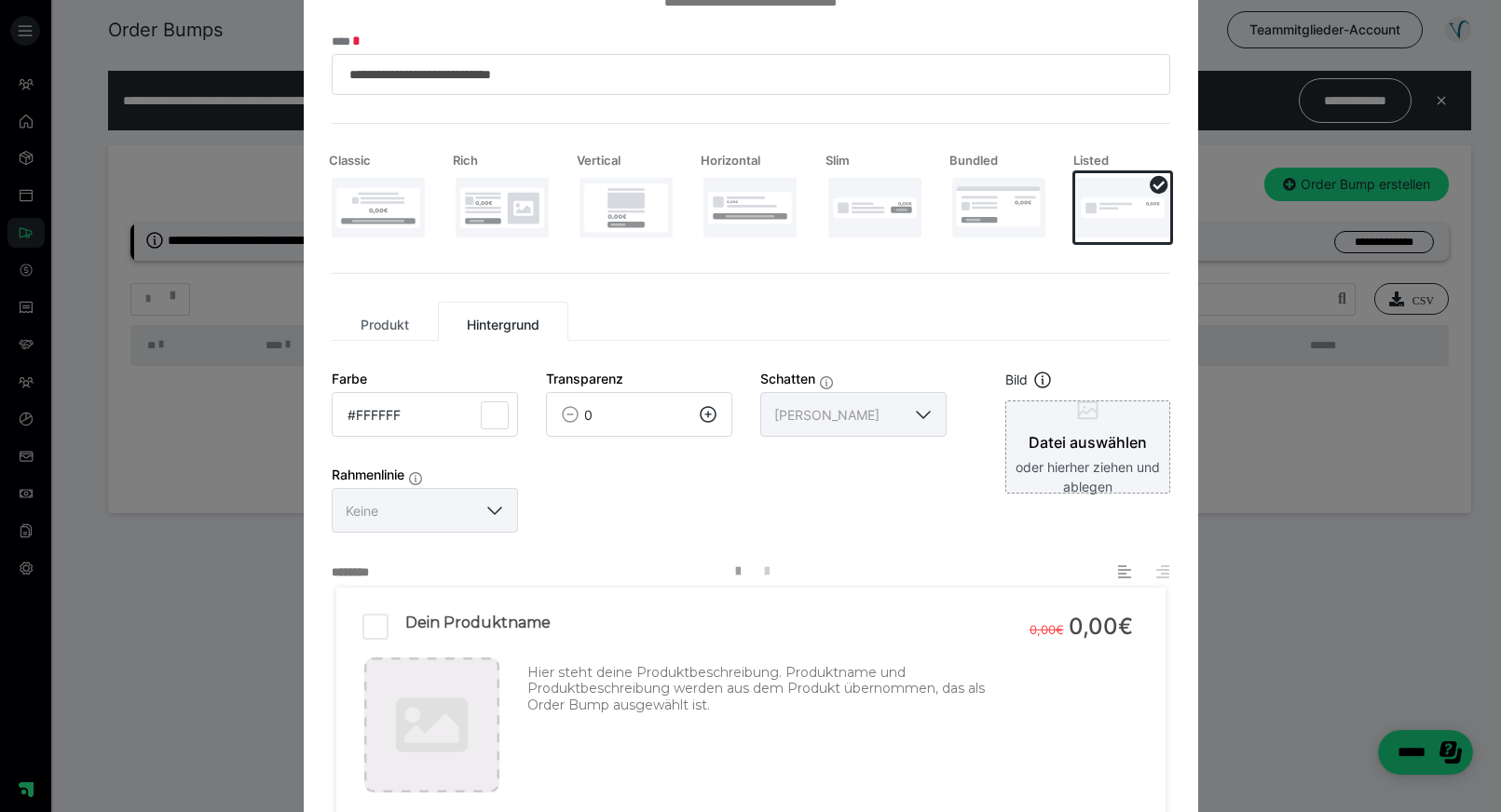 click on "Produkt" at bounding box center [385, 321] 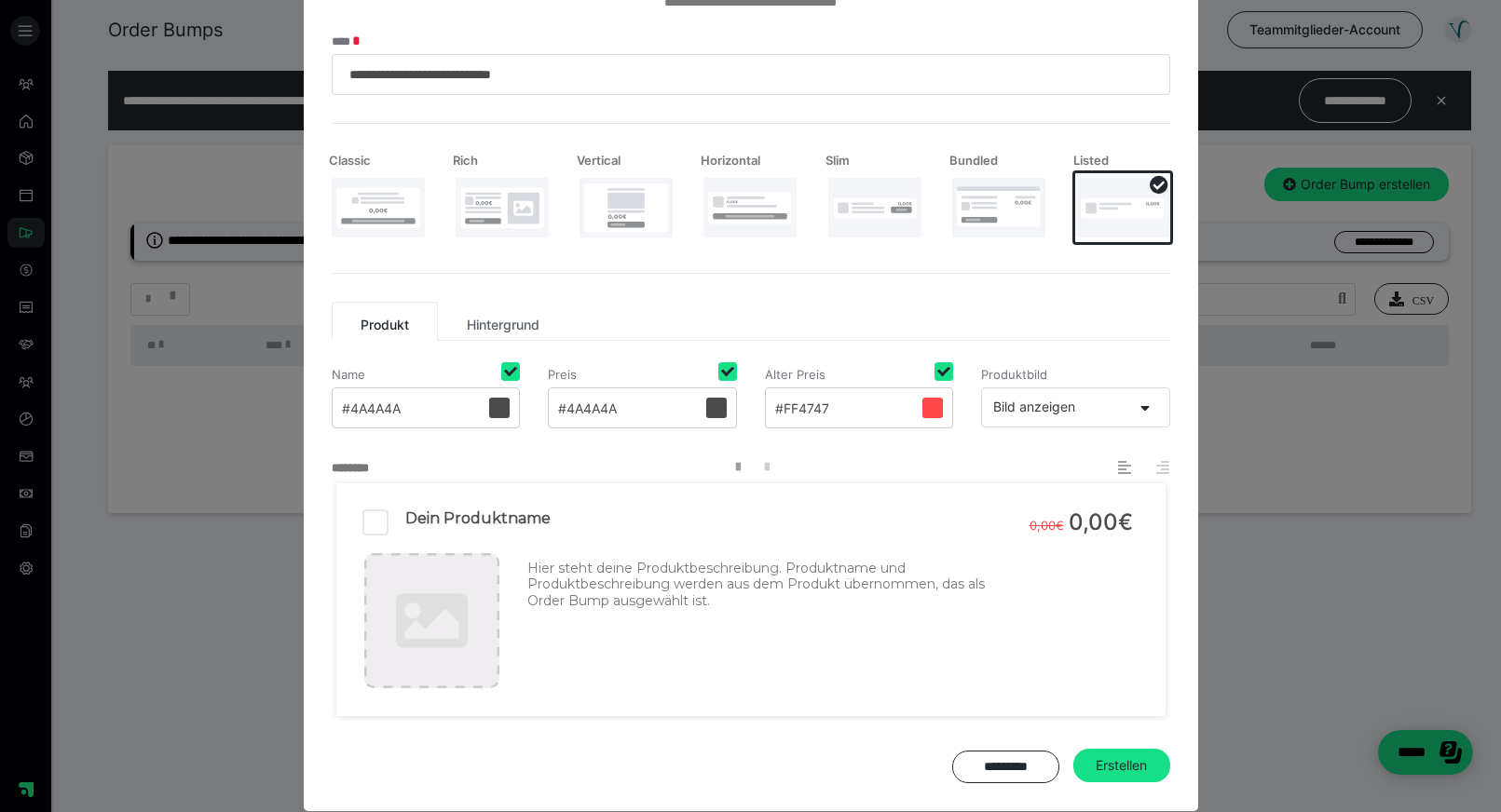 click on "Hintergrund" at bounding box center (503, 321) 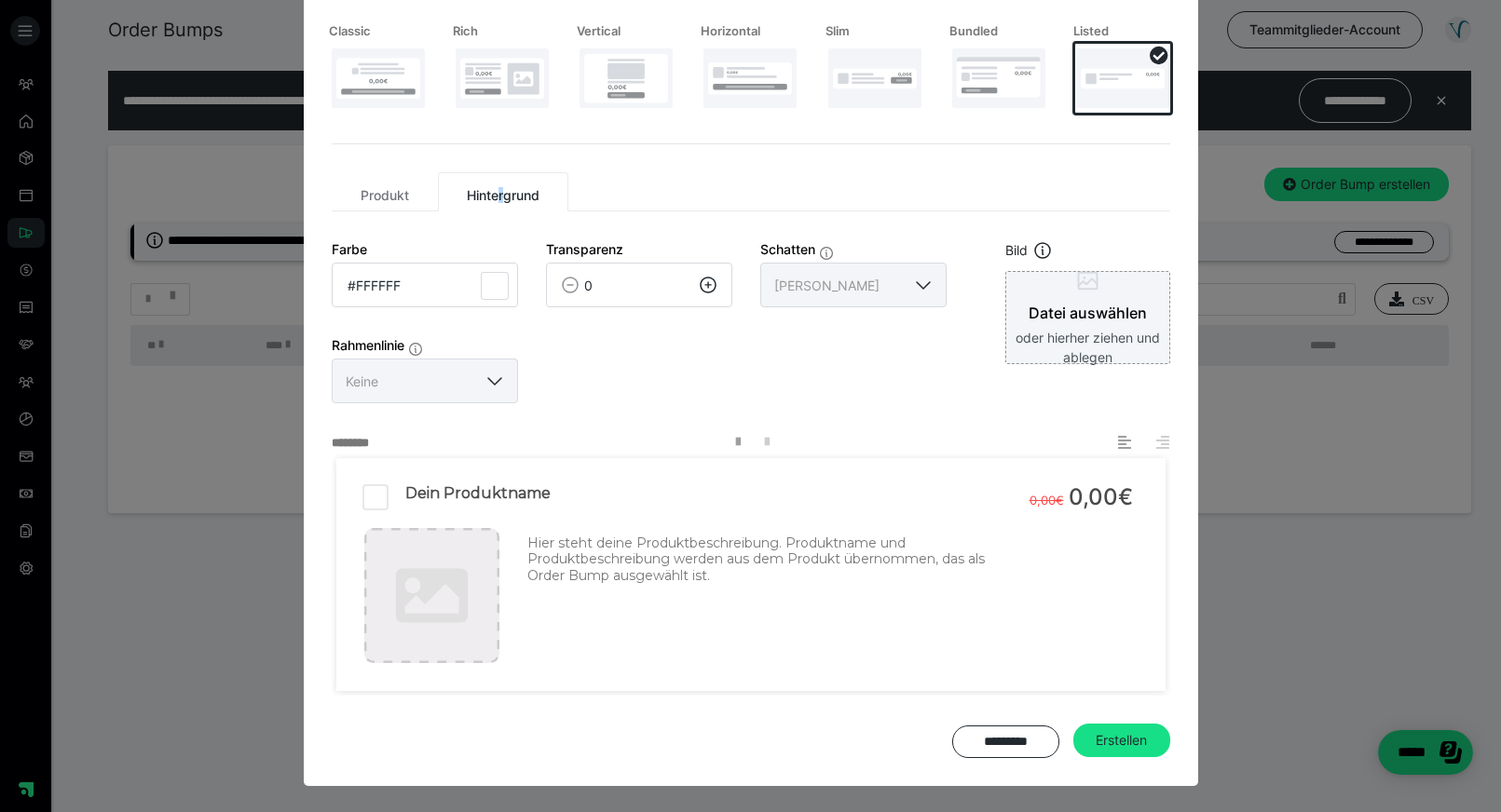 scroll, scrollTop: 265, scrollLeft: 0, axis: vertical 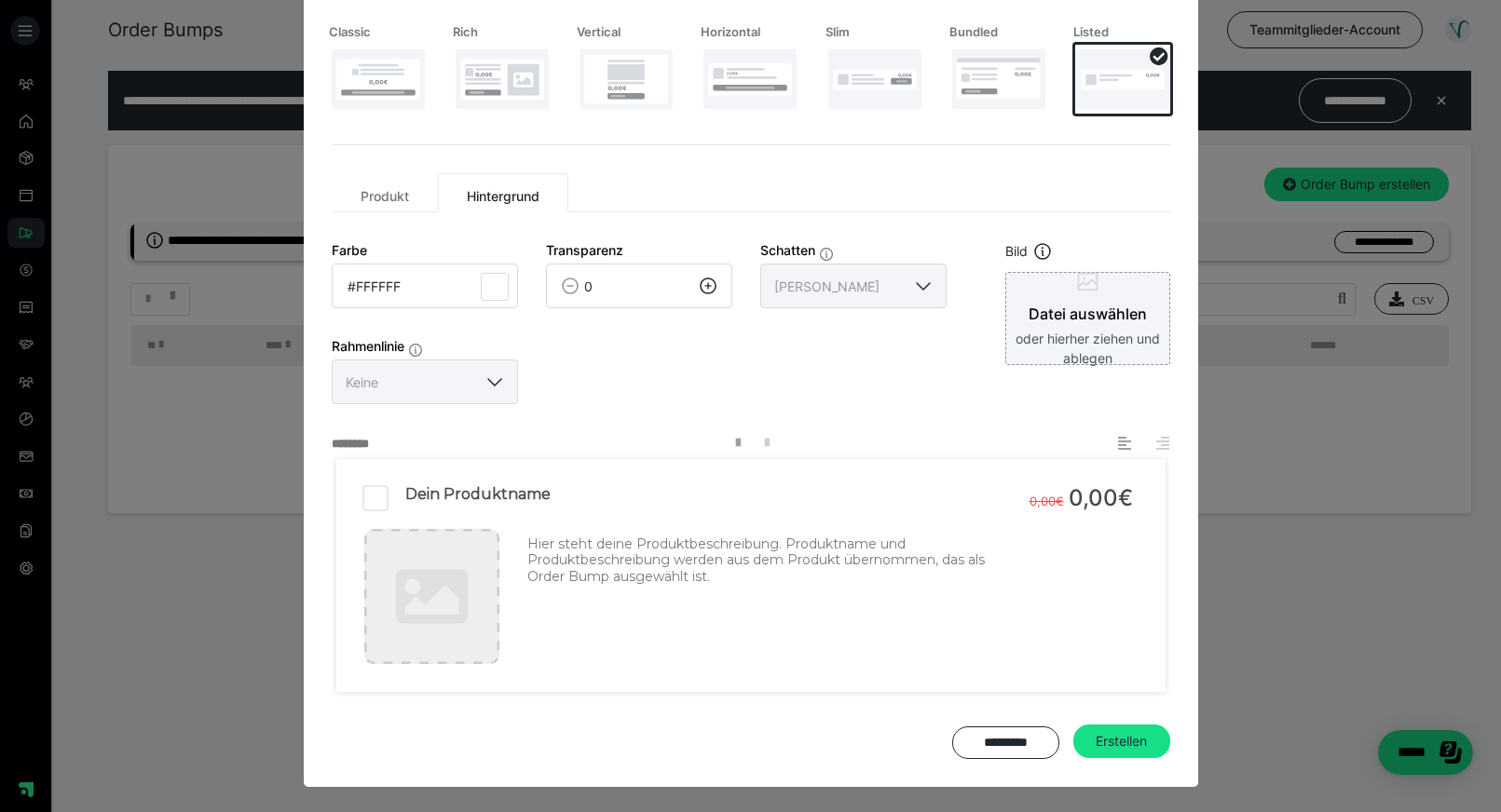 click on "Produkt" at bounding box center (385, 193) 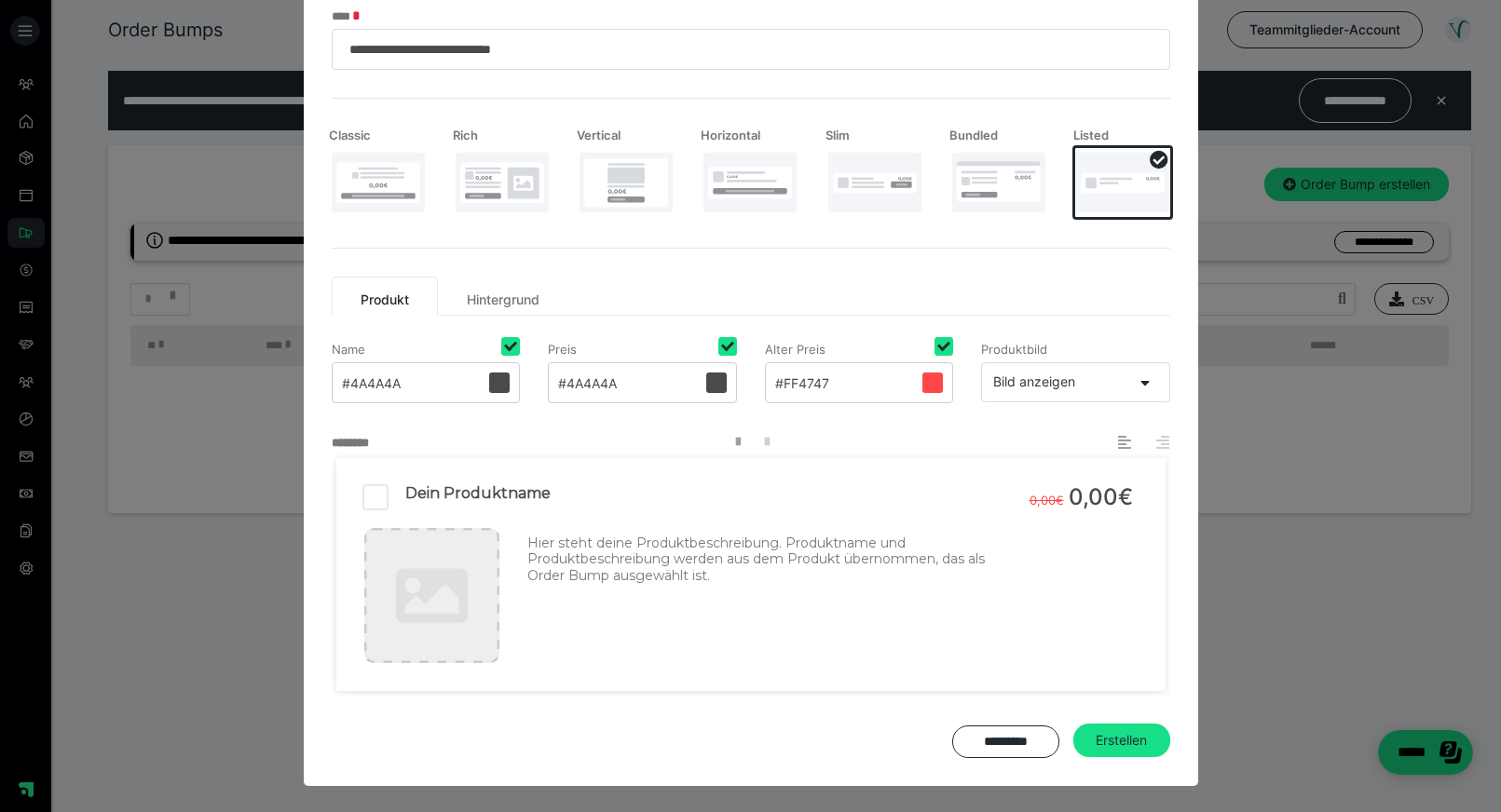 scroll, scrollTop: 161, scrollLeft: 0, axis: vertical 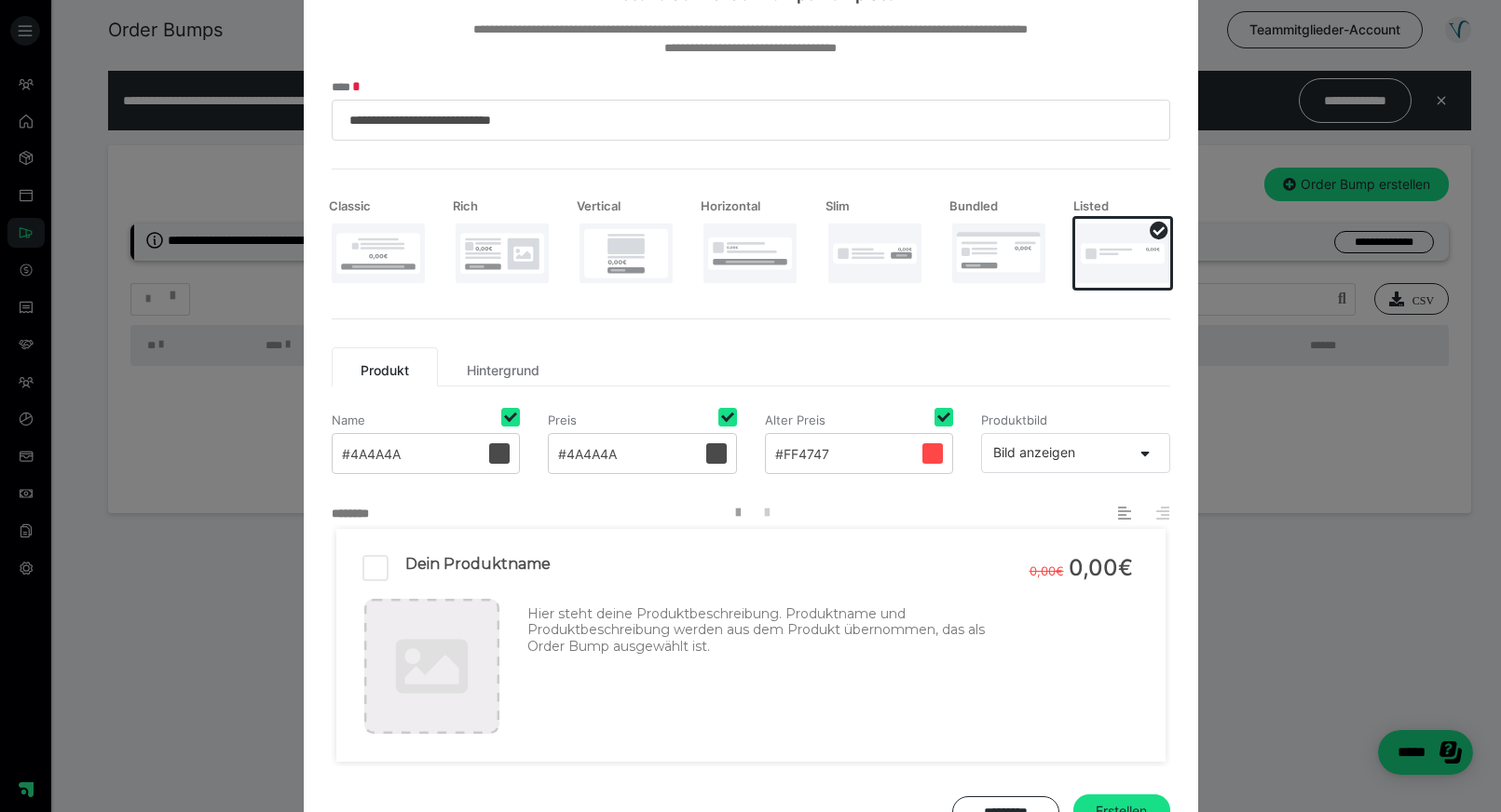 click at bounding box center [378, 253] 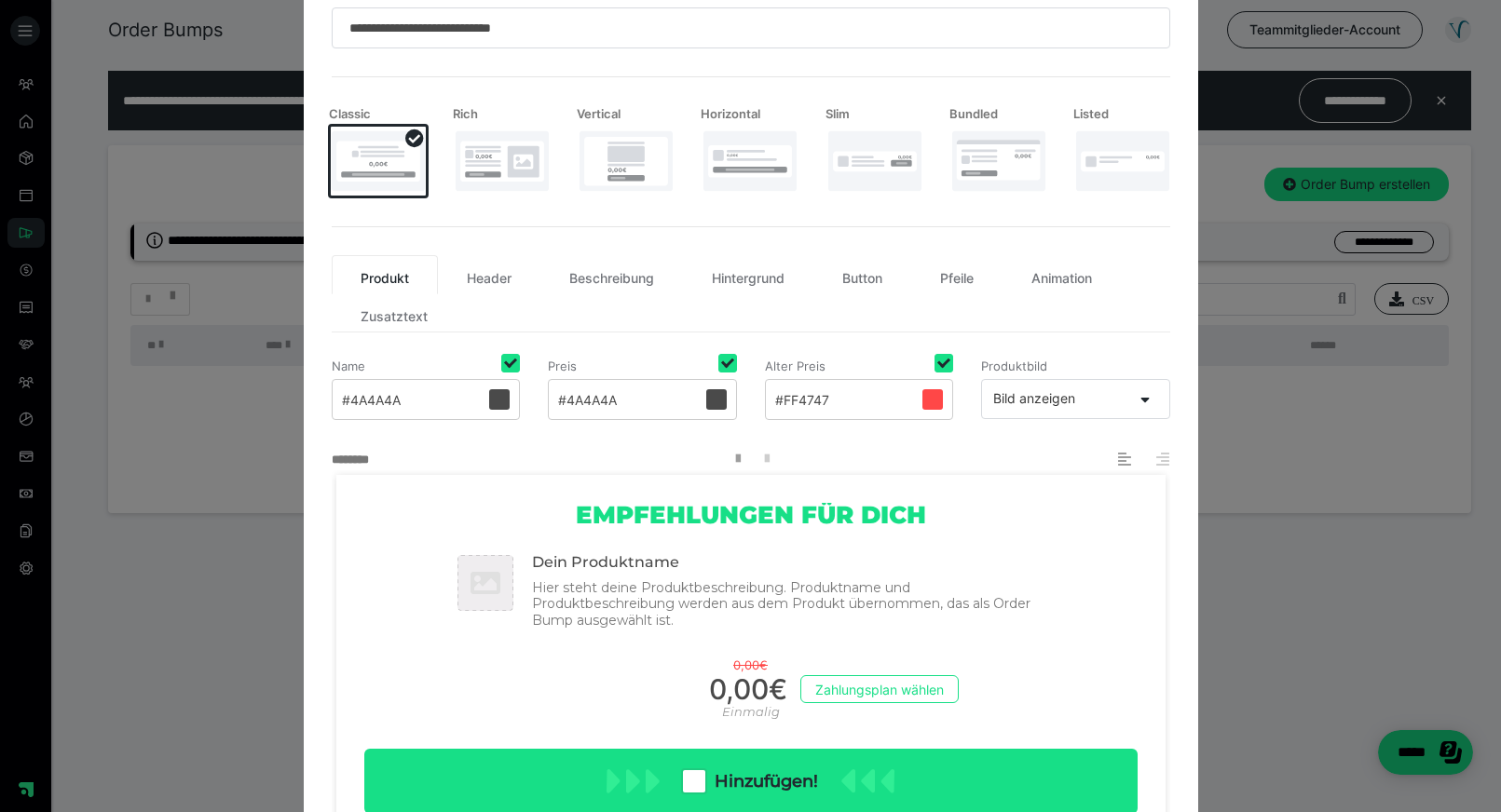 click at bounding box center (1123, 161) 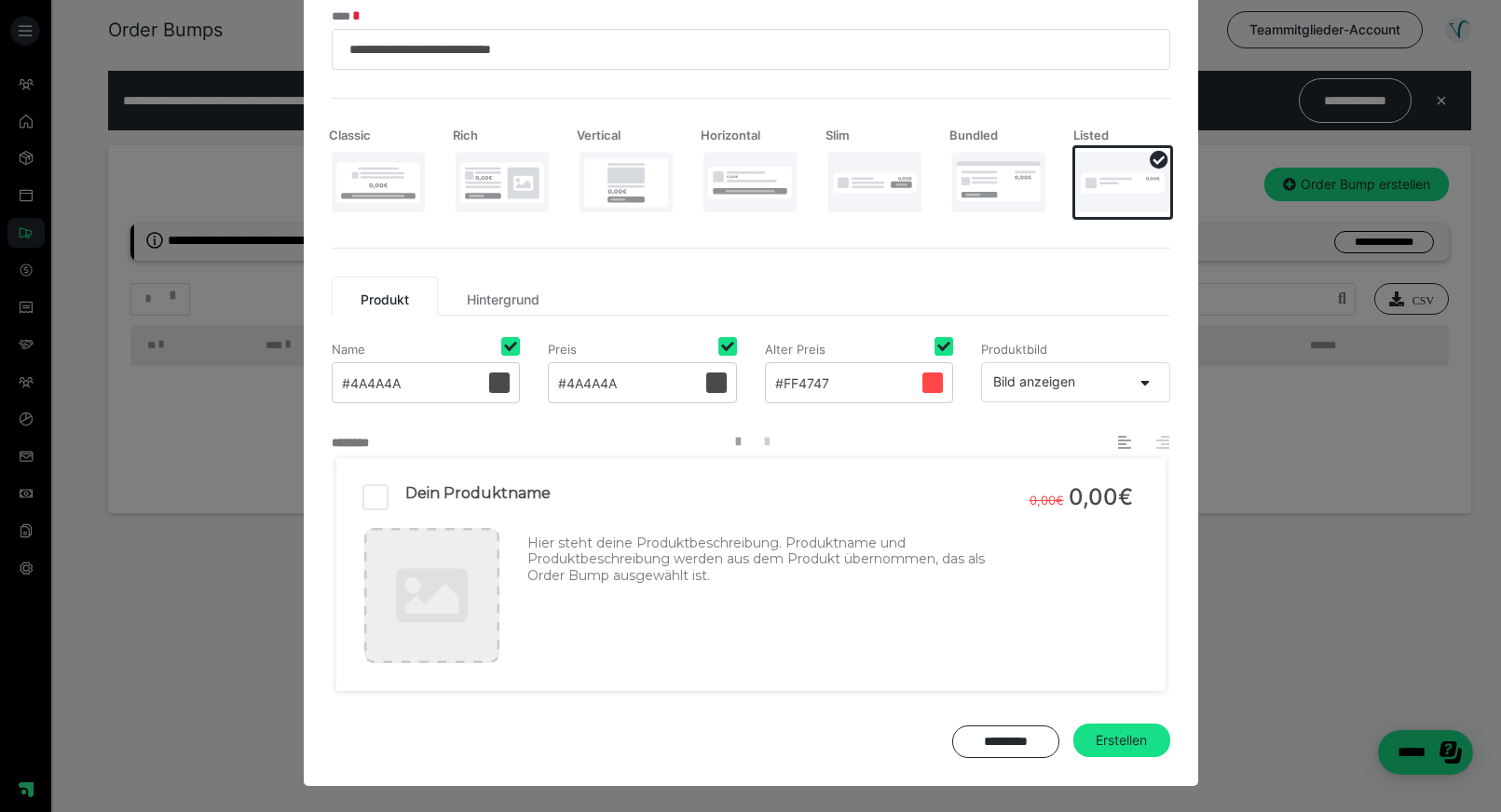 scroll, scrollTop: 161, scrollLeft: 0, axis: vertical 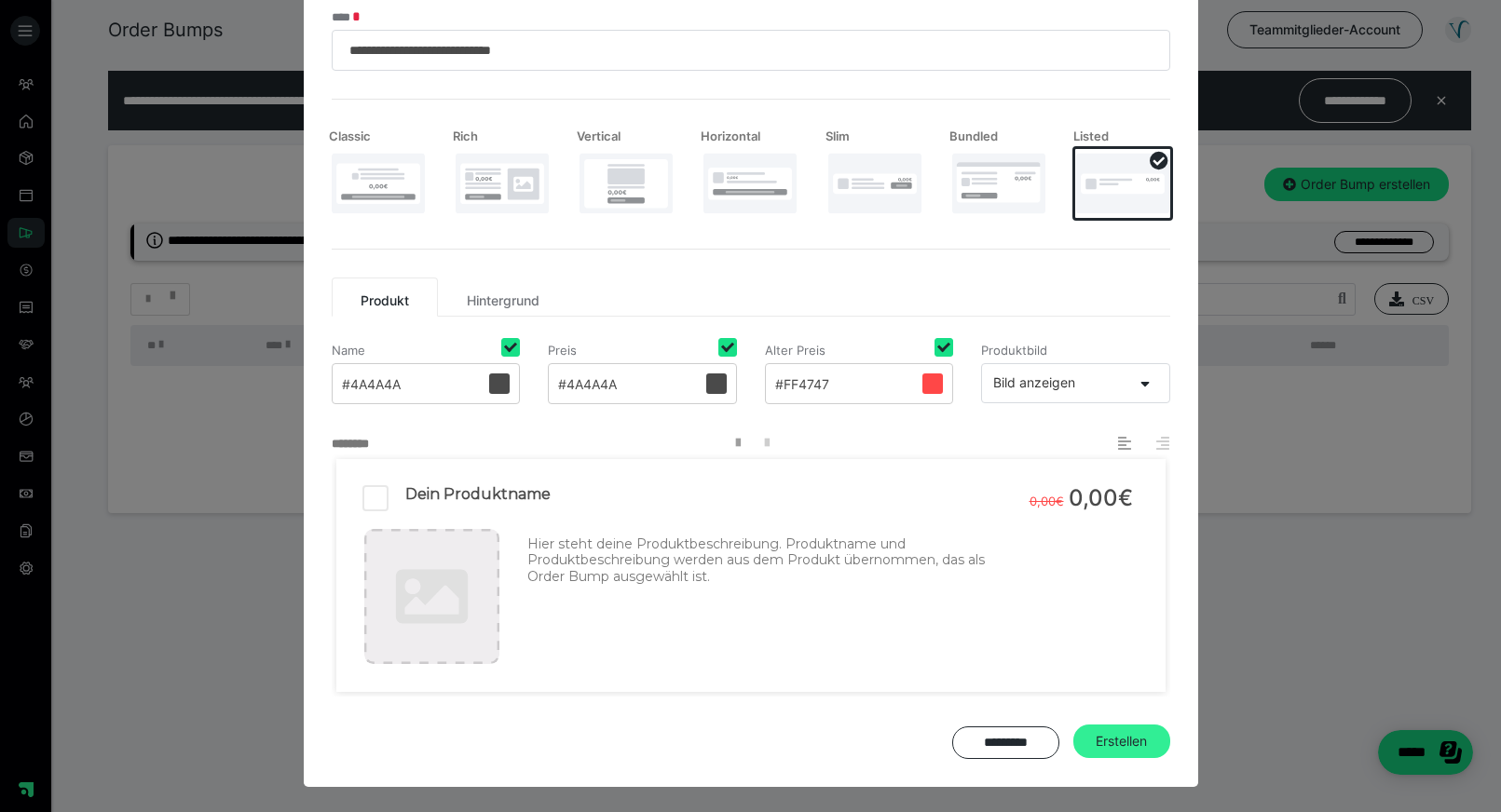 click on "Erstellen" at bounding box center [1122, 741] 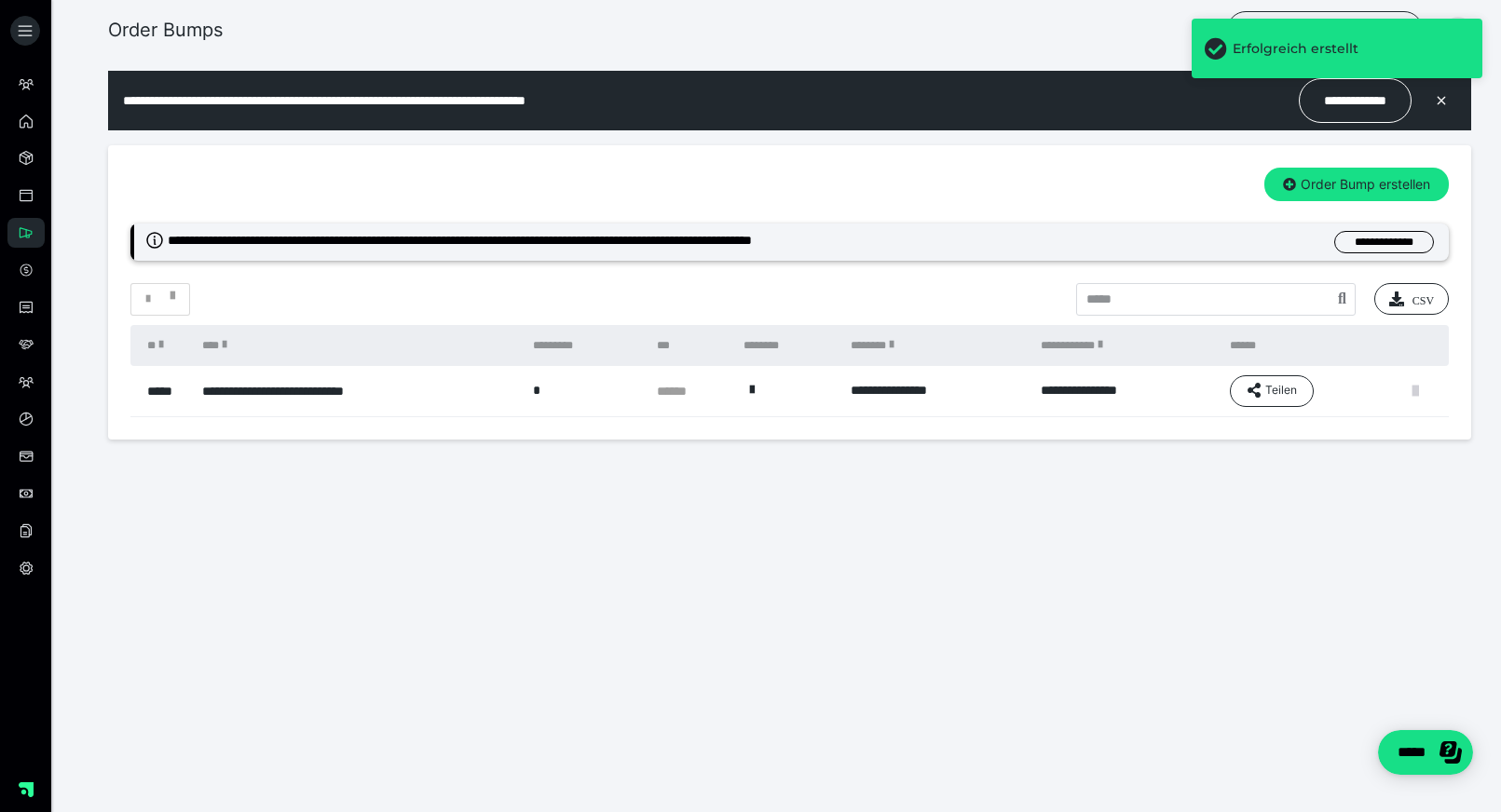 click at bounding box center [1415, 391] 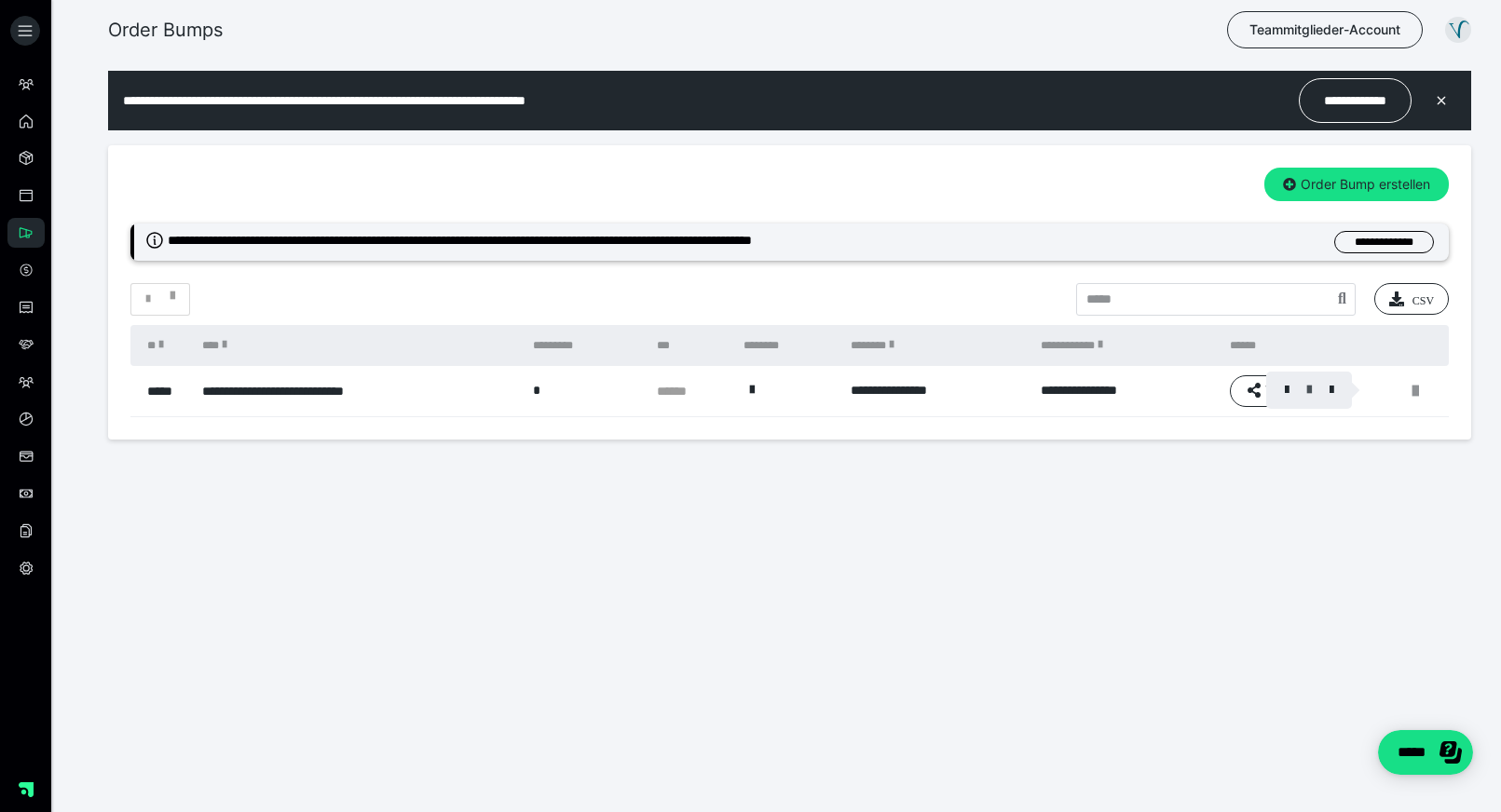 click at bounding box center [1309, 390] 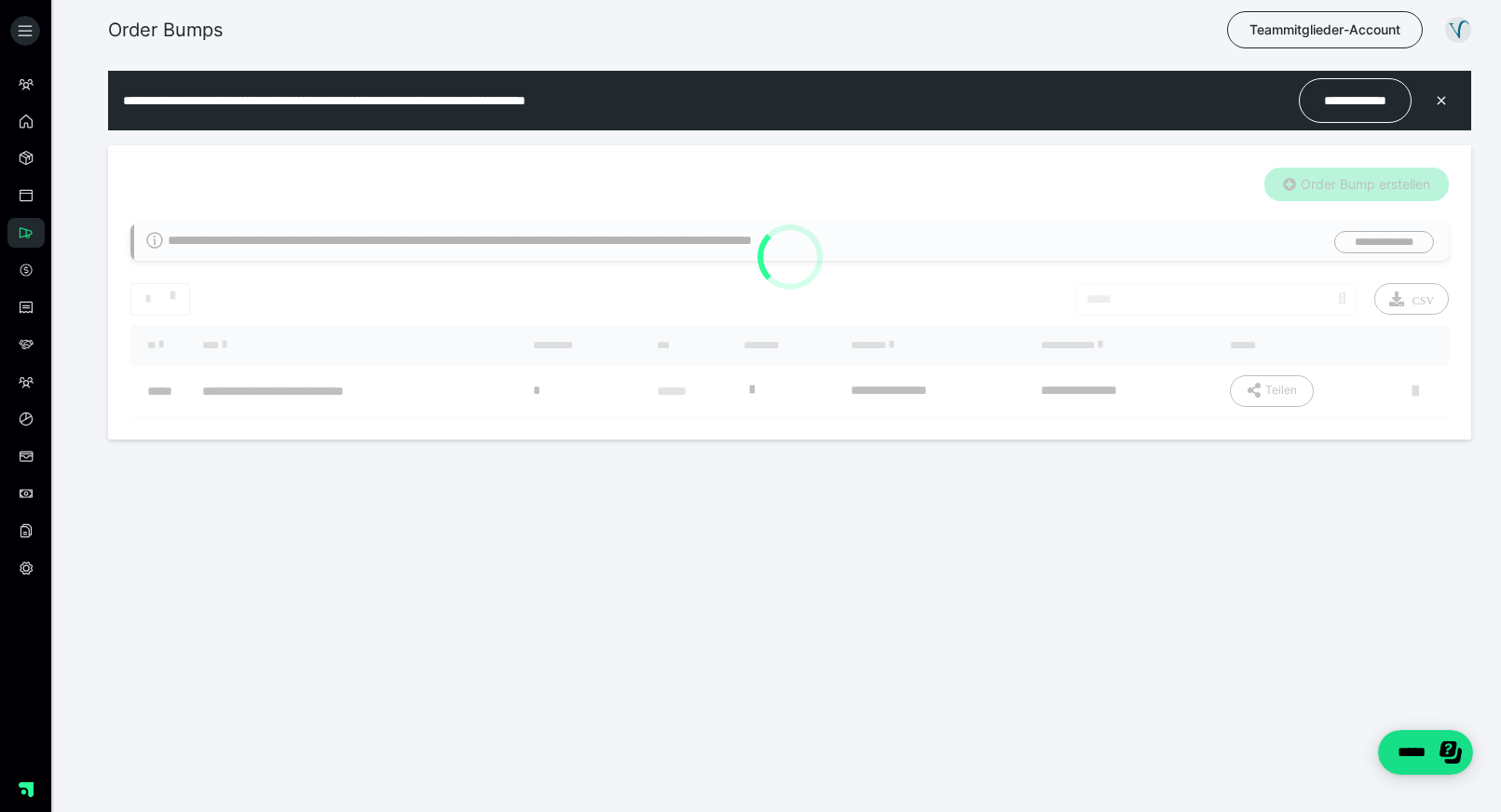 type on "**********" 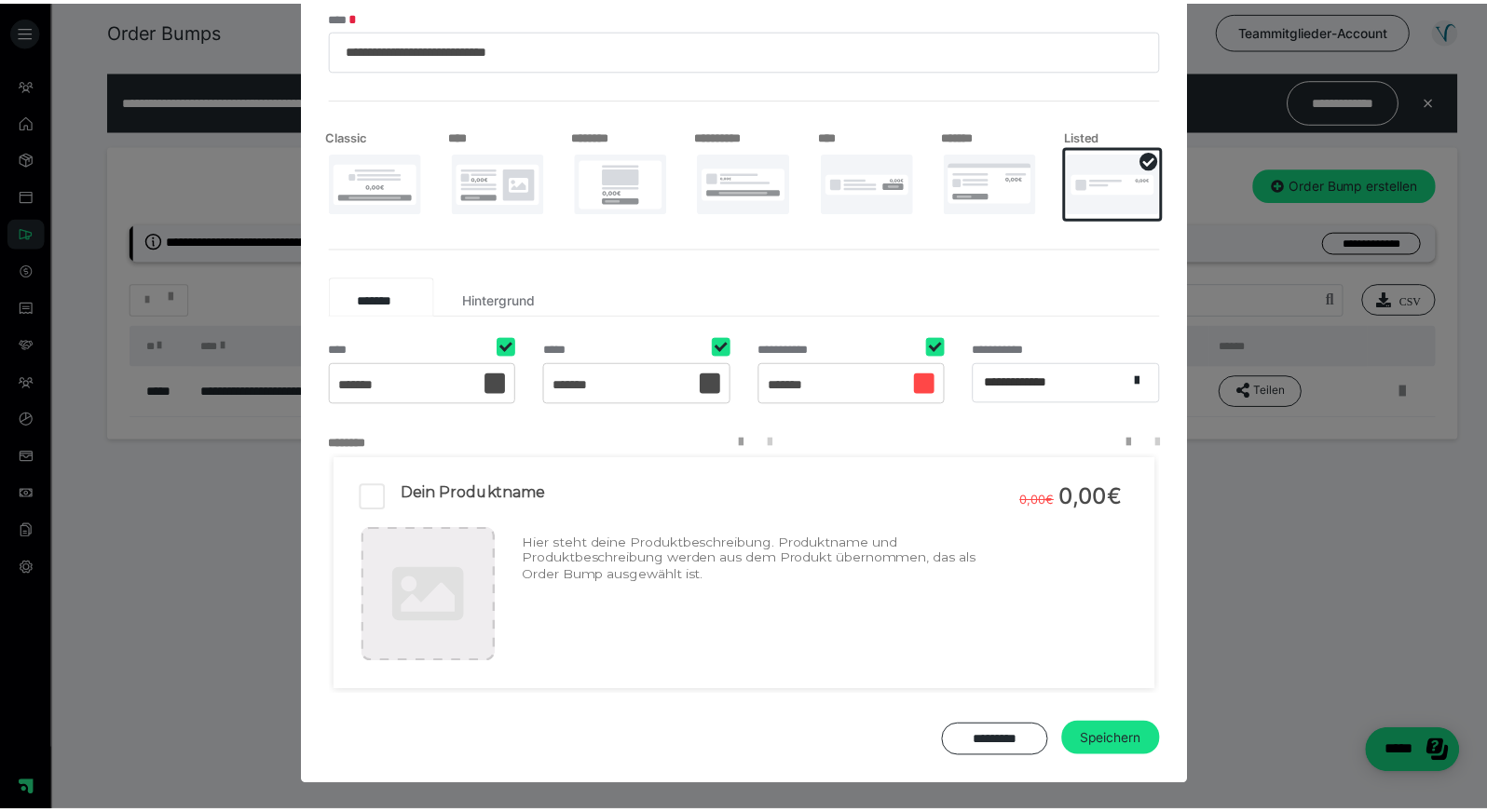 scroll, scrollTop: 161, scrollLeft: 0, axis: vertical 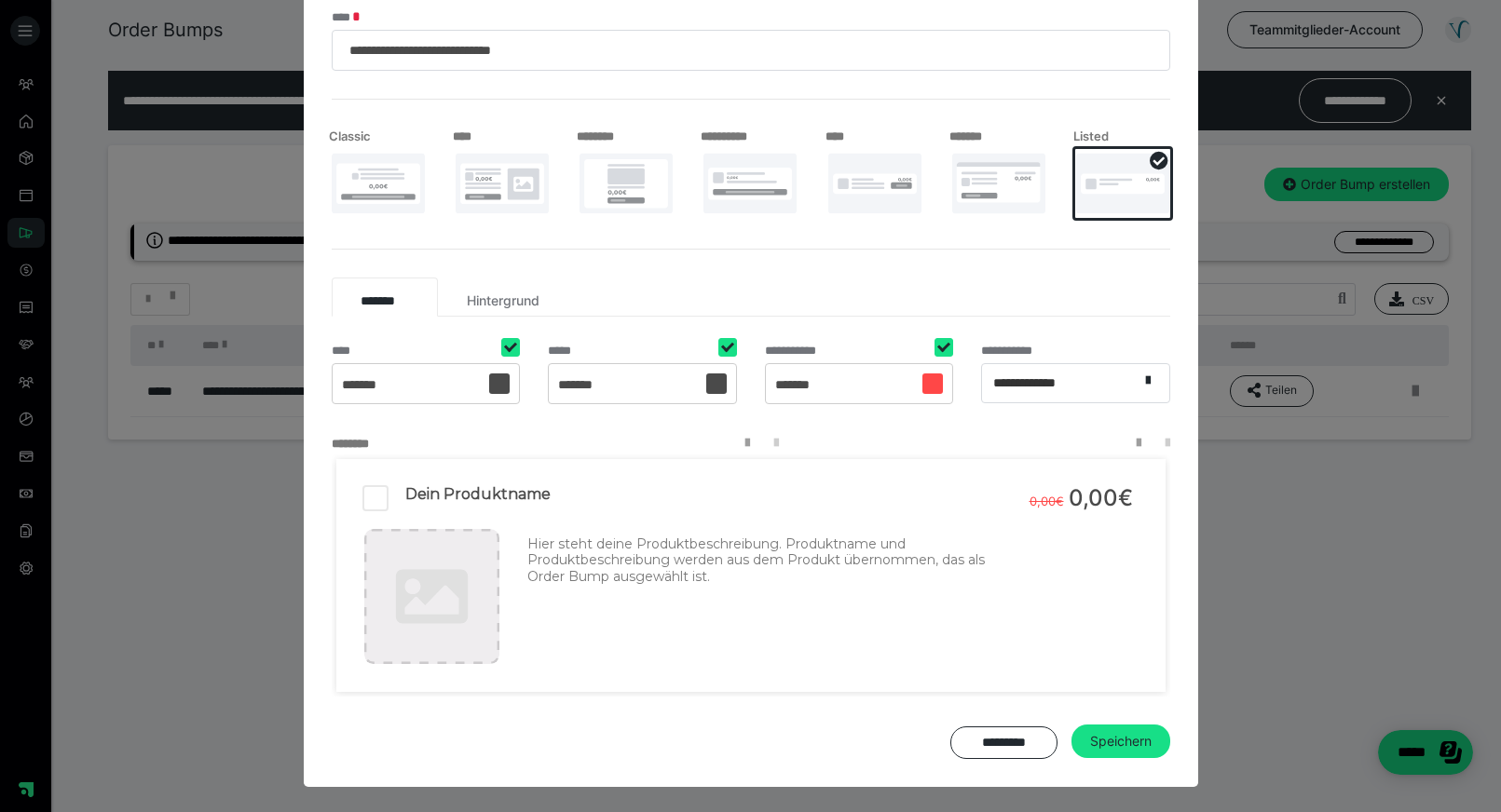 click on "Dein Produktname Hier steht deine Produktbeschreibung. Produktname und Produktbeschreibung werden aus dem Produkt übernommen, das als Order Bump ausgewählt ist. Hier steht deine Produktbeschreibung. Produktname und Produktbeschreibung werden aus dem Produkt übernommen, das als Order Bump ausgewählt ist." at bounding box center [683, 575] 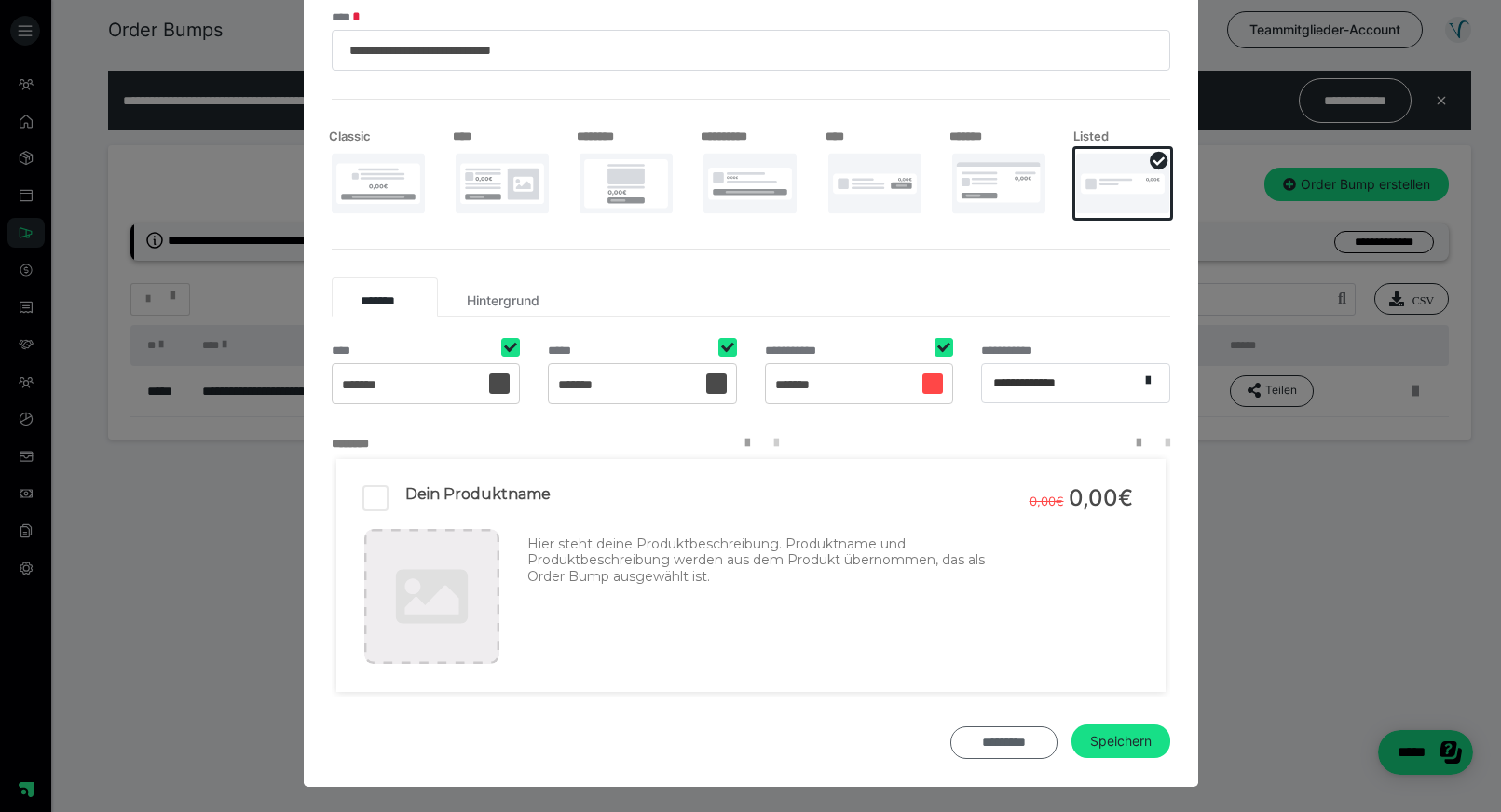 click on "*********" at bounding box center [1003, 742] 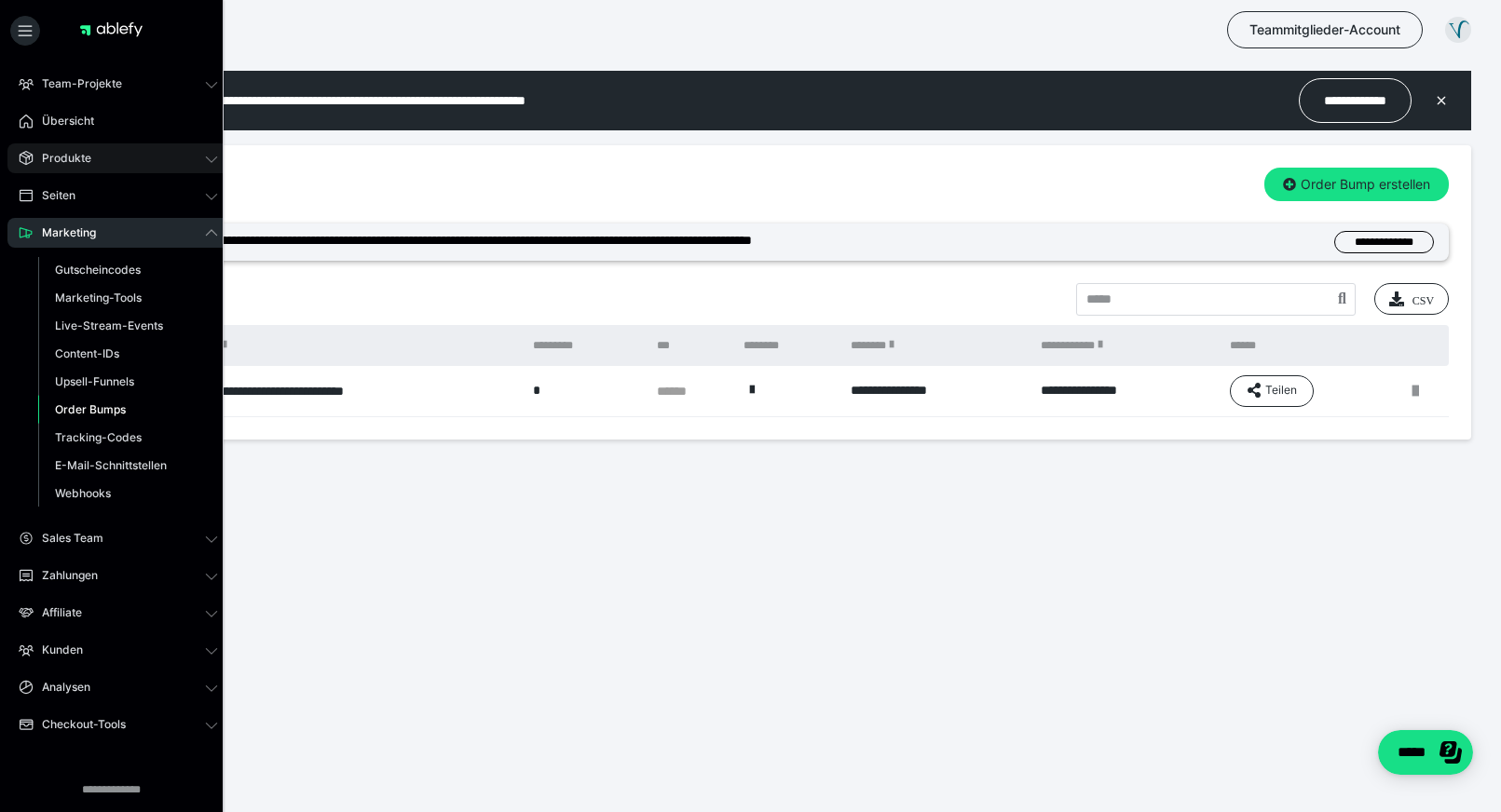 click on "Produkte" at bounding box center [118, 158] 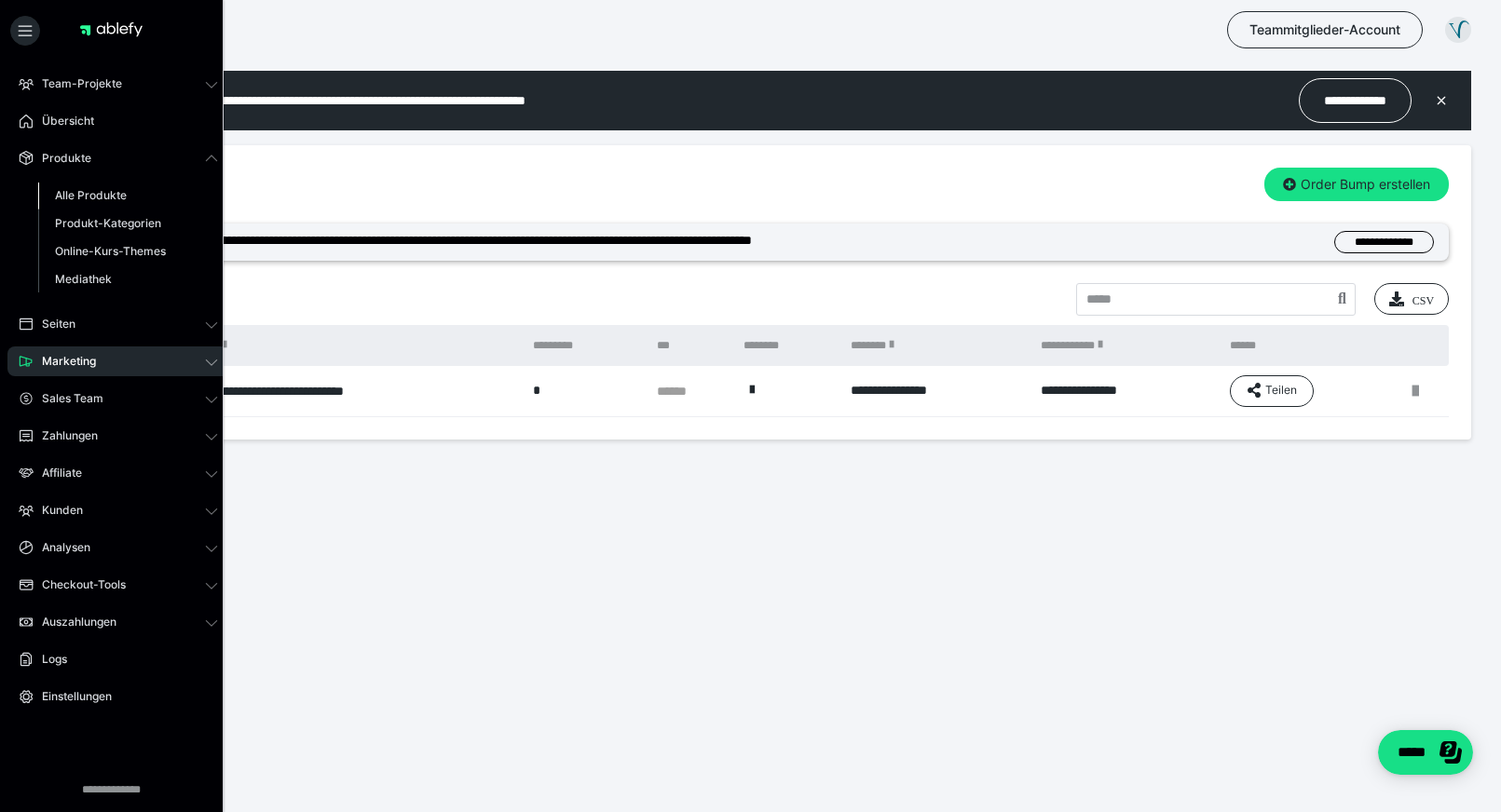click on "Alle Produkte" at bounding box center [128, 196] 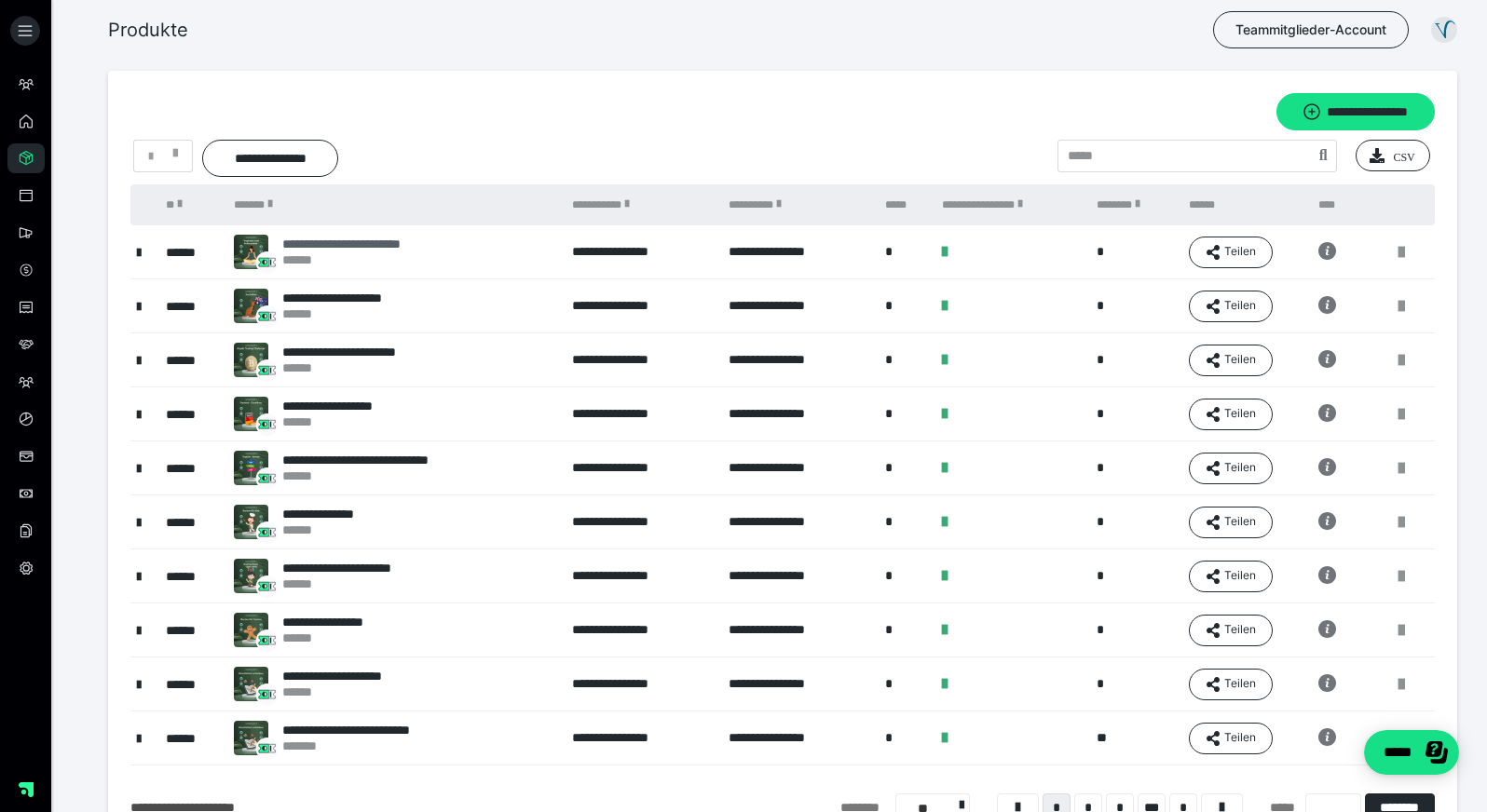click on "**********" at bounding box center [364, 244] 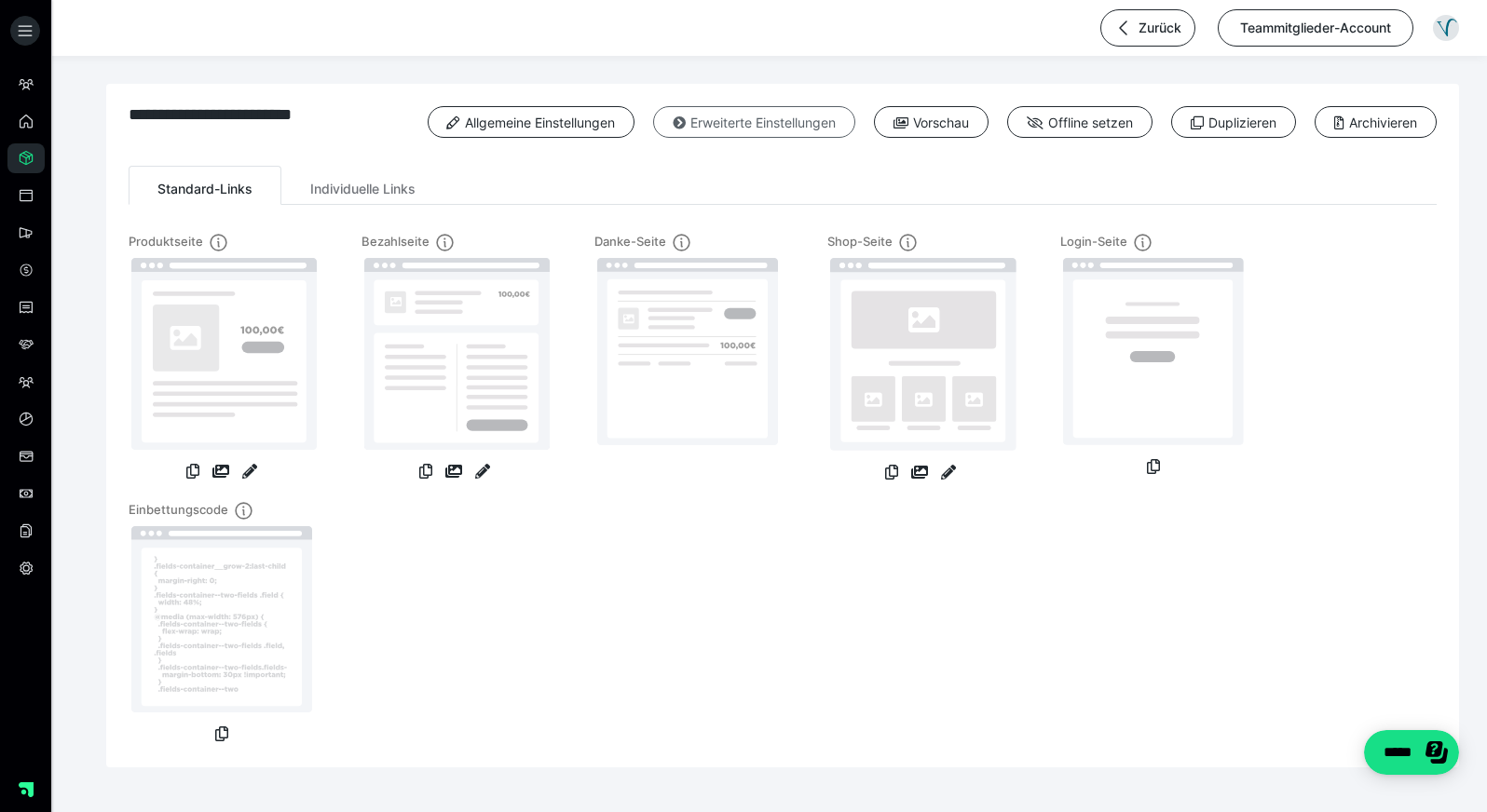 click on "Erweiterte Einstellungen" at bounding box center (754, 122) 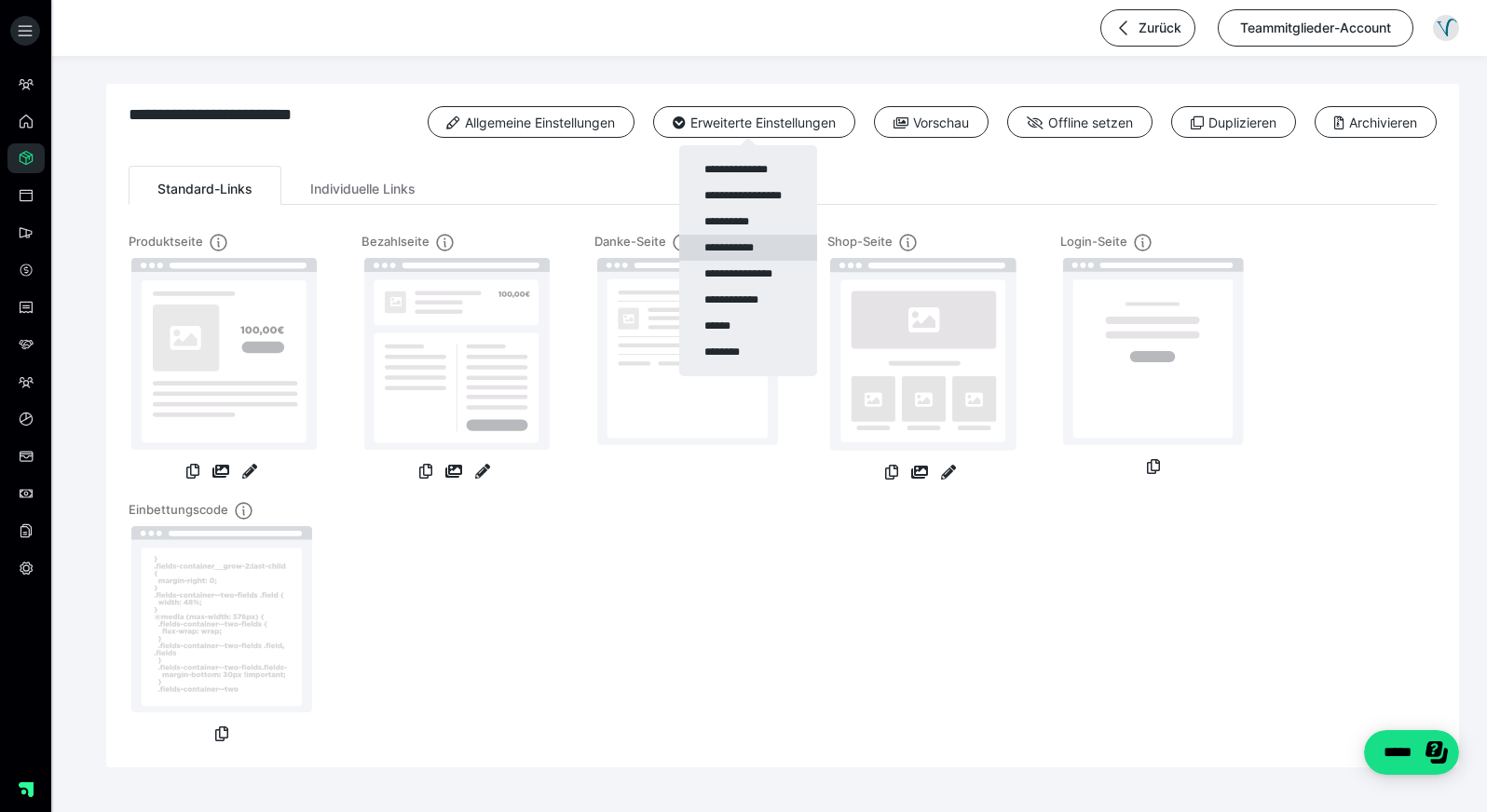 click on "**********" at bounding box center [748, 248] 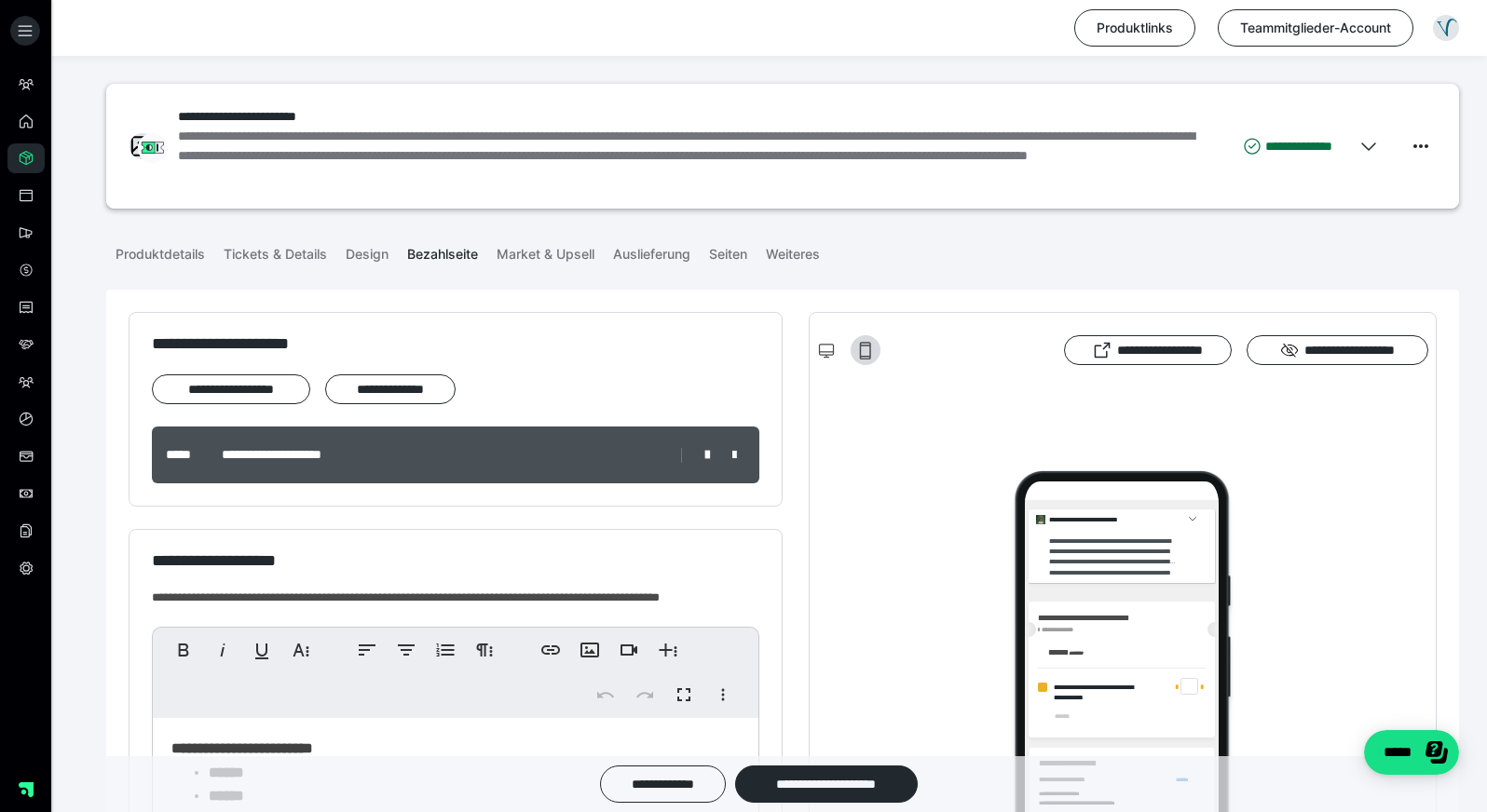 scroll, scrollTop: 0, scrollLeft: 0, axis: both 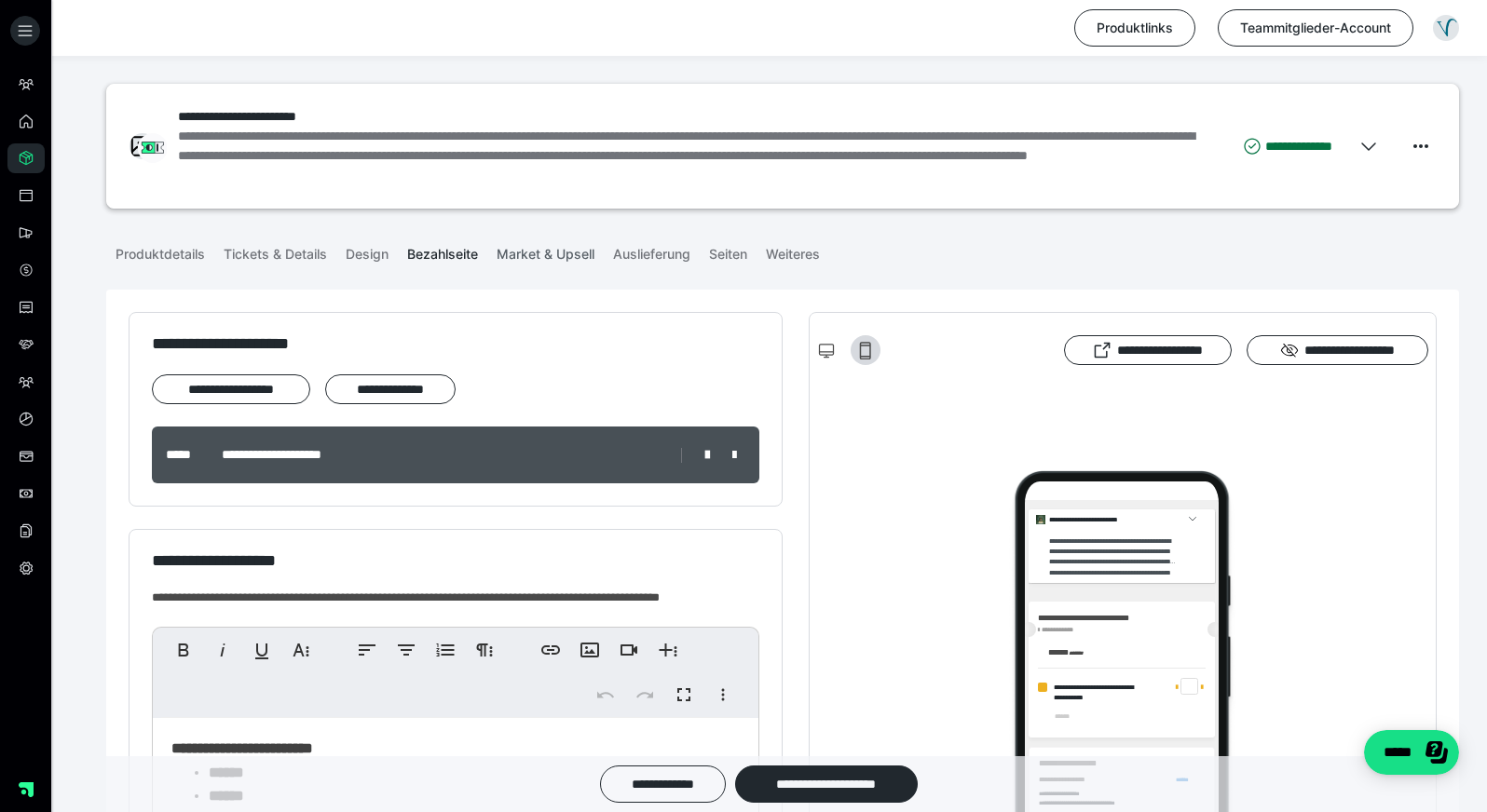 click on "Market & Upsell" at bounding box center (545, 250) 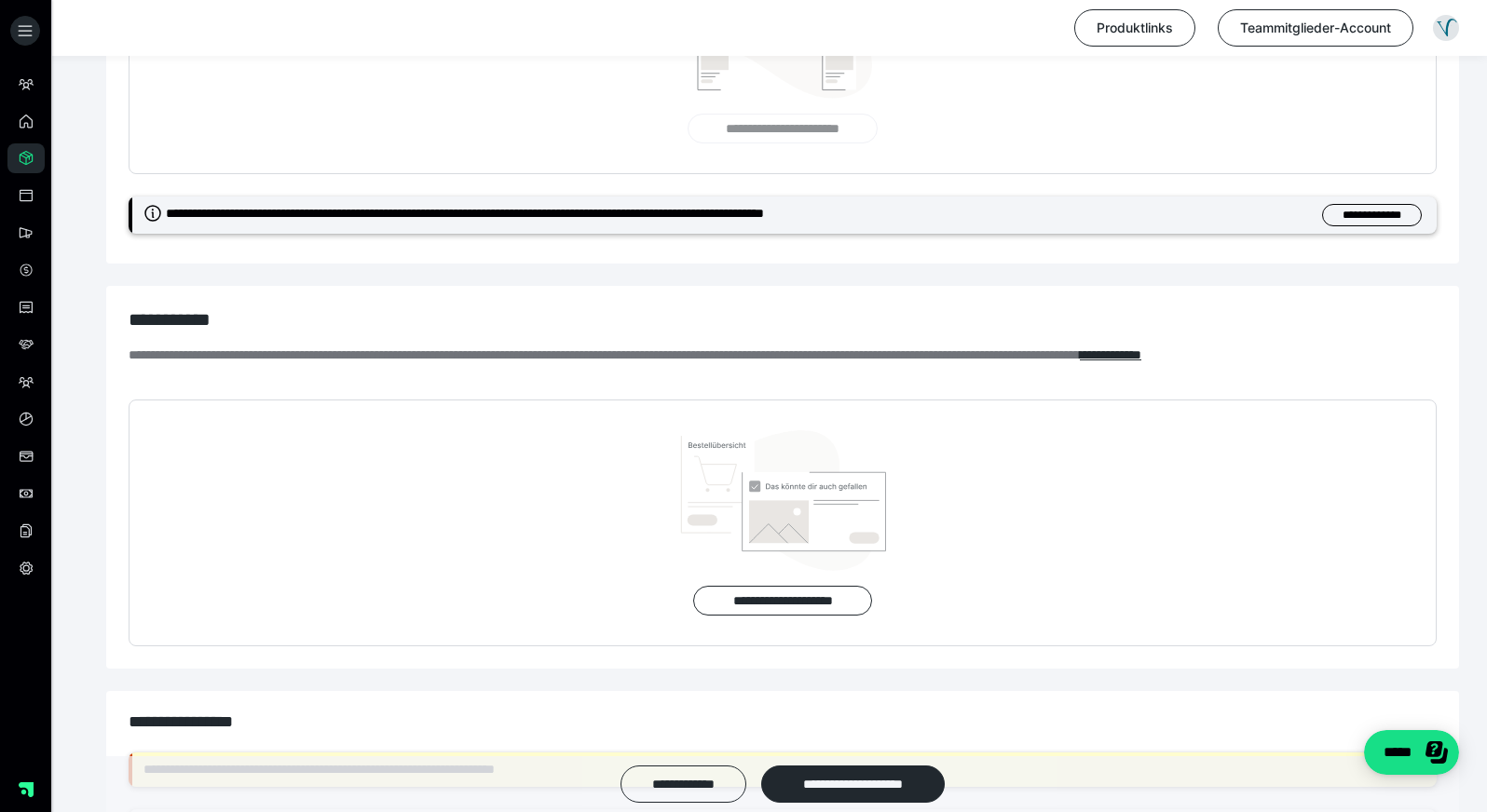 scroll, scrollTop: 487, scrollLeft: 0, axis: vertical 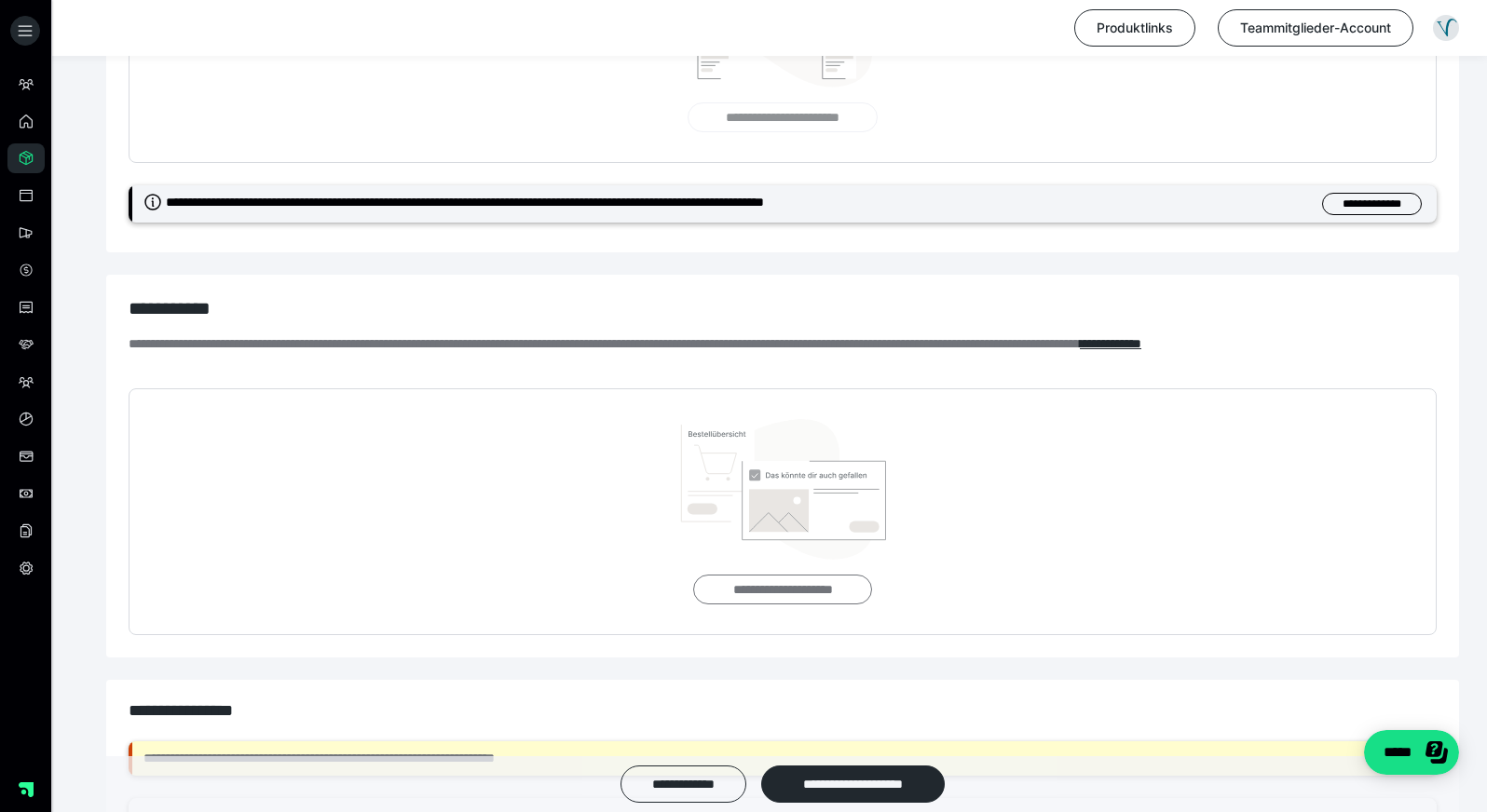 click on "**********" at bounding box center [782, 589] 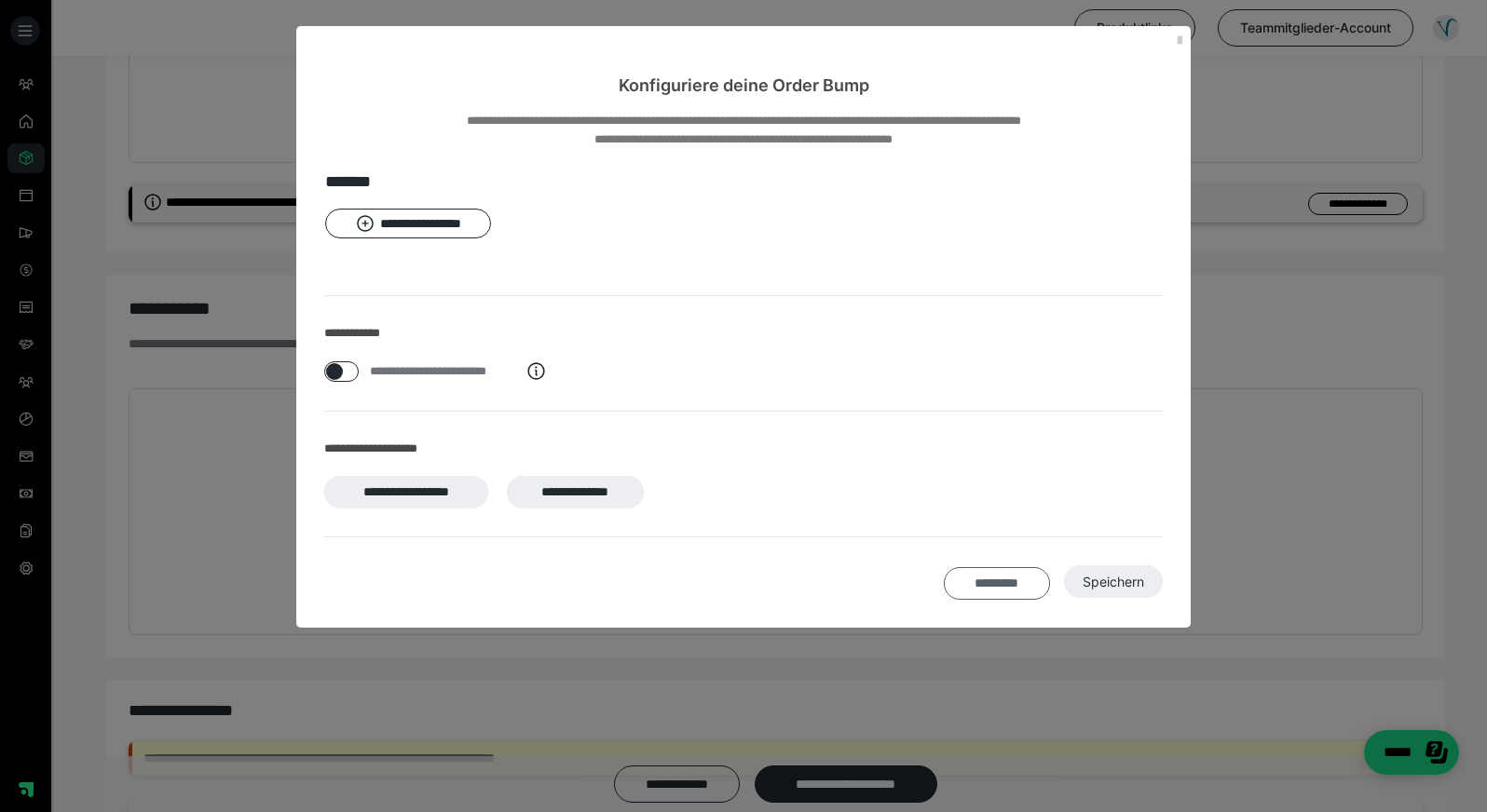 click on "*********" at bounding box center (997, 583) 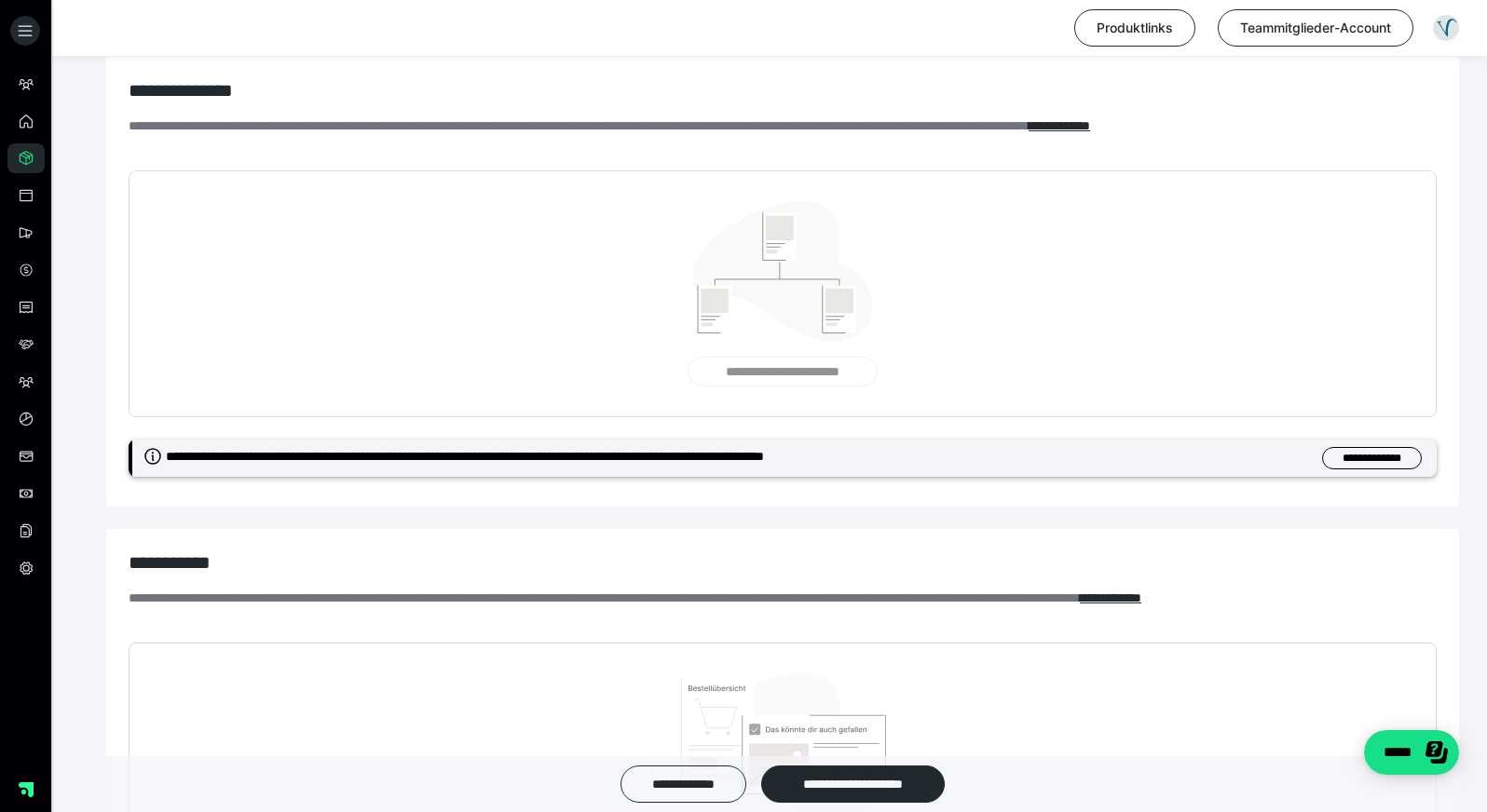 scroll, scrollTop: 223, scrollLeft: 0, axis: vertical 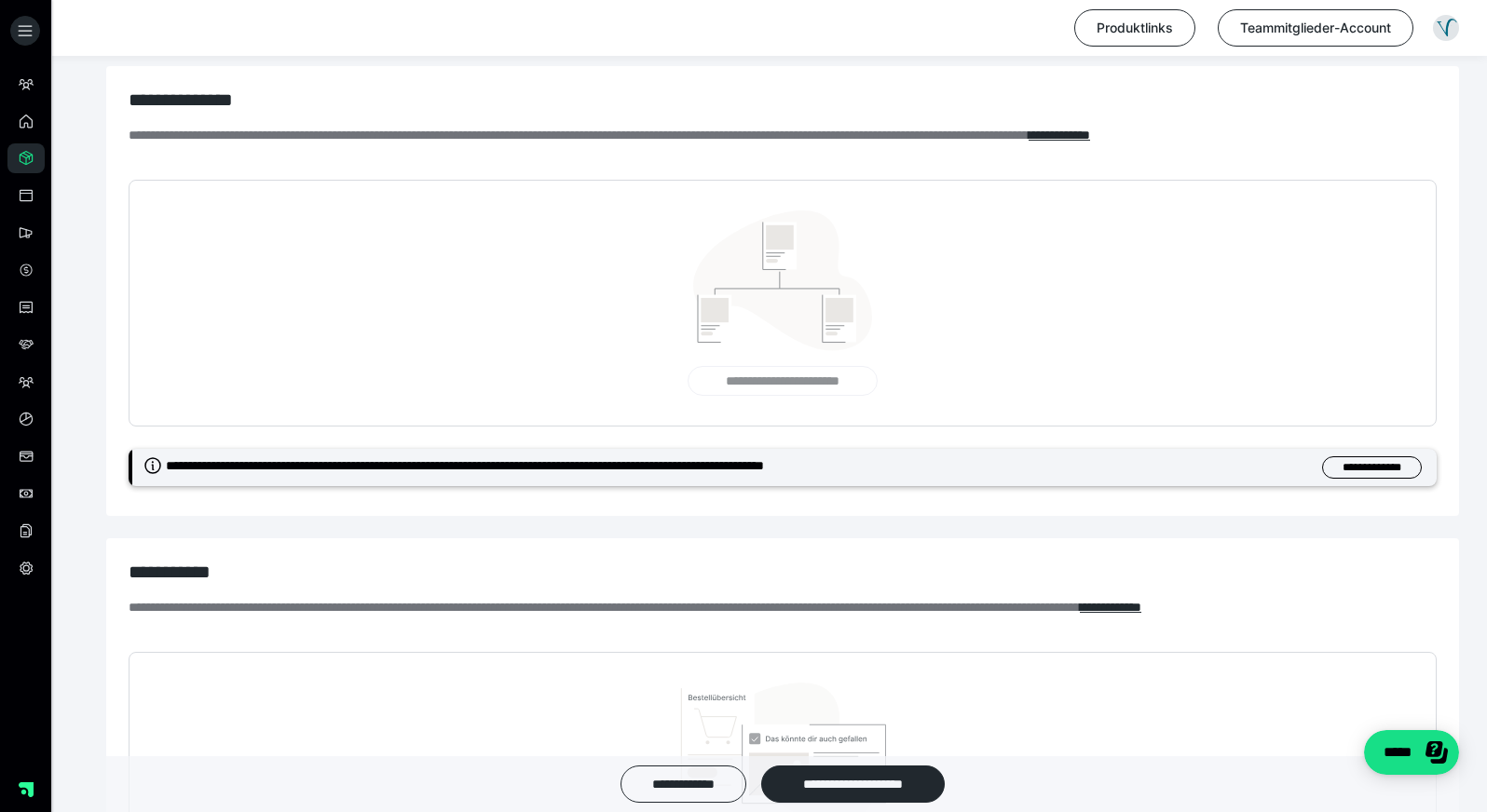 drag, startPoint x: 259, startPoint y: 172, endPoint x: 249, endPoint y: 163, distance: 13.453624 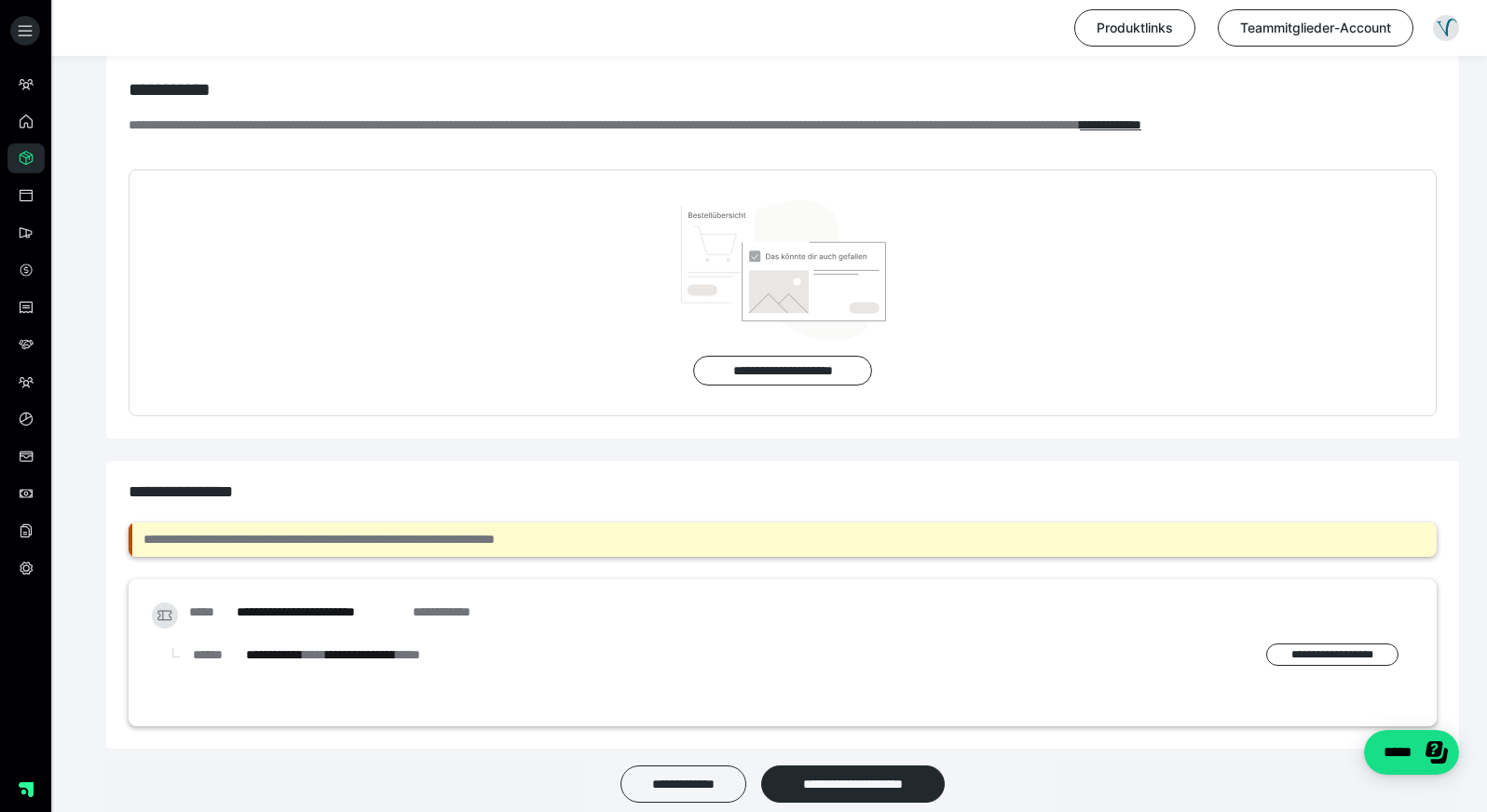scroll, scrollTop: 712, scrollLeft: 0, axis: vertical 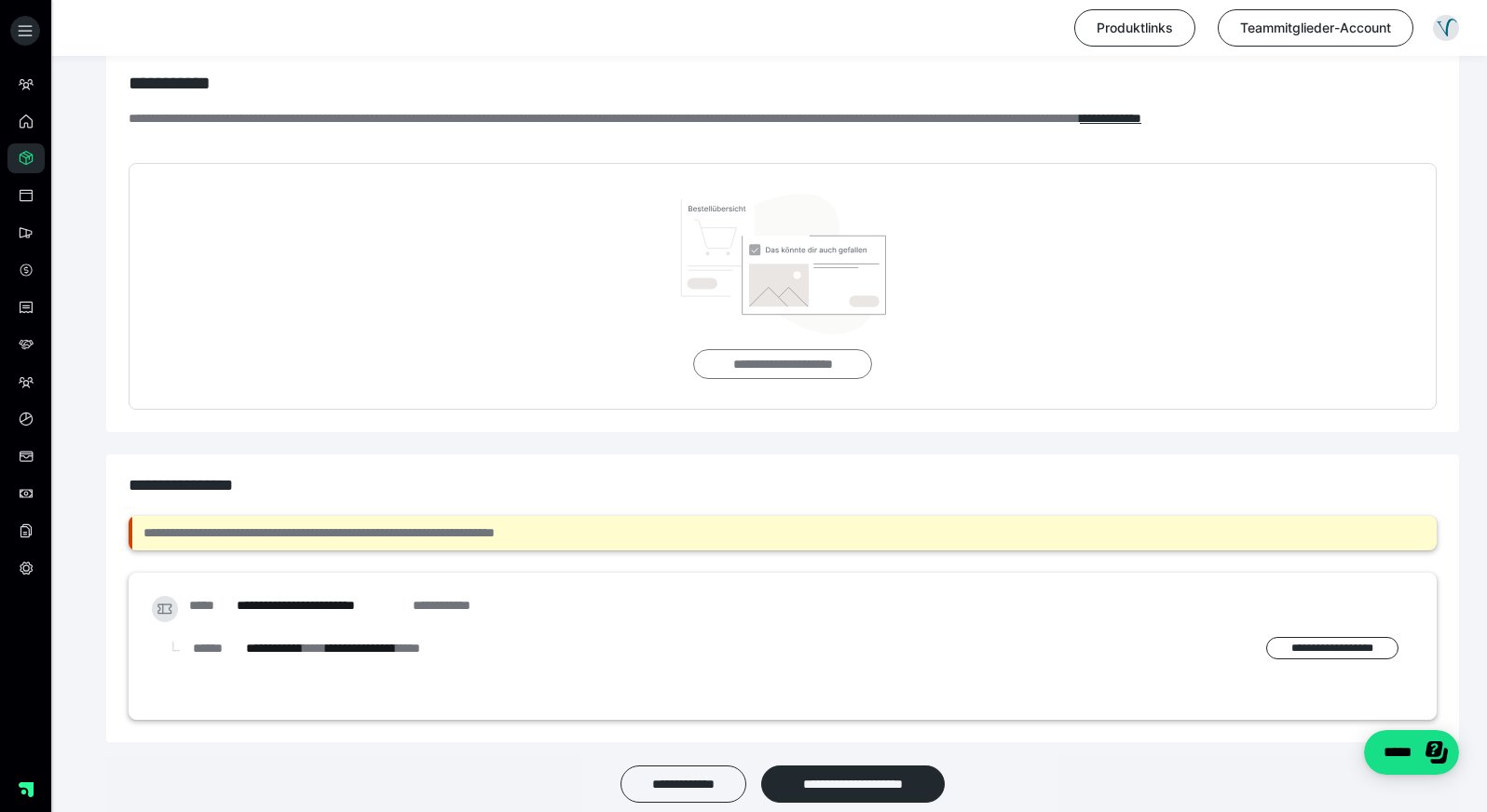 click on "**********" at bounding box center (782, 364) 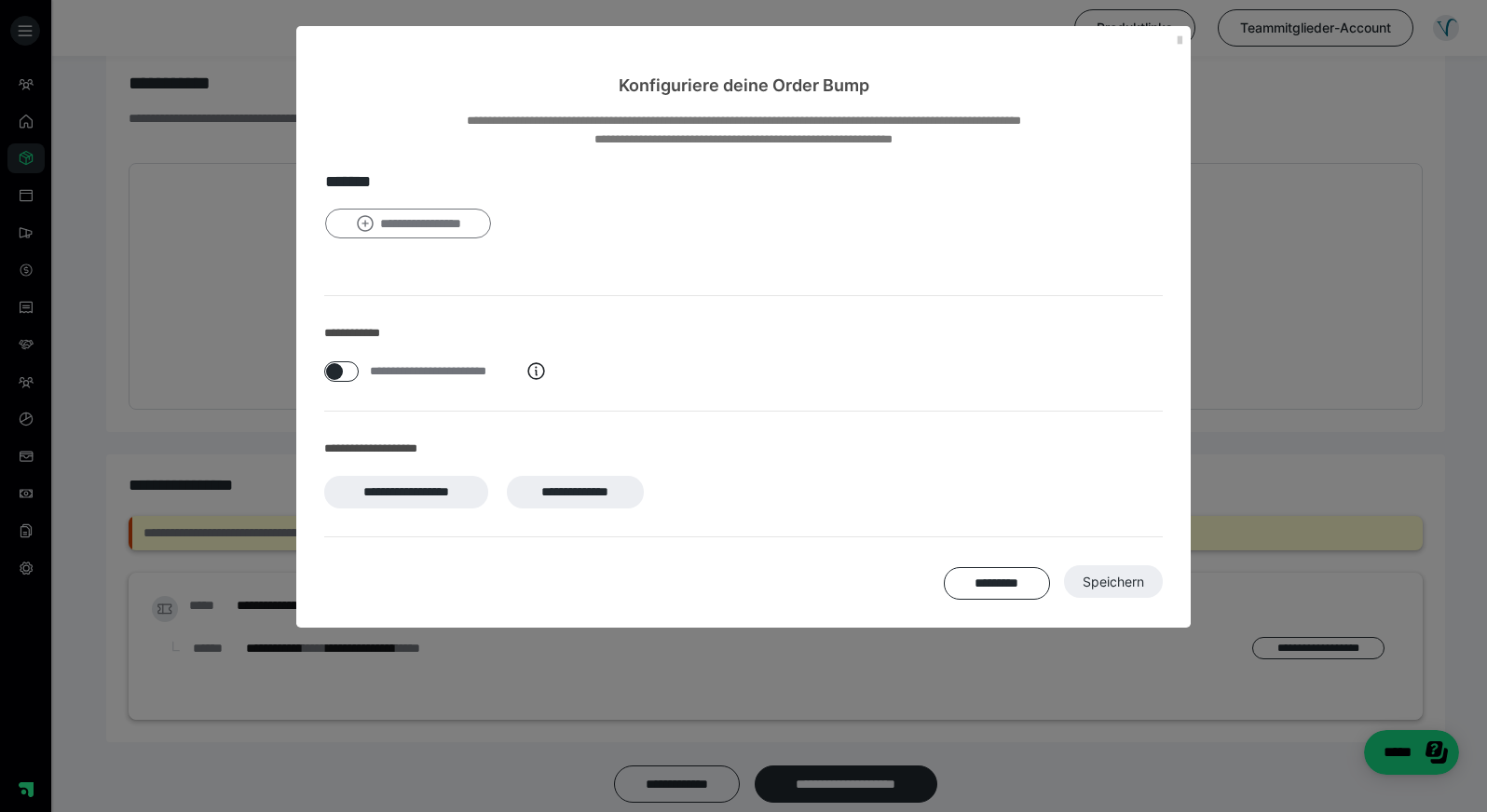 click on "**********" at bounding box center (408, 223) 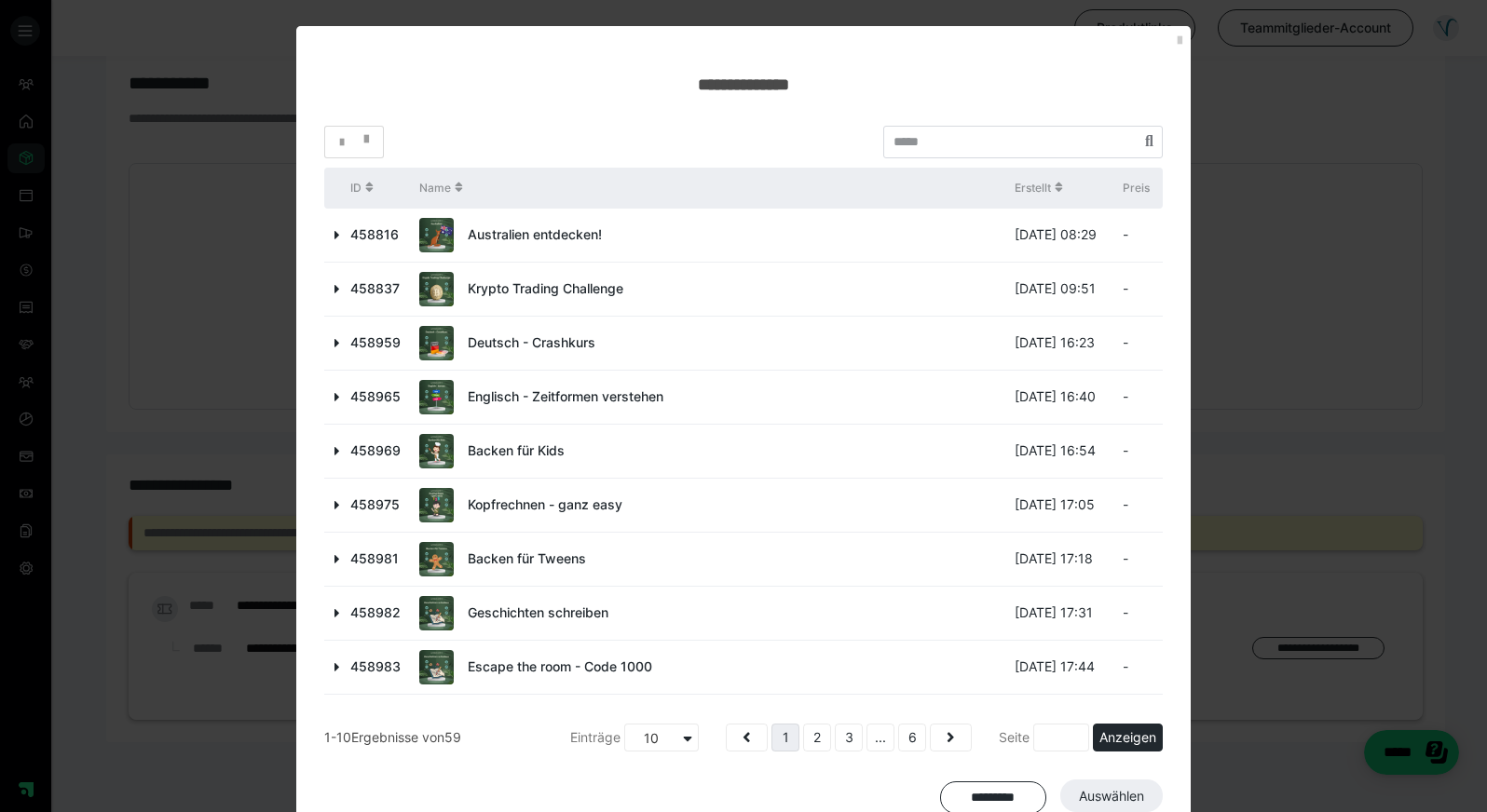 click at bounding box center [337, 235] 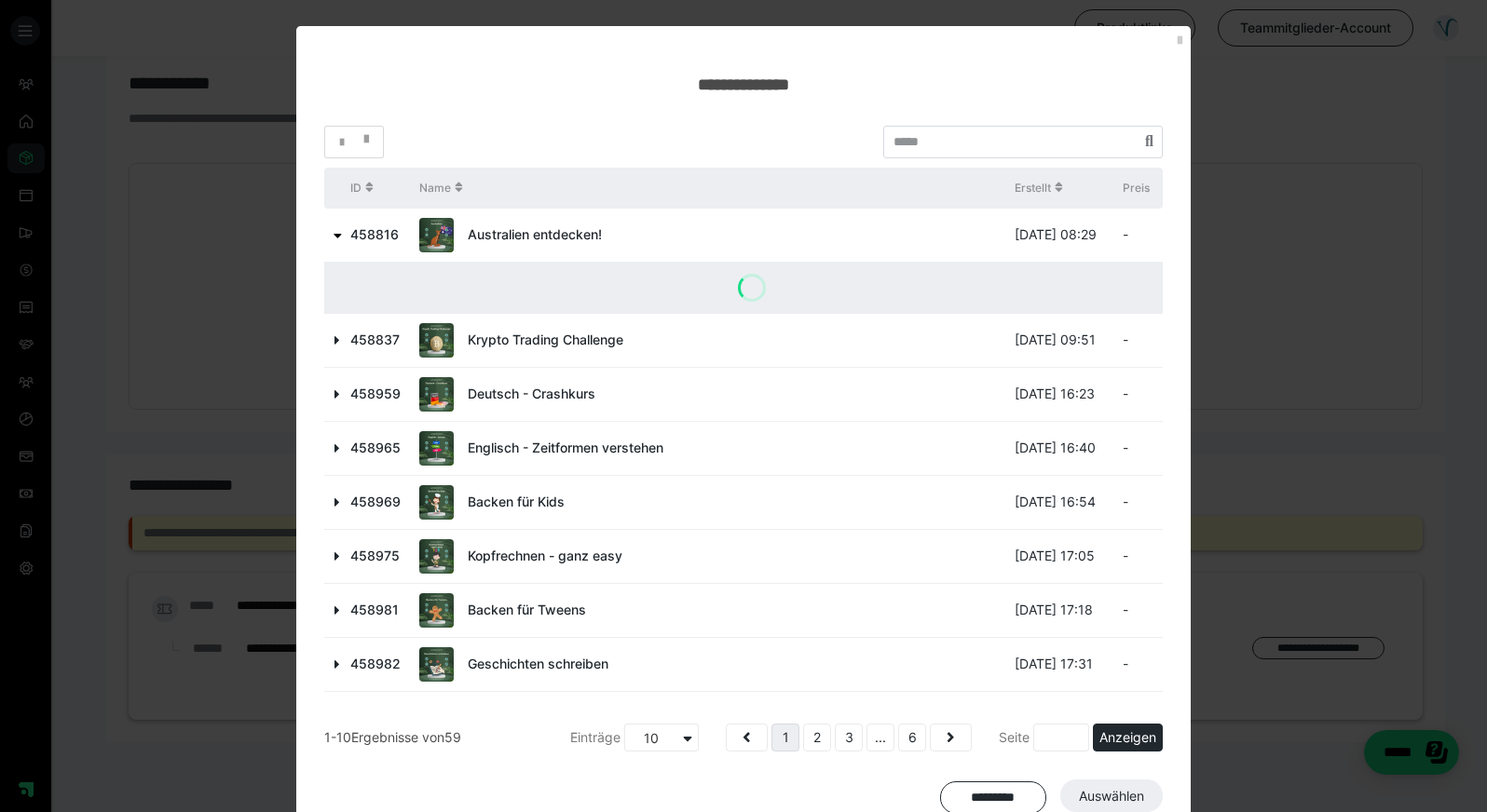 scroll, scrollTop: 667, scrollLeft: 0, axis: vertical 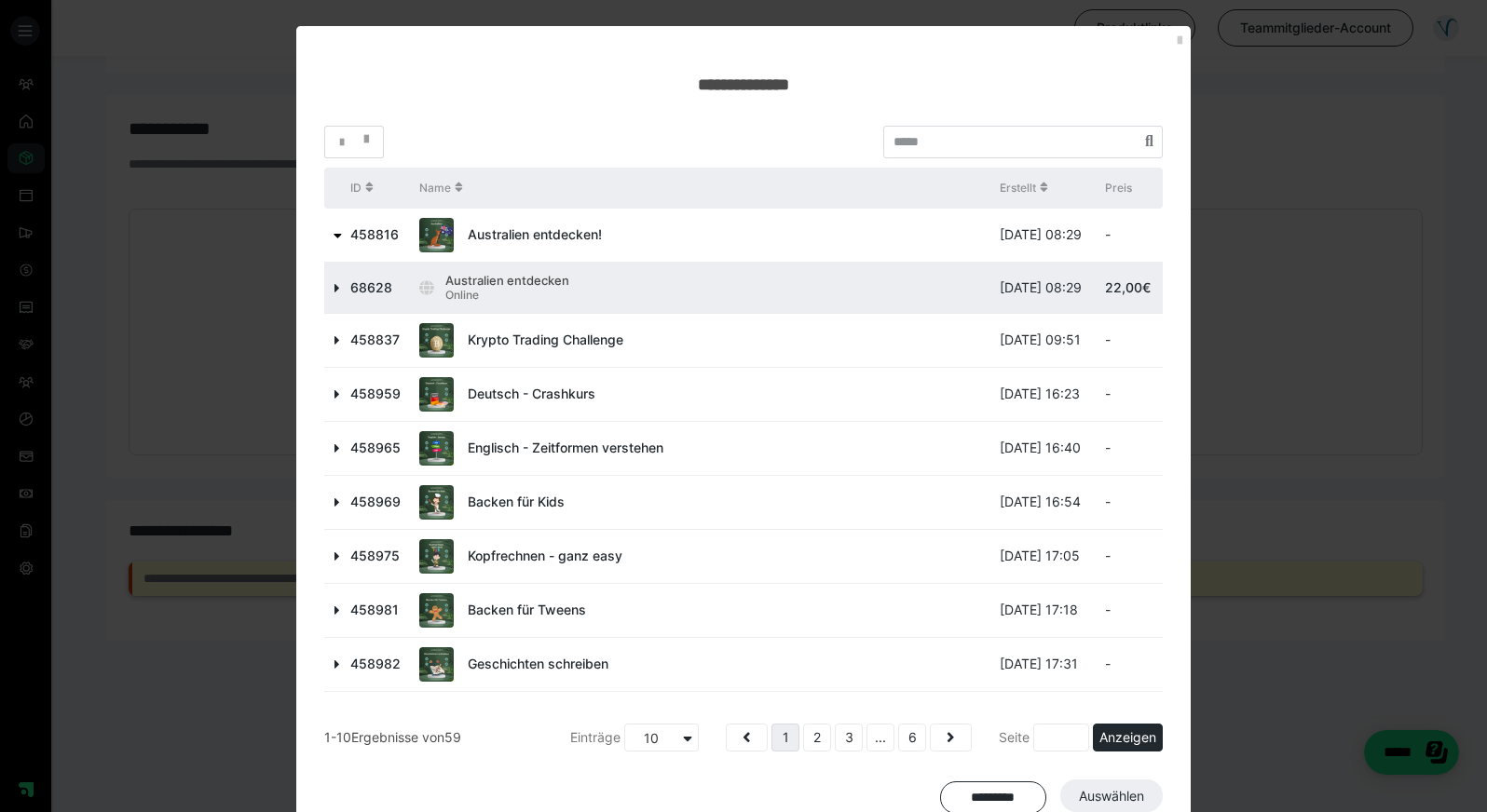 drag, startPoint x: 326, startPoint y: 231, endPoint x: 353, endPoint y: 232, distance: 27.018512 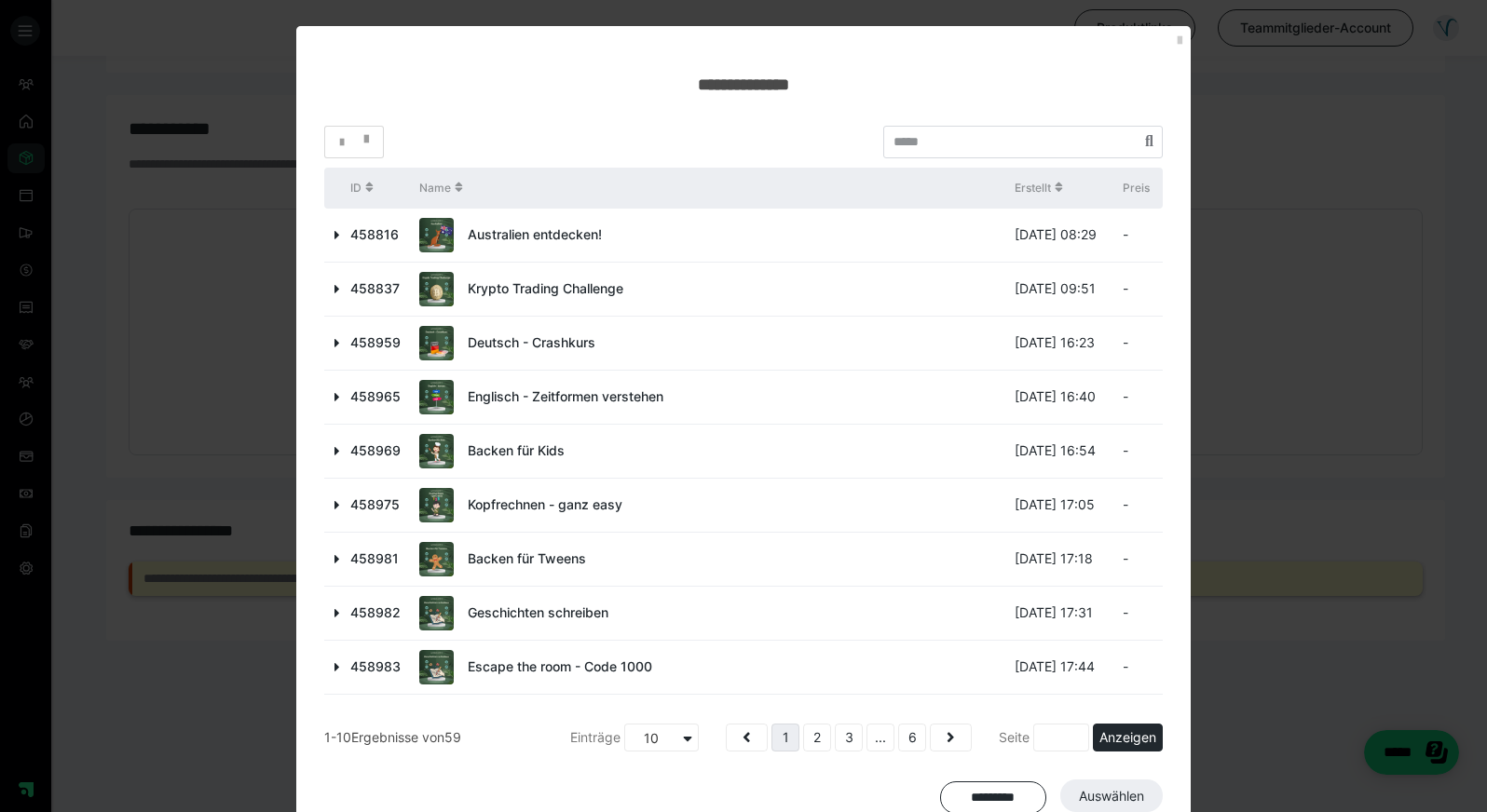 click on "Australien entdecken!" at bounding box center [607, 235] 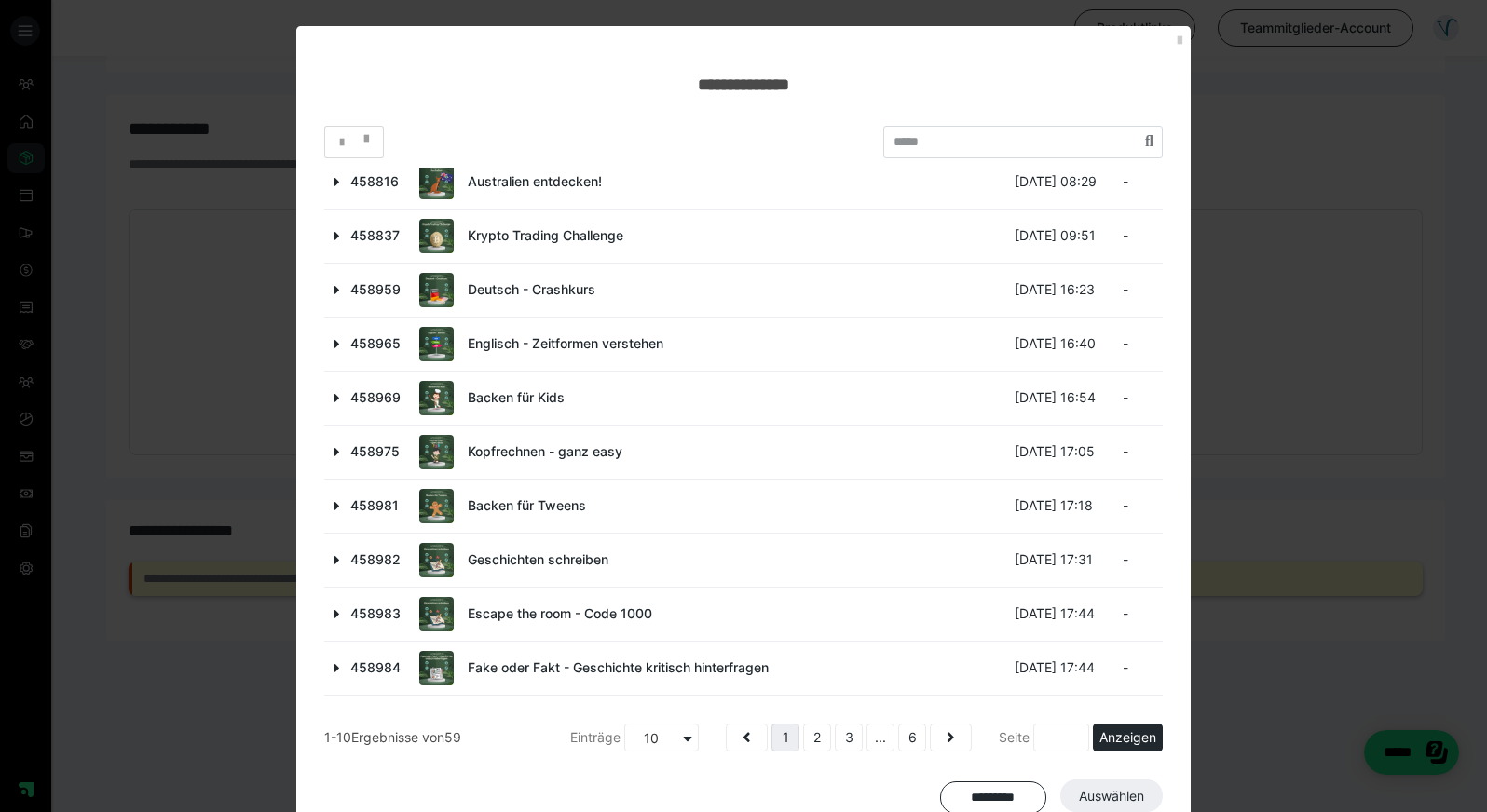 scroll, scrollTop: 53, scrollLeft: 0, axis: vertical 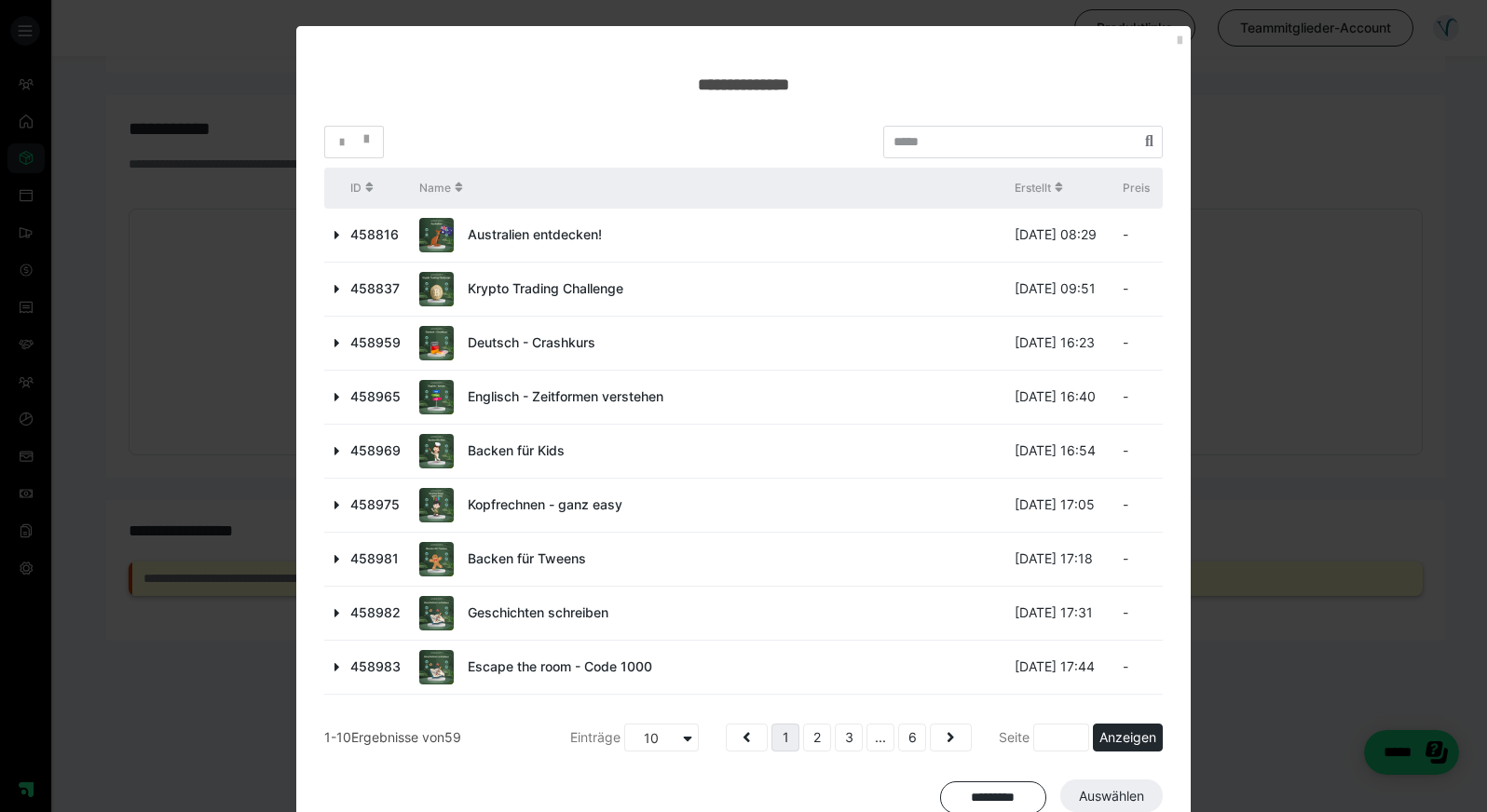 click on "-" at bounding box center (1138, 236) 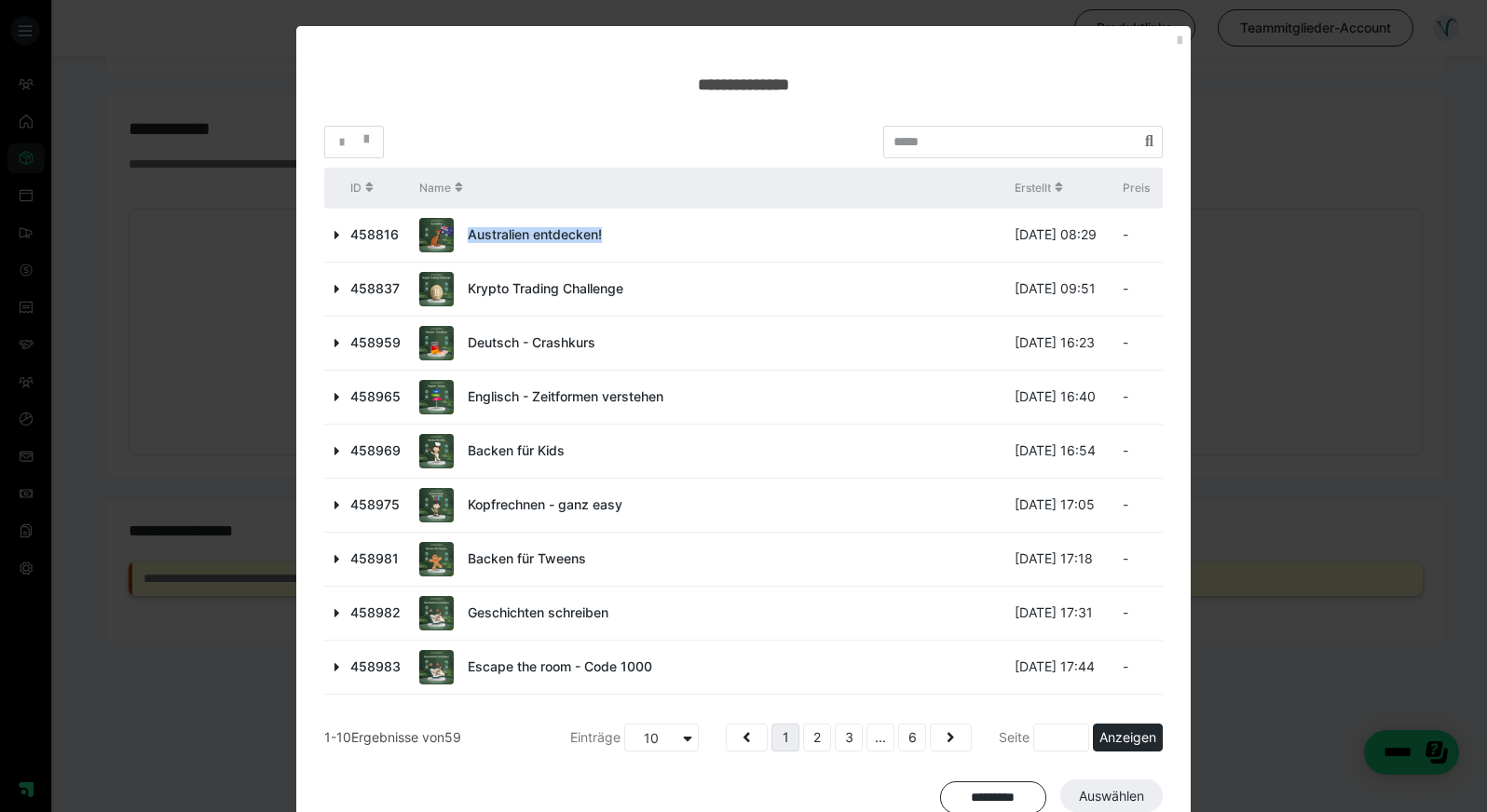 drag, startPoint x: 614, startPoint y: 240, endPoint x: 692, endPoint y: 287, distance: 91.0659 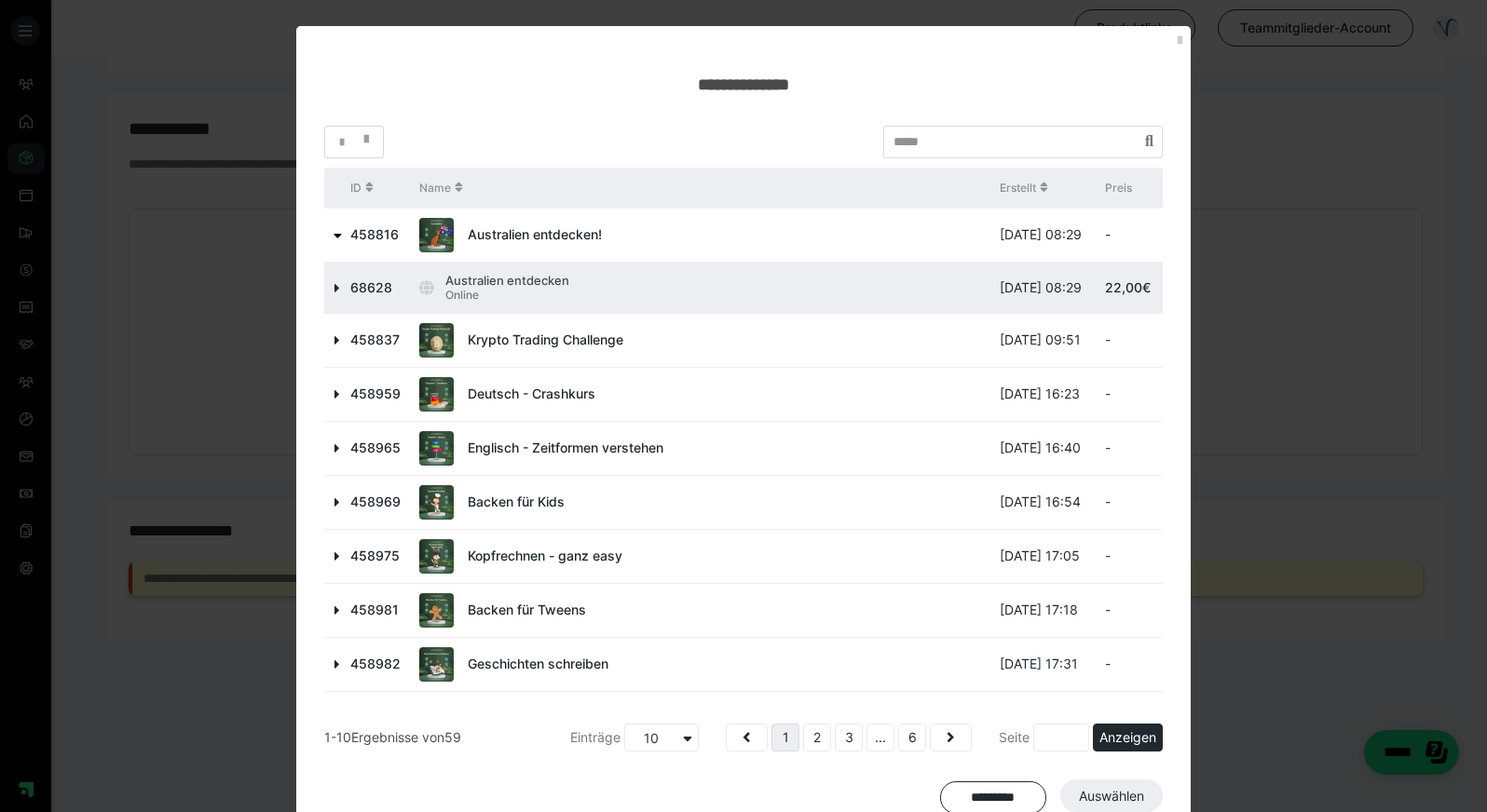 click on "Australien entdecken" at bounding box center [507, 281] 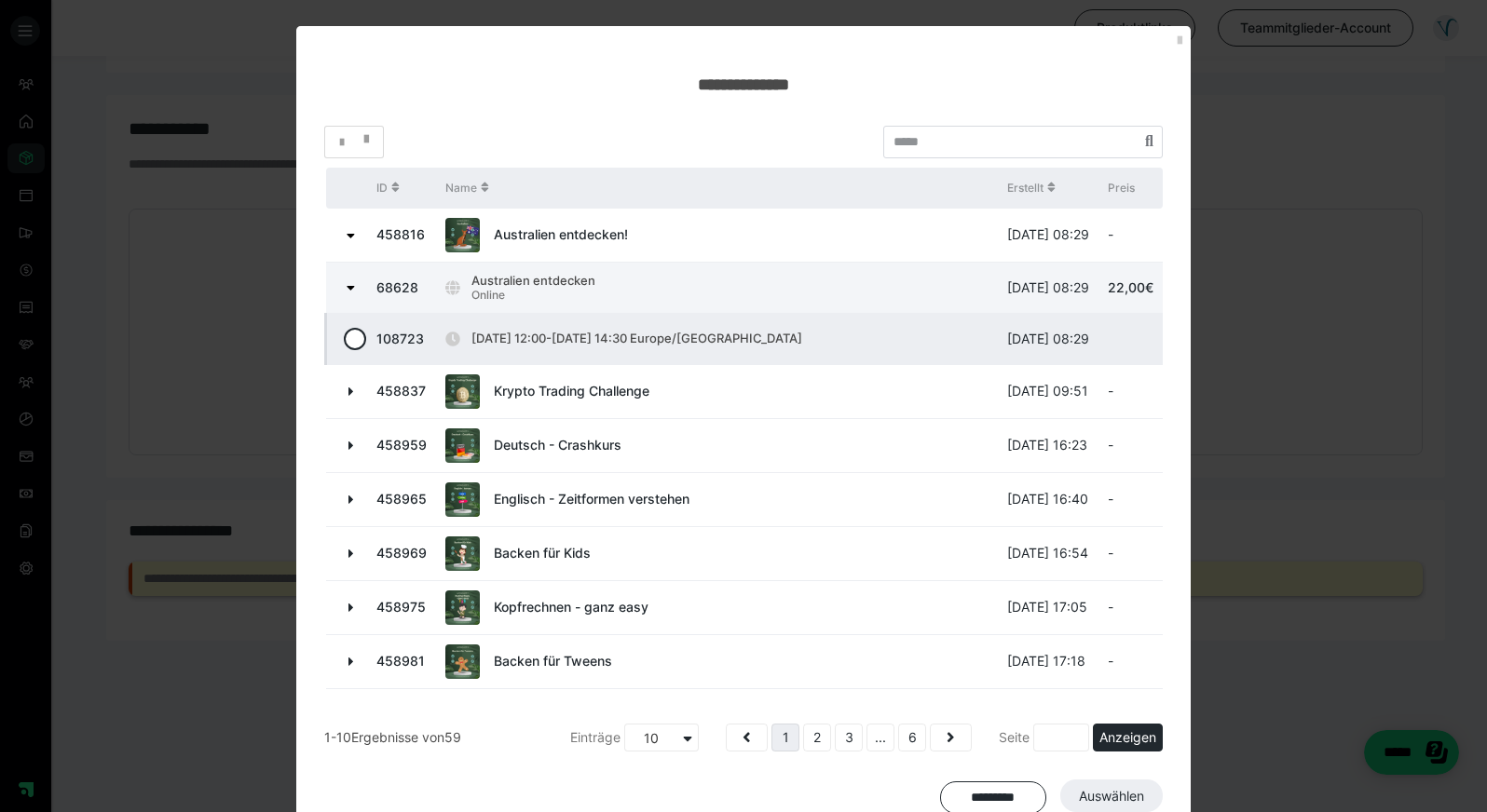 click at bounding box center [351, 339] 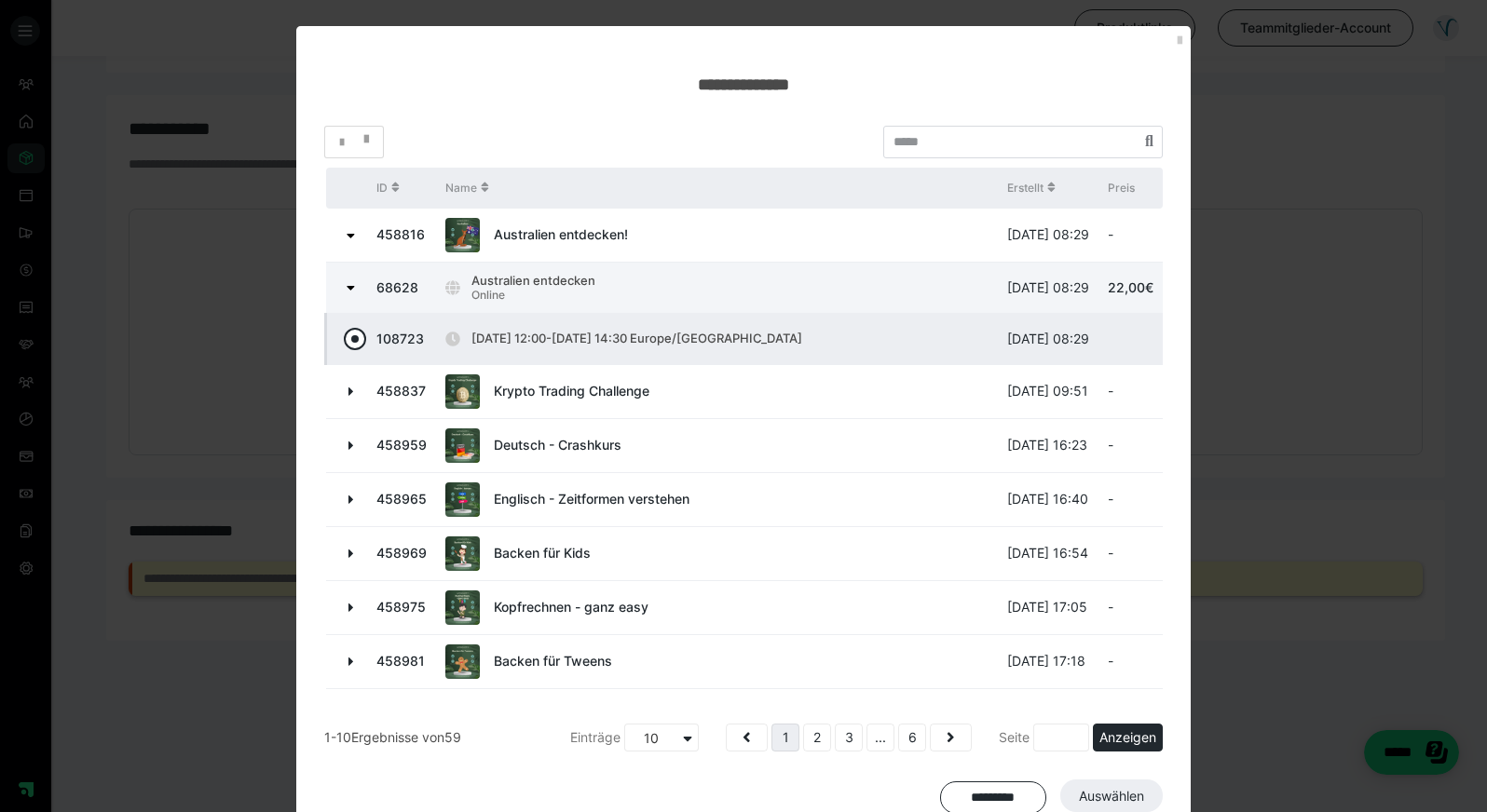 click at bounding box center (355, 339) 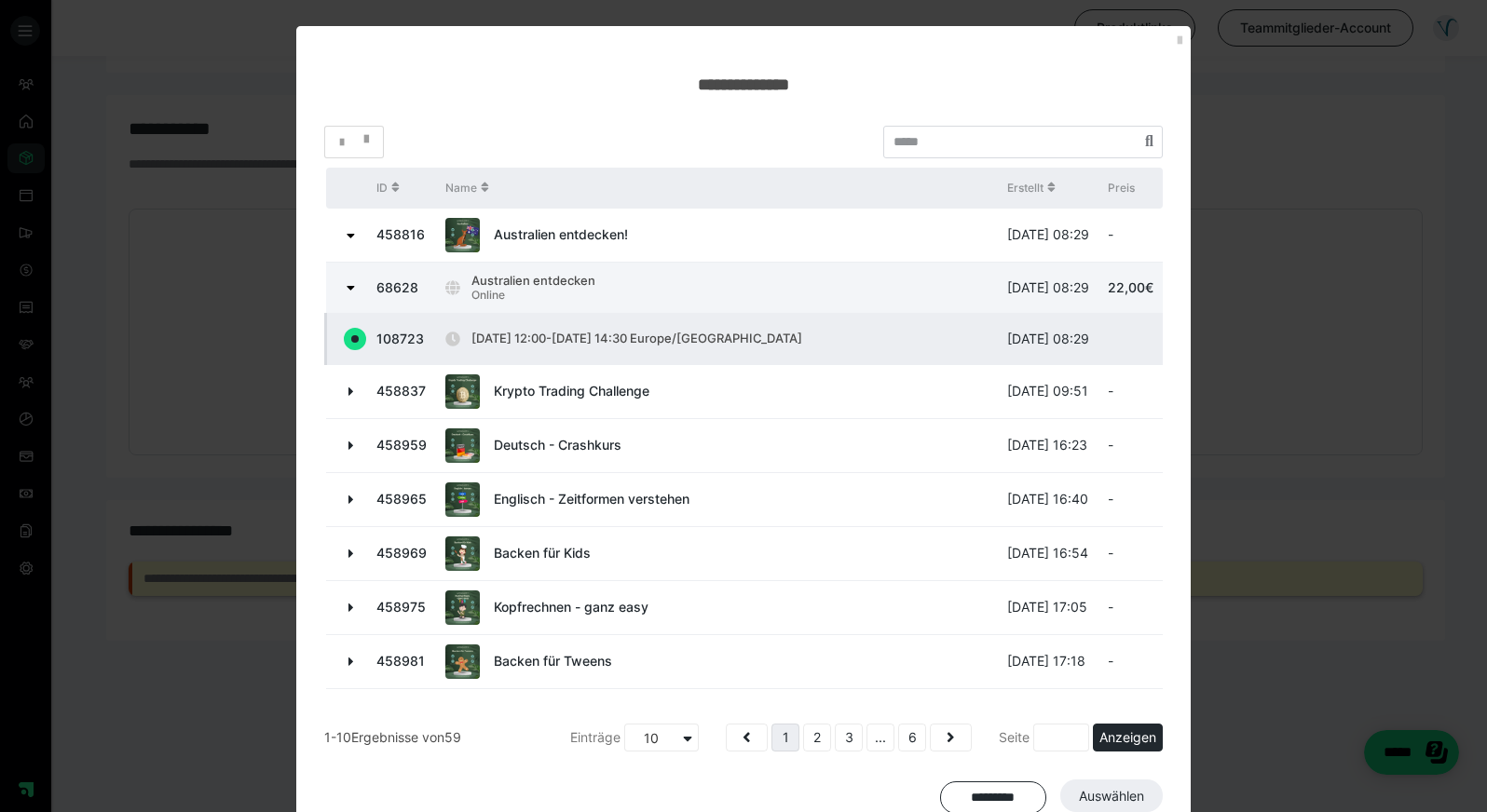 radio on "true" 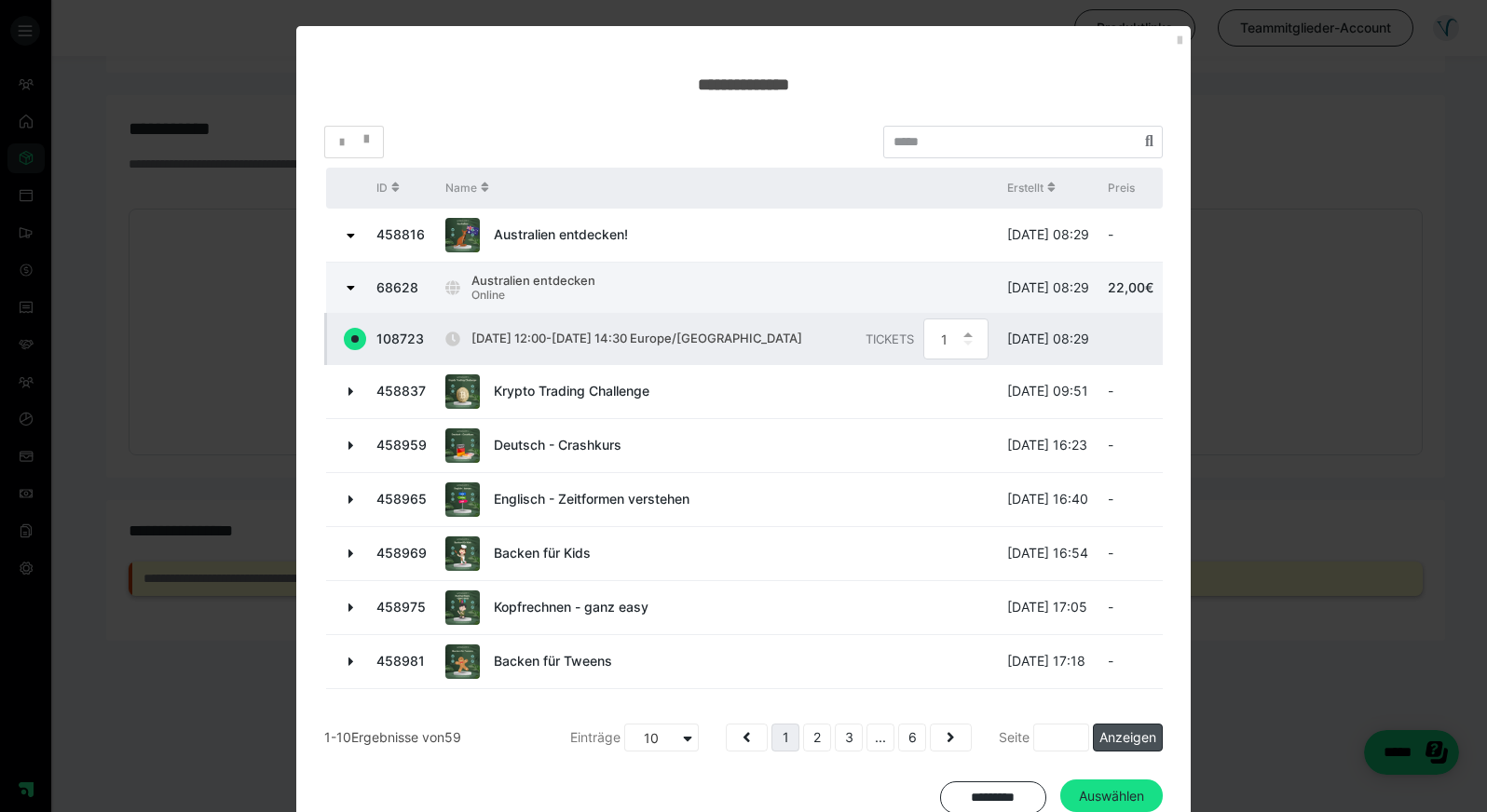 scroll, scrollTop: 0, scrollLeft: 0, axis: both 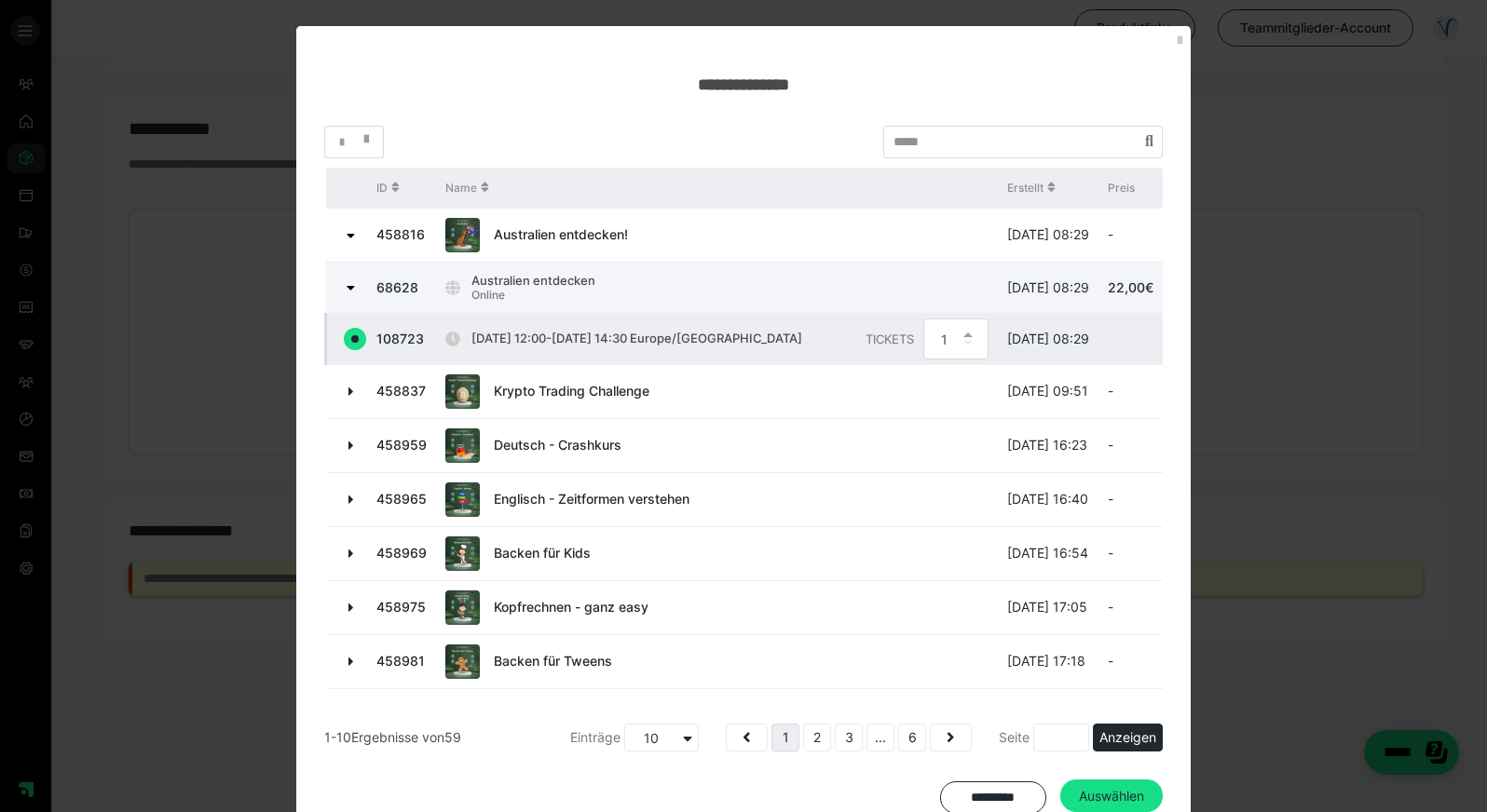 click on "Auswählen" at bounding box center (1112, 796) 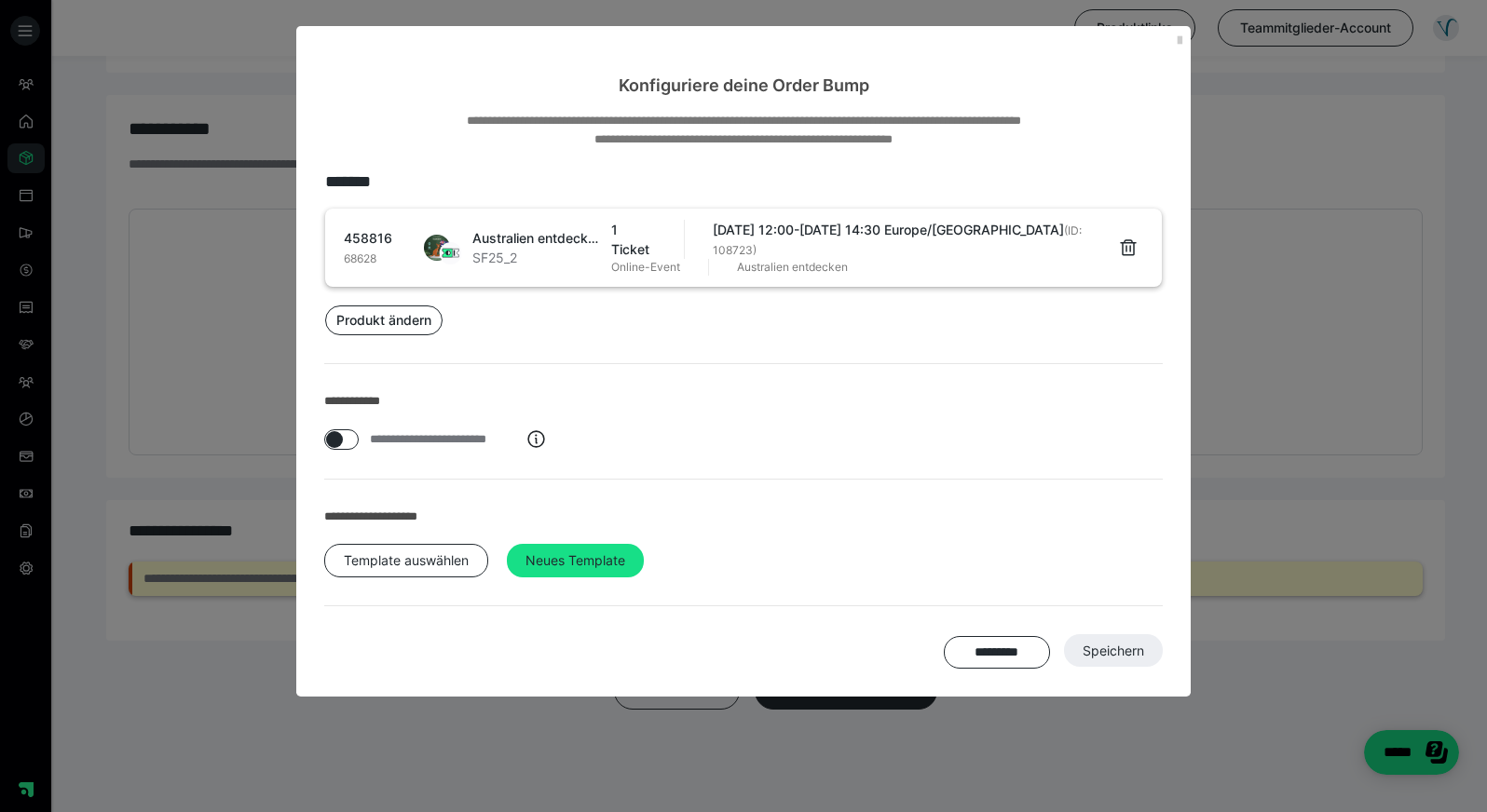 scroll, scrollTop: 644, scrollLeft: 0, axis: vertical 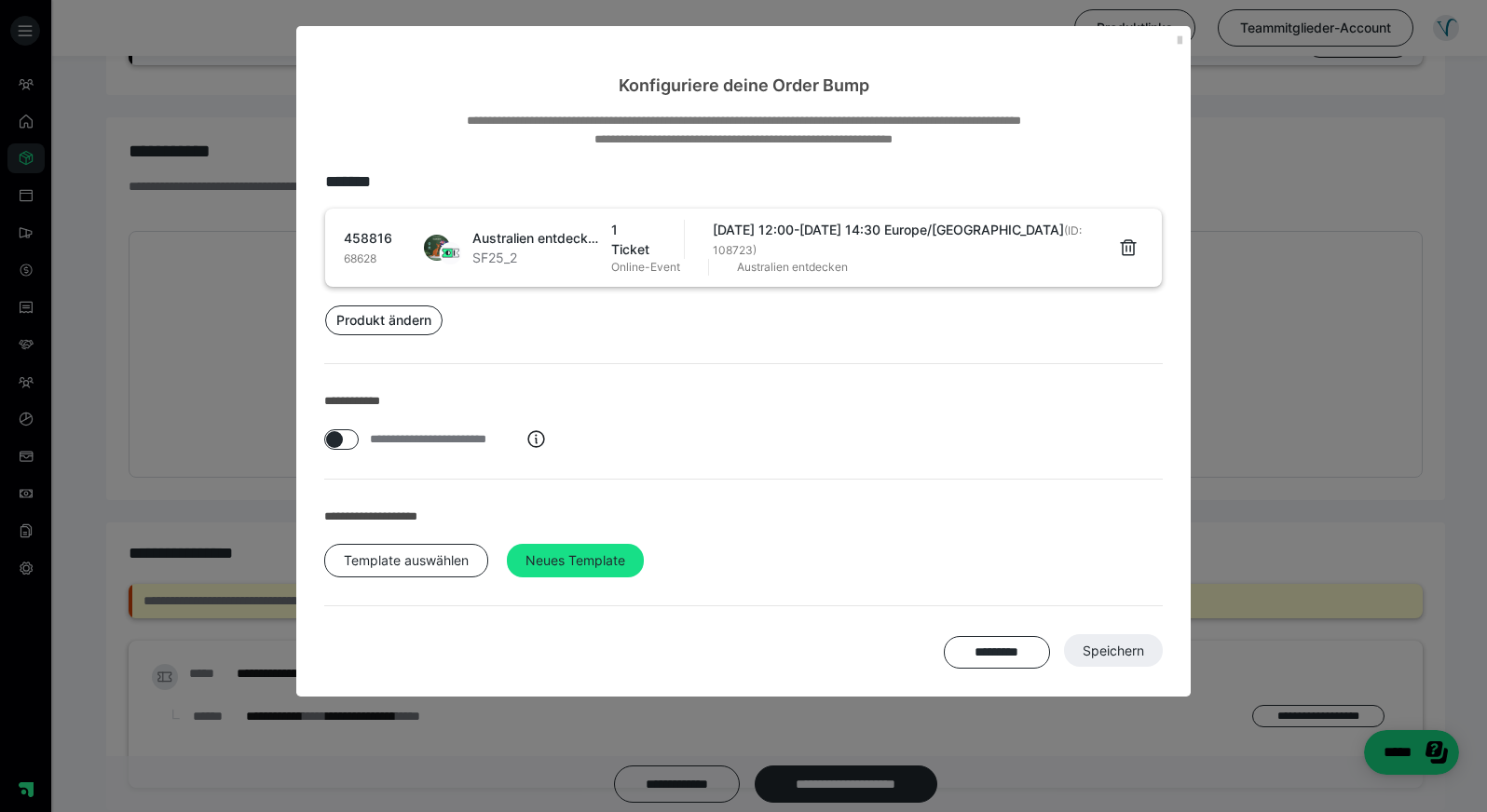 drag, startPoint x: 1092, startPoint y: 644, endPoint x: 1060, endPoint y: 645, distance: 32.0156 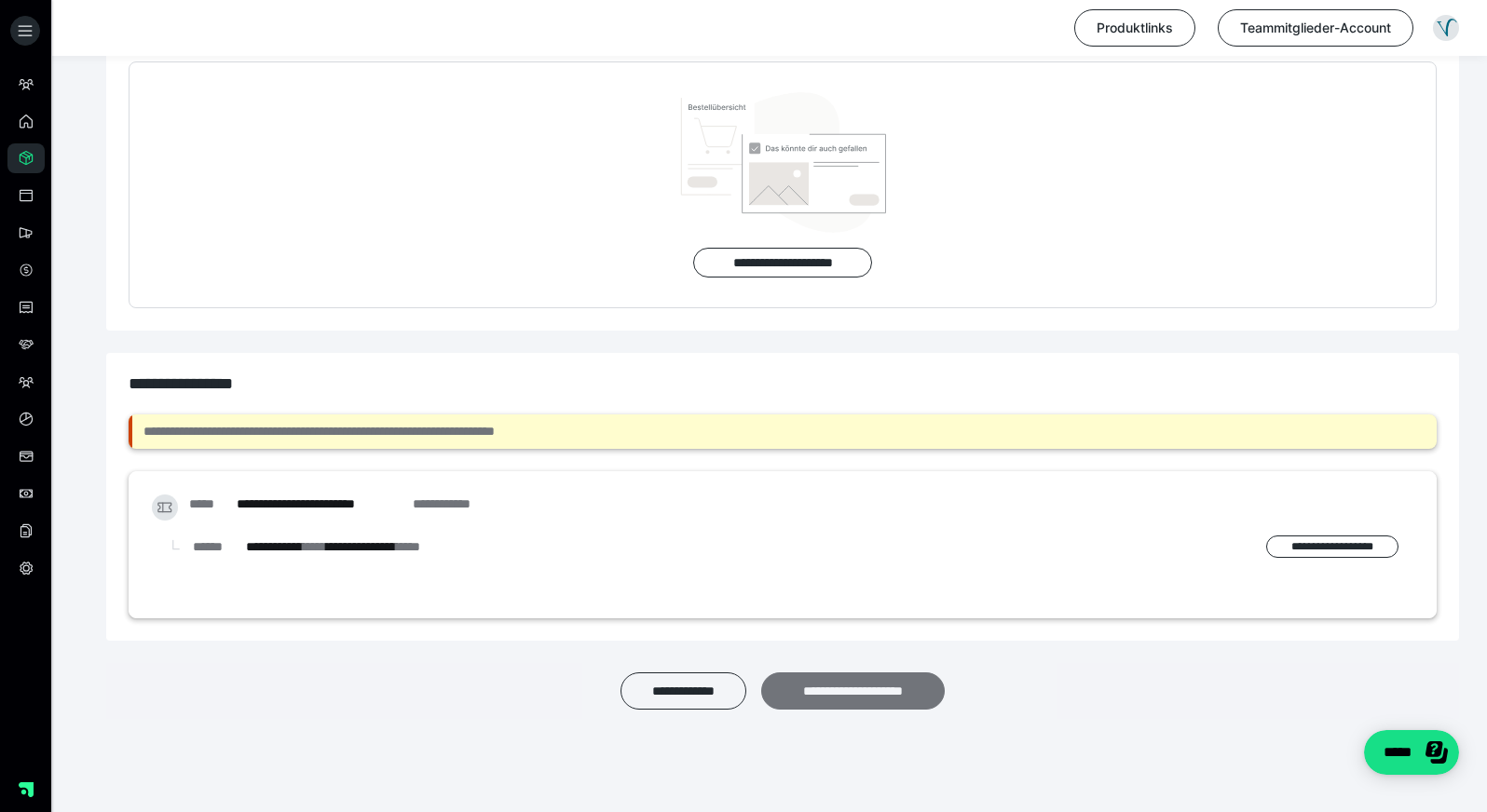 click on "**********" at bounding box center [853, 691] 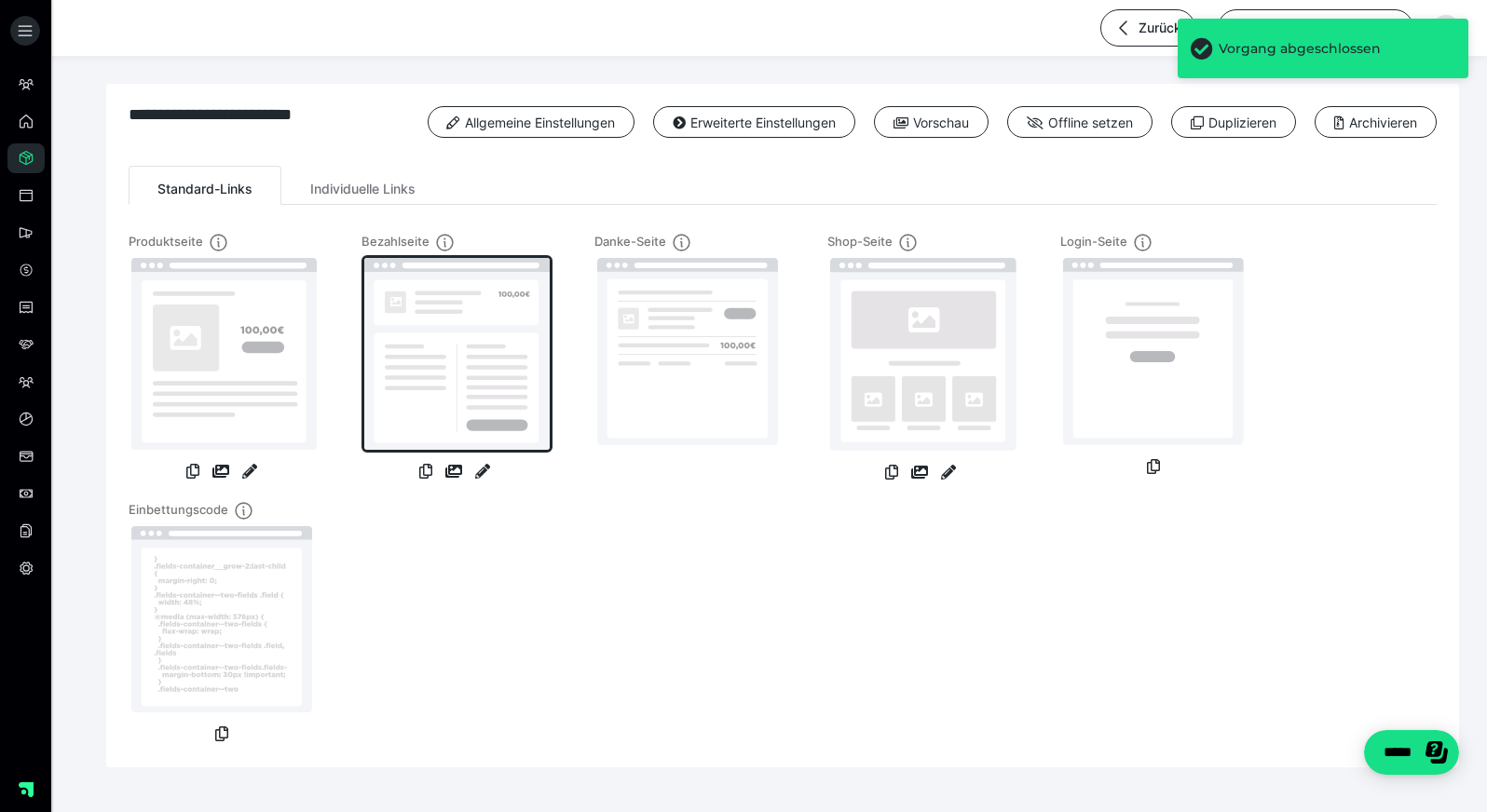 scroll, scrollTop: 0, scrollLeft: 0, axis: both 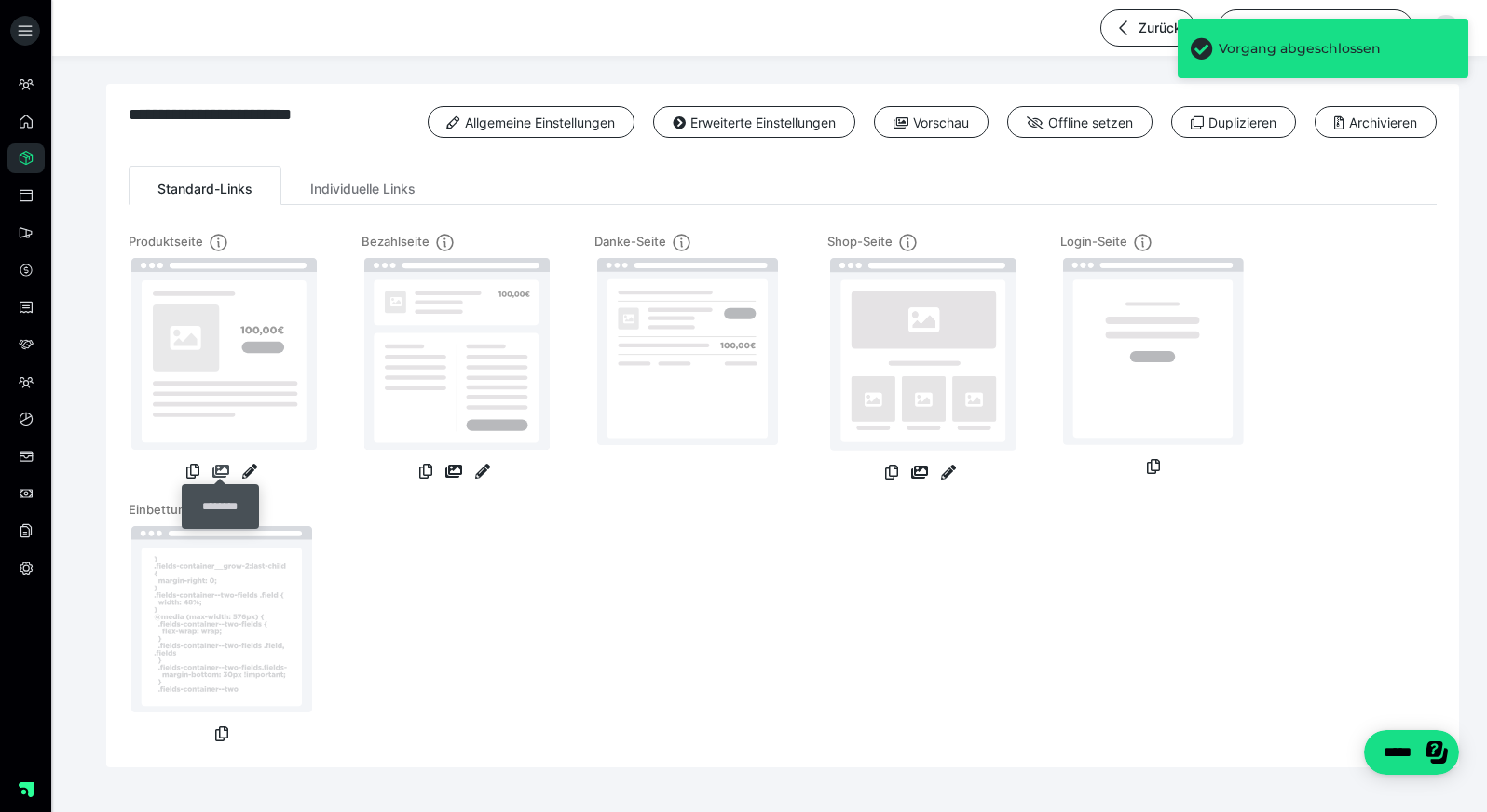 click at bounding box center (221, 471) 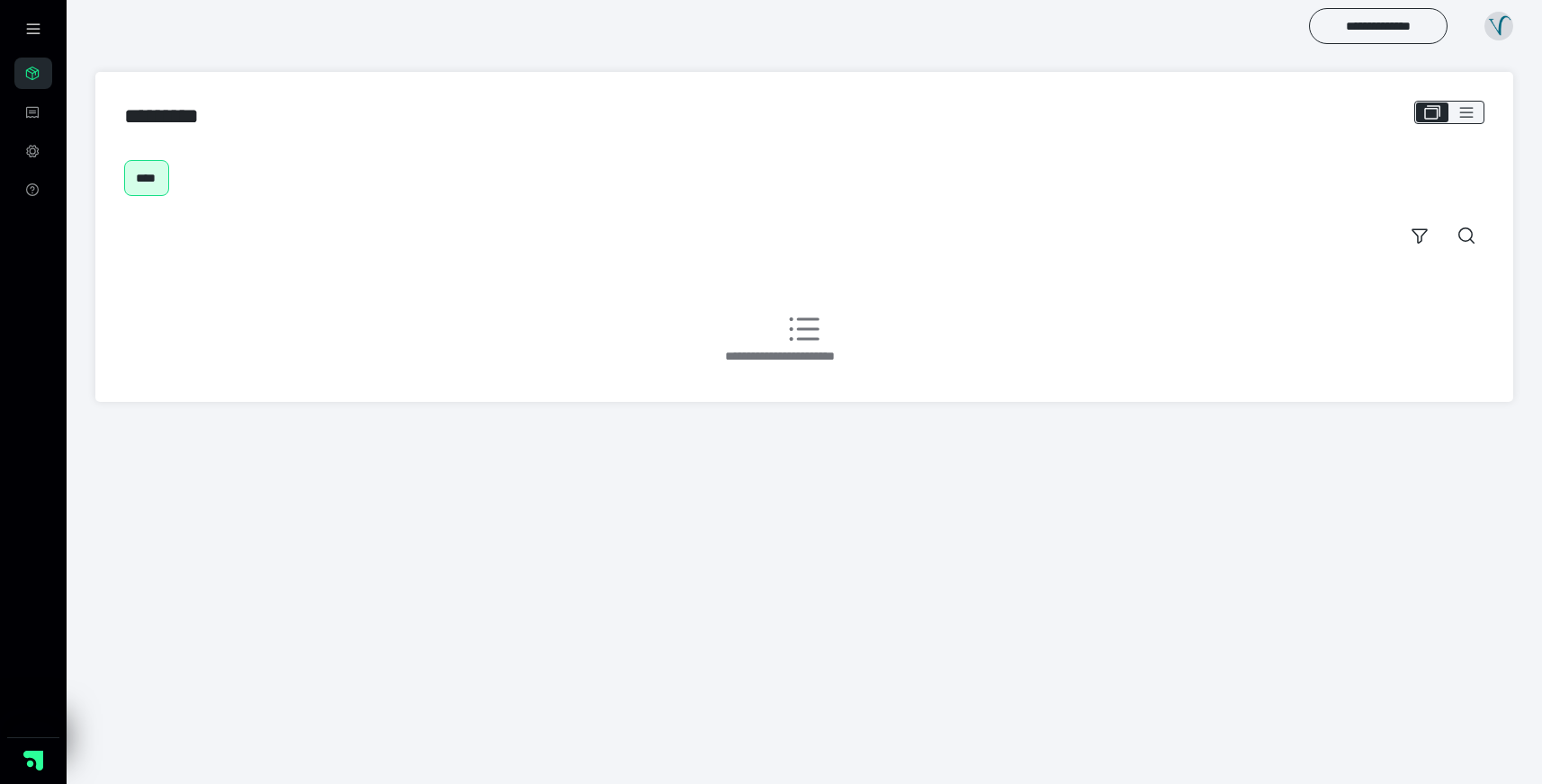 scroll, scrollTop: 0, scrollLeft: 0, axis: both 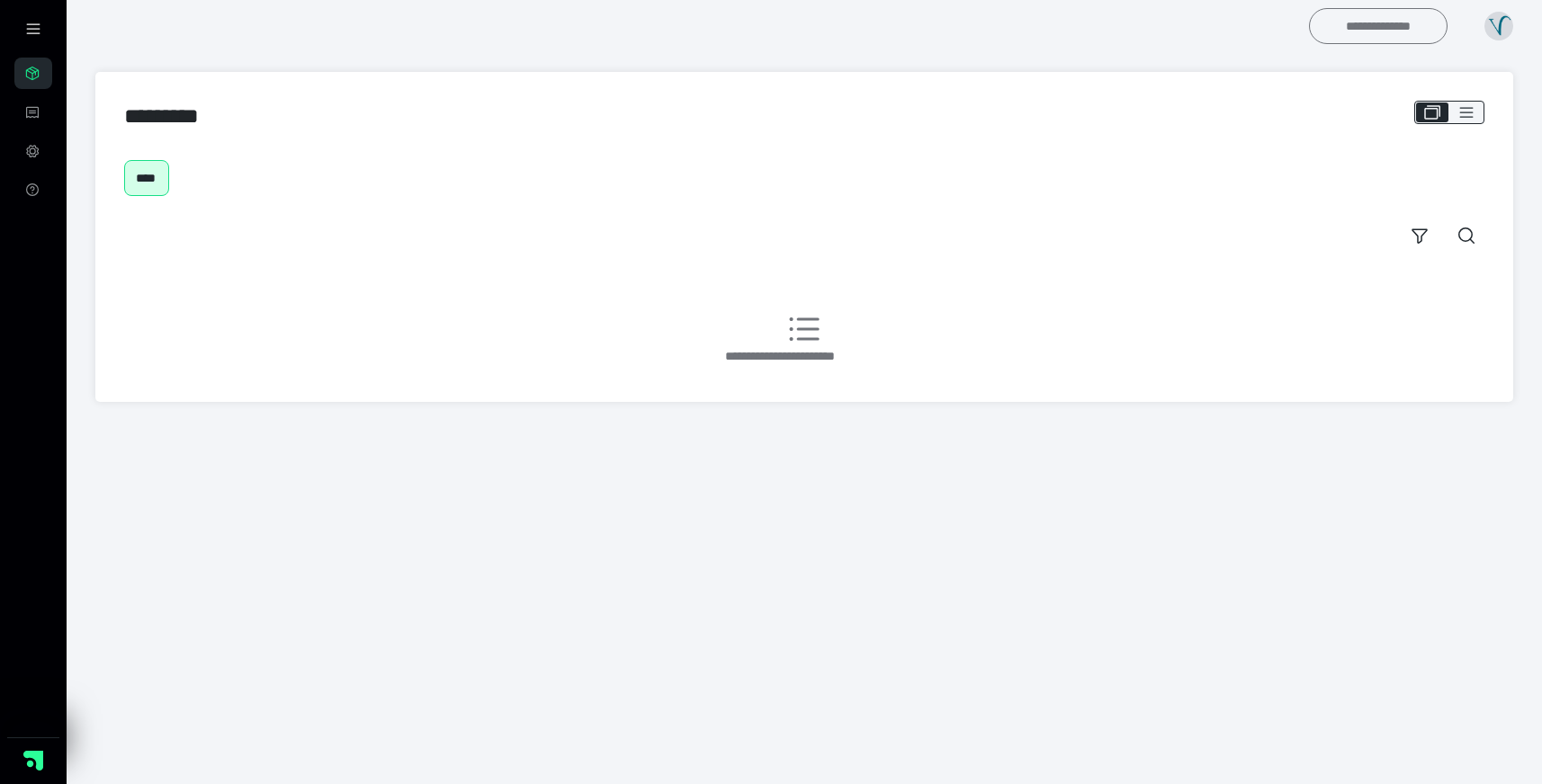 click on "**********" at bounding box center [1378, 26] 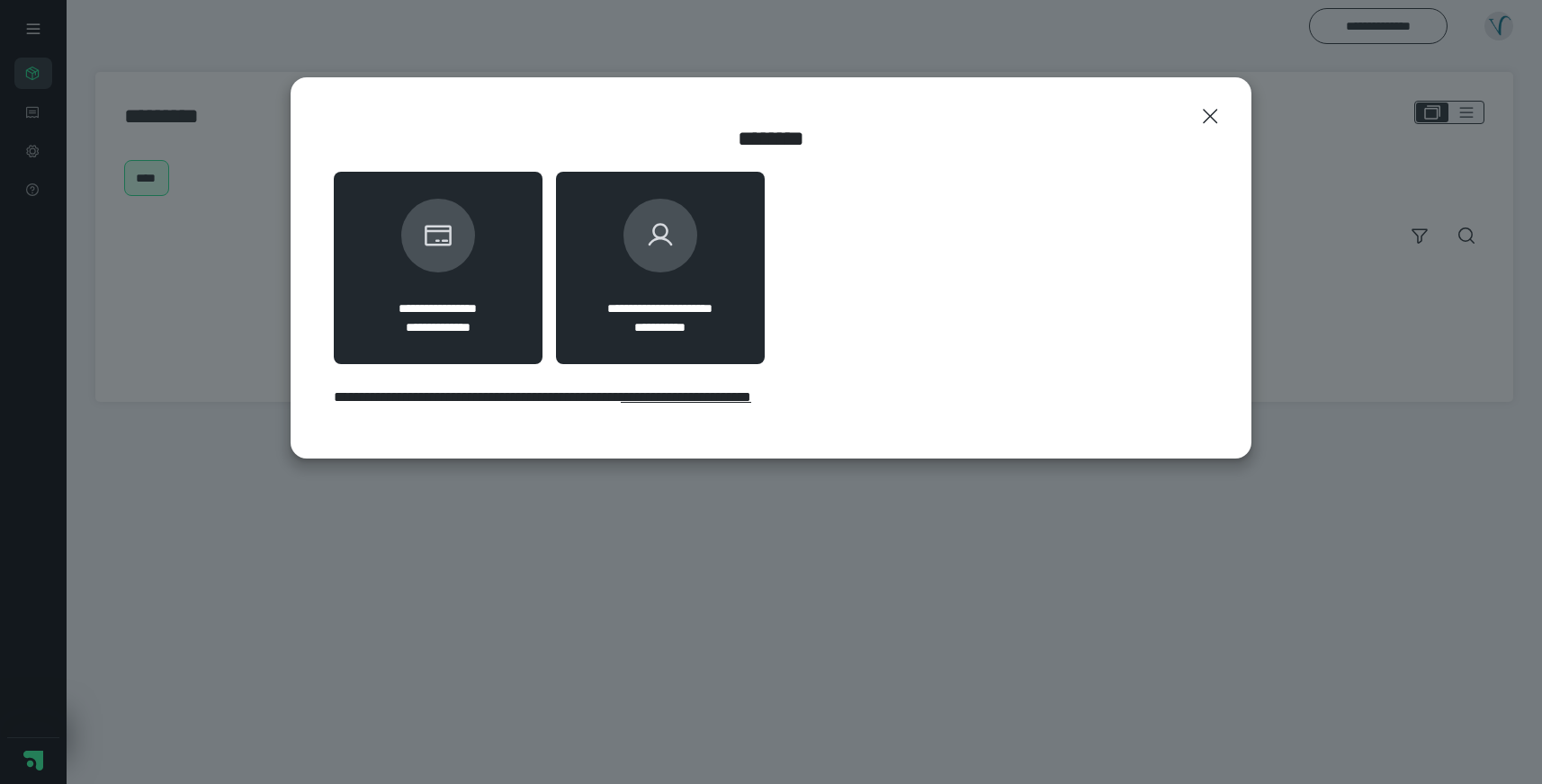 click at bounding box center (660, 236) 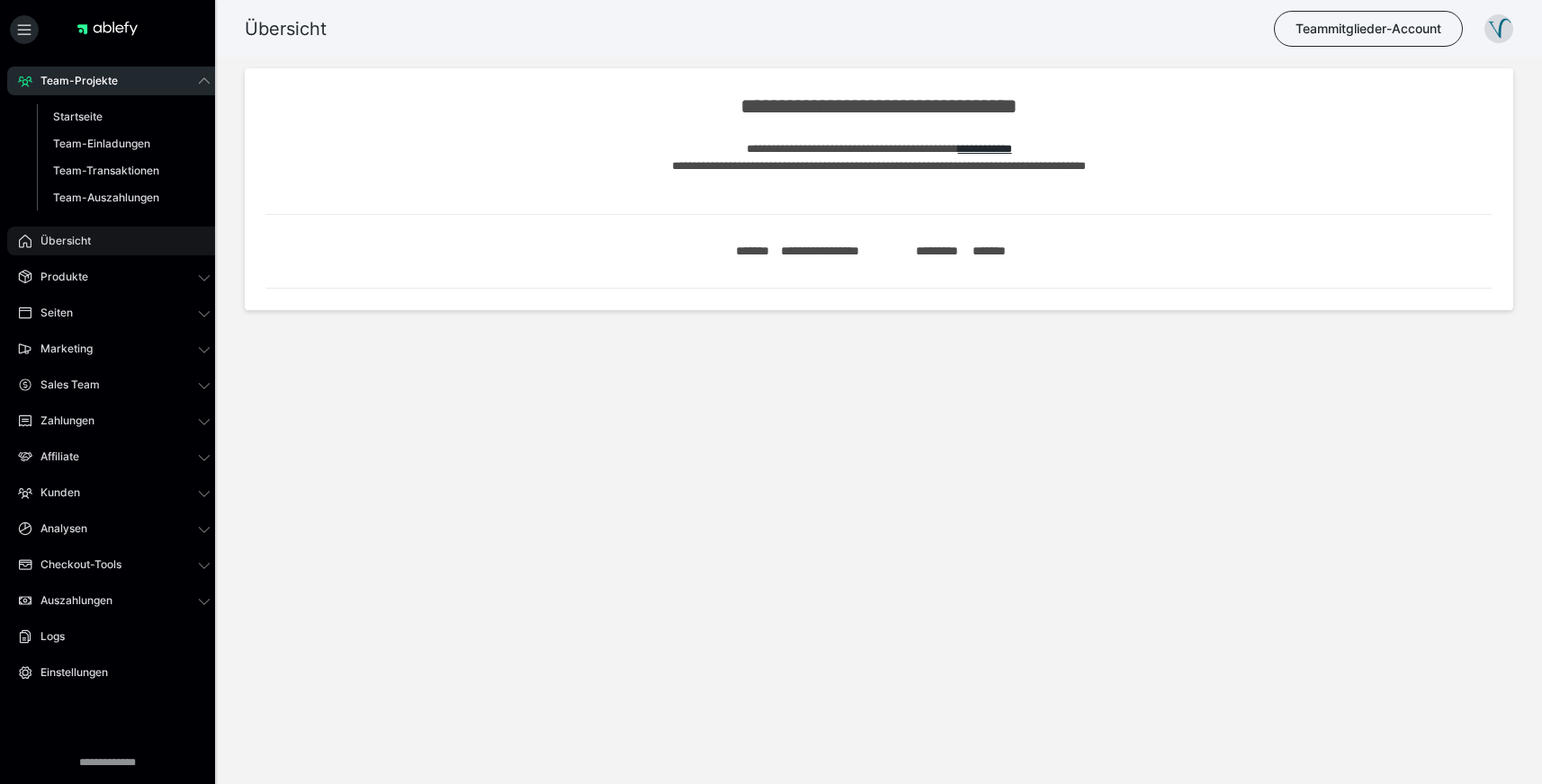 scroll, scrollTop: 0, scrollLeft: 0, axis: both 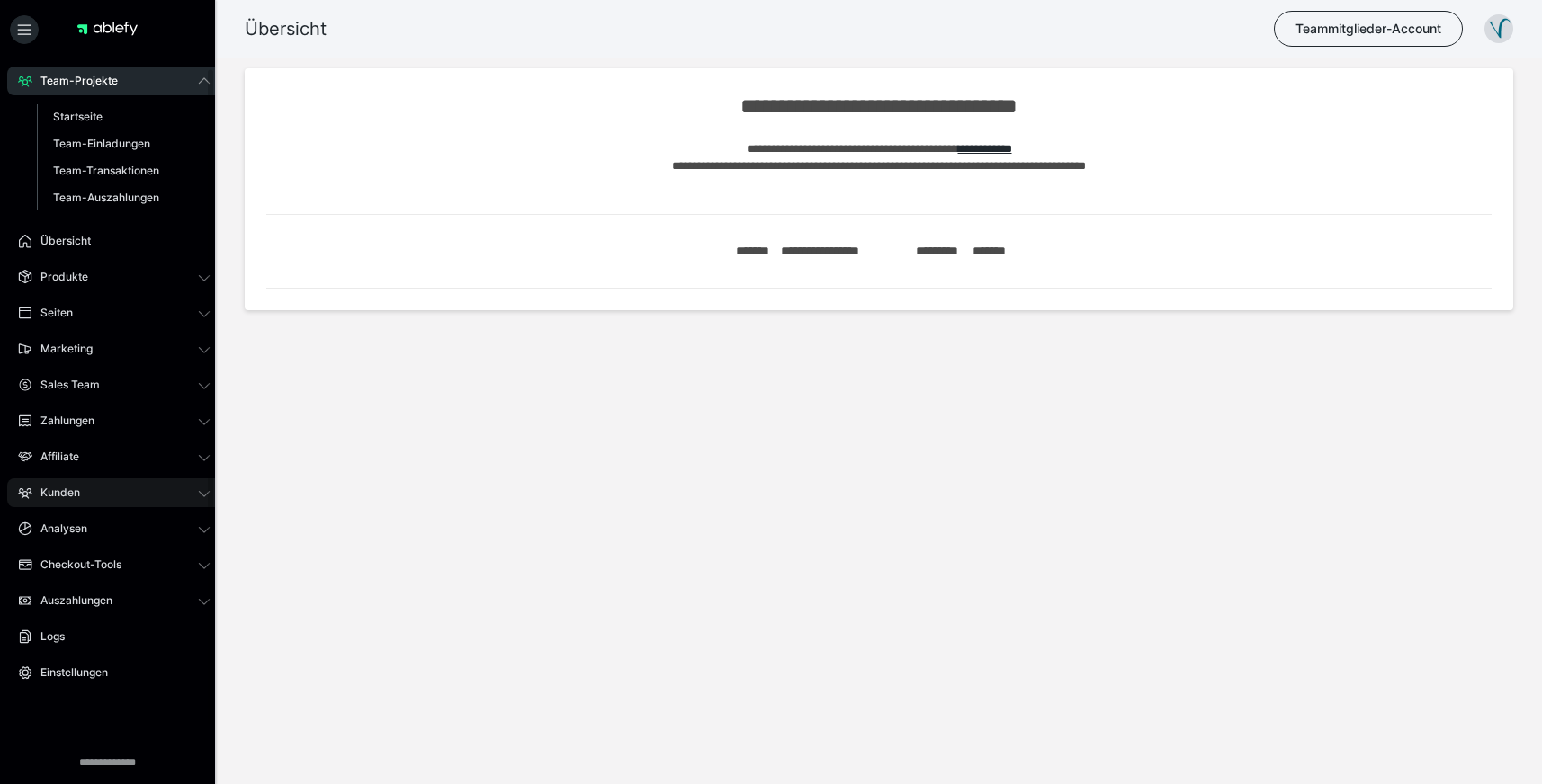 click on "Kunden" at bounding box center [114, 493] 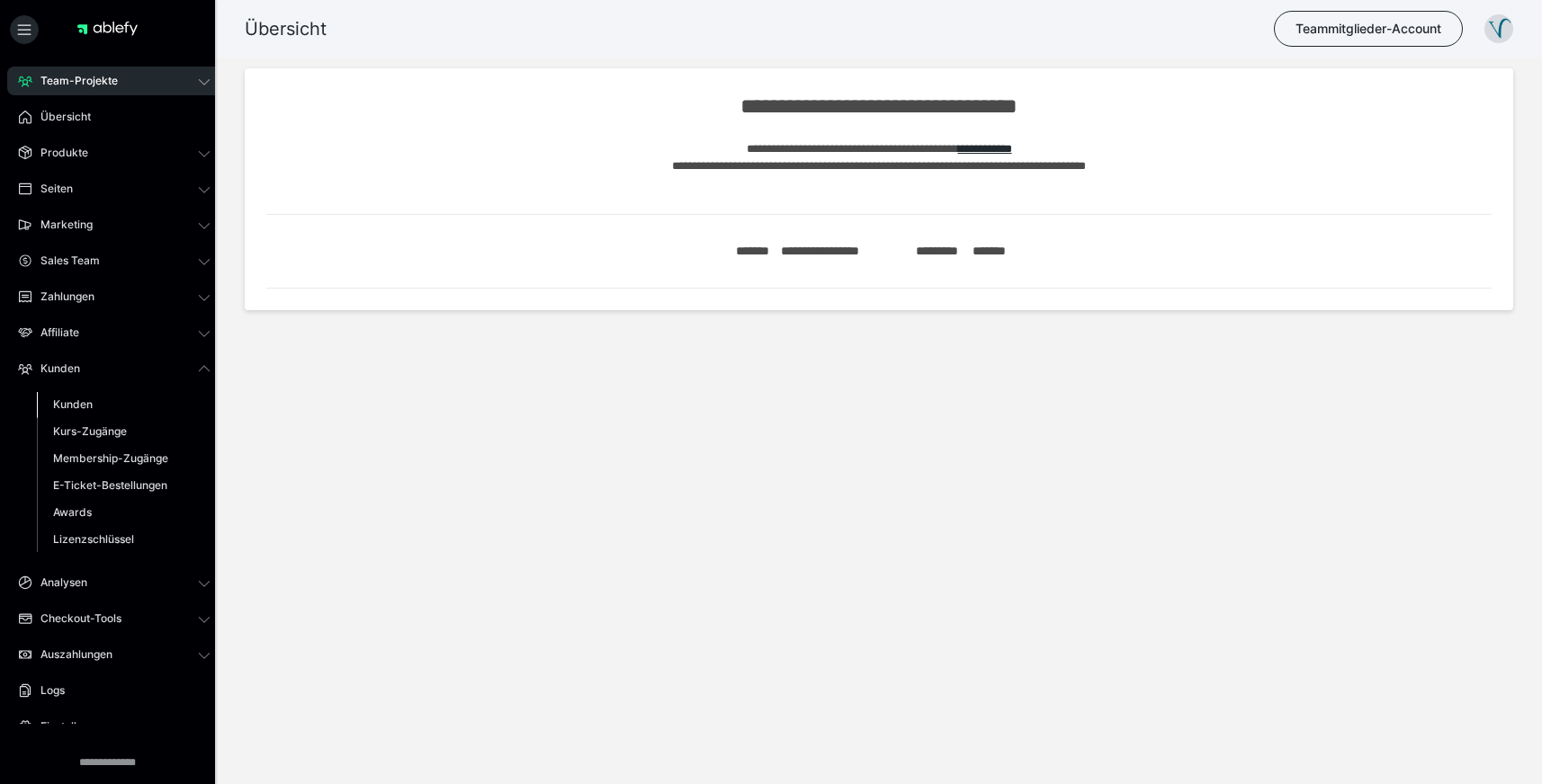 click on "Kunden" at bounding box center (73, 404) 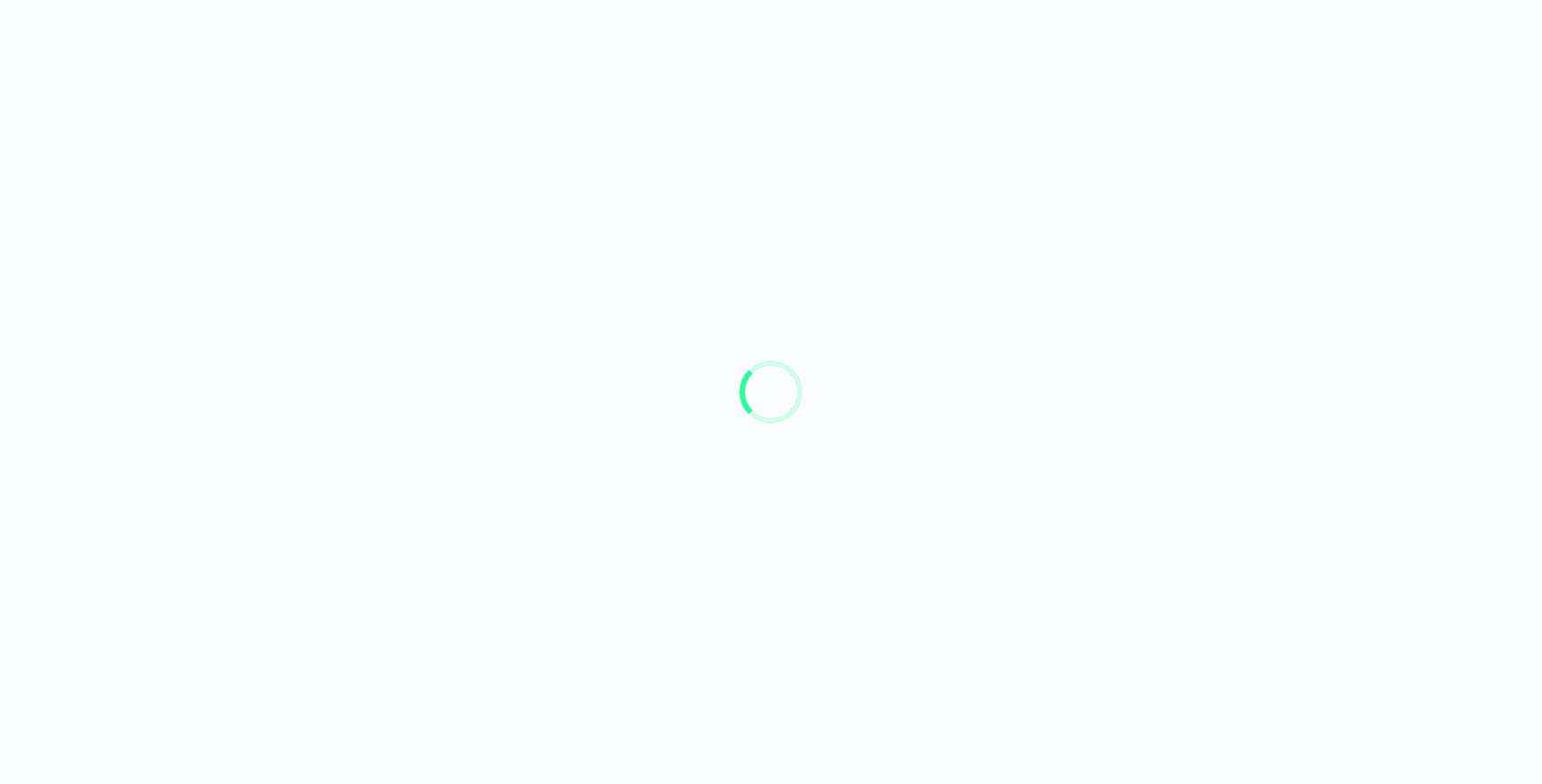 scroll, scrollTop: 0, scrollLeft: 0, axis: both 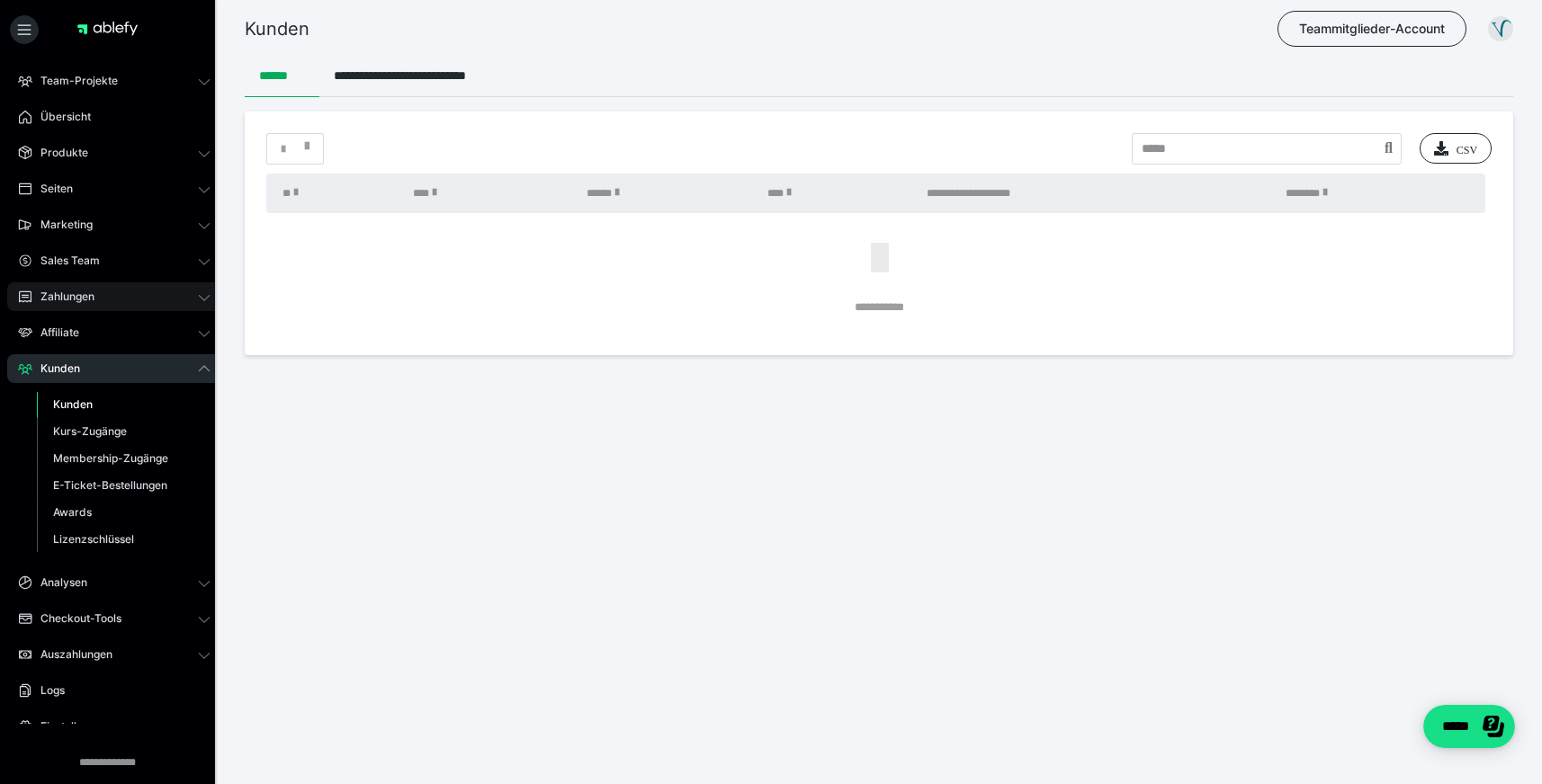 click on "Zahlungen" at bounding box center (114, 297) 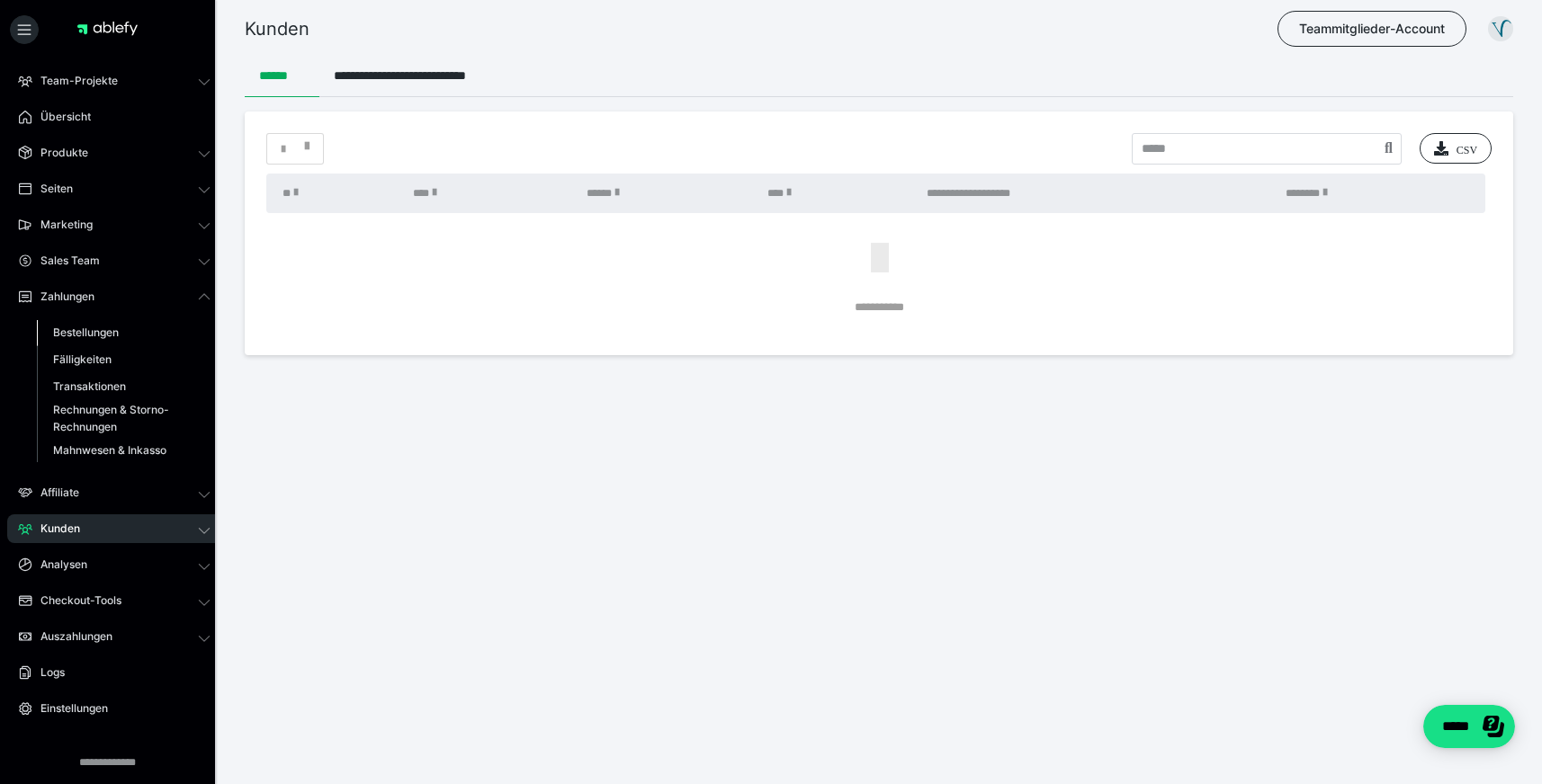 click on "Bestellungen" at bounding box center (123, 333) 